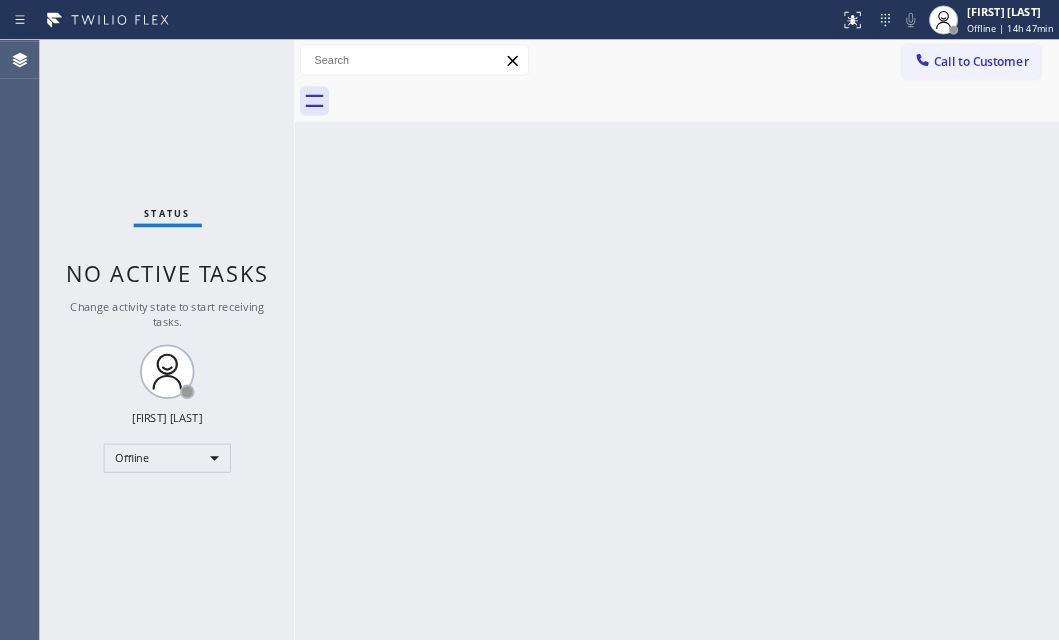 scroll, scrollTop: 0, scrollLeft: 0, axis: both 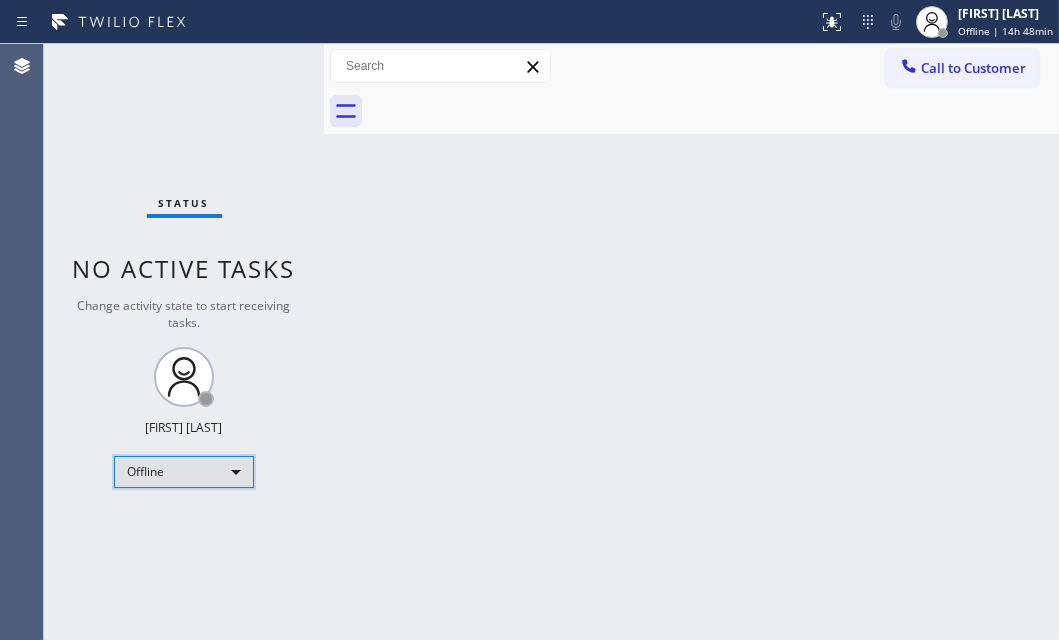 click on "Offline" at bounding box center [184, 472] 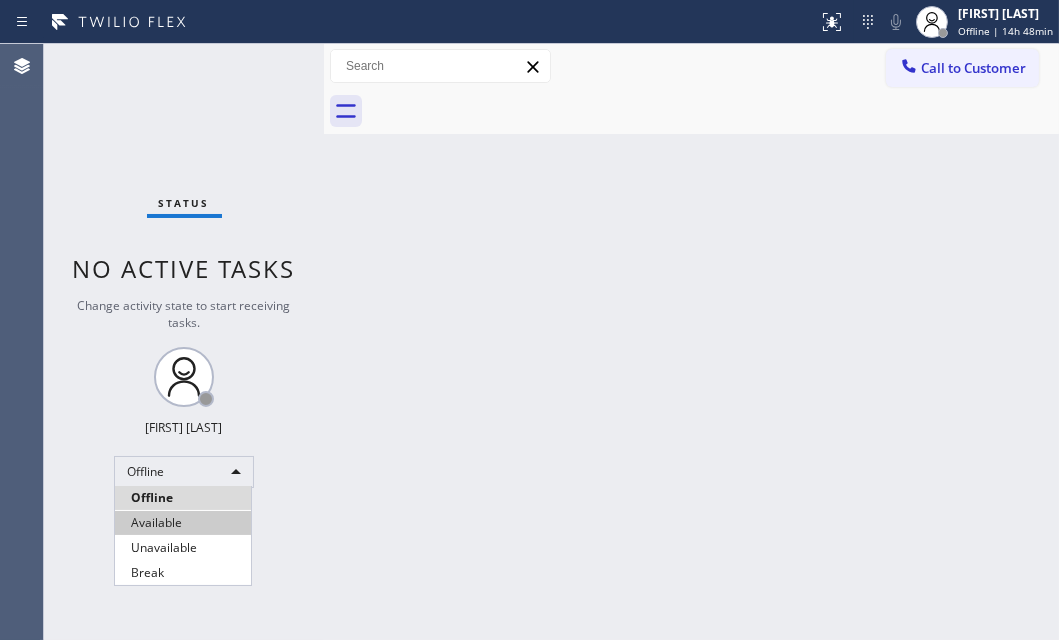 click on "Available" at bounding box center [183, 523] 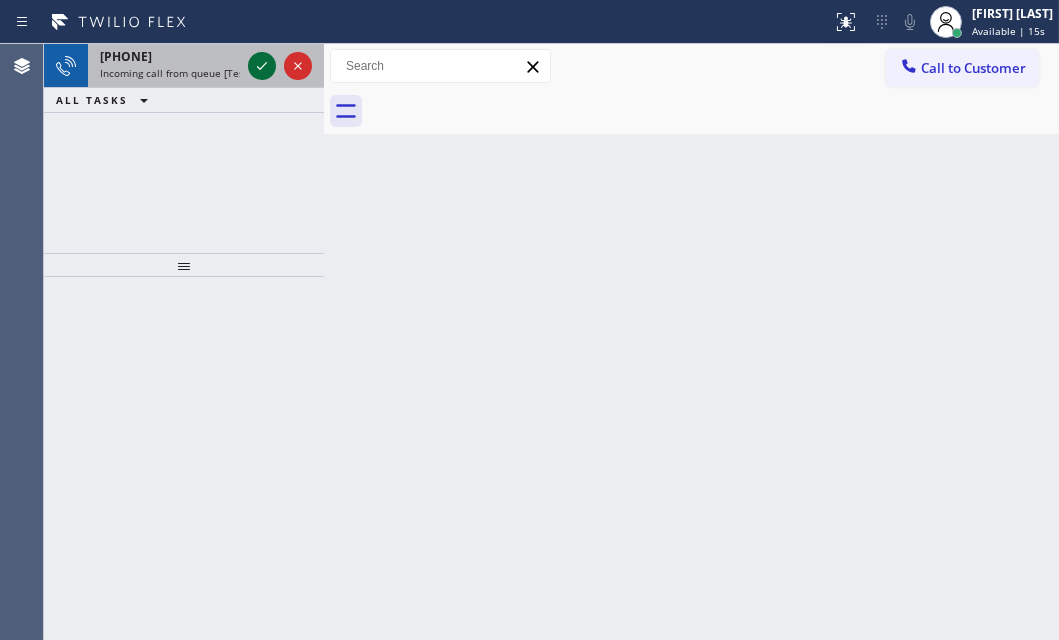 click 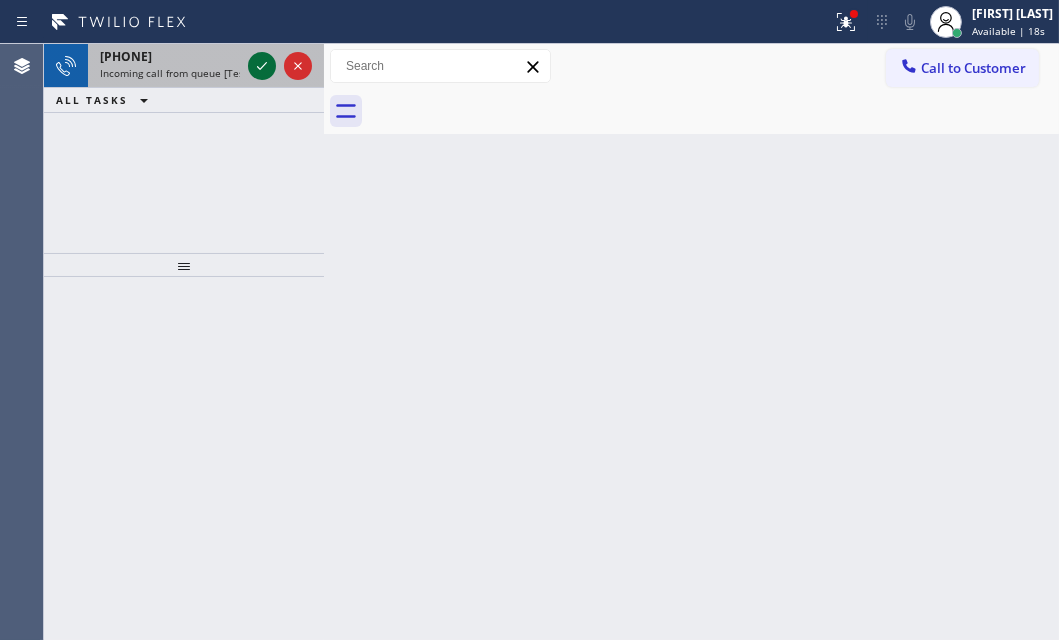 click 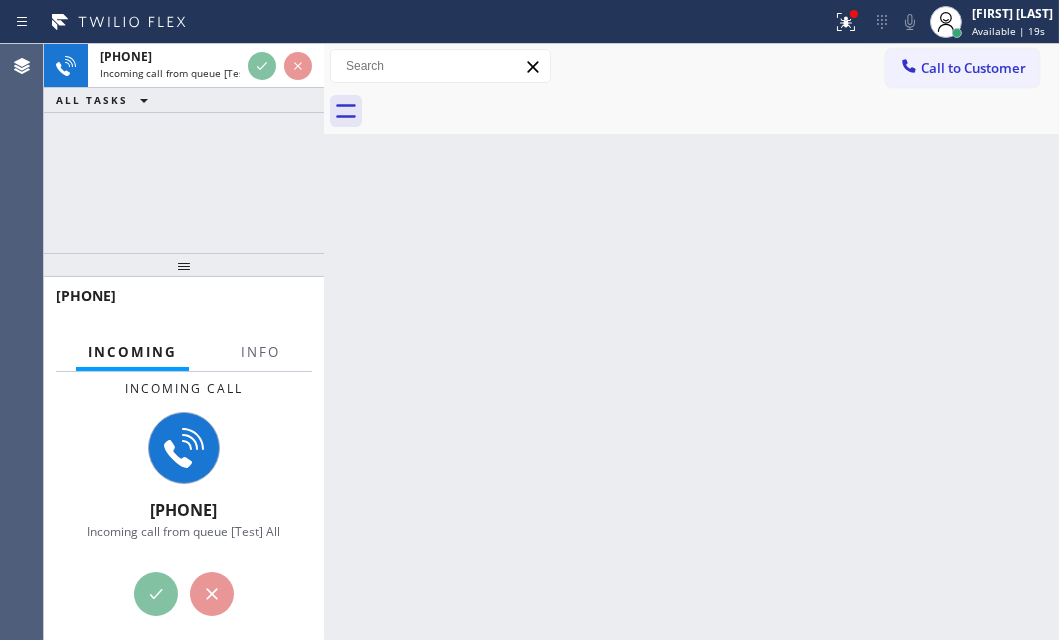 click at bounding box center [260, 369] 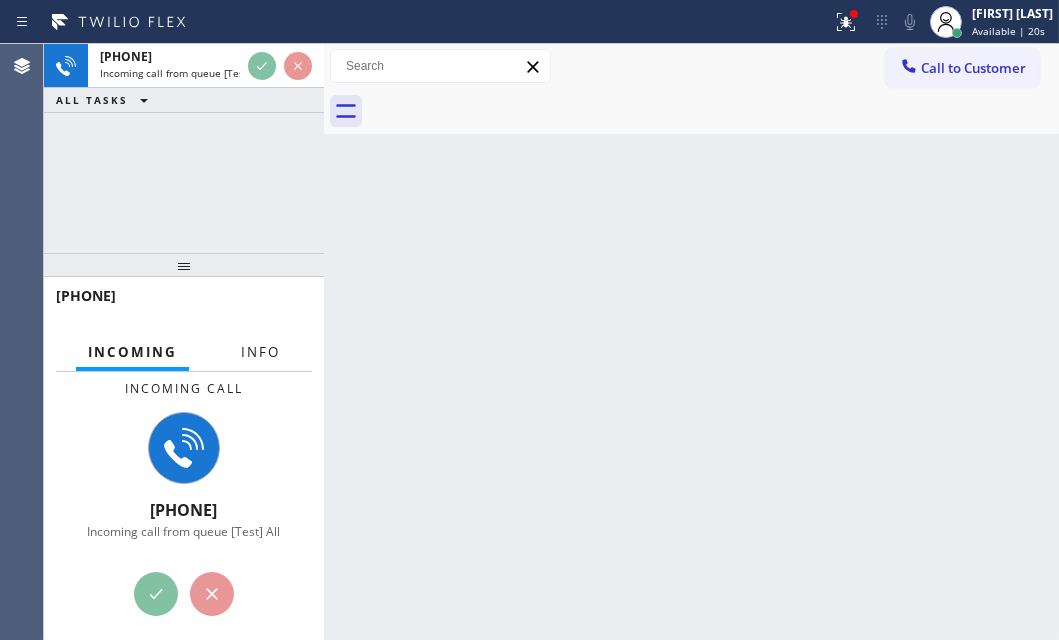 click on "Info" at bounding box center [260, 352] 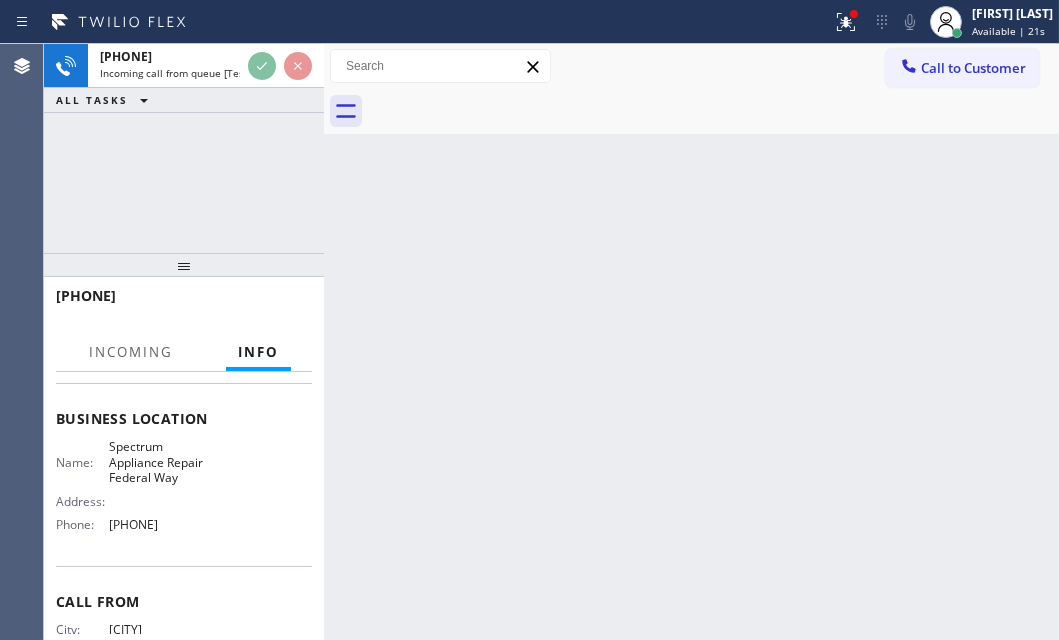 scroll, scrollTop: 272, scrollLeft: 0, axis: vertical 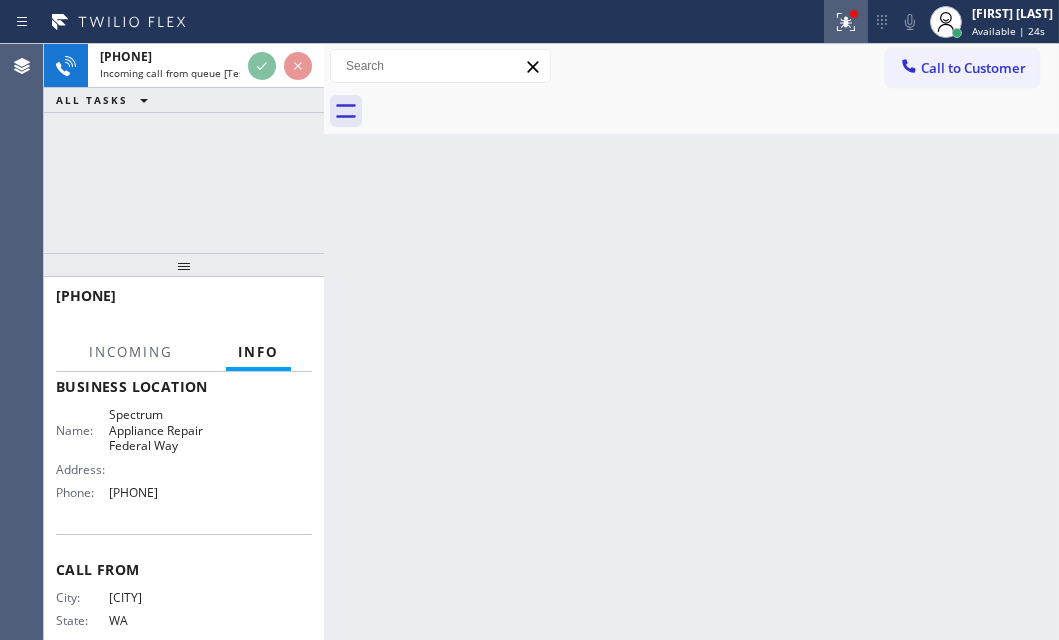click 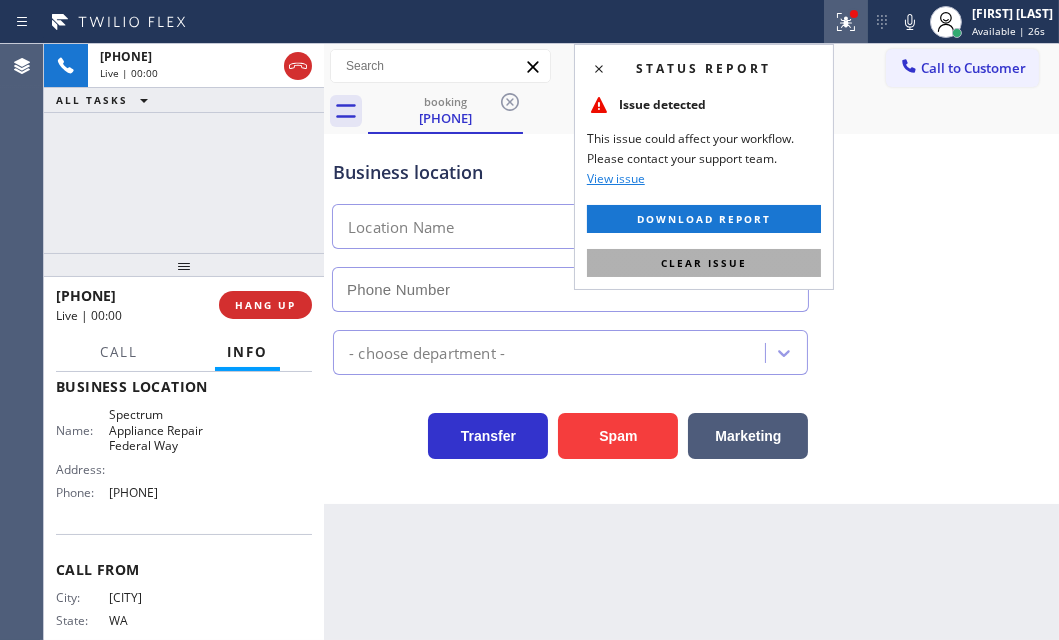 click on "Clear issue" at bounding box center [704, 263] 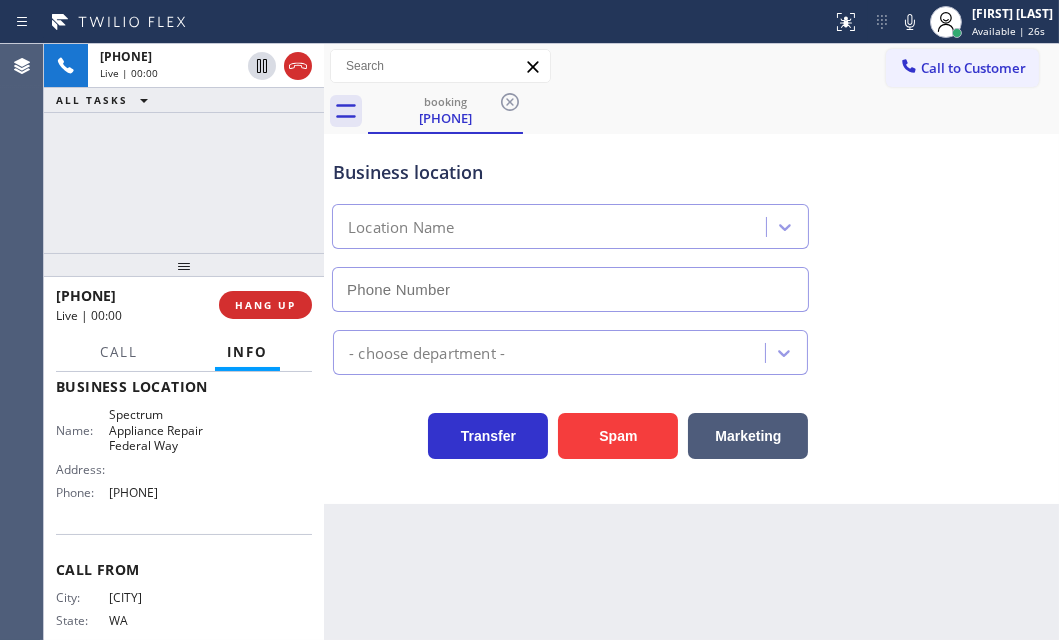 type on "[PHONE]" 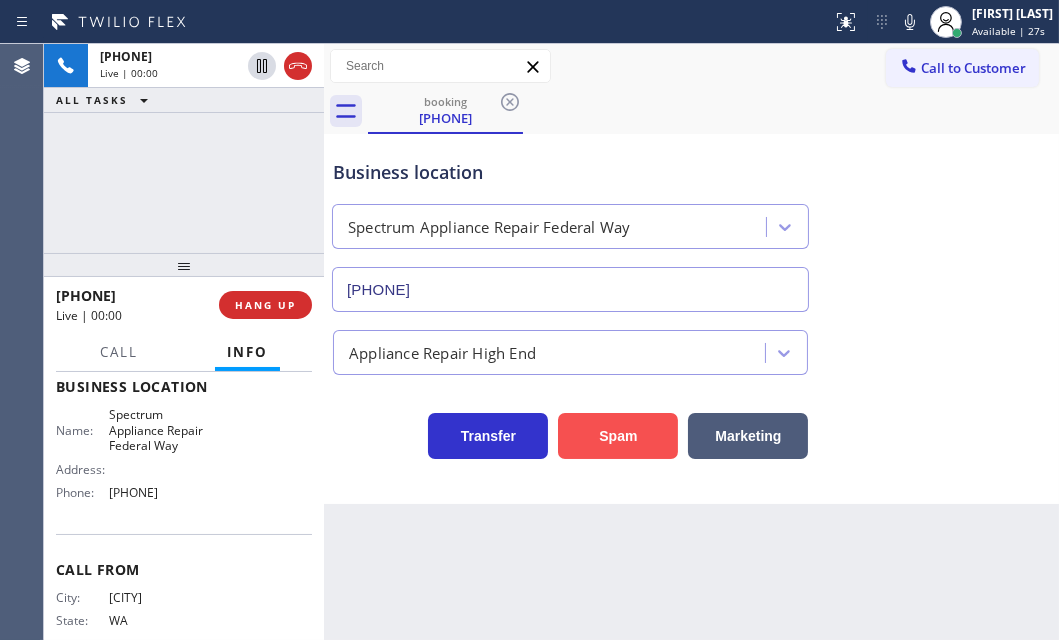 click on "Spam" at bounding box center [618, 436] 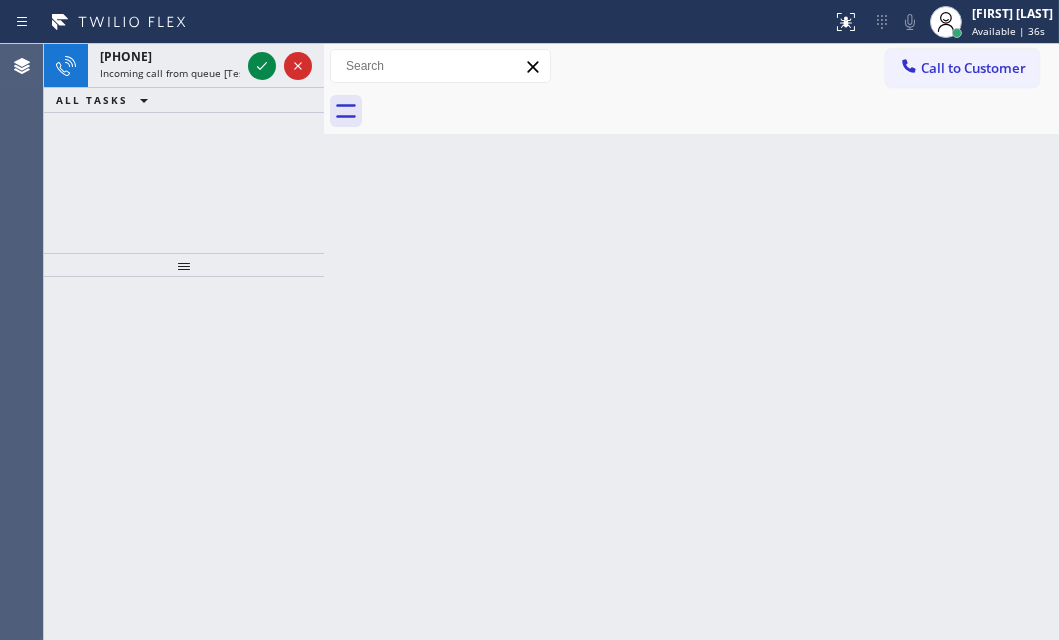 click 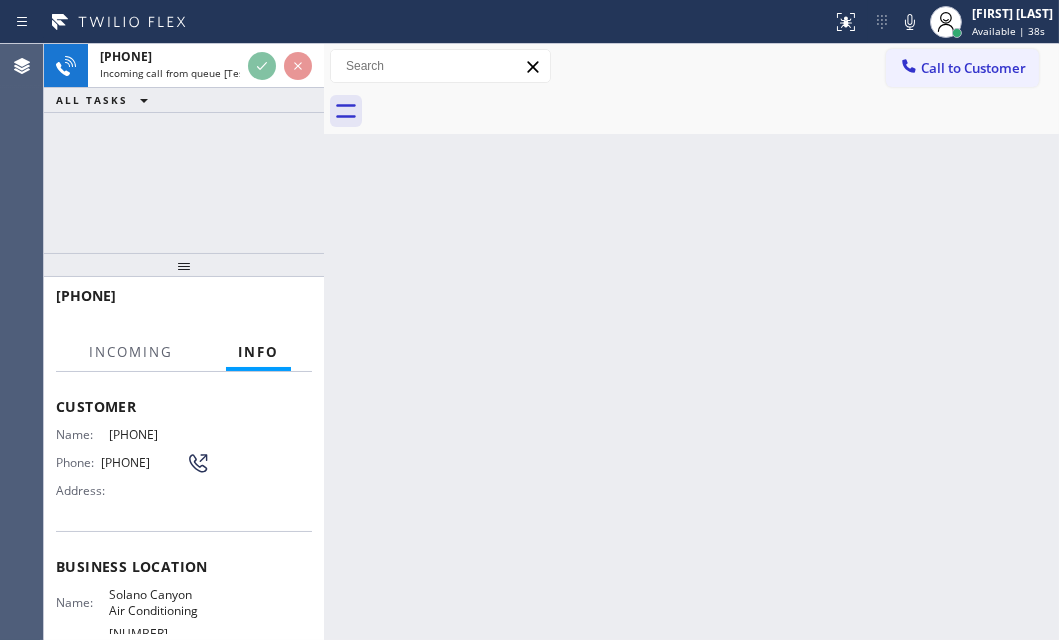 scroll, scrollTop: 181, scrollLeft: 0, axis: vertical 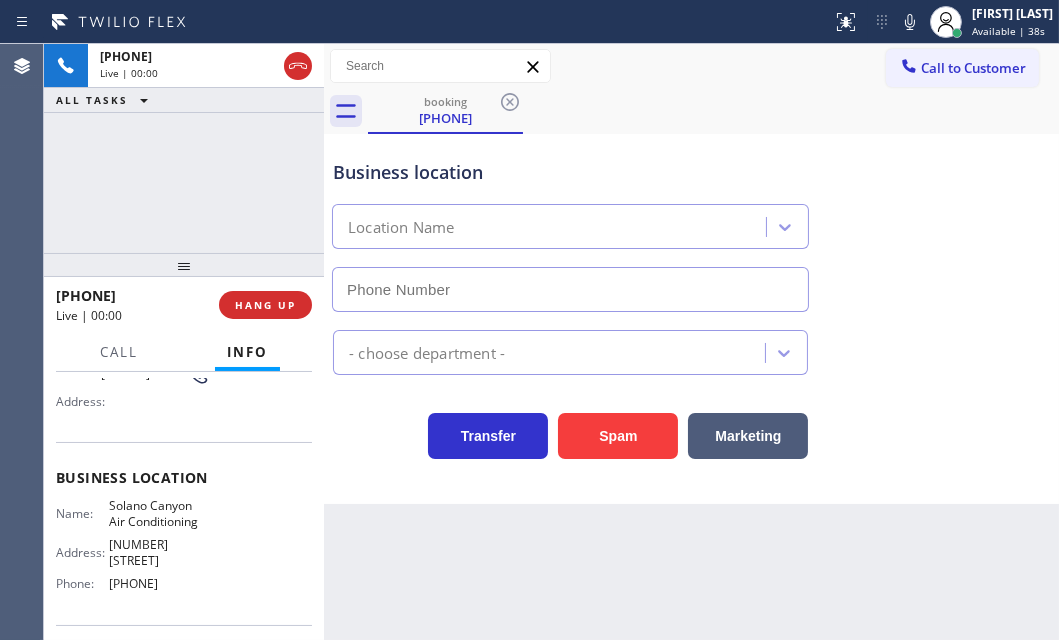 type on "[PHONE]" 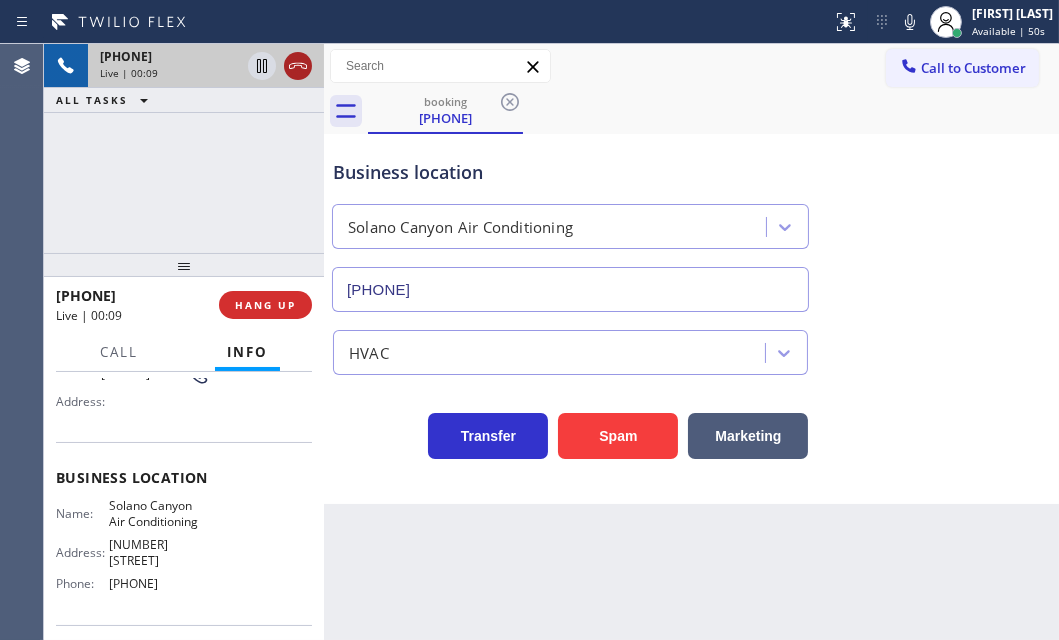 click 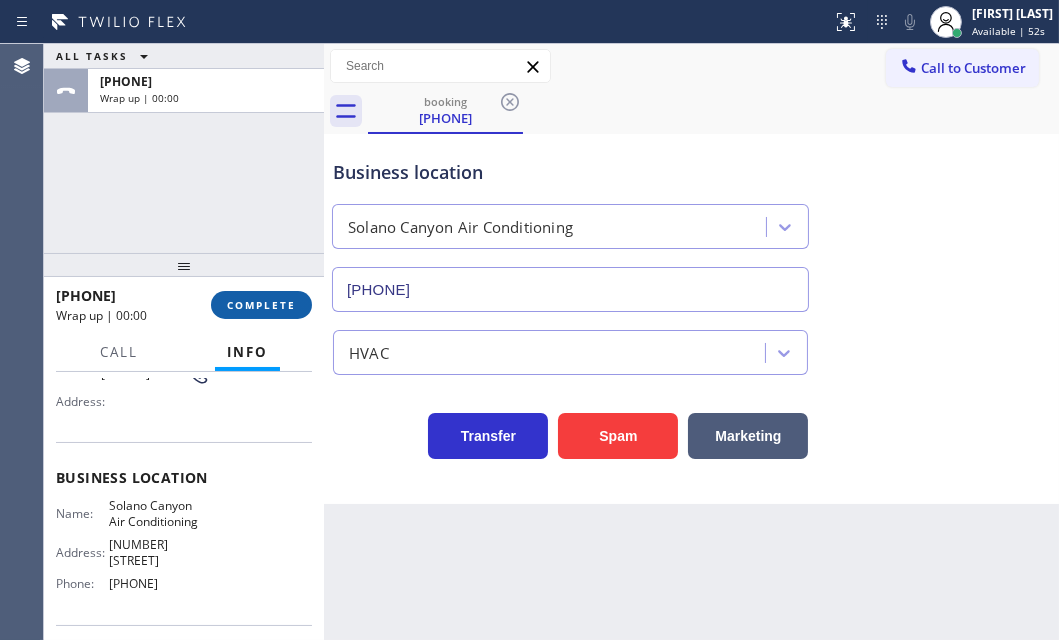 click on "COMPLETE" at bounding box center (261, 305) 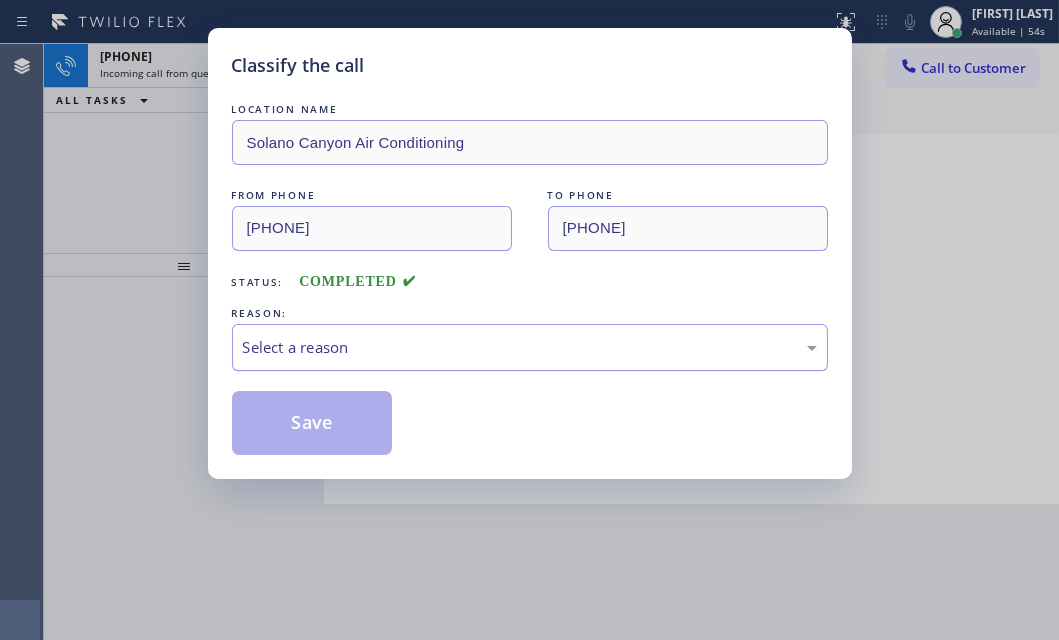 click on "REASON:" at bounding box center [530, 313] 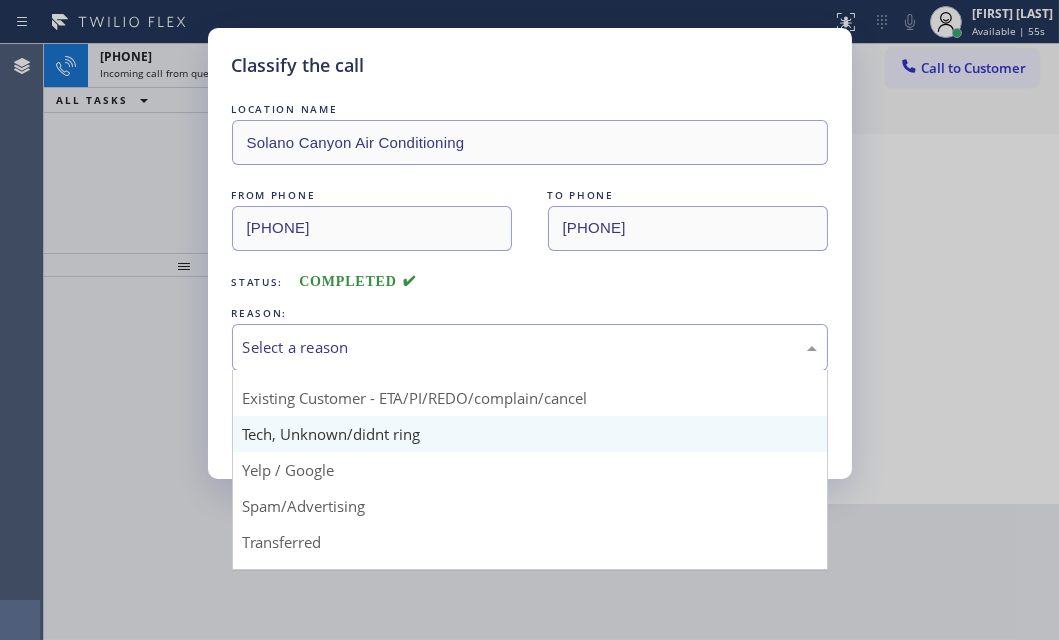 scroll, scrollTop: 133, scrollLeft: 0, axis: vertical 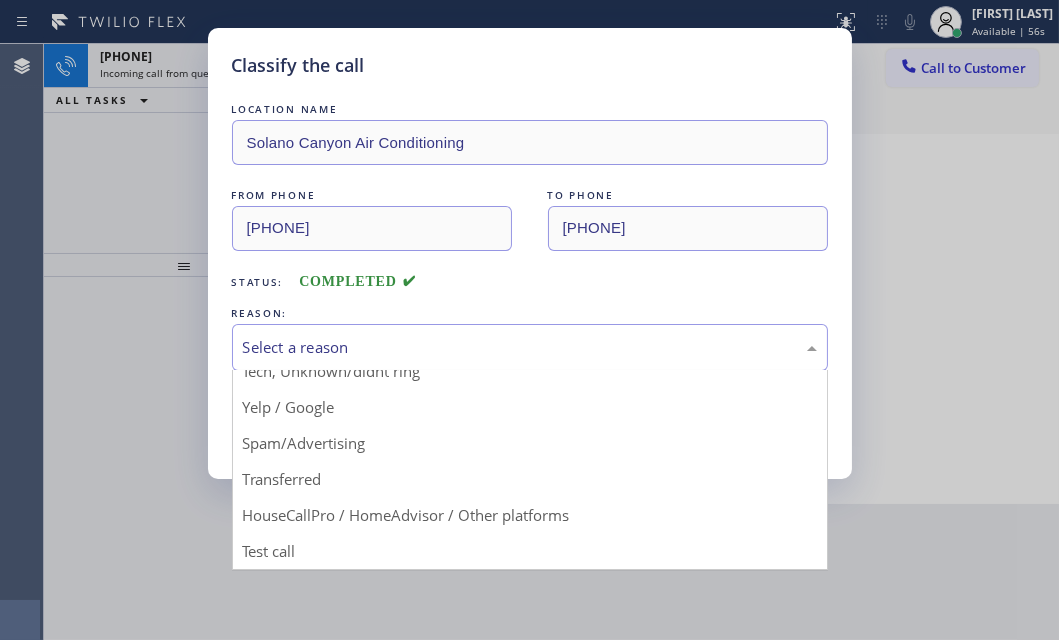 drag, startPoint x: 310, startPoint y: 436, endPoint x: 281, endPoint y: 422, distance: 32.202484 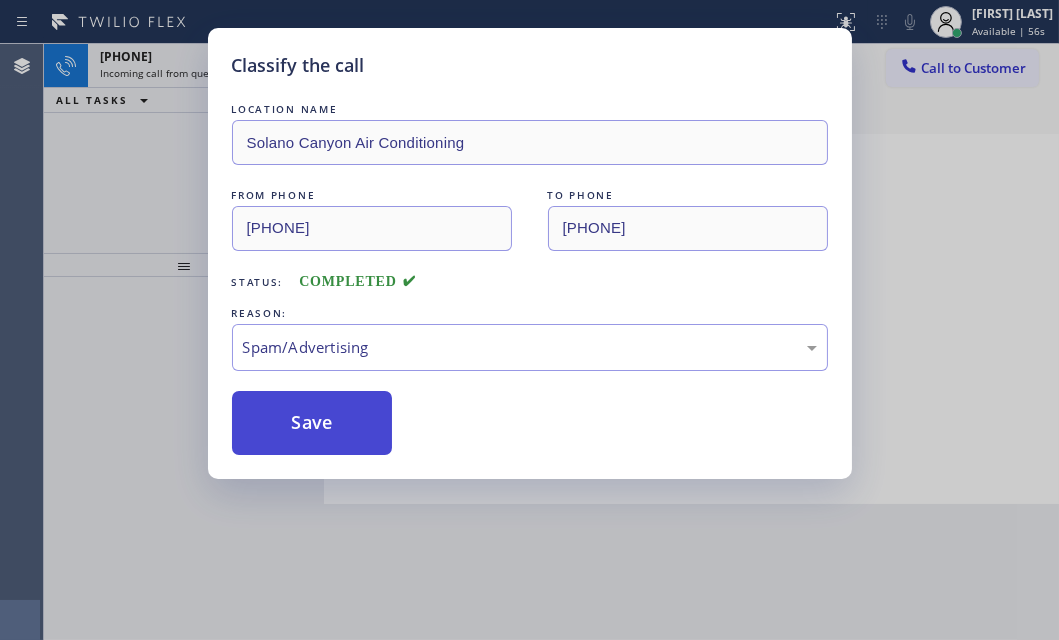 click on "Save" at bounding box center (312, 423) 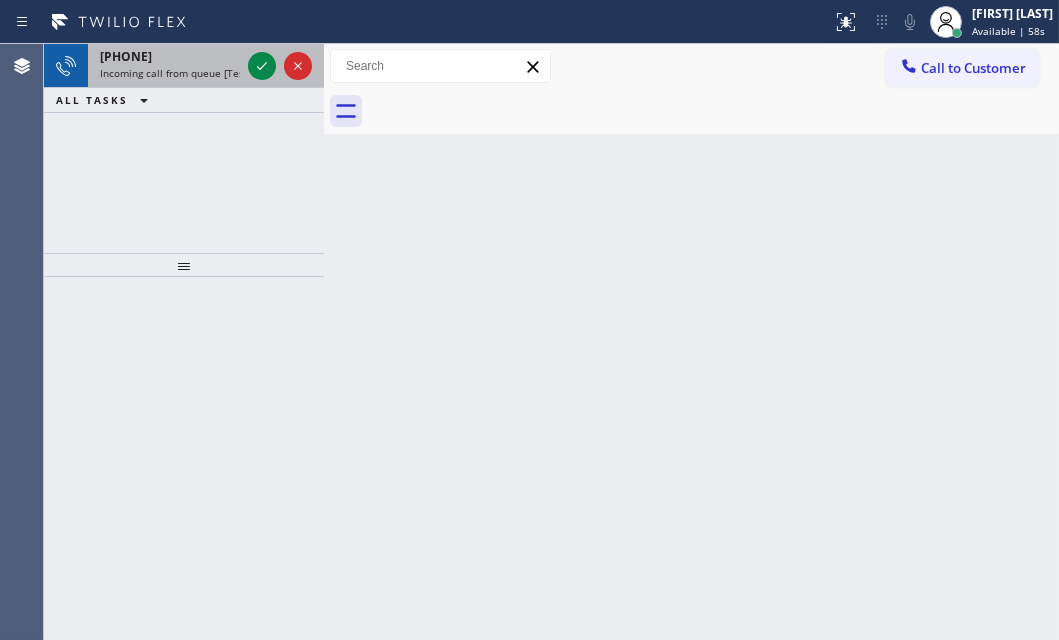 click on "Incoming call from queue [Test] All" at bounding box center (183, 73) 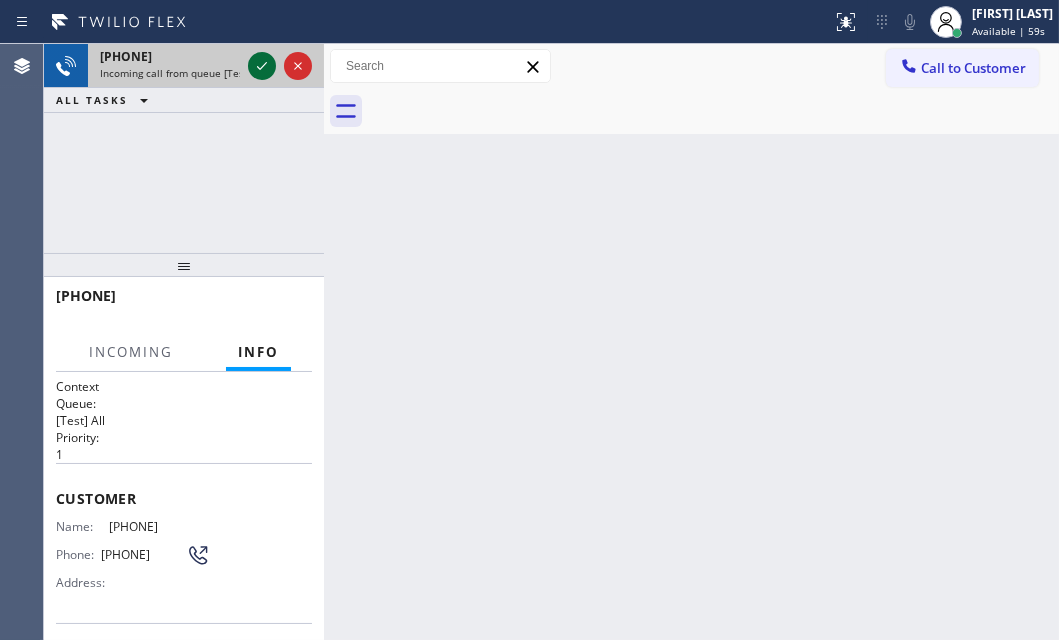 click 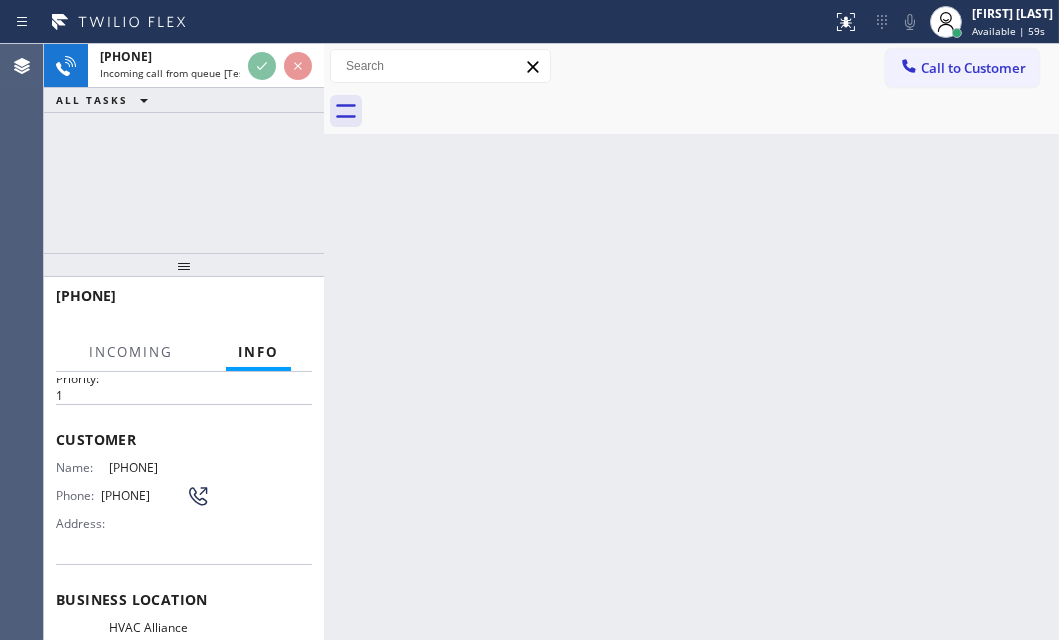 scroll, scrollTop: 272, scrollLeft: 0, axis: vertical 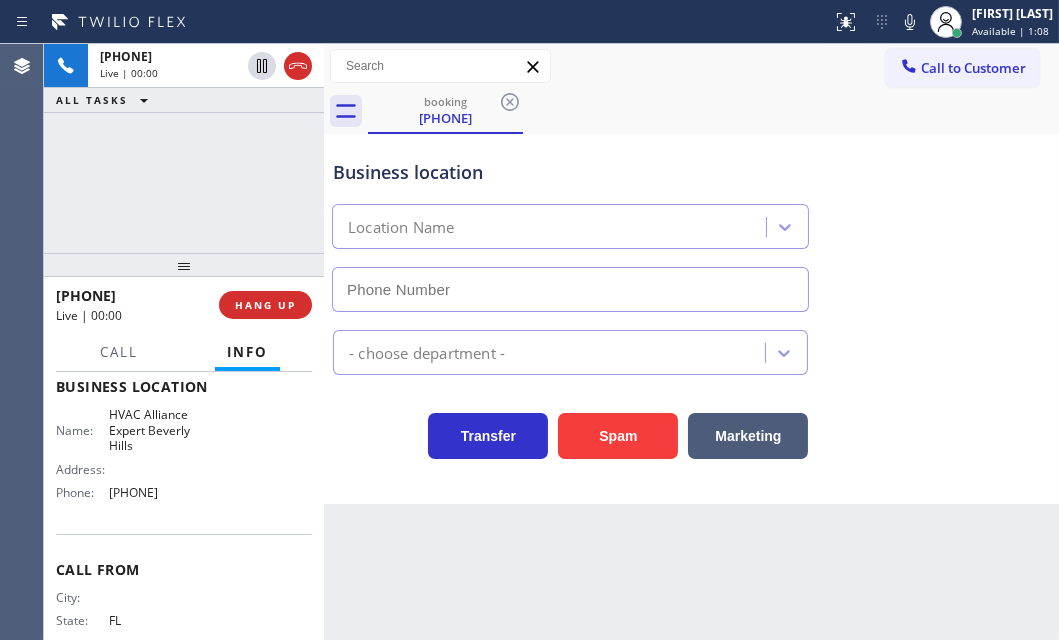 type on "[PHONE]" 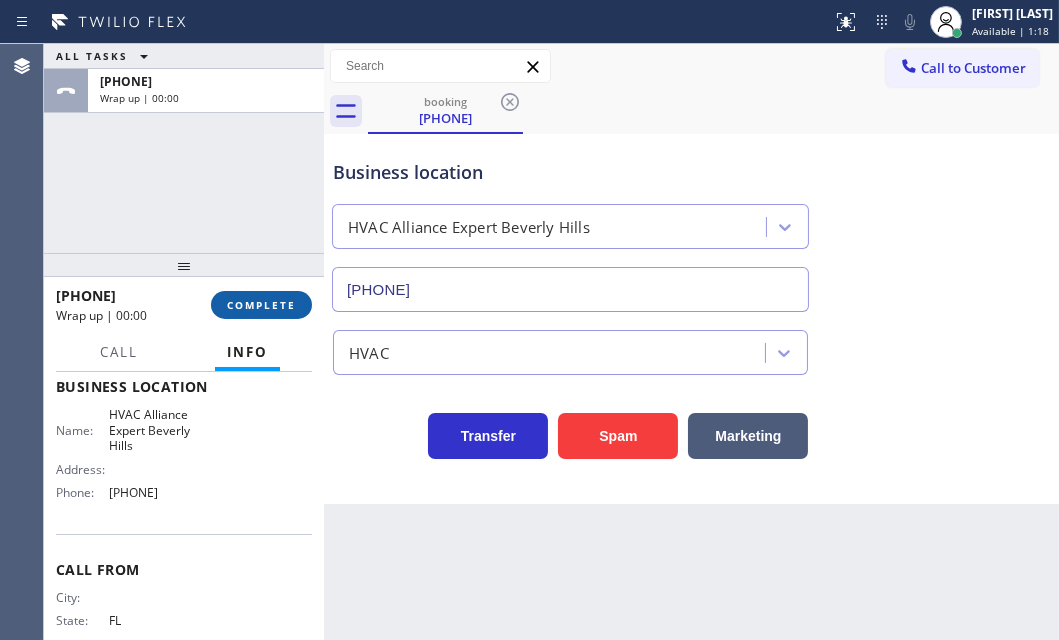 click on "COMPLETE" at bounding box center (261, 305) 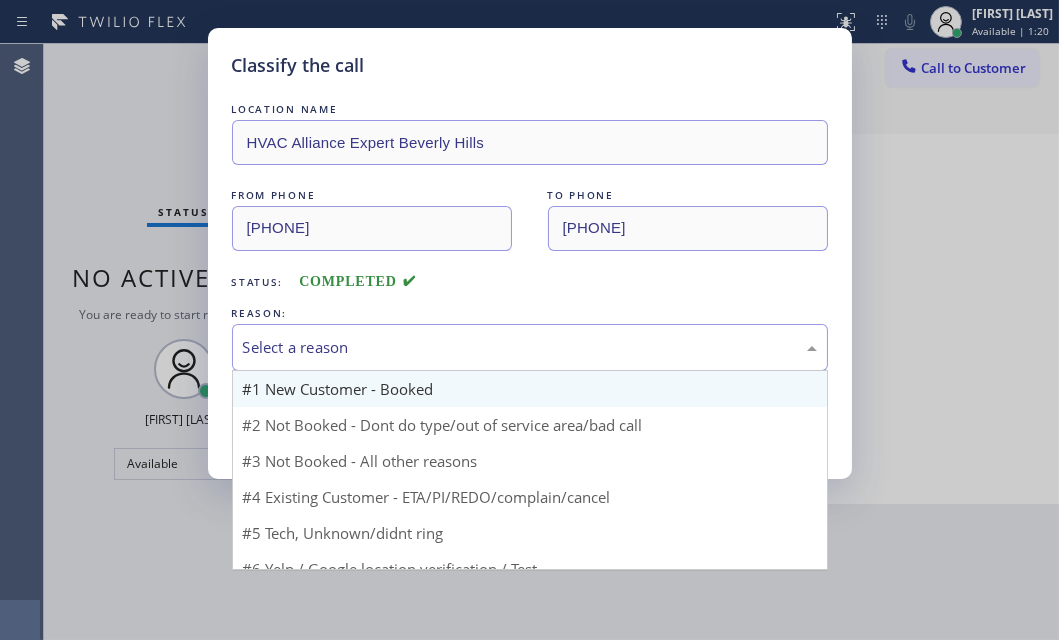 drag, startPoint x: 339, startPoint y: 356, endPoint x: 332, endPoint y: 393, distance: 37.65634 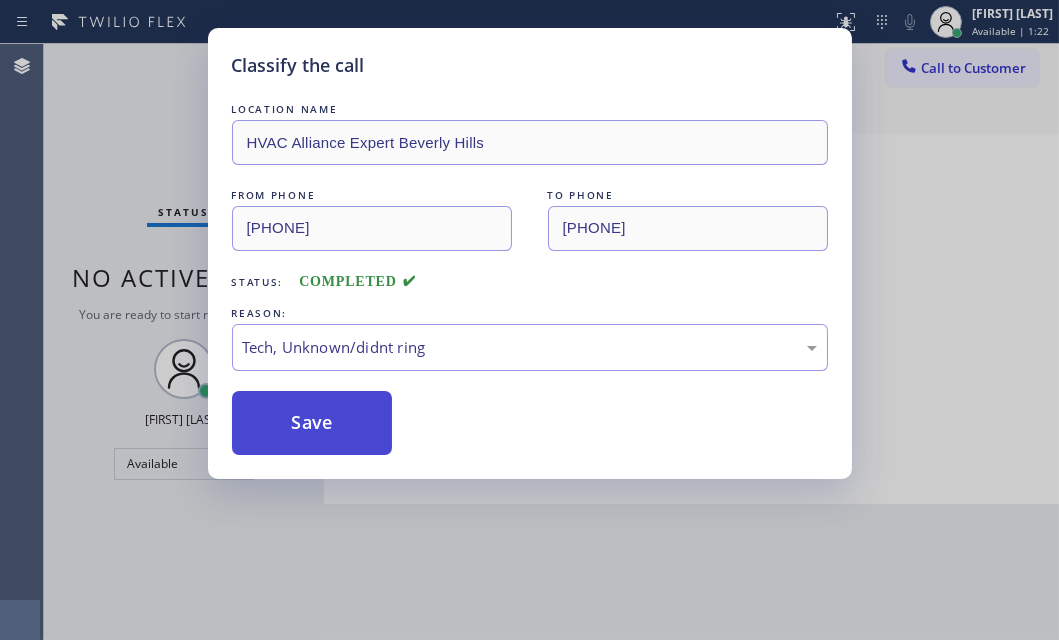 click on "Save" at bounding box center (312, 423) 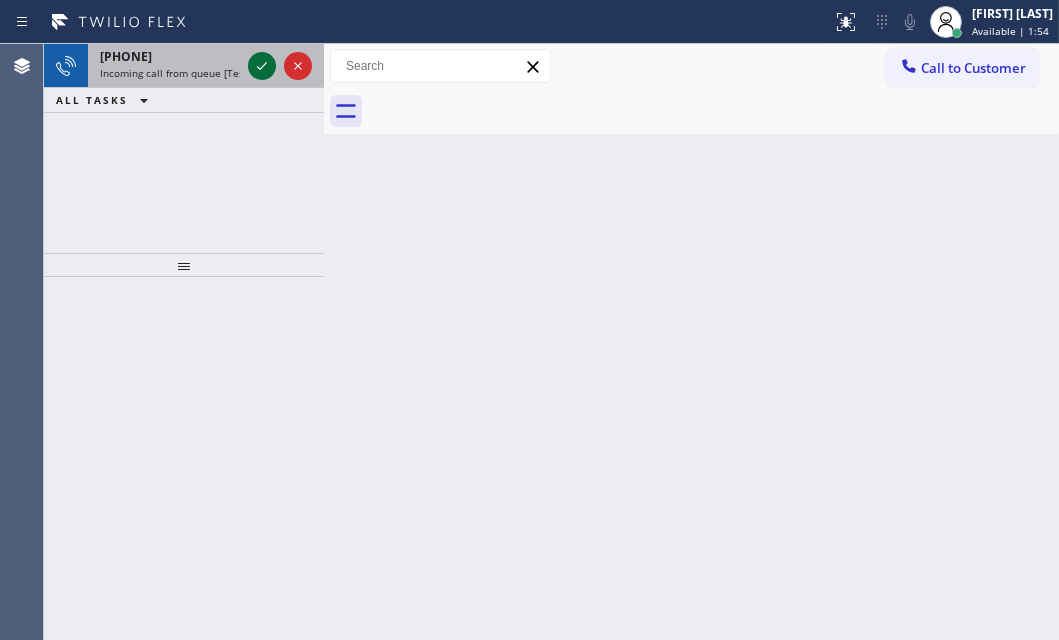 click 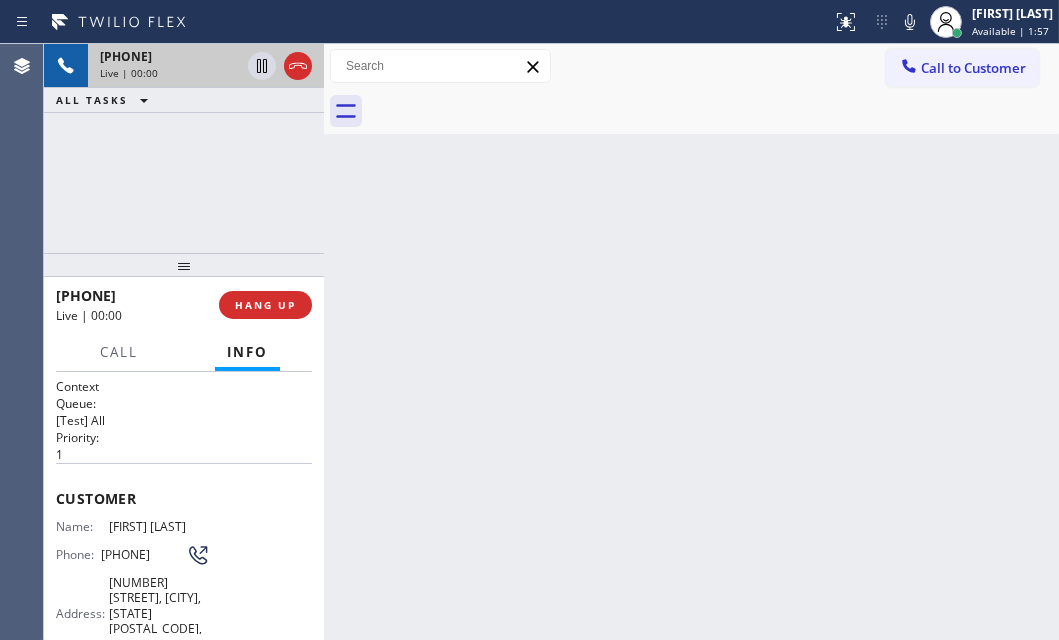 scroll, scrollTop: 90, scrollLeft: 0, axis: vertical 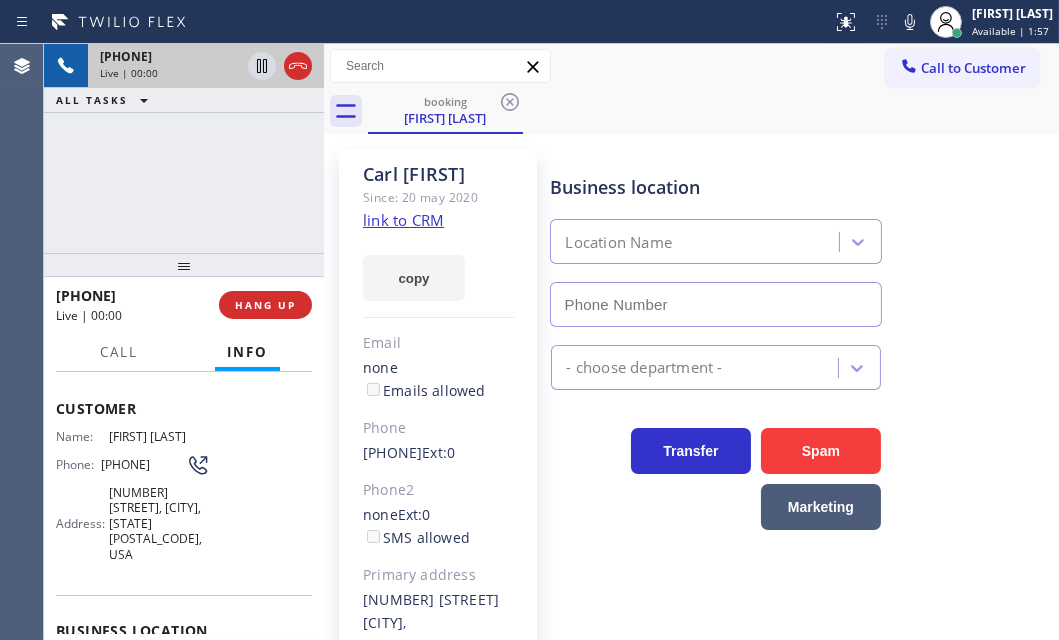 type on "[PHONE]" 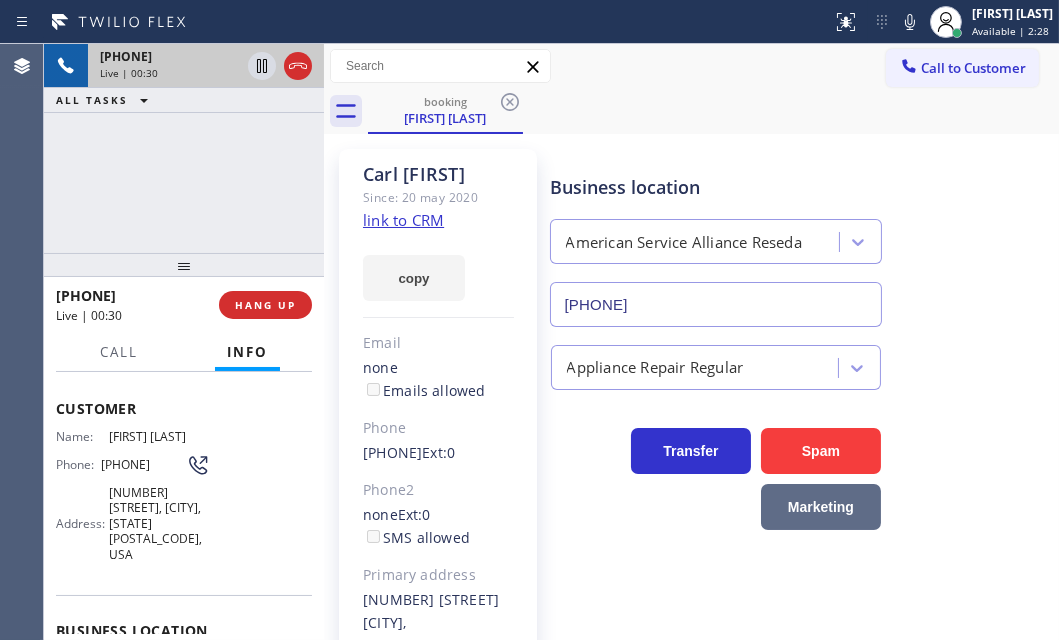 click on "Marketing" at bounding box center [821, 507] 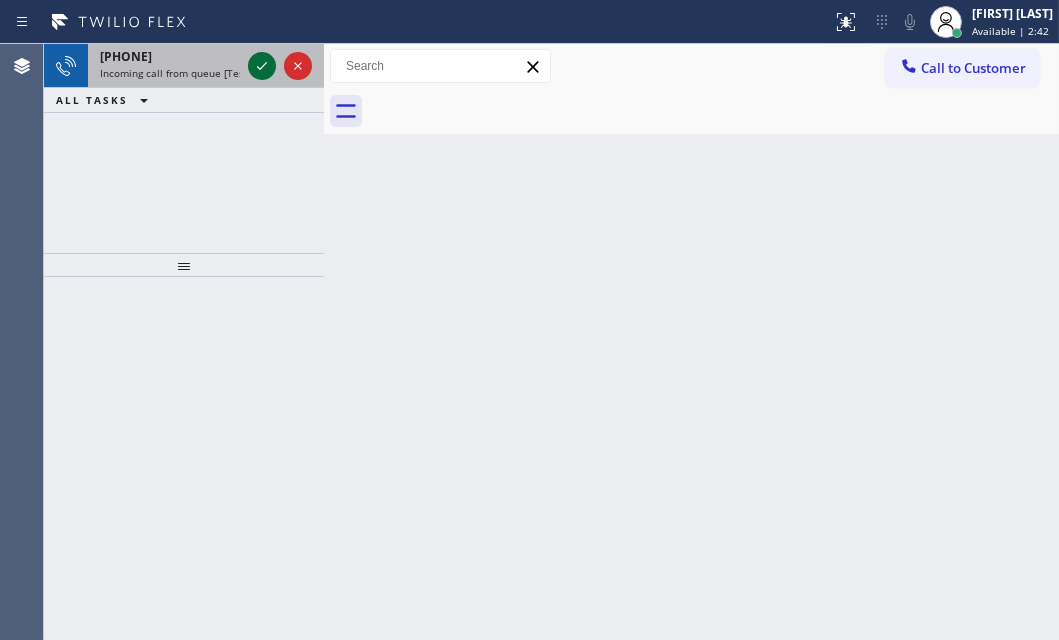 click 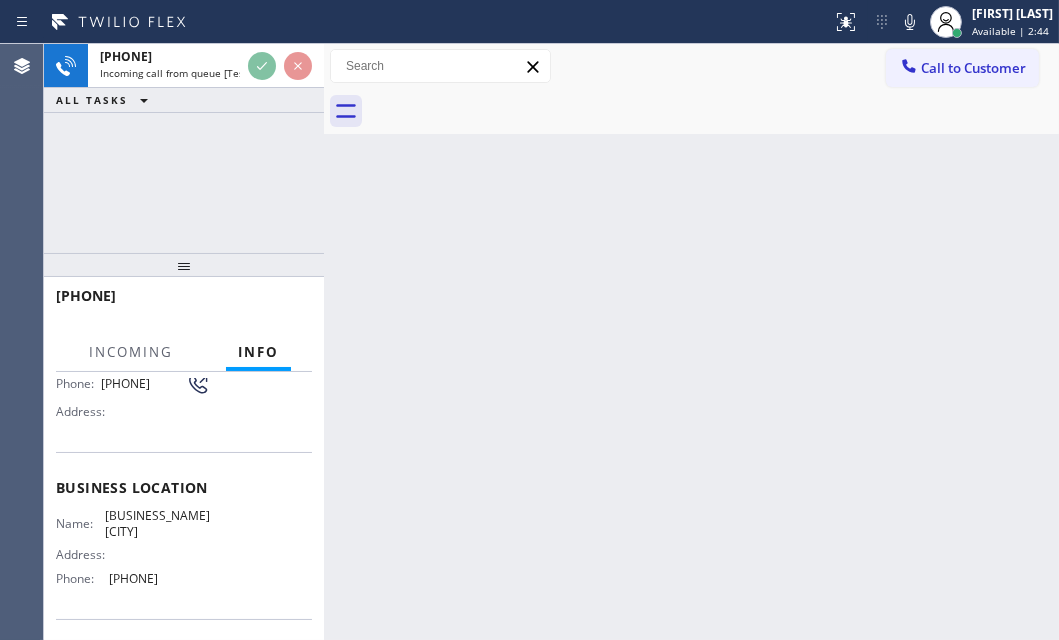 scroll, scrollTop: 181, scrollLeft: 0, axis: vertical 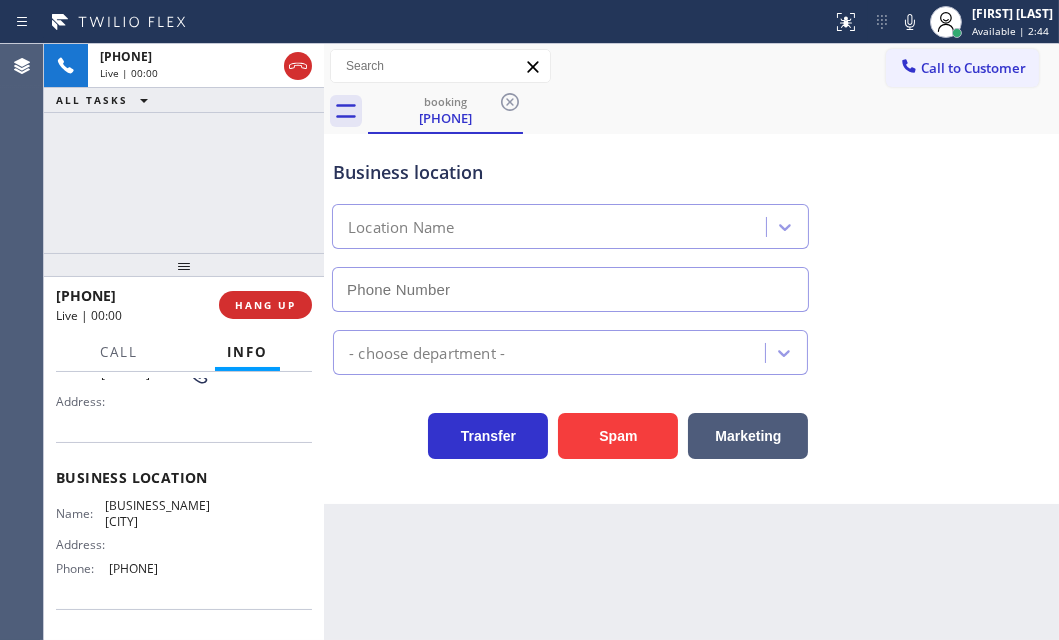 type on "[PHONE]" 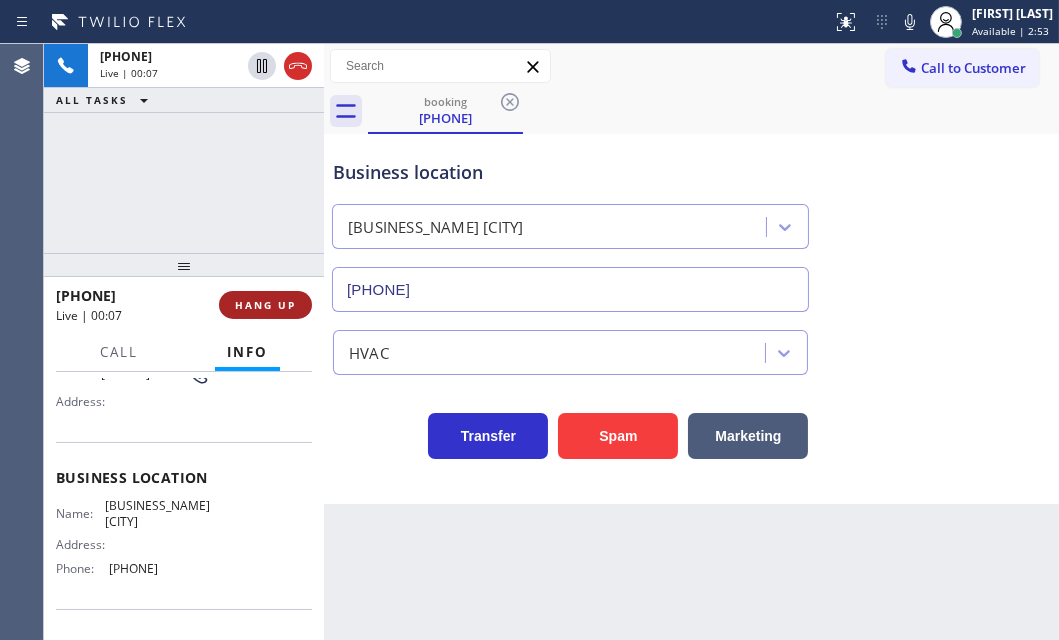 click on "HANG UP" at bounding box center (265, 305) 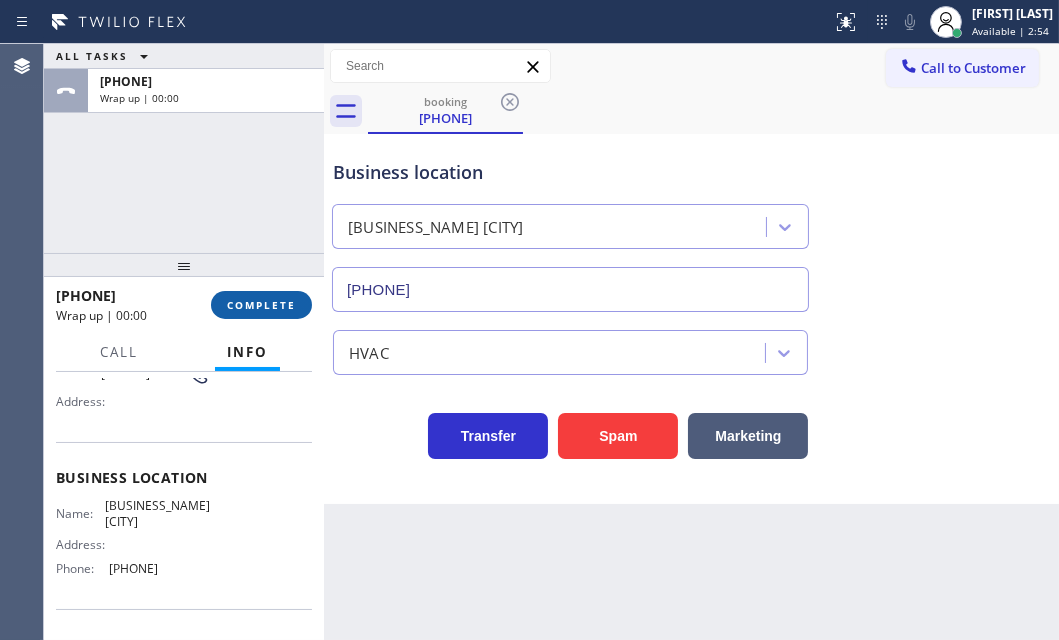 click on "COMPLETE" at bounding box center (261, 305) 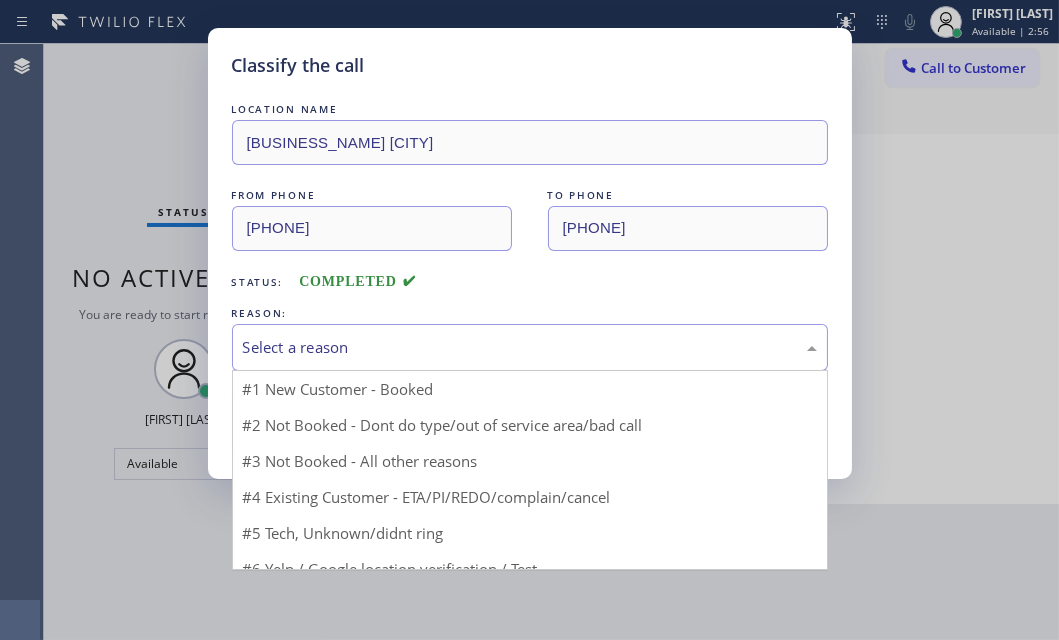 click on "Select a reason" at bounding box center (530, 347) 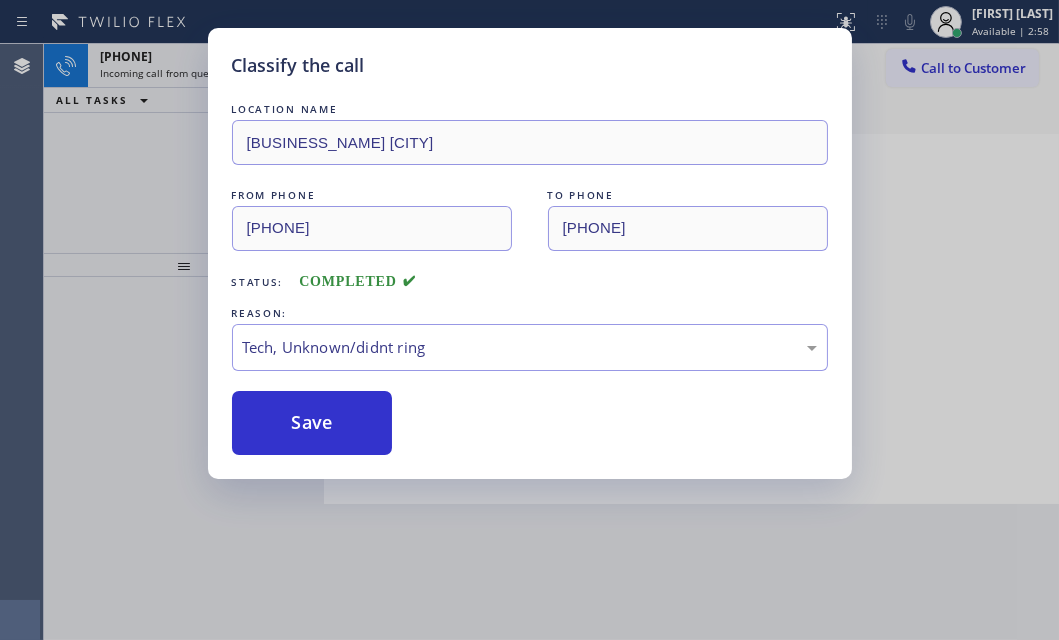 drag, startPoint x: 304, startPoint y: 416, endPoint x: 237, endPoint y: 280, distance: 151.60805 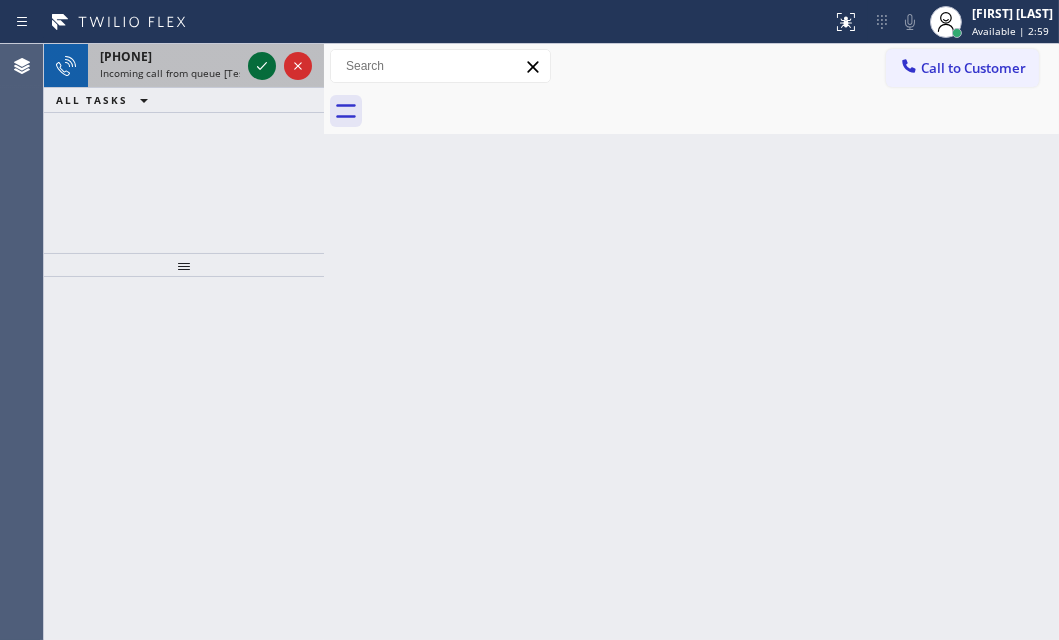 drag, startPoint x: 258, startPoint y: 61, endPoint x: 259, endPoint y: 77, distance: 16.03122 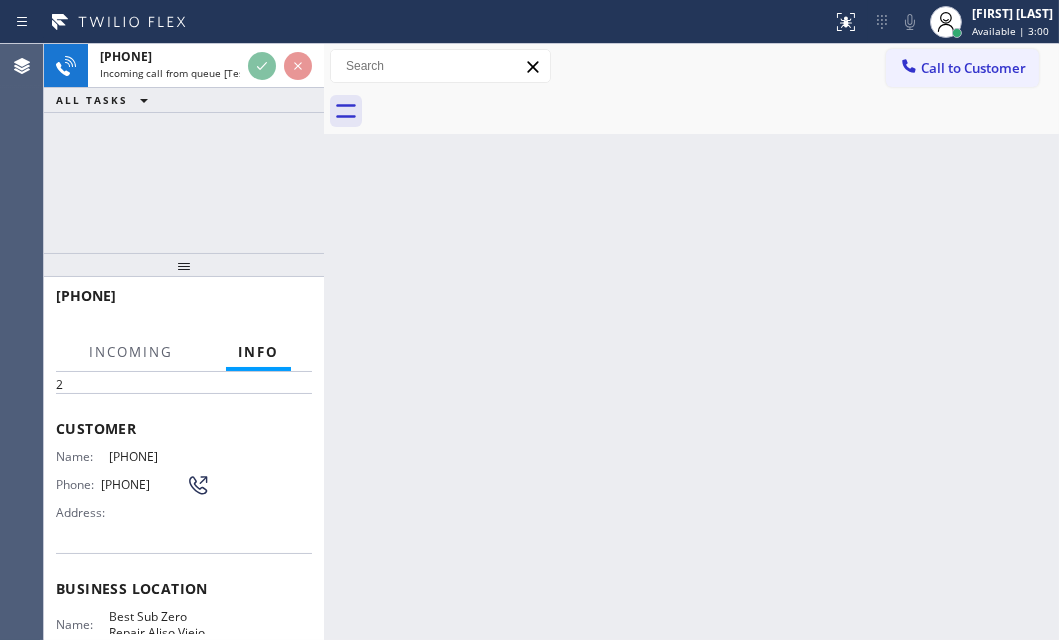 scroll, scrollTop: 90, scrollLeft: 0, axis: vertical 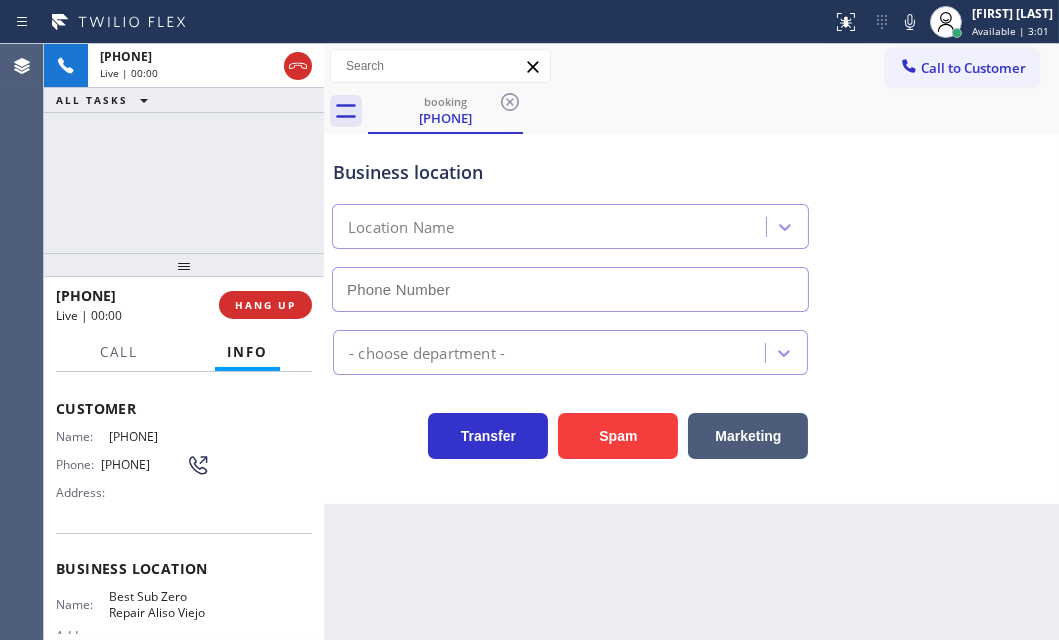 type on "[PHONE]" 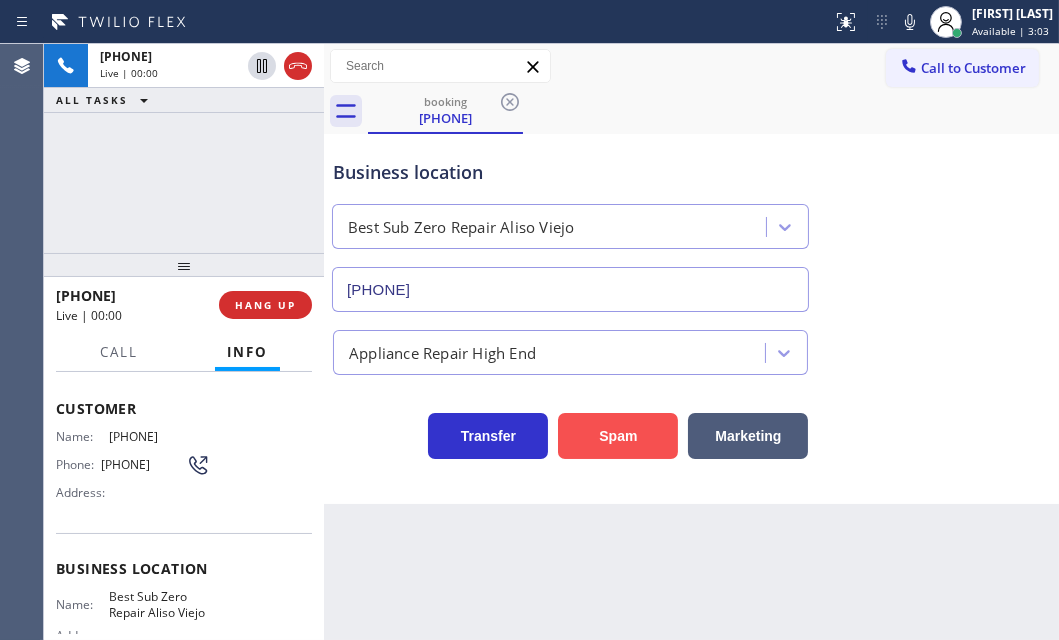 click on "Spam" at bounding box center (618, 436) 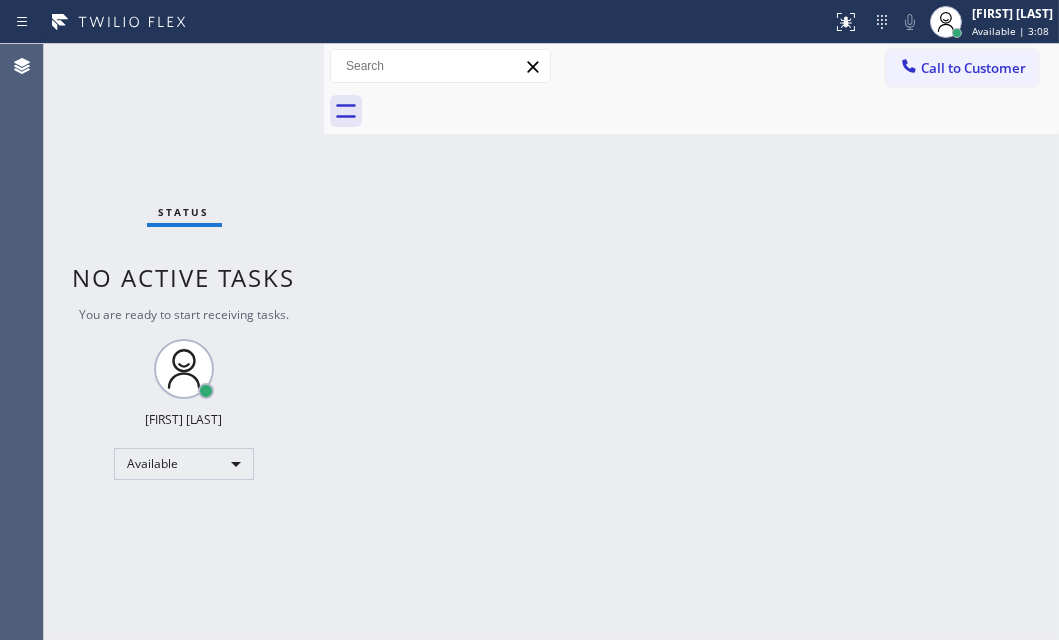 click on "Status   No active tasks     You are ready to start receiving tasks.   [FIRST] [LAST] Available" at bounding box center [184, 342] 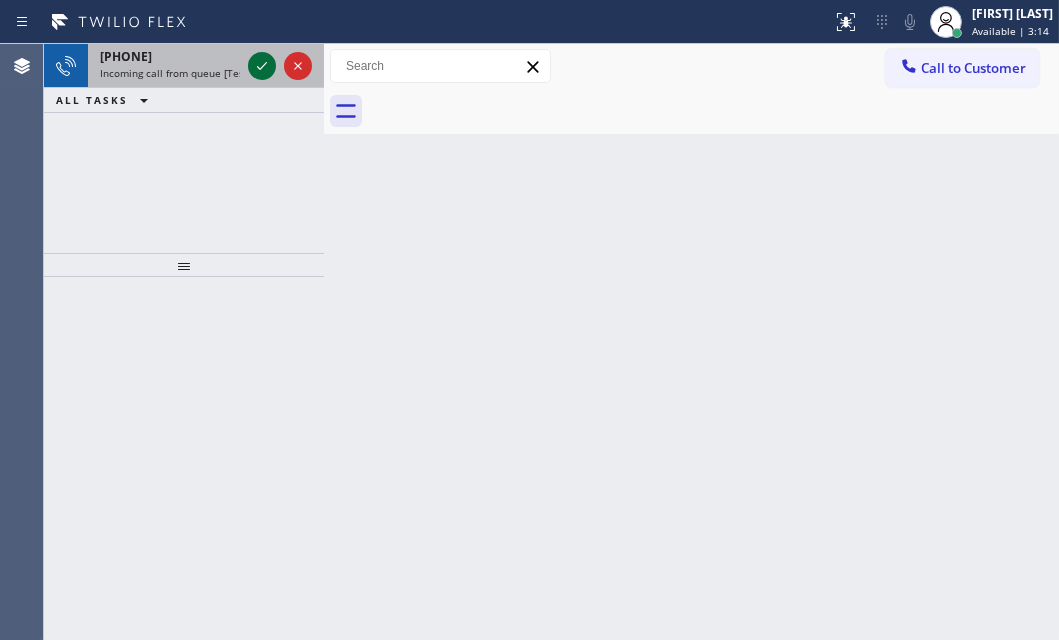 drag, startPoint x: 207, startPoint y: 74, endPoint x: 260, endPoint y: 71, distance: 53.08484 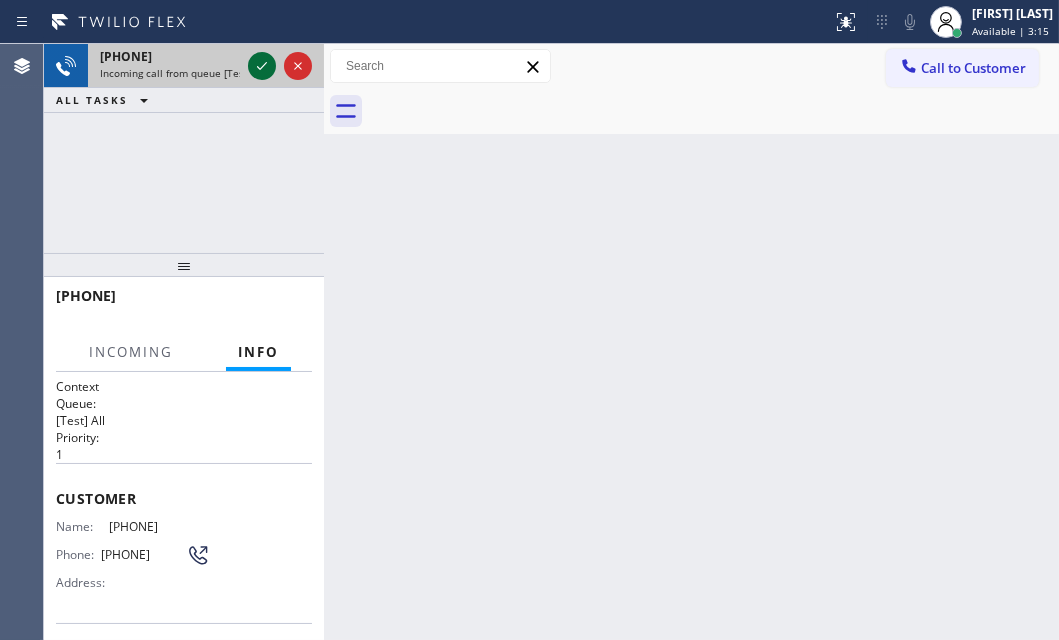 click 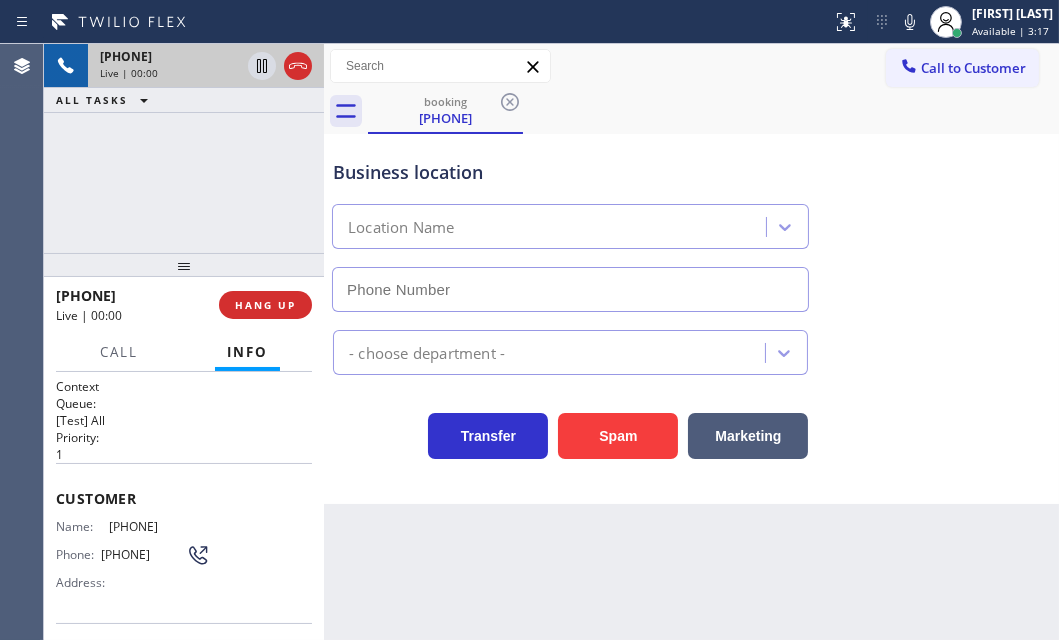 type on "[PHONE]" 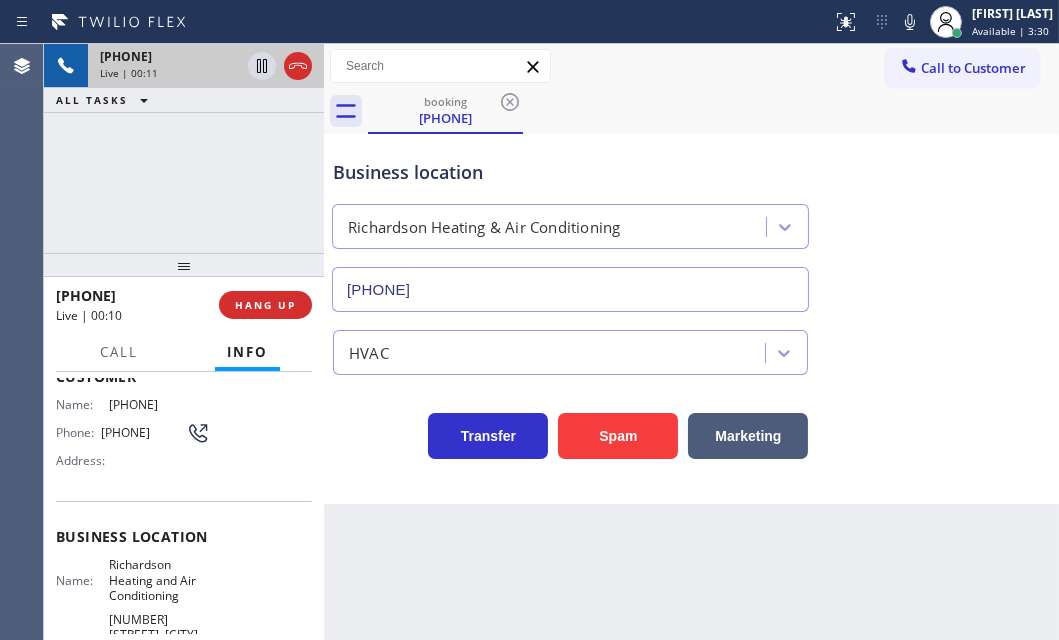 scroll, scrollTop: 90, scrollLeft: 0, axis: vertical 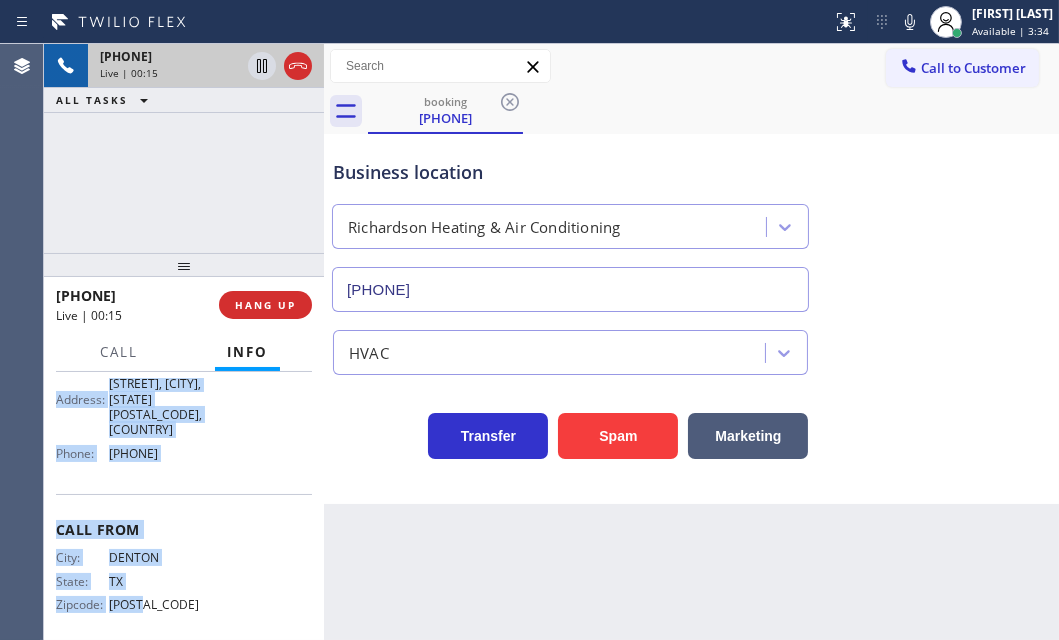 drag, startPoint x: 56, startPoint y: 398, endPoint x: 203, endPoint y: 454, distance: 157.30544 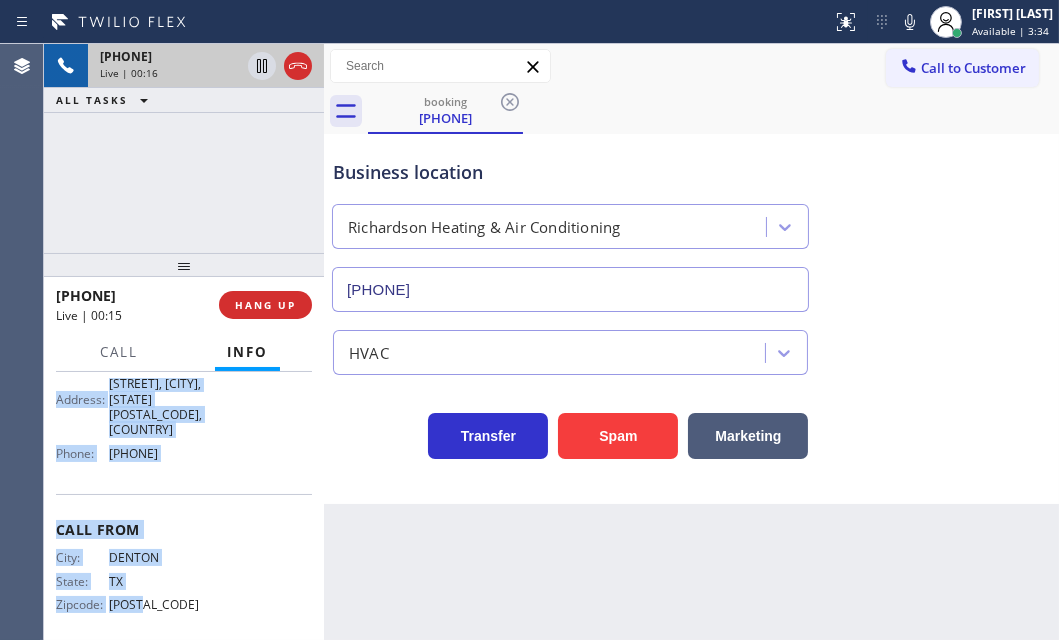 copy on "Customer Name: [NAME] Phone: [PHONE] Address: Business location Name: Richardson Heating  and  Air Conditioning Address: [NUMBER] [STREET], [CITY], [STATE] [POSTAL_CODE], [COUNTRY]  Phone: [PHONE]" 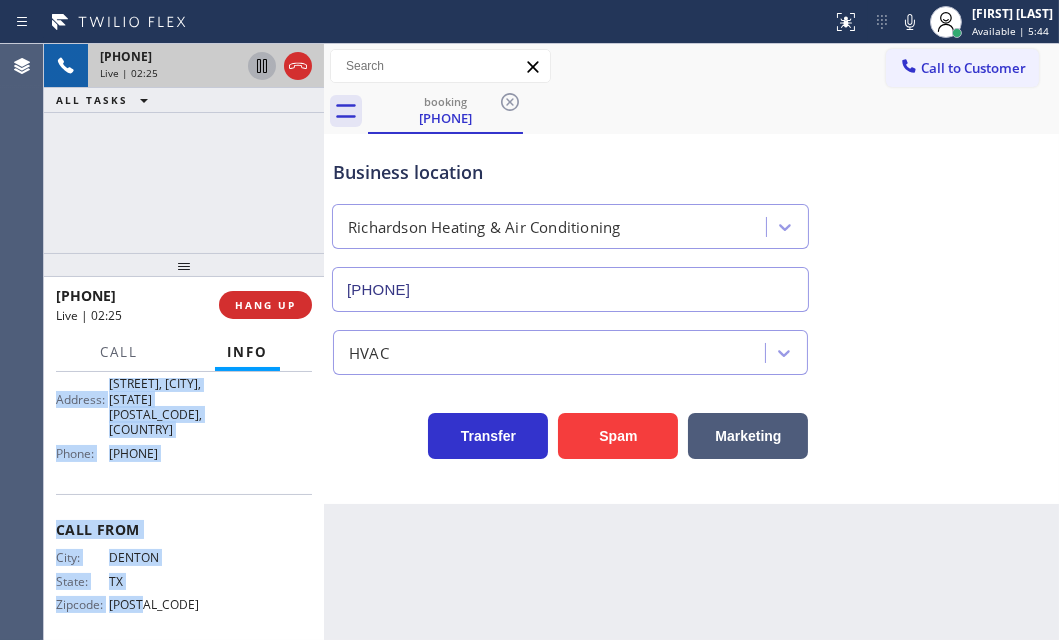 click 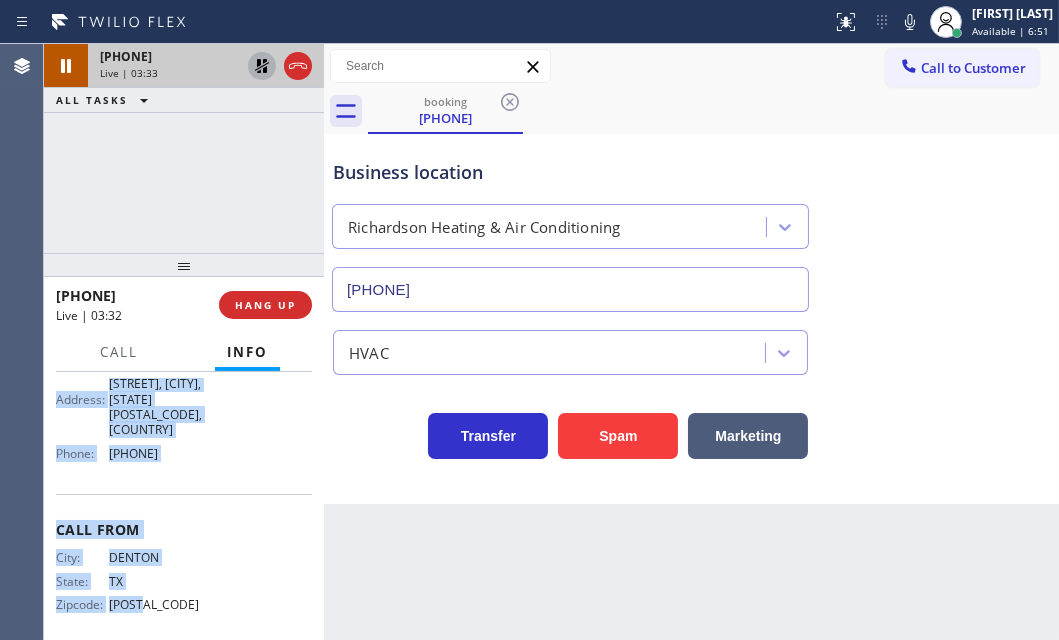 click 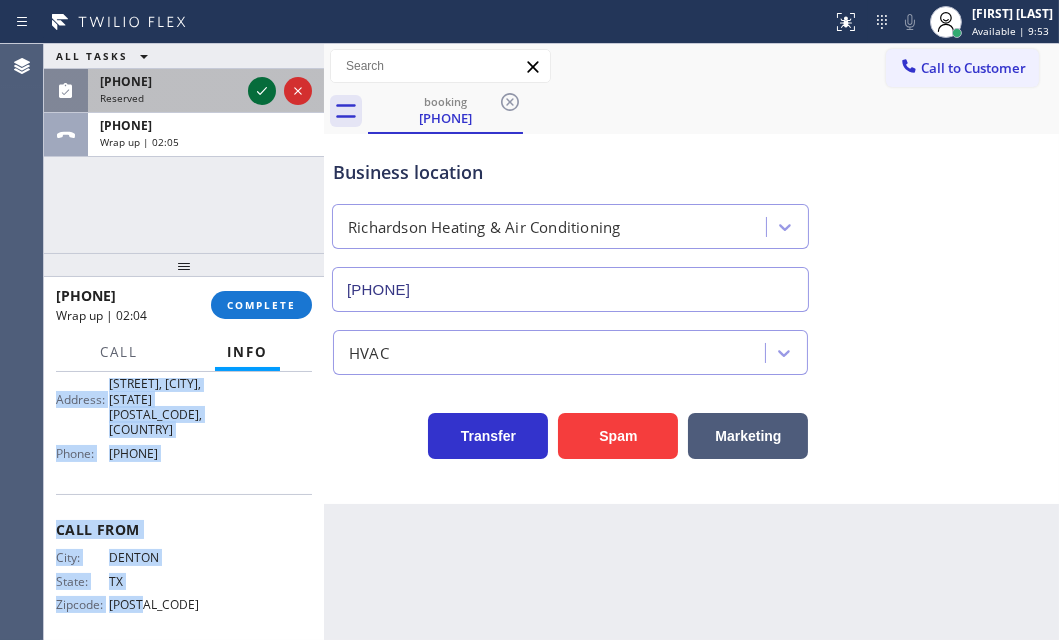 click 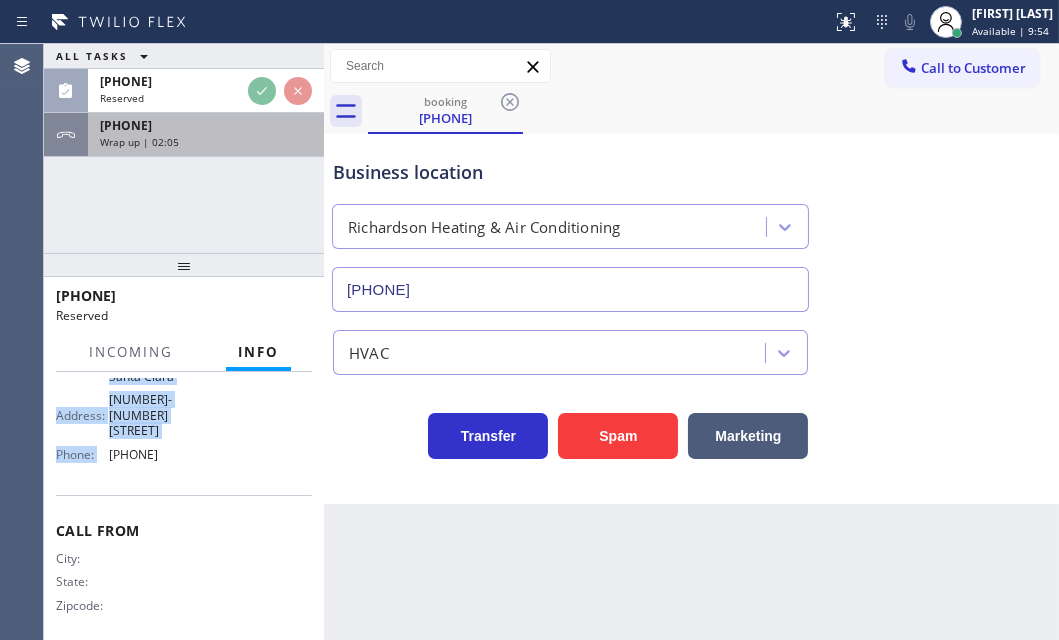 click on "Wrap up | 02:05" at bounding box center [206, 142] 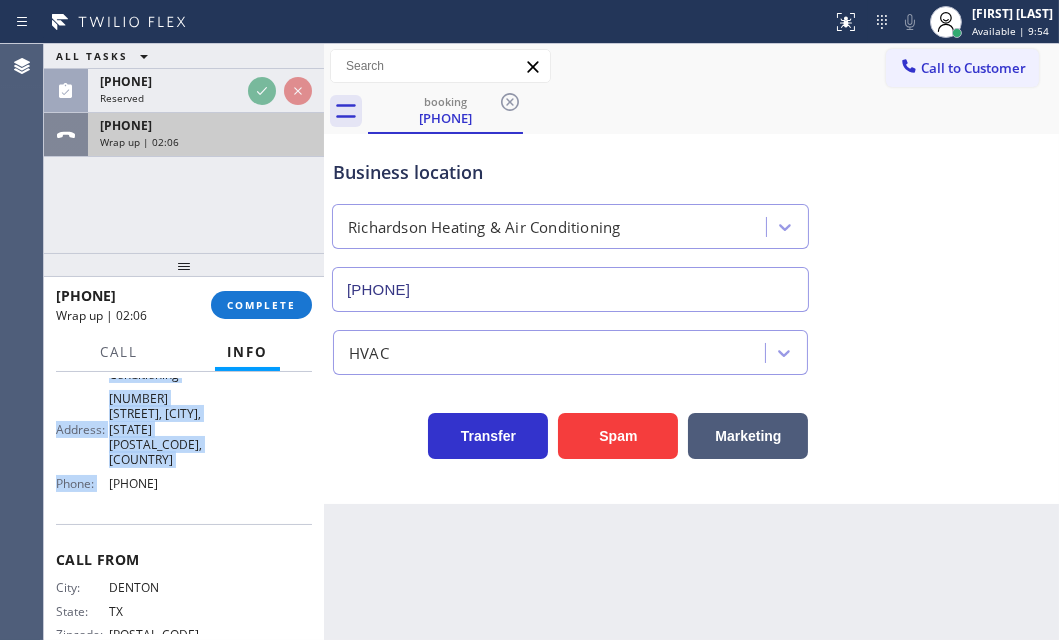 scroll, scrollTop: 373, scrollLeft: 0, axis: vertical 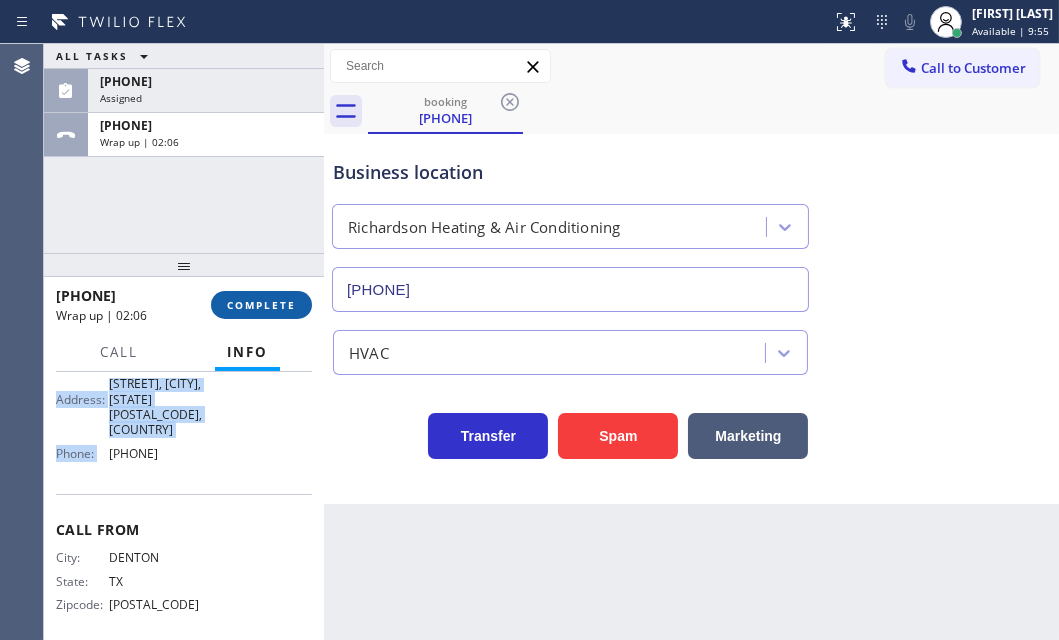 click on "COMPLETE" at bounding box center [261, 305] 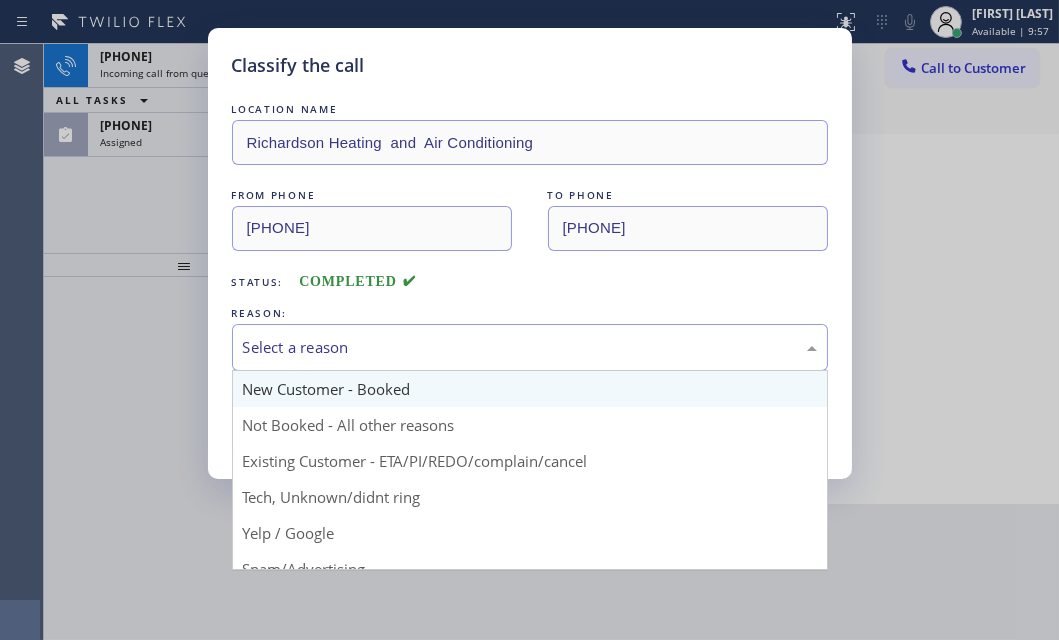 drag, startPoint x: 431, startPoint y: 345, endPoint x: 414, endPoint y: 384, distance: 42.544094 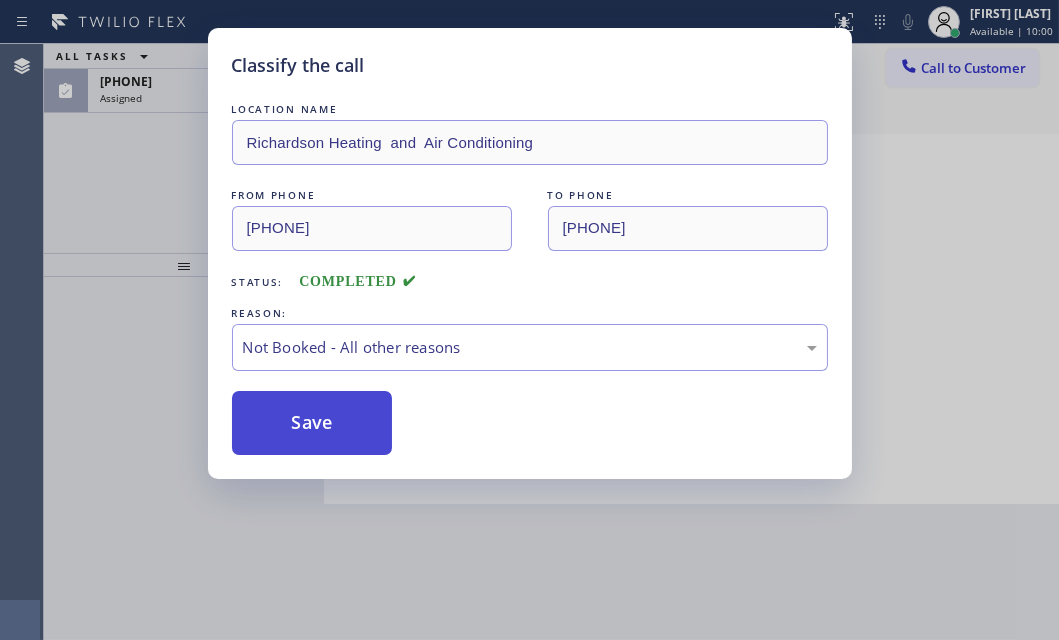 click on "Save" at bounding box center (312, 423) 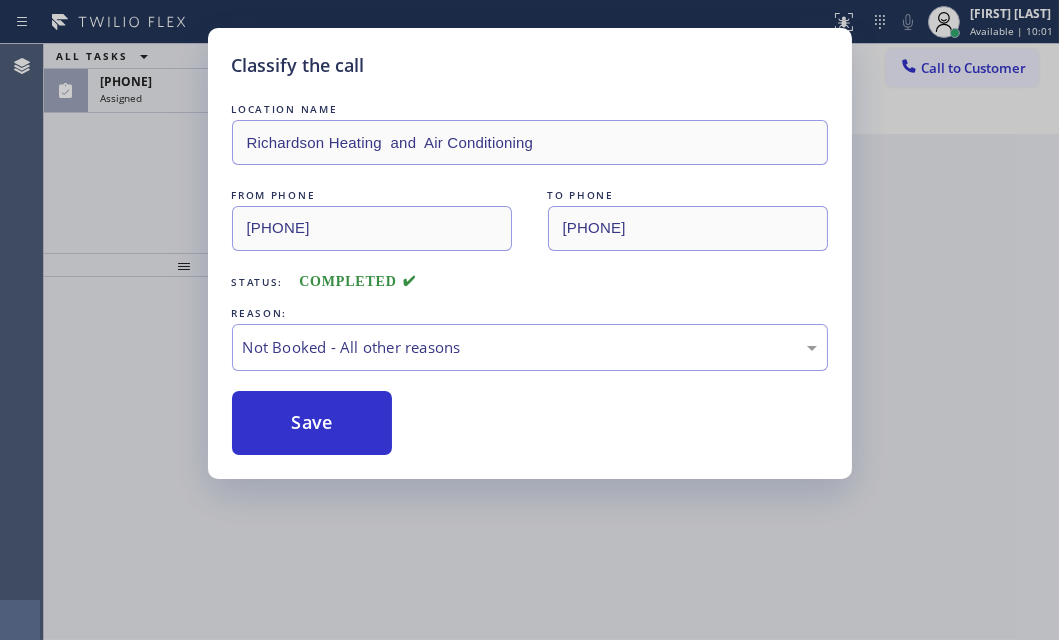 click on "Classify the call LOCATION NAME Richardson Heating  and  Air Conditioning FROM PHONE [PHONE] TO PHONE [PHONE] Status: COMPLETED REASON: Not Booked - All other reasons Save" at bounding box center (529, 320) 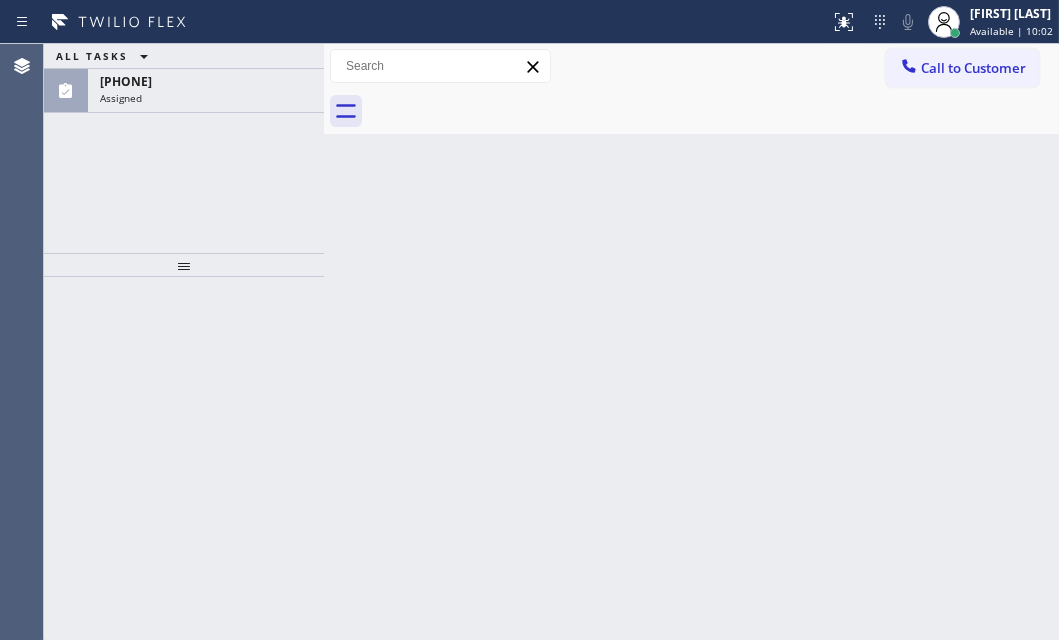 drag, startPoint x: 249, startPoint y: 100, endPoint x: 233, endPoint y: 210, distance: 111.15755 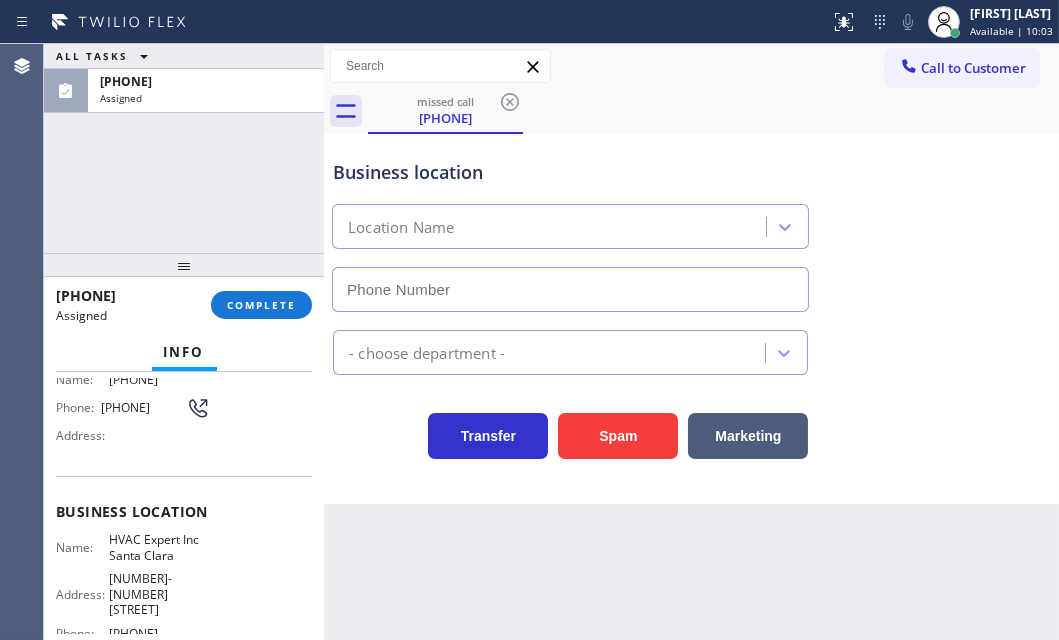 type on "[PHONE]" 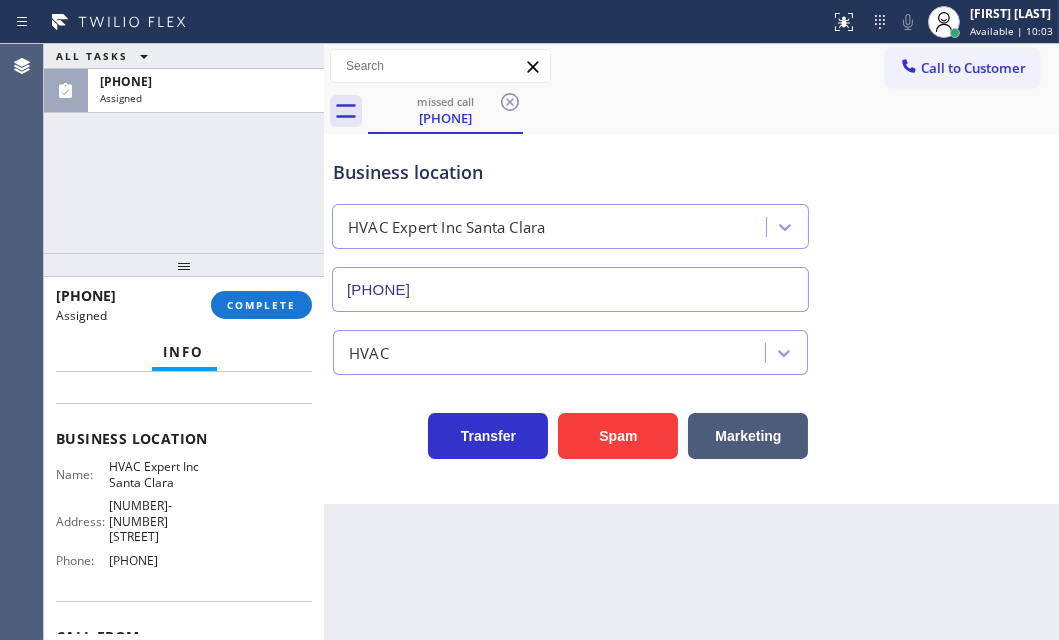scroll, scrollTop: 256, scrollLeft: 0, axis: vertical 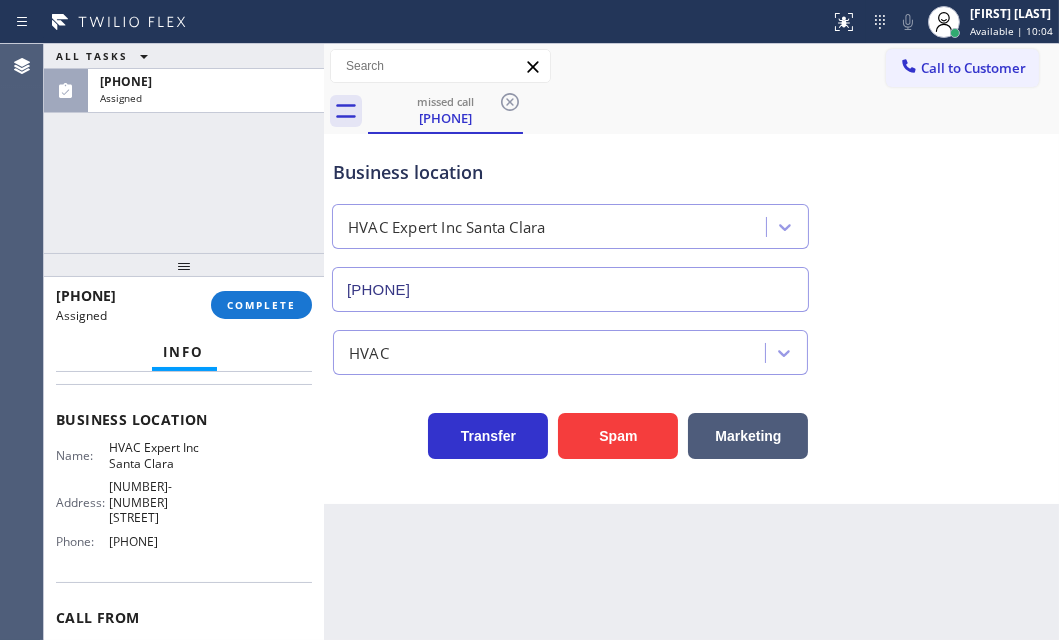 click on "[PHONE]" at bounding box center [159, 541] 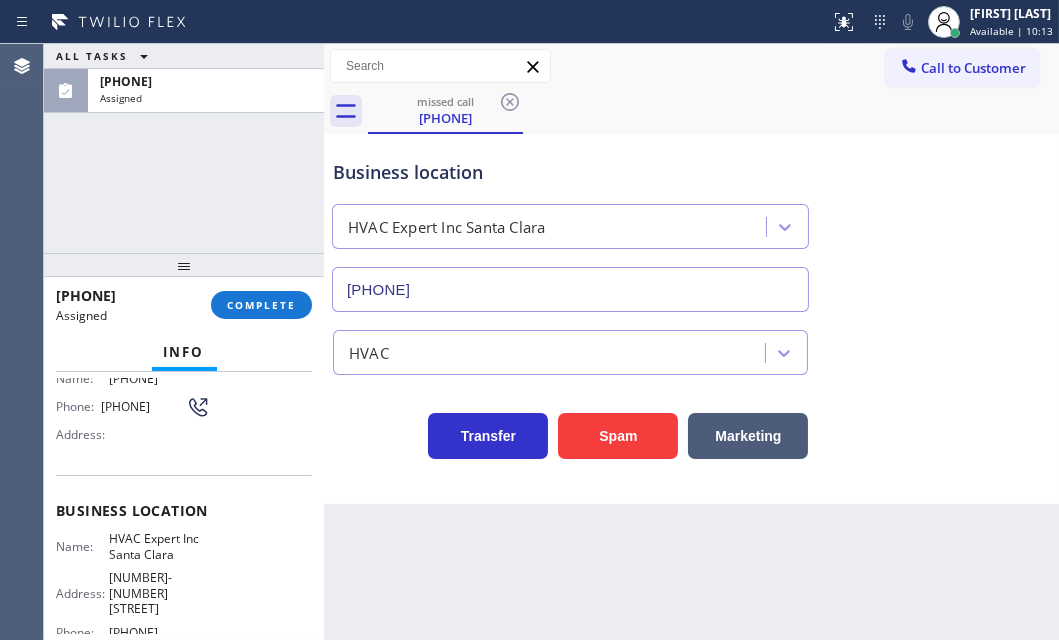 scroll, scrollTop: 0, scrollLeft: 0, axis: both 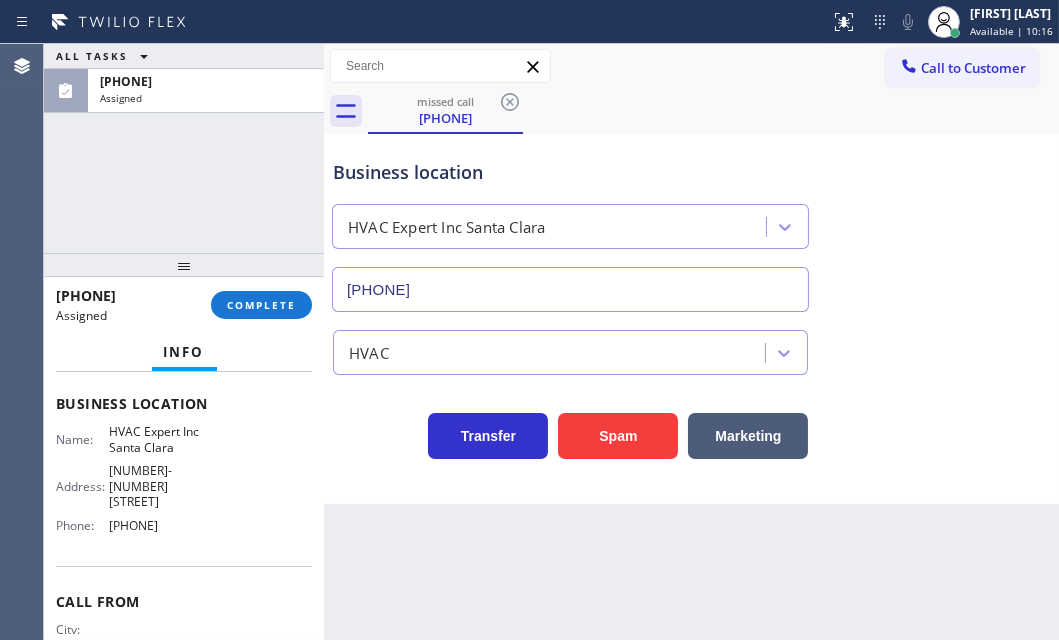 drag, startPoint x: 80, startPoint y: 545, endPoint x: 237, endPoint y: 501, distance: 163.04907 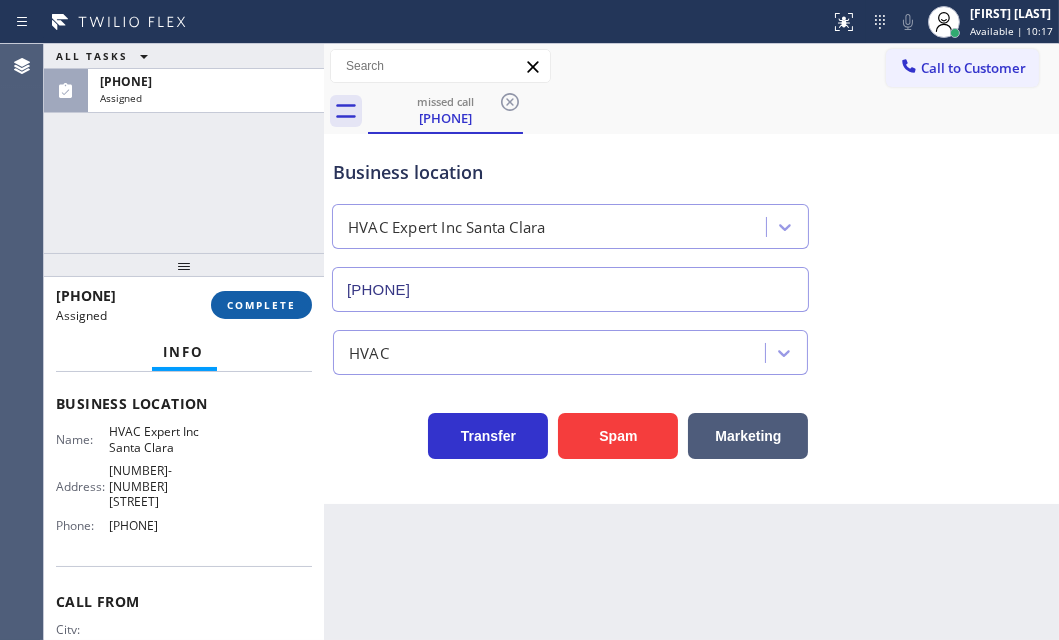 click on "COMPLETE" at bounding box center [261, 305] 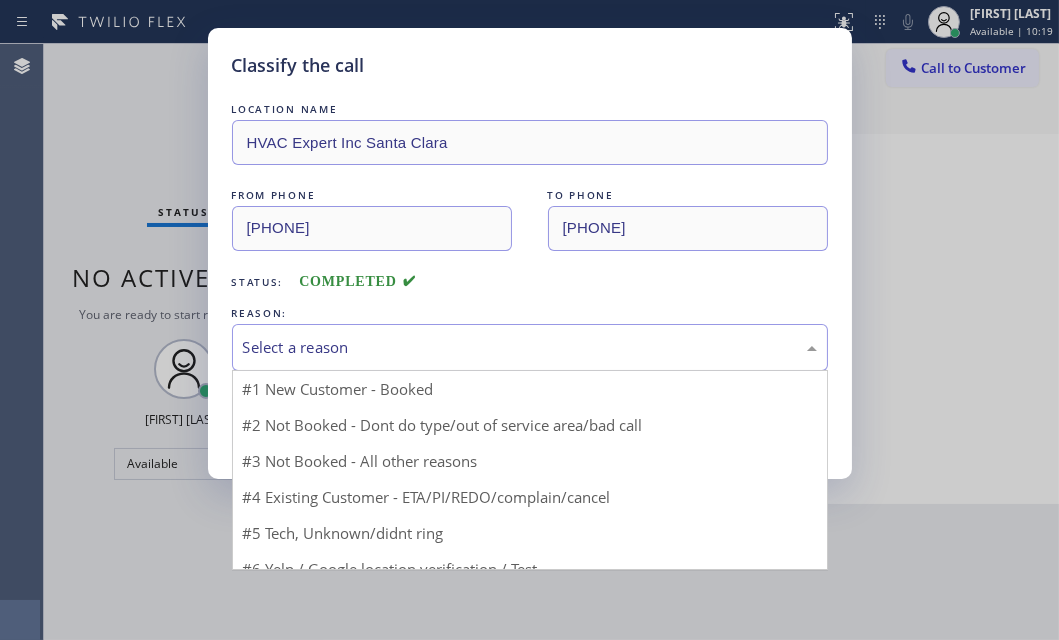 click on "Select a reason" at bounding box center (530, 347) 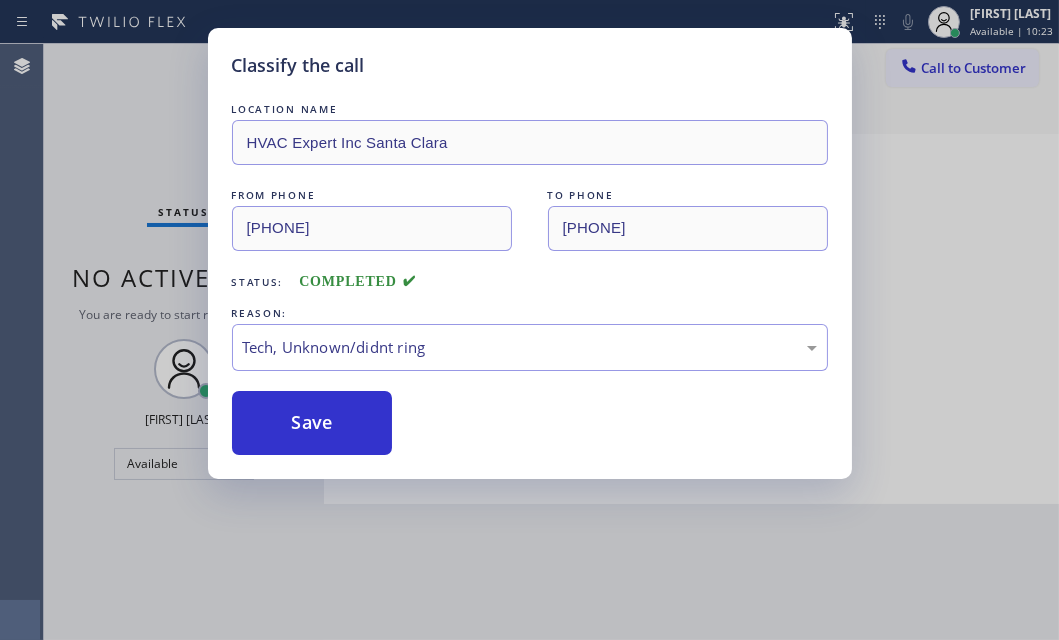 drag, startPoint x: 328, startPoint y: 426, endPoint x: 723, endPoint y: 411, distance: 395.2847 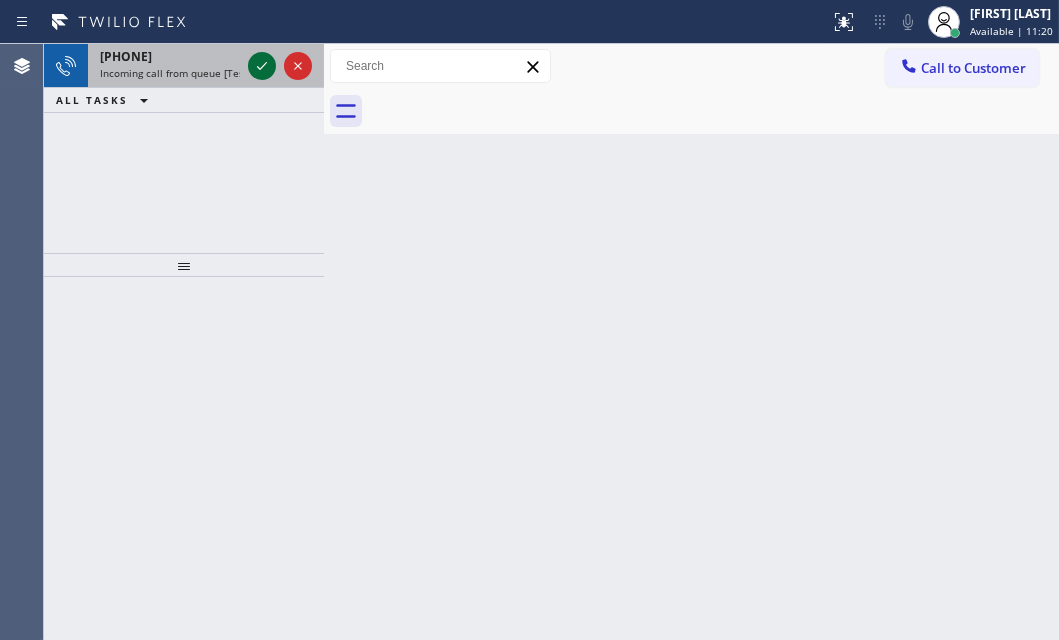 click 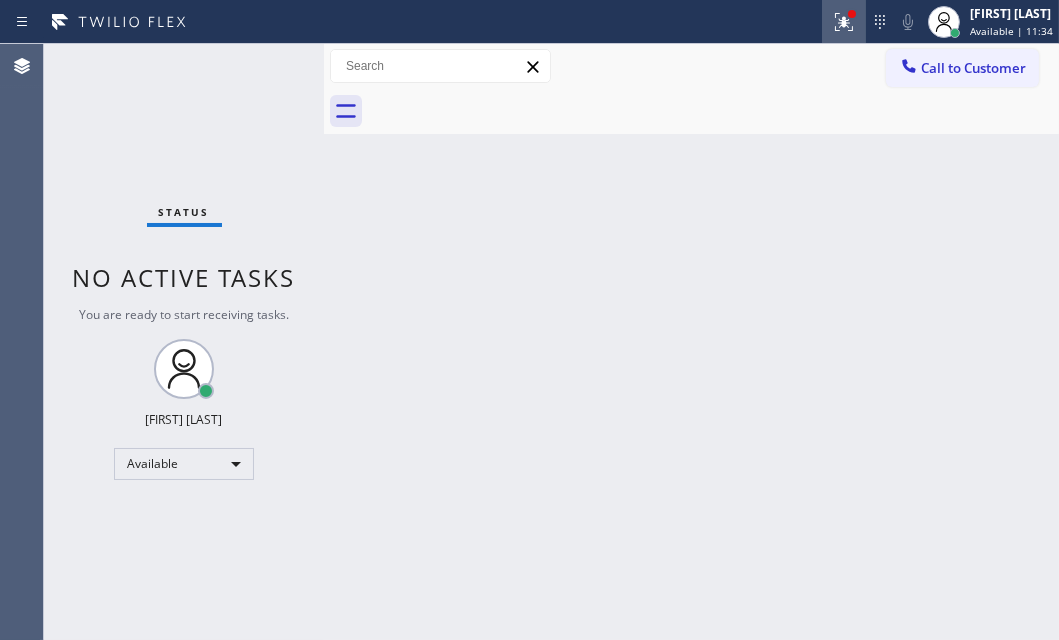 click 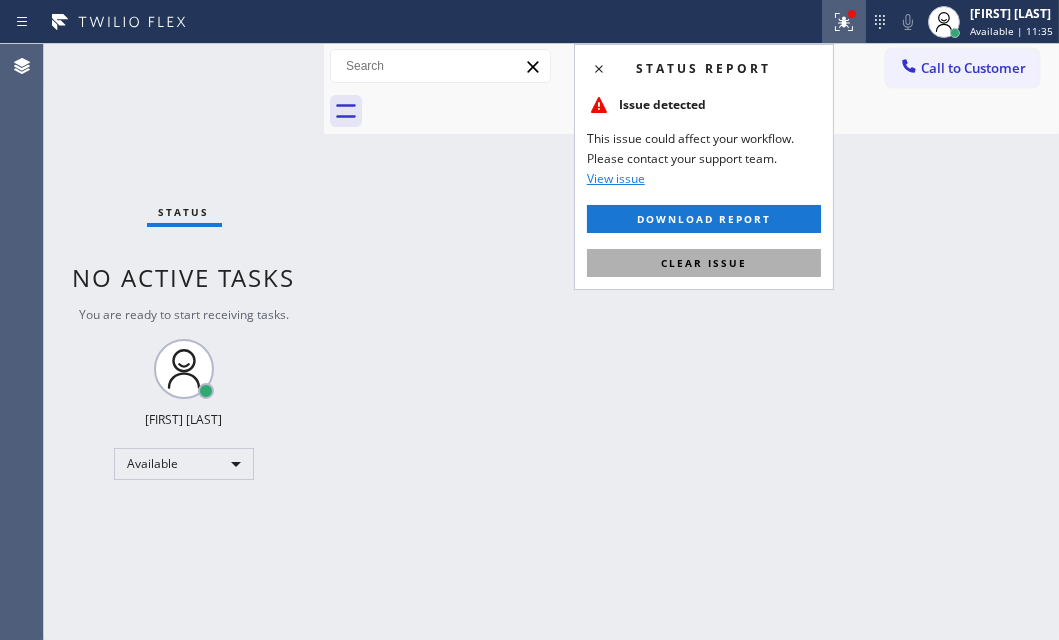 click on "Clear issue" at bounding box center [704, 263] 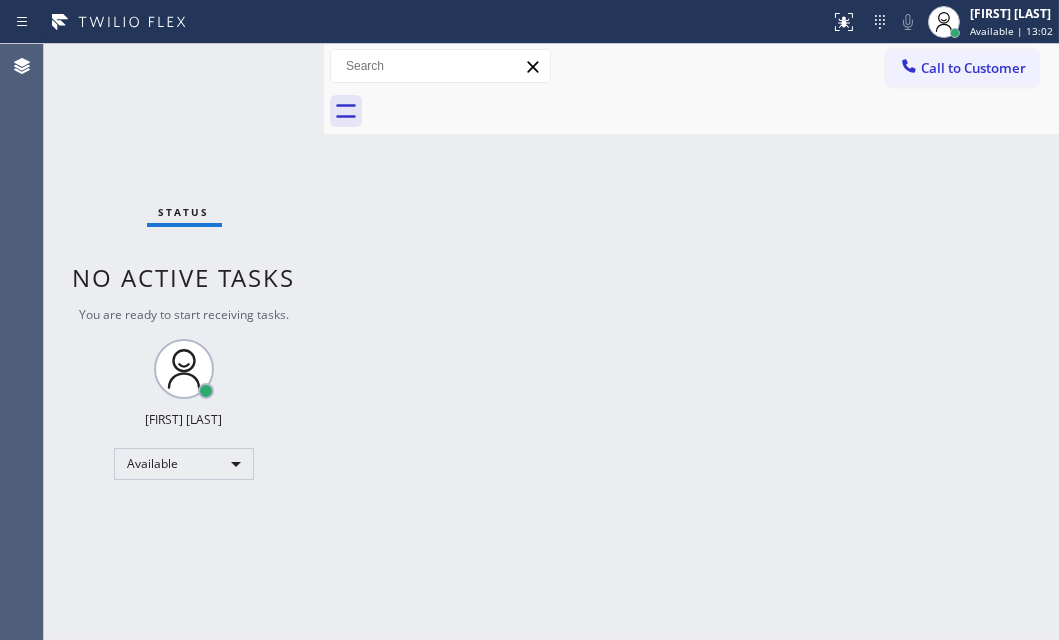 click on "Back to Dashboard Change Sender ID Customers Technicians Select a contact Outbound call Technician Search Technician Your caller id phone number Your caller id phone number Call Technician info Name   Phone none Address none Change Sender ID HVAC +18559994417 5 Star Appliance +18557314952 Appliance Repair +18554611149 Plumbing +18889090120 Air Duct Cleaning +18006865038  Electricians +18005688664 Cancel Change Check personal SMS Reset Change No tabs Call to Customer Outbound call Location Search location Your caller id phone number Customer number Call Outbound call Technician Search Technician Your caller id phone number Your caller id phone number Call" at bounding box center (691, 342) 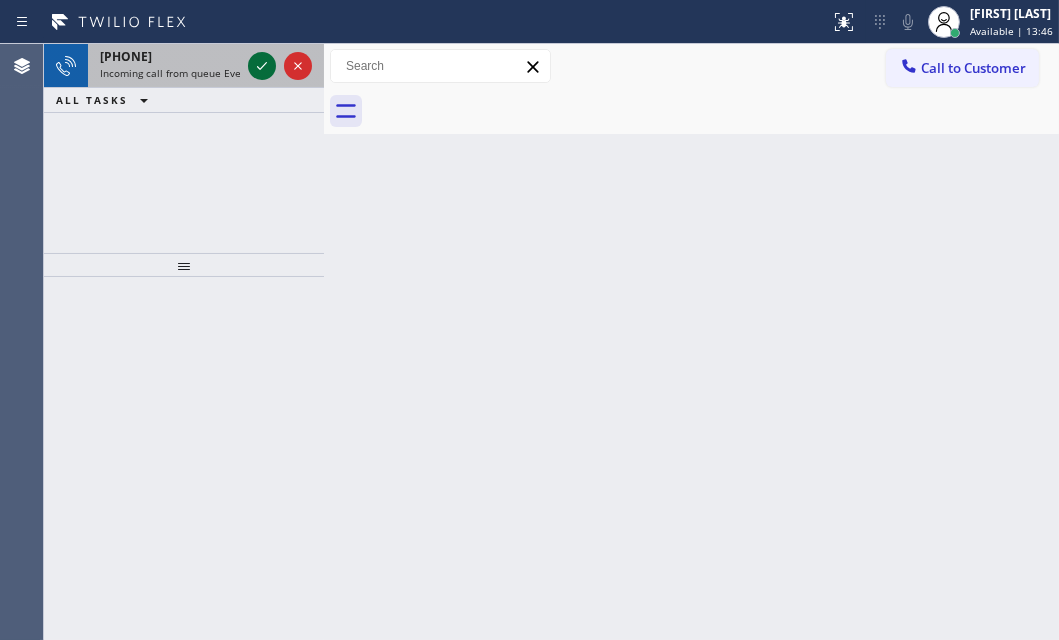 click 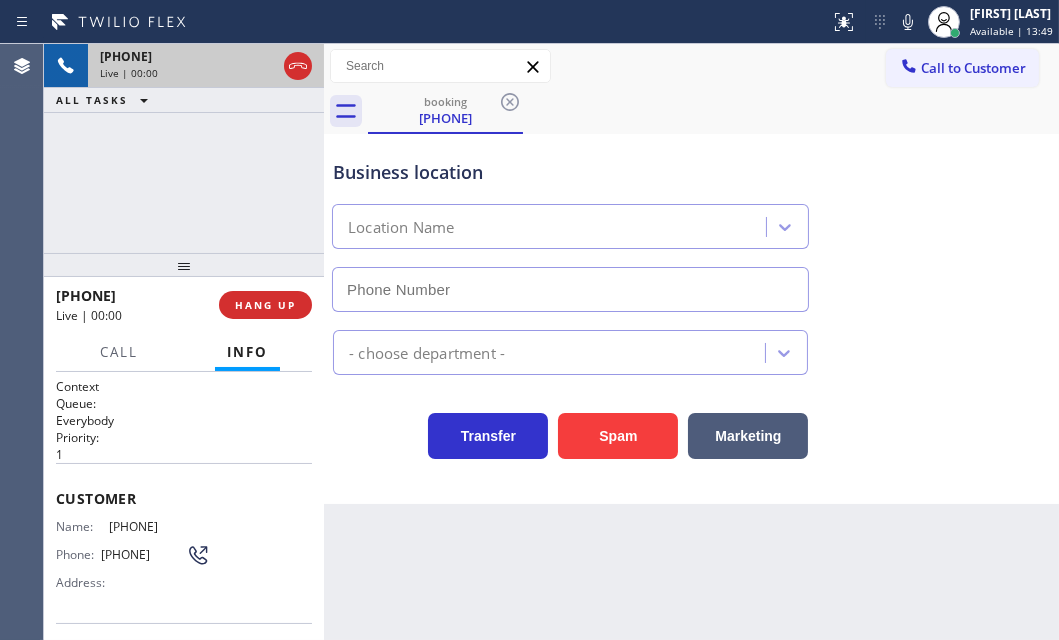 type on "[PHONE]" 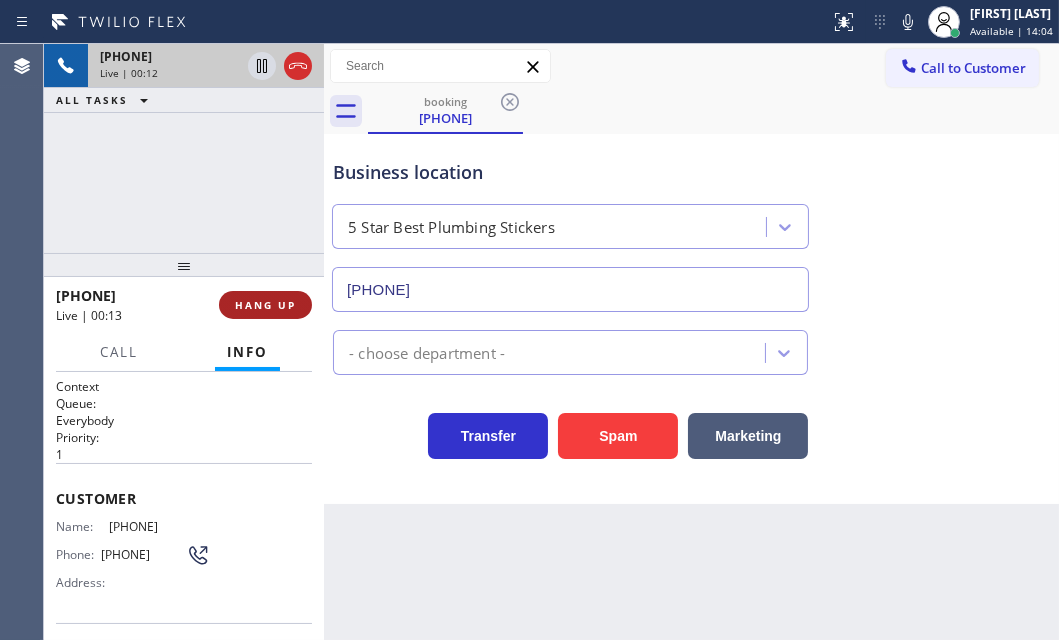 click on "HANG UP" at bounding box center [265, 305] 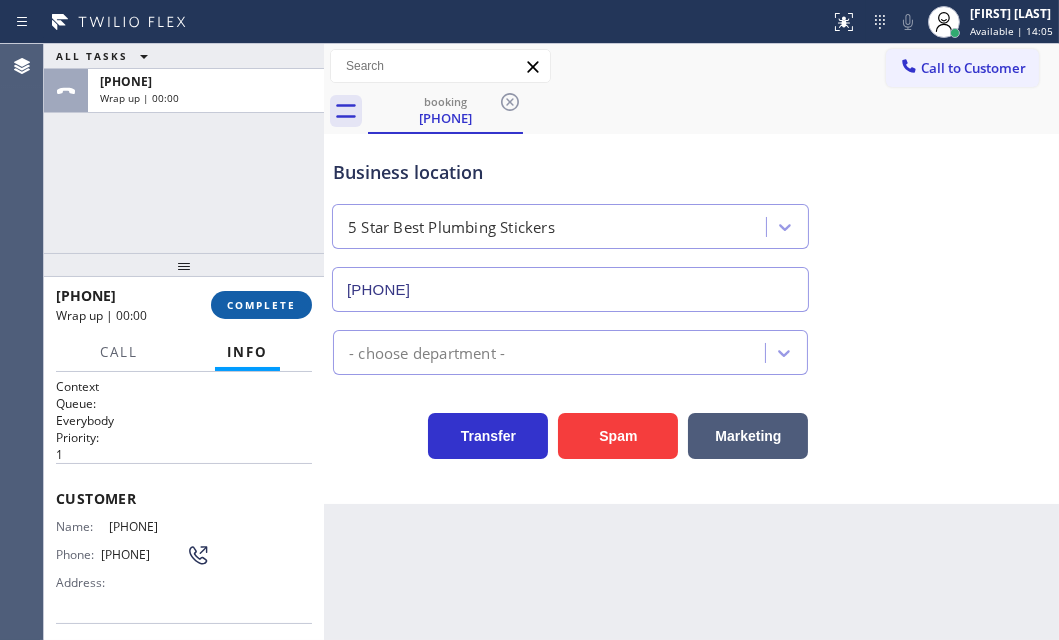 click on "COMPLETE" at bounding box center (261, 305) 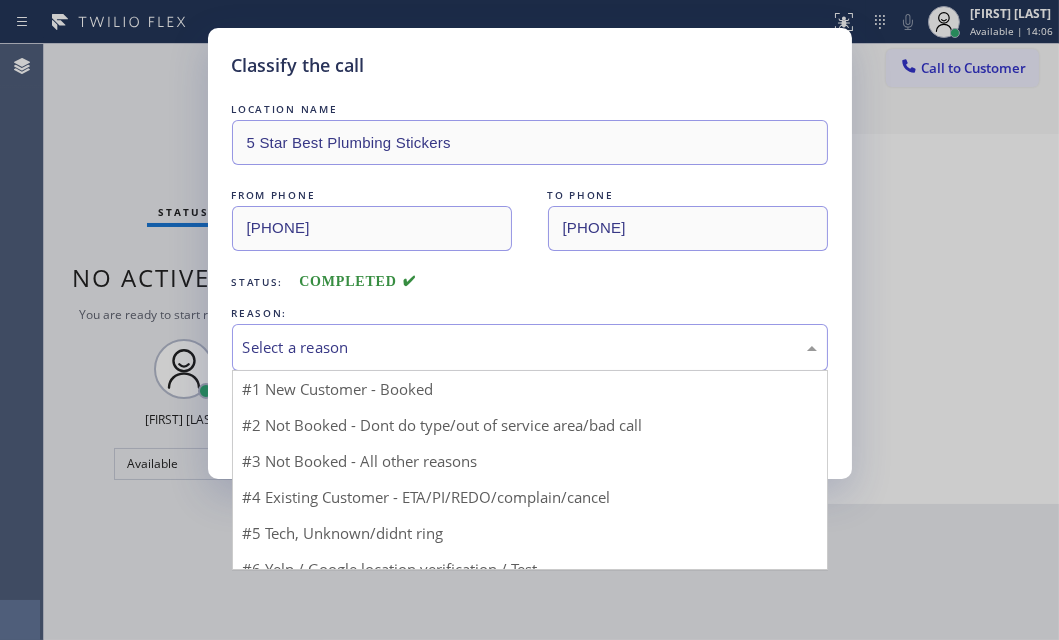 click on "Select a reason" at bounding box center (530, 347) 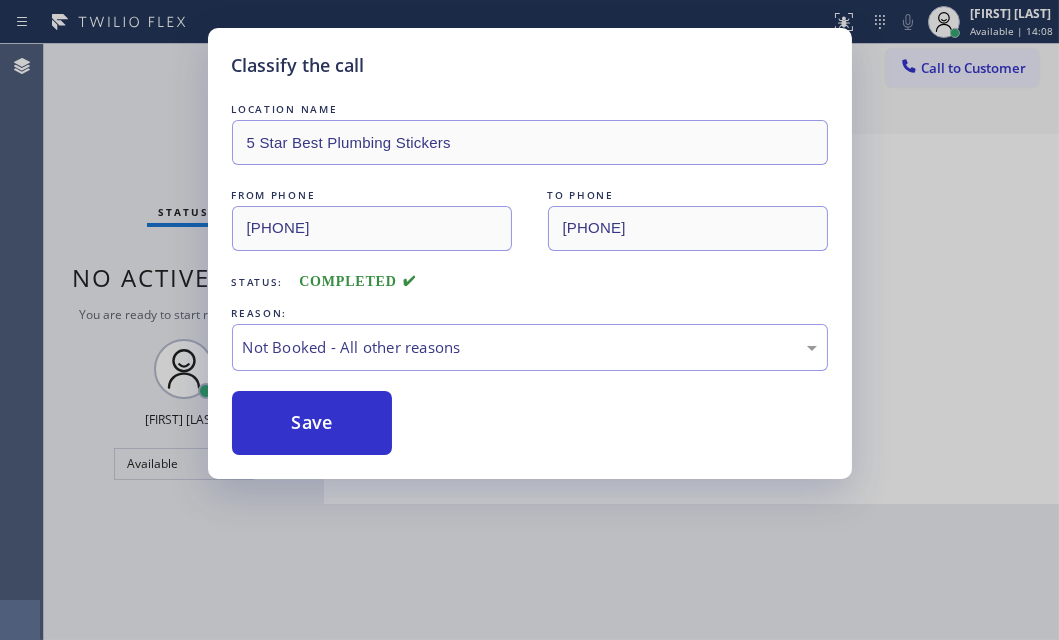 drag, startPoint x: 334, startPoint y: 429, endPoint x: 300, endPoint y: 404, distance: 42.201897 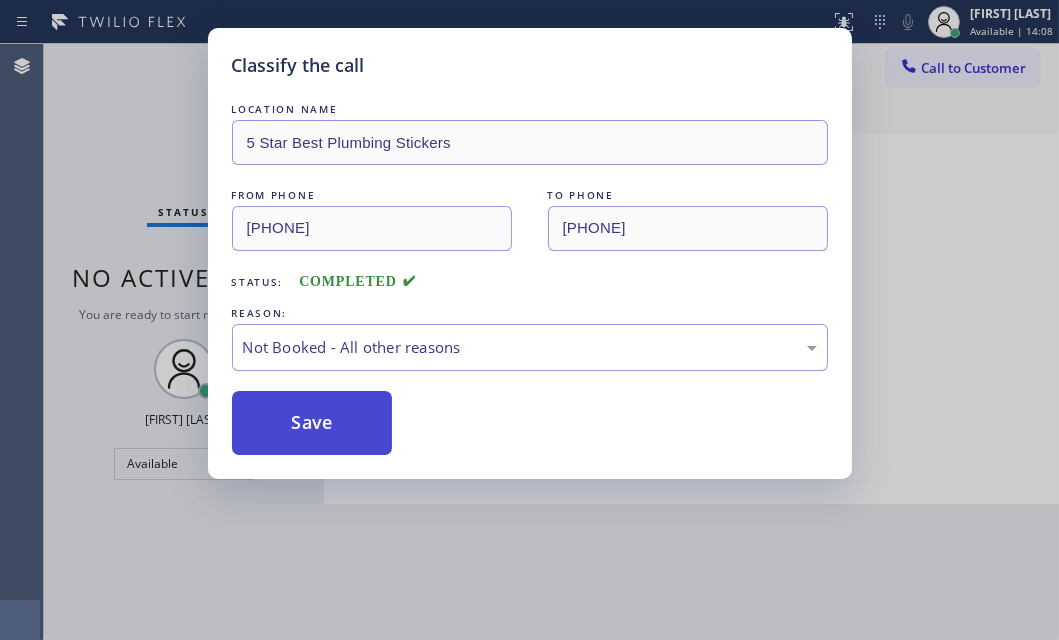 click on "Save" at bounding box center [312, 423] 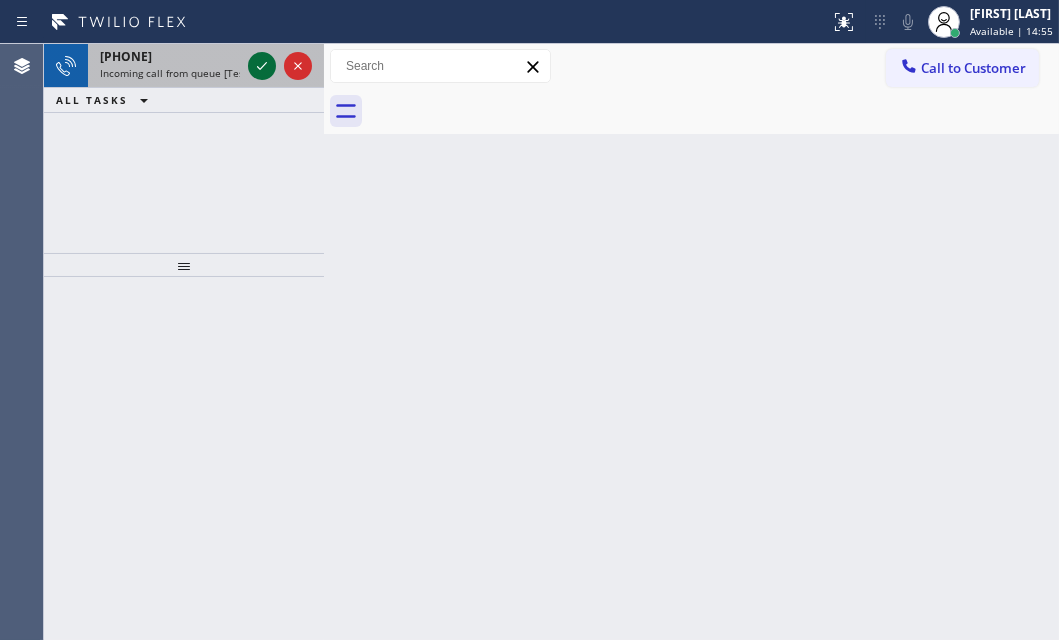 click 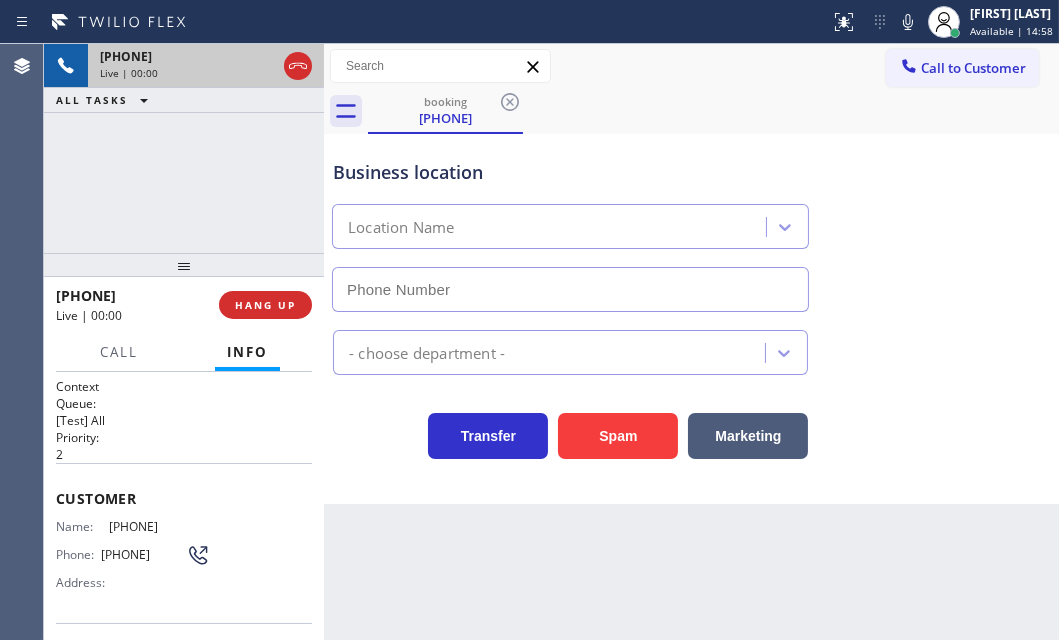 type on "[PHONE]" 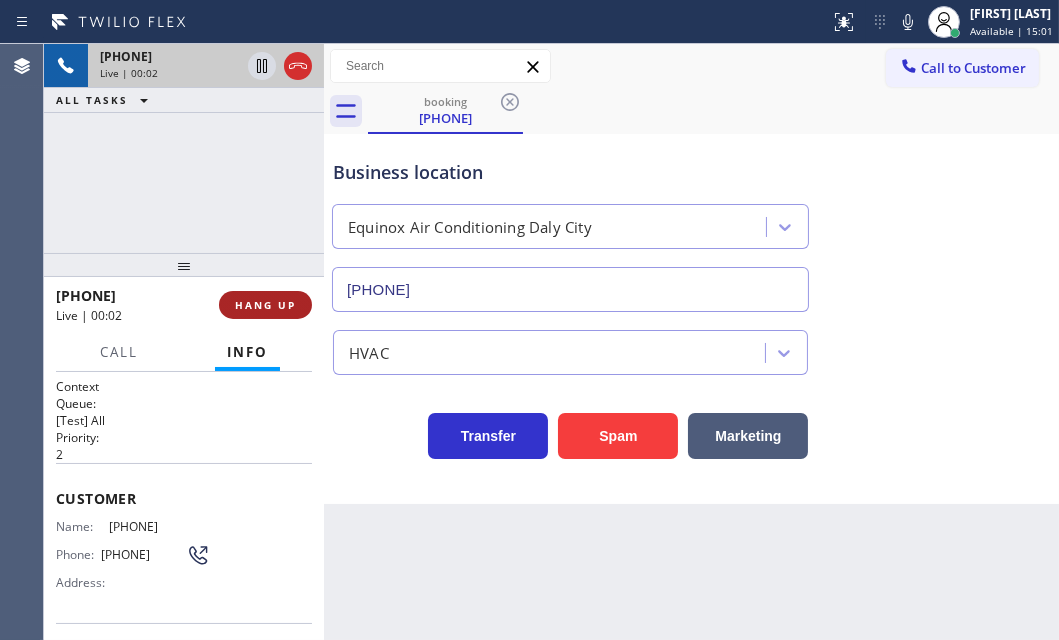 click on "HANG UP" at bounding box center [265, 305] 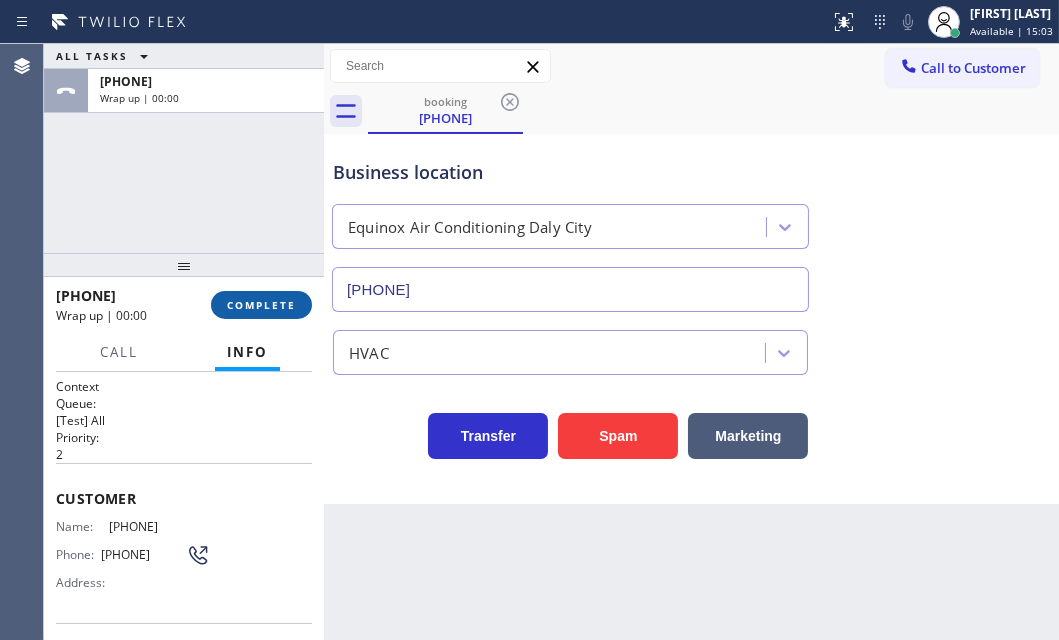 click on "COMPLETE" at bounding box center (261, 305) 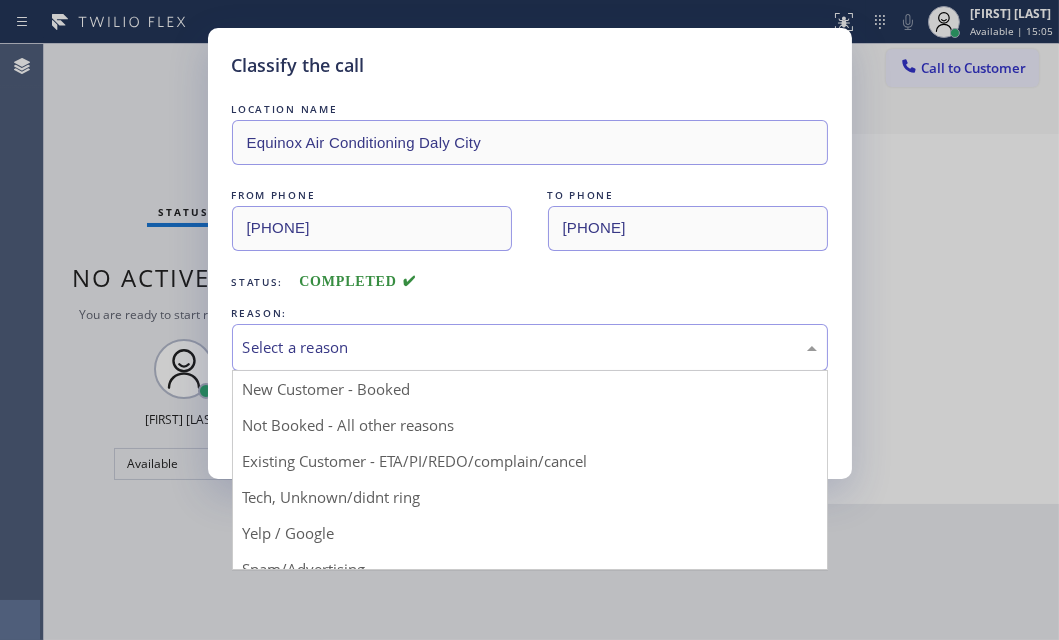 click on "Select a reason" at bounding box center (530, 347) 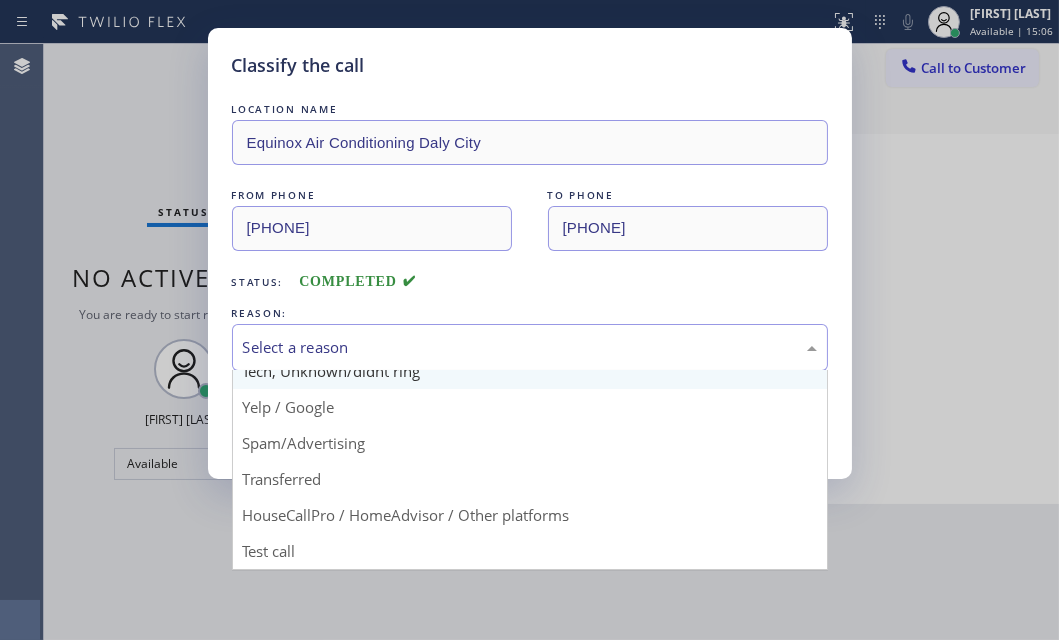 scroll, scrollTop: 133, scrollLeft: 0, axis: vertical 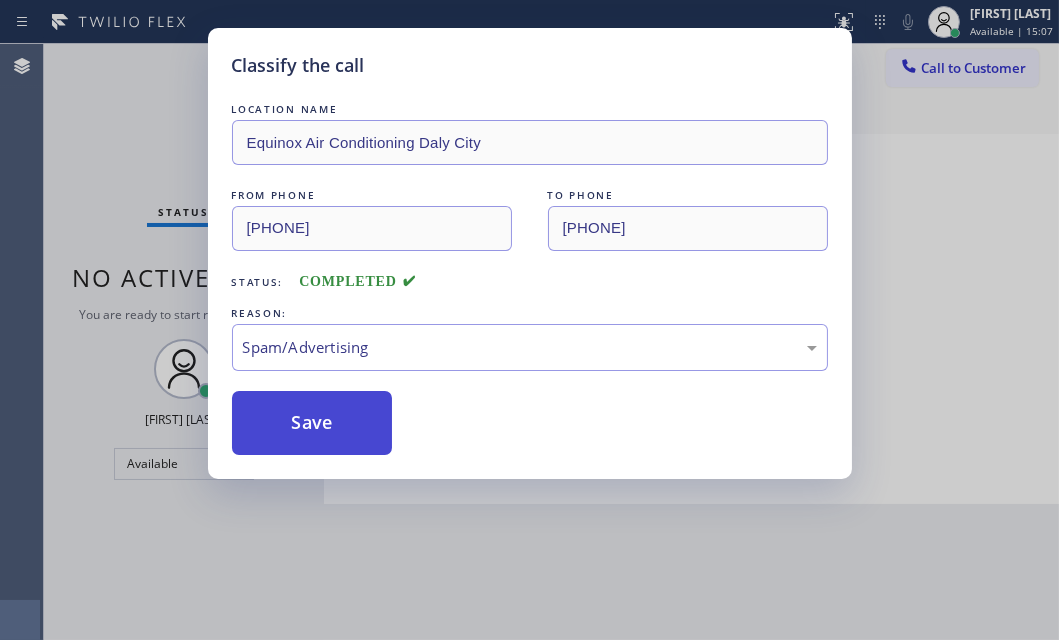 click on "Save" at bounding box center (312, 423) 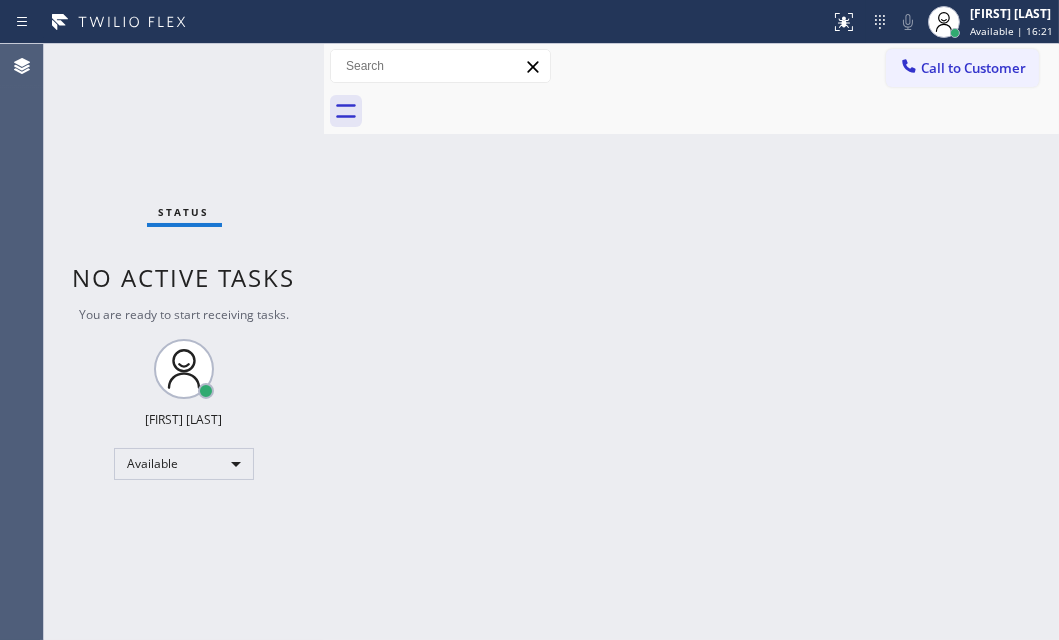 click on "Status   No active tasks     You are ready to start receiving tasks.   [FIRST] [LAST] Available" at bounding box center (184, 342) 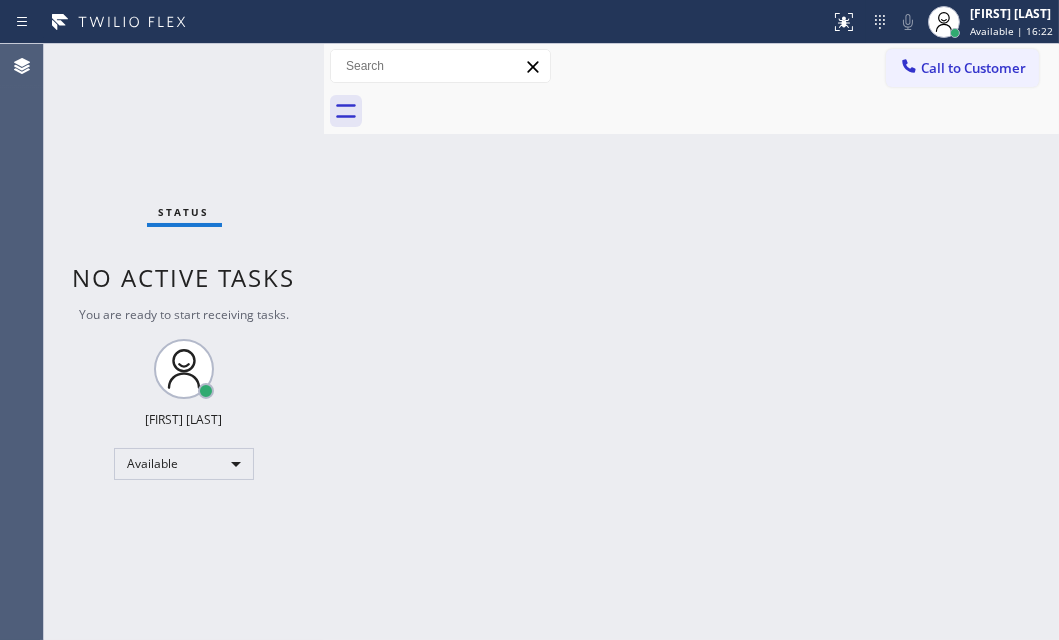 click on "Status   No active tasks     You are ready to start receiving tasks.   [FIRST] [LAST] Available" at bounding box center (184, 342) 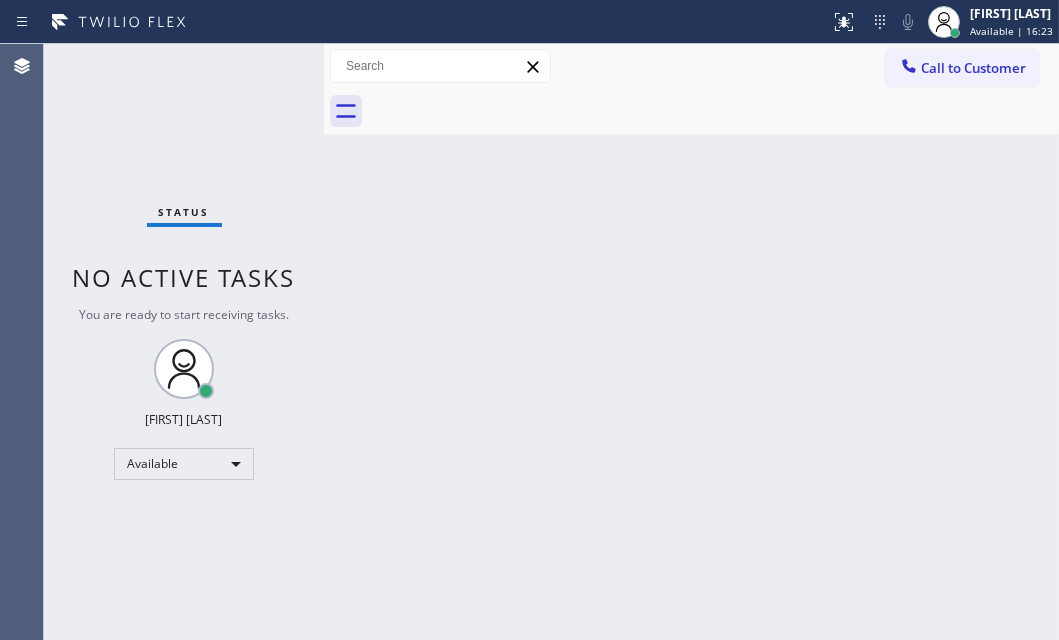 click on "Status   No active tasks     You are ready to start receiving tasks.   [FIRST] [LAST] Available" at bounding box center (184, 342) 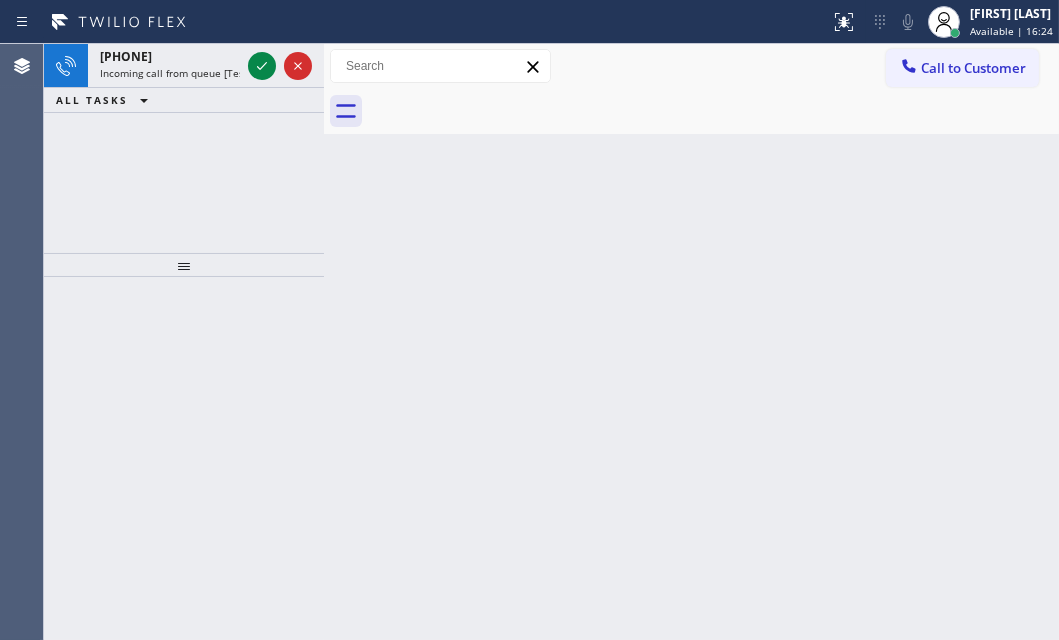 click at bounding box center (262, 66) 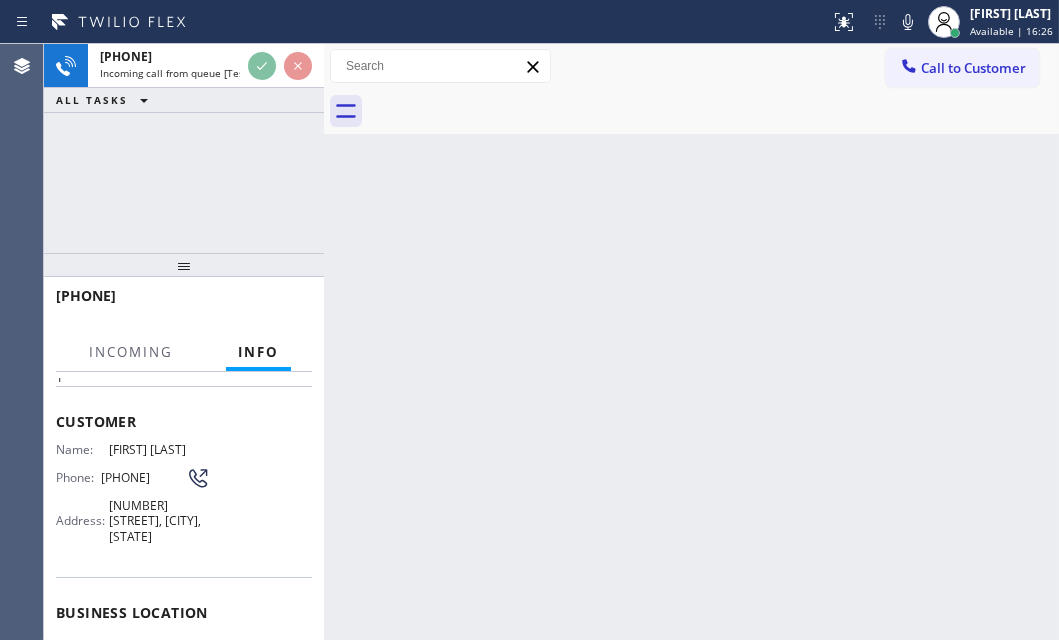 scroll, scrollTop: 181, scrollLeft: 0, axis: vertical 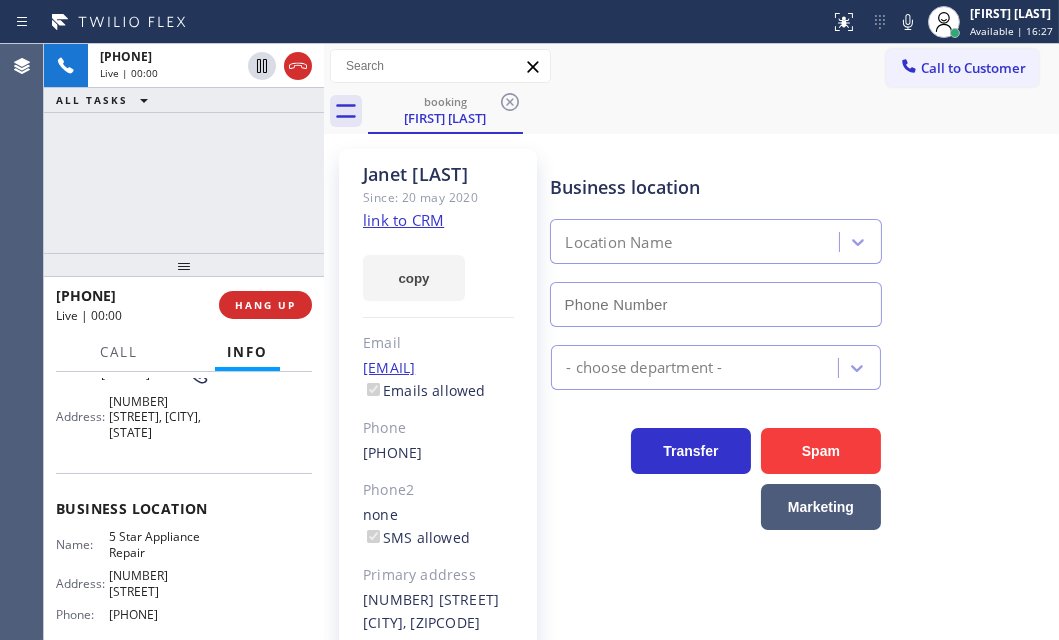 type on "[PHONE]" 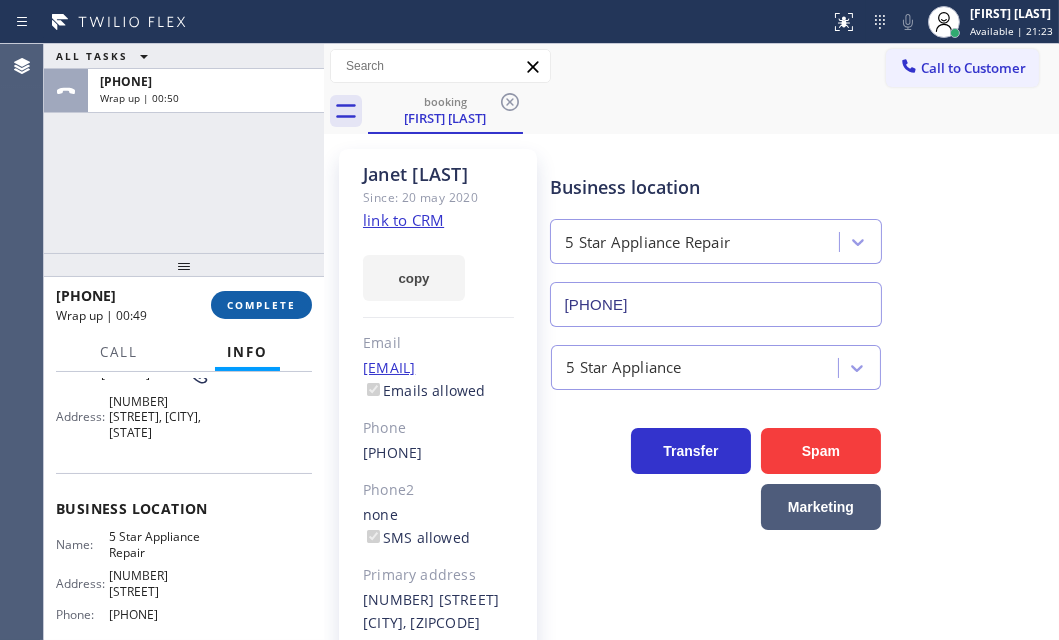 click on "COMPLETE" at bounding box center (261, 305) 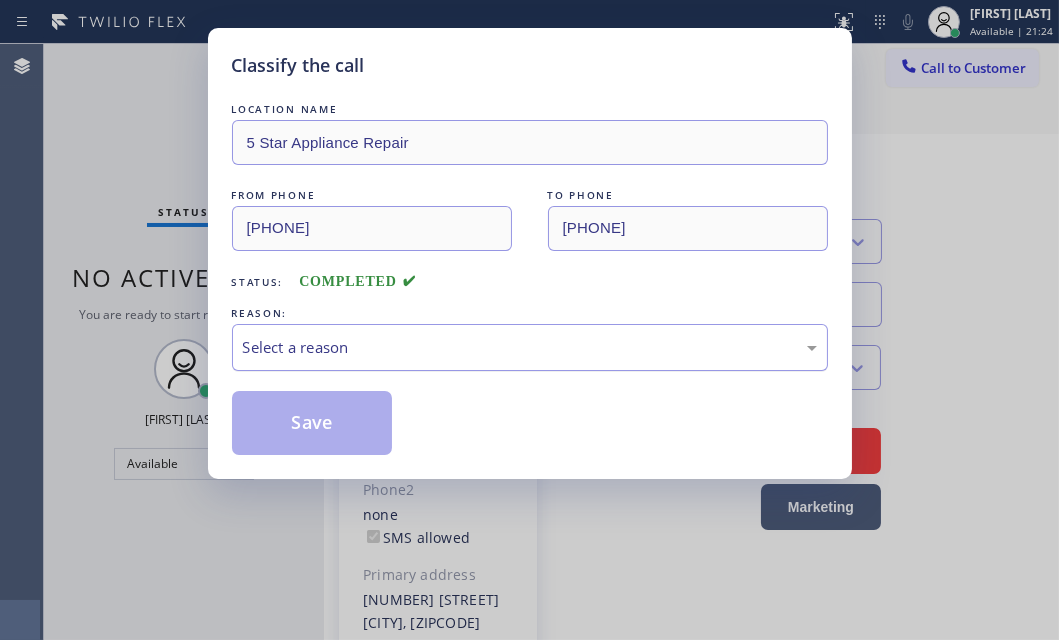 click on "Select a reason" at bounding box center (530, 347) 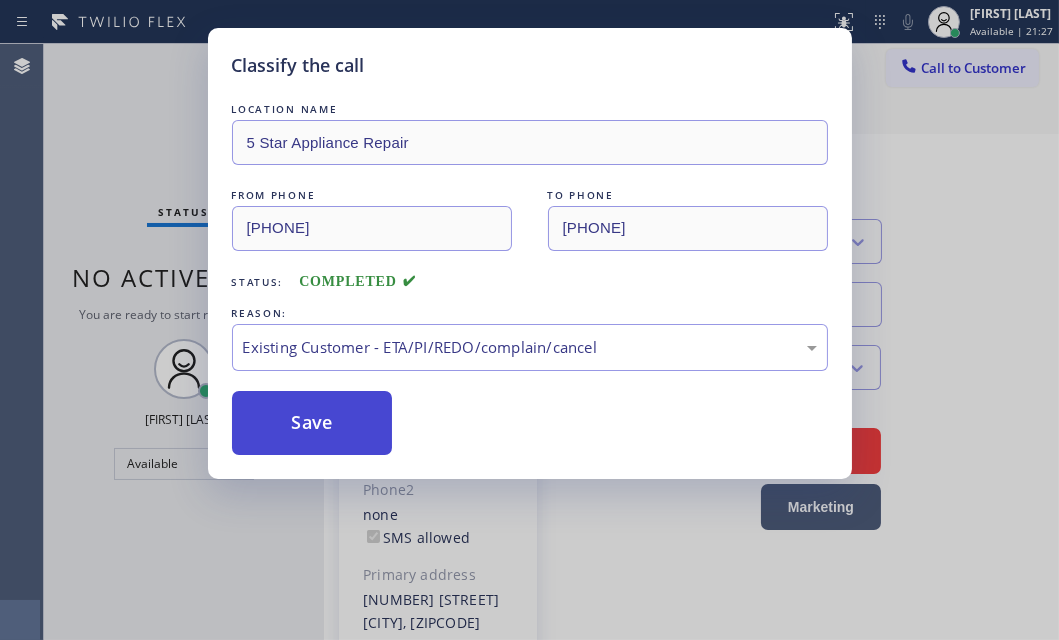 click on "Save" at bounding box center [312, 423] 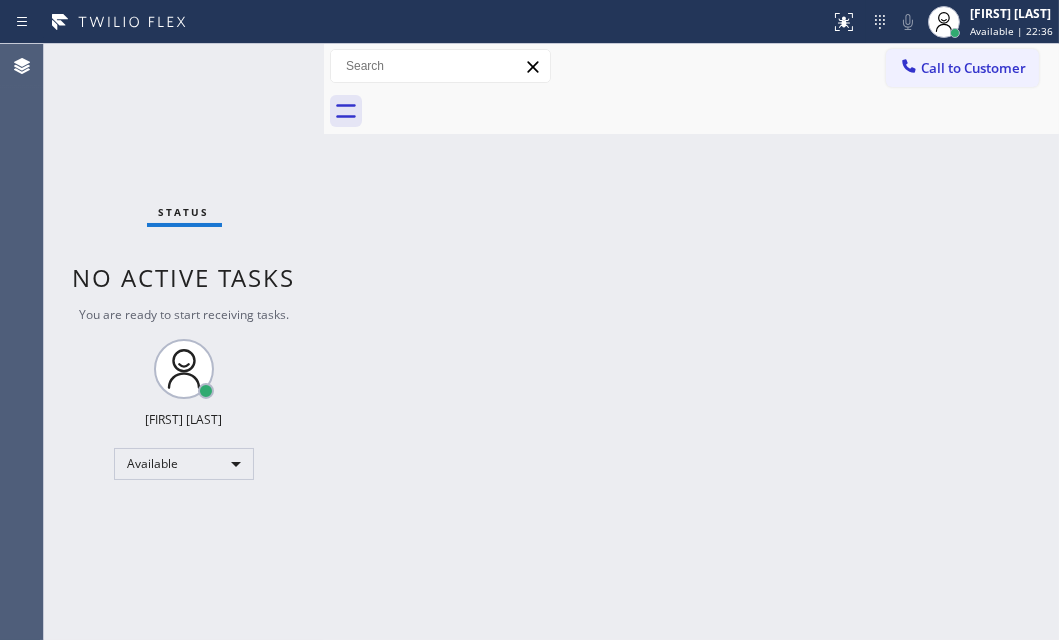 click on "Status   No active tasks     You are ready to start receiving tasks.   [FIRST] [LAST] Available" at bounding box center [184, 342] 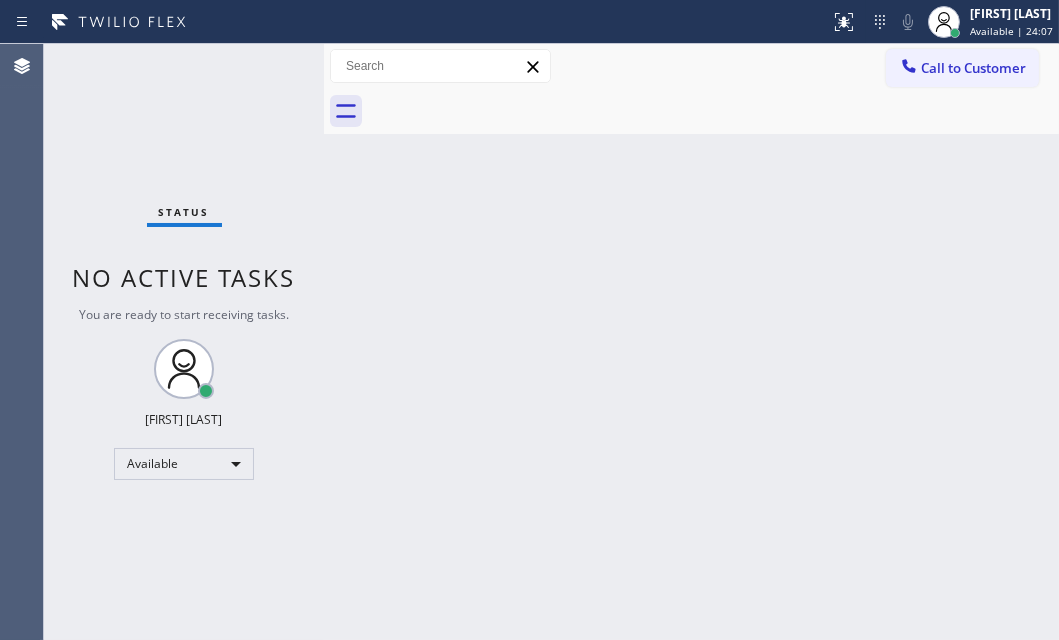 click on "Status   No active tasks     You are ready to start receiving tasks.   [FIRST] [LAST] Available" at bounding box center (184, 342) 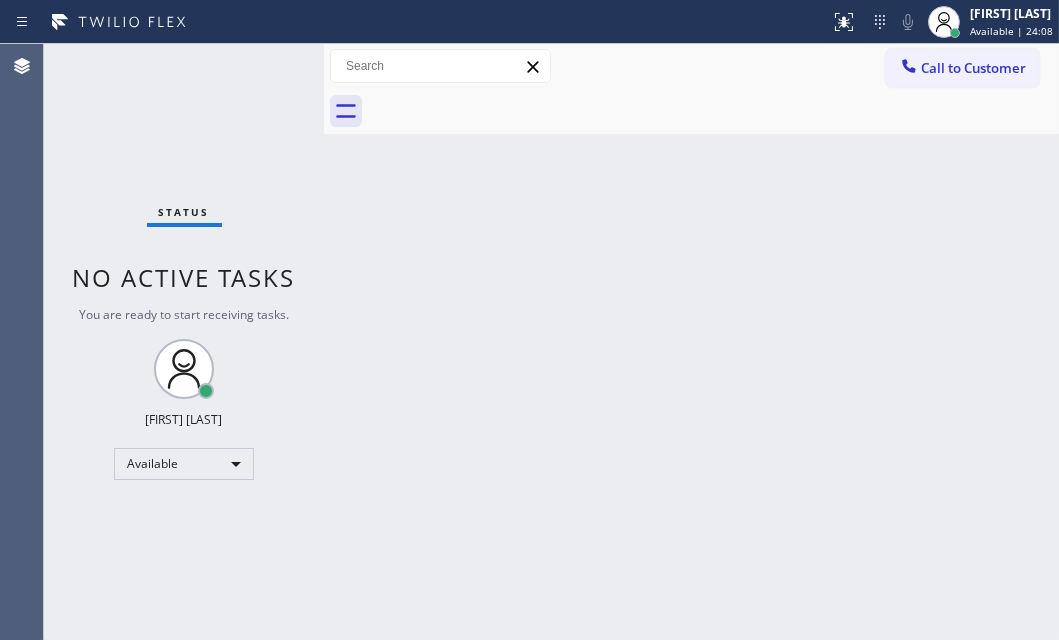 click on "Status   No active tasks     You are ready to start receiving tasks.   [FIRST] [LAST] Available" at bounding box center [184, 342] 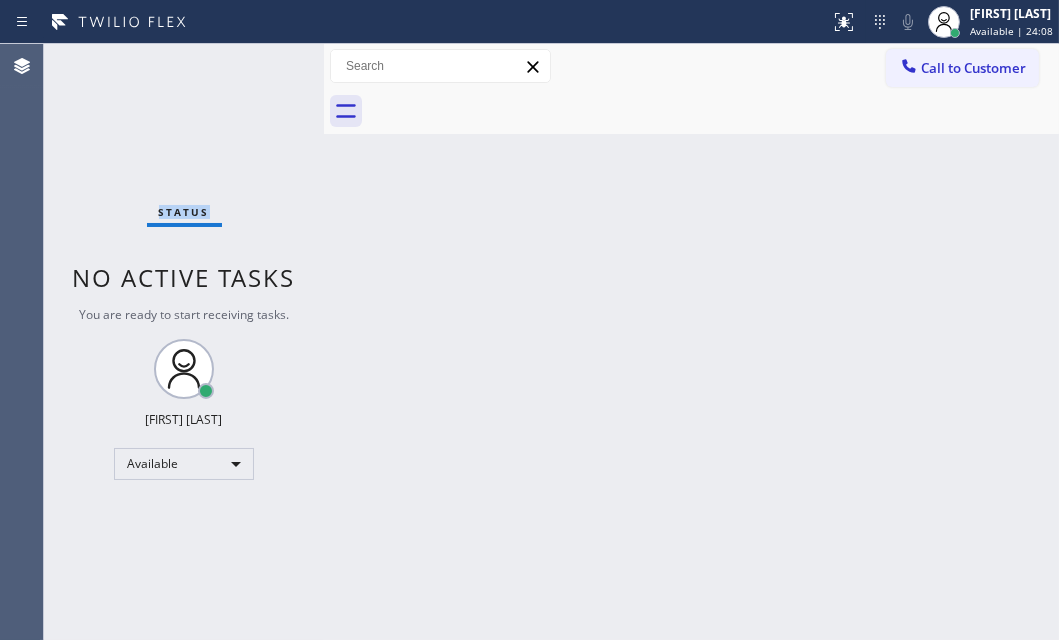 click on "Status   No active tasks     You are ready to start receiving tasks.   [FIRST] [LAST] Available" at bounding box center [184, 342] 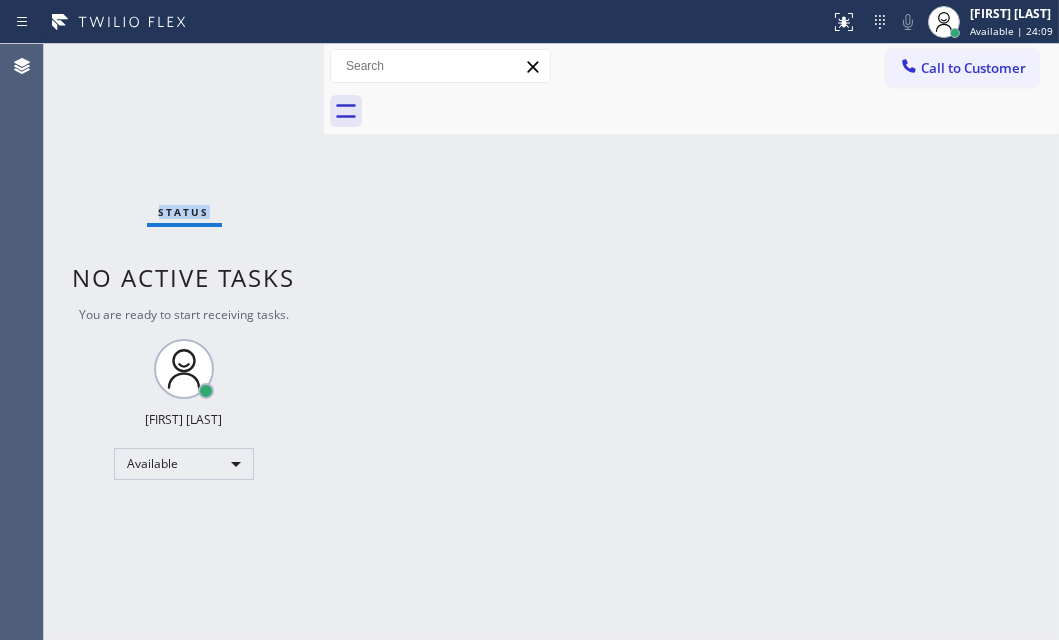 click on "Status   No active tasks     You are ready to start receiving tasks.   [FIRST] [LAST] Available" at bounding box center (184, 342) 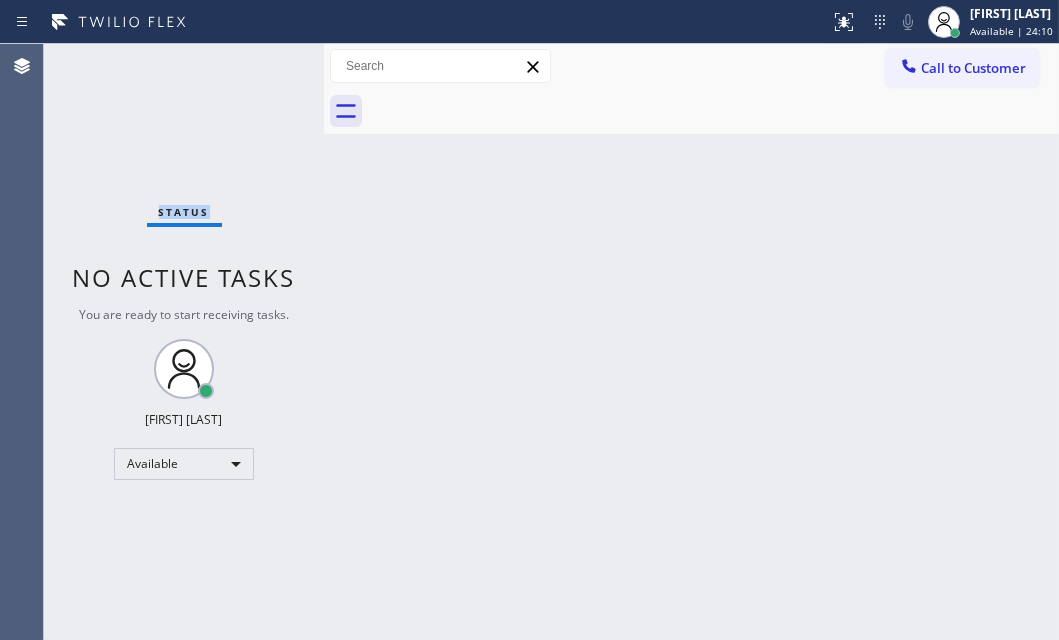 click on "Status   No active tasks     You are ready to start receiving tasks.   [FIRST] [LAST] Available" at bounding box center (184, 342) 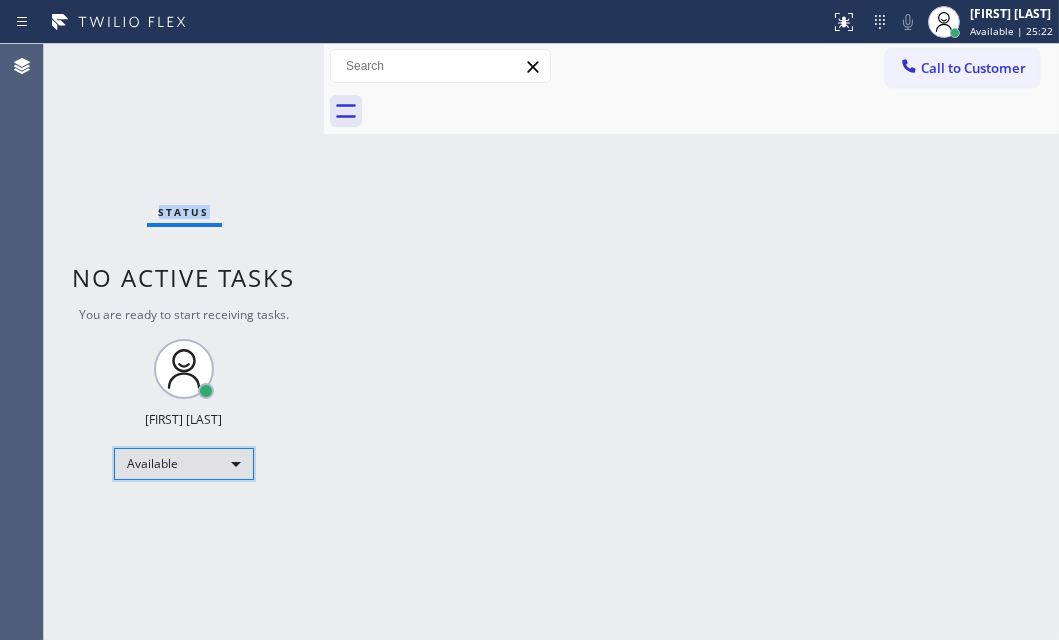 click on "Available" at bounding box center [184, 464] 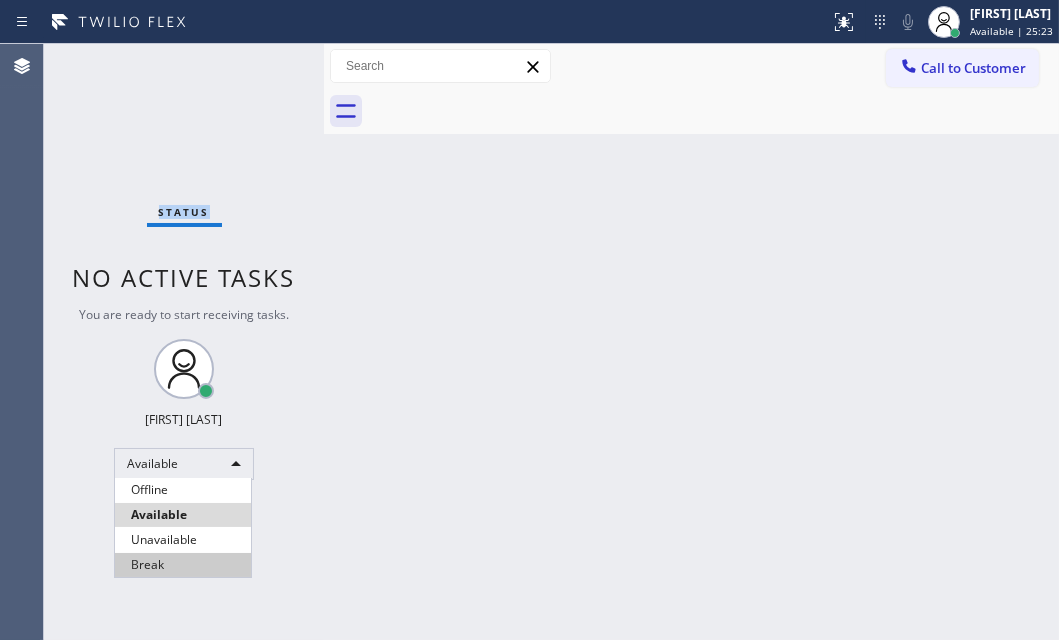 click on "Break" at bounding box center [183, 565] 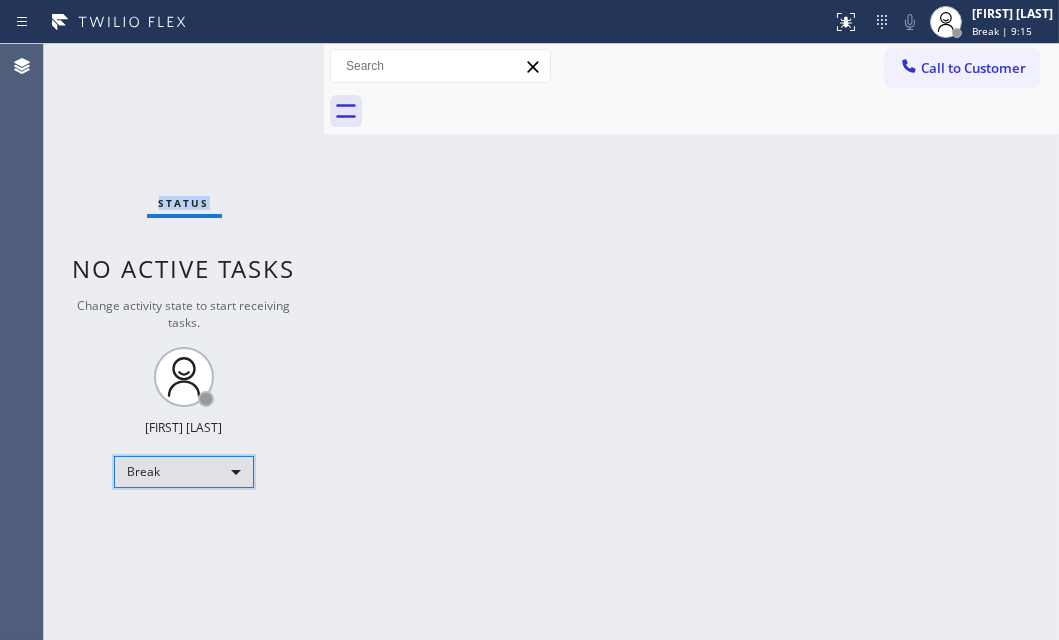 click on "Break" at bounding box center [184, 472] 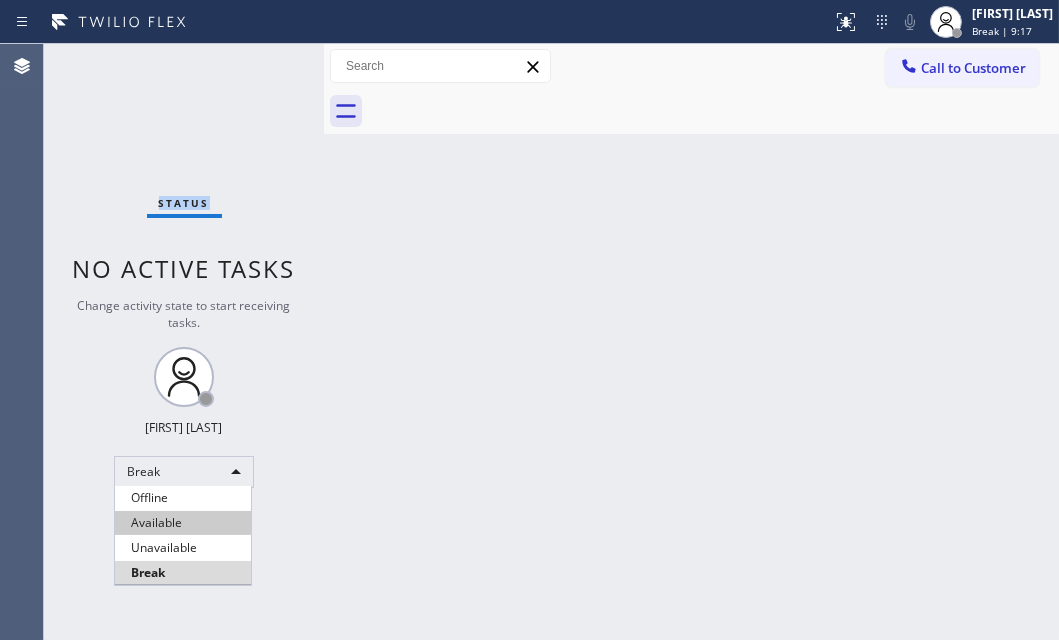 click on "Available" at bounding box center [183, 523] 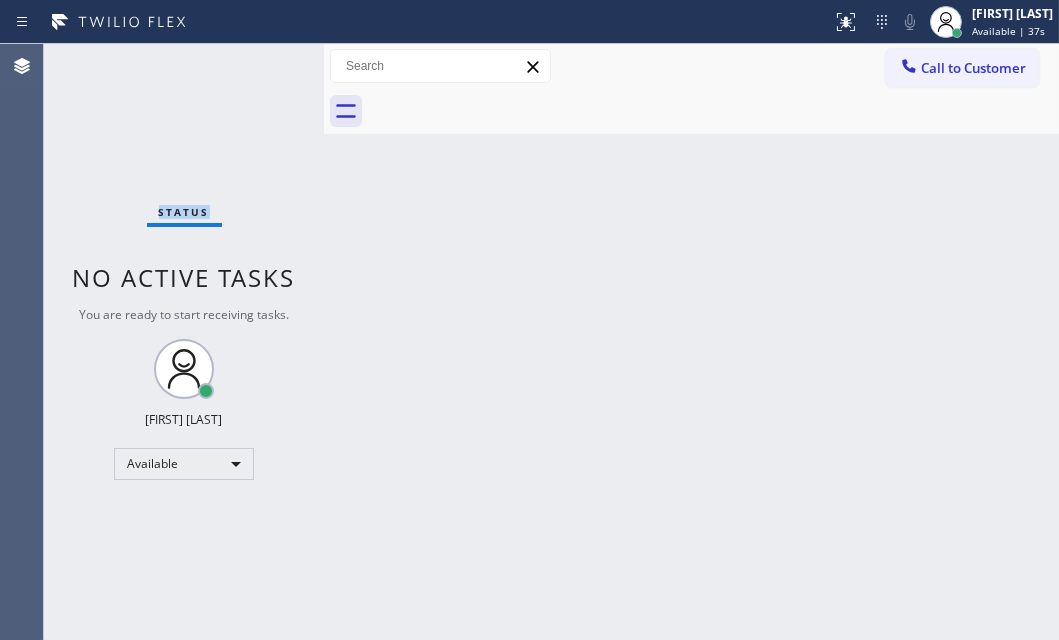 click on "Status   No active tasks     You are ready to start receiving tasks.   [FIRST] [LAST] Available" at bounding box center [184, 342] 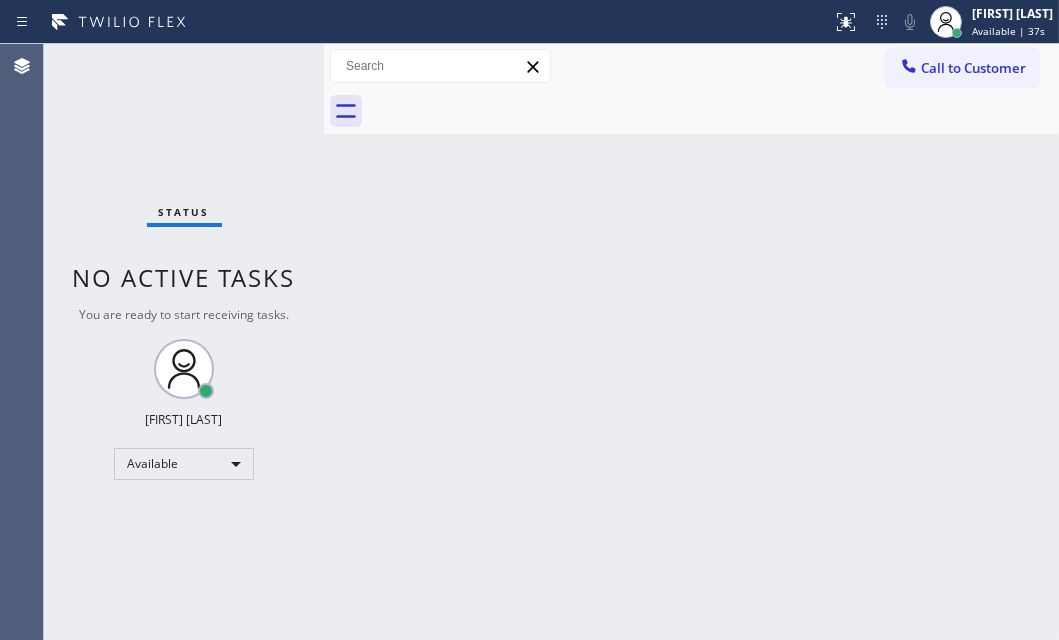 click on "Status   No active tasks     You are ready to start receiving tasks.   [FIRST] [LAST] Available" at bounding box center [184, 342] 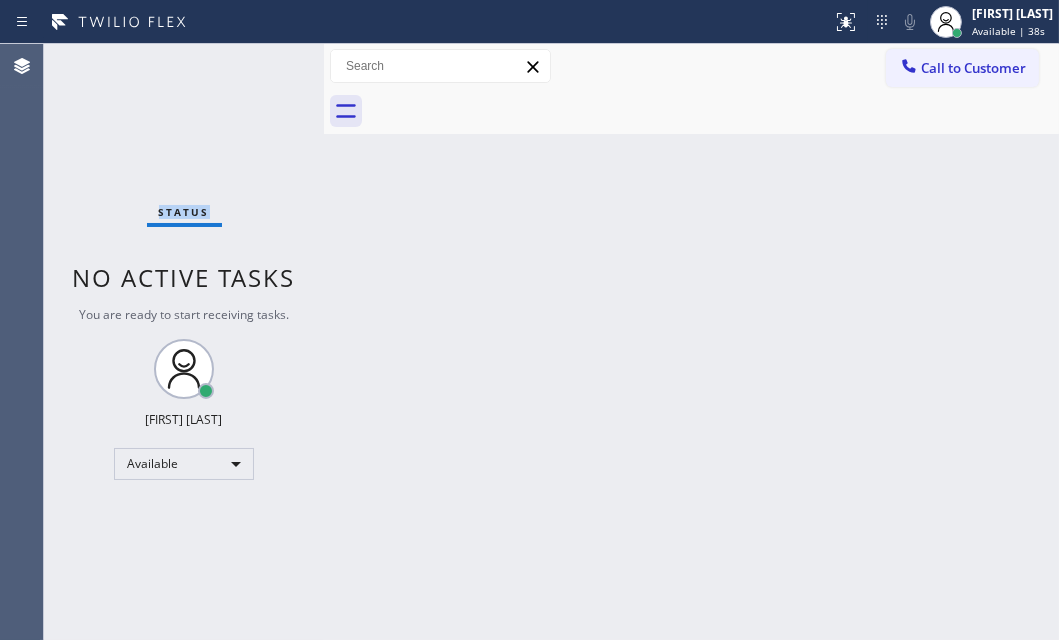 click on "Status   No active tasks     You are ready to start receiving tasks.   [FIRST] [LAST] Available" at bounding box center (184, 342) 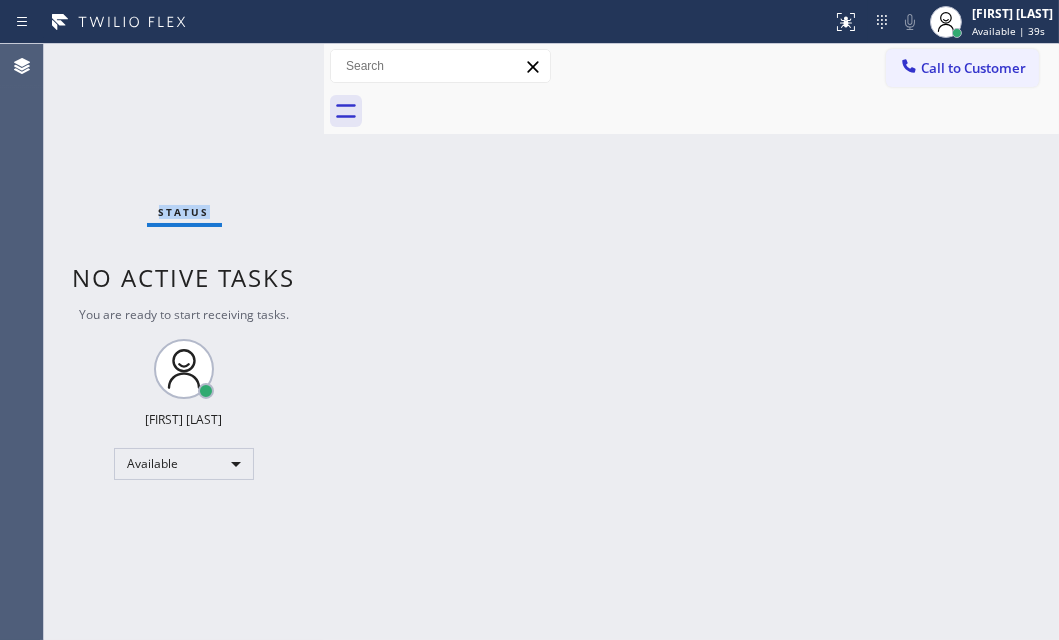 click on "Status   No active tasks     You are ready to start receiving tasks.   [FIRST] [LAST] Available" at bounding box center [184, 342] 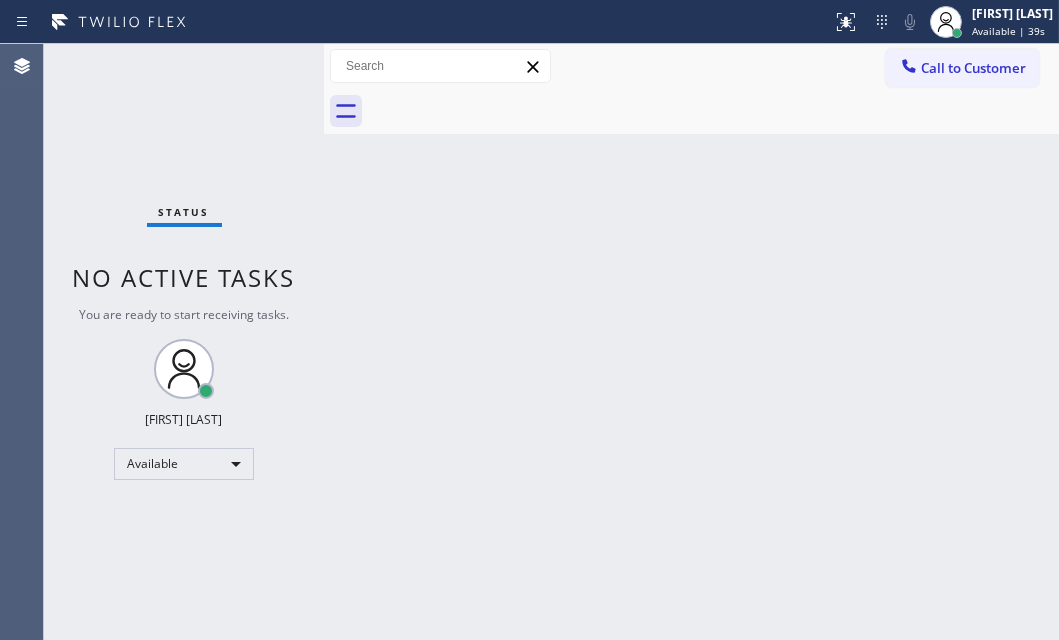 click on "Status   No active tasks     You are ready to start receiving tasks.   [FIRST] [LAST] Available" at bounding box center (184, 342) 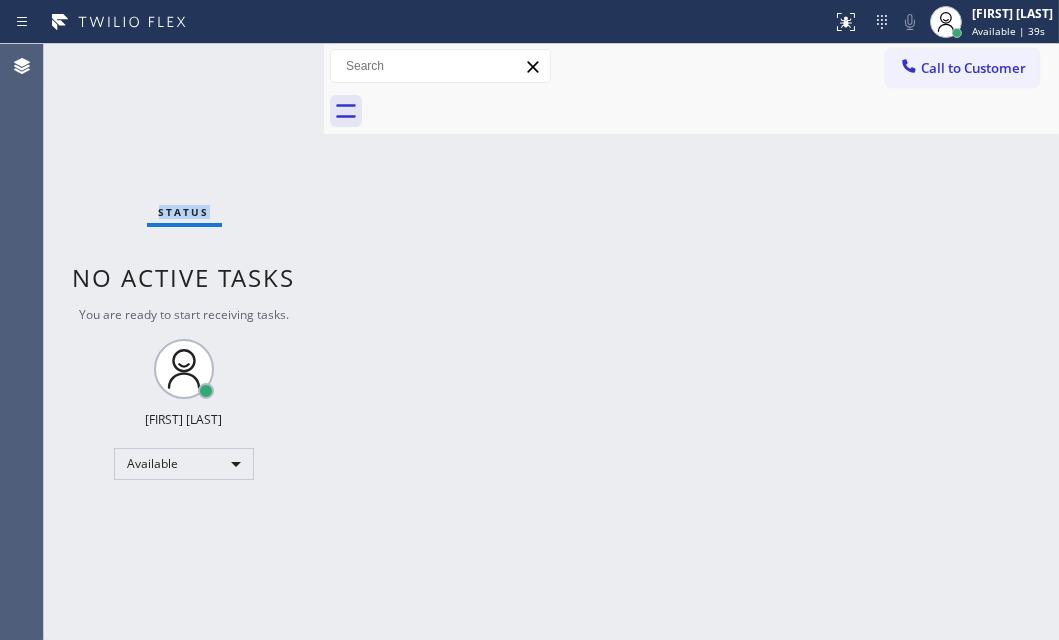 click on "Status   No active tasks     You are ready to start receiving tasks.   [FIRST] [LAST] Available" at bounding box center [184, 342] 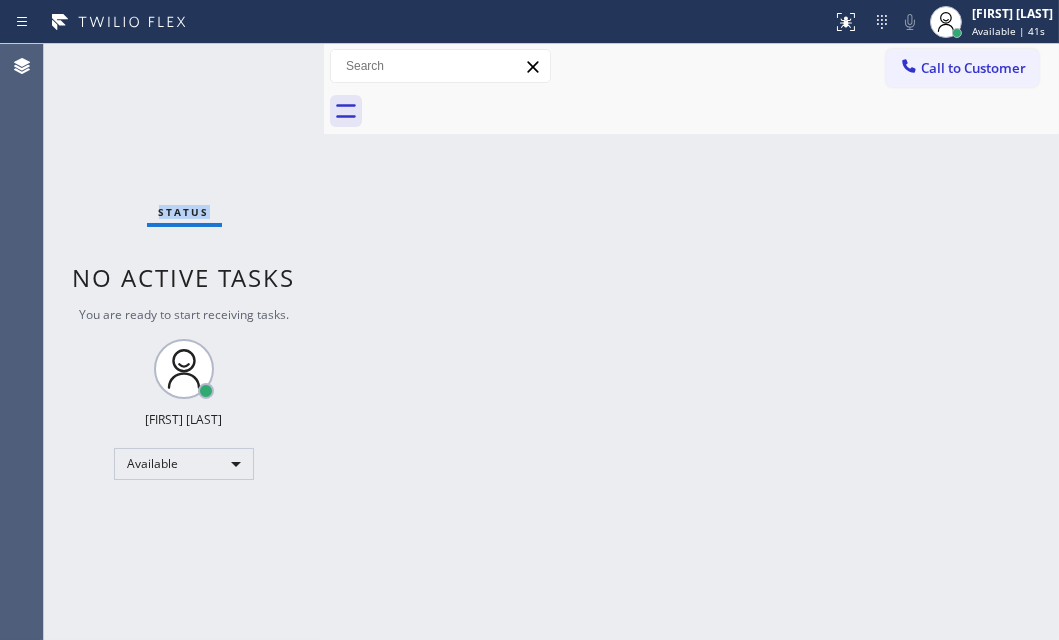 click on "Status   No active tasks     You are ready to start receiving tasks.   [FIRST] [LAST] Available" at bounding box center [184, 342] 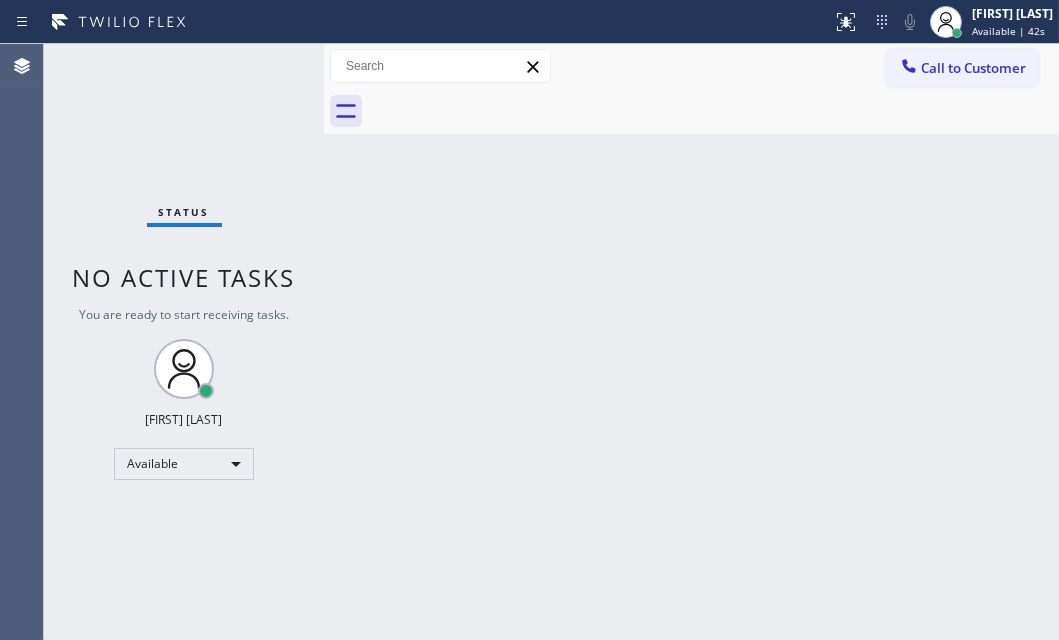 click on "Status   No active tasks     You are ready to start receiving tasks.   [FIRST] [LAST] Available" at bounding box center [184, 342] 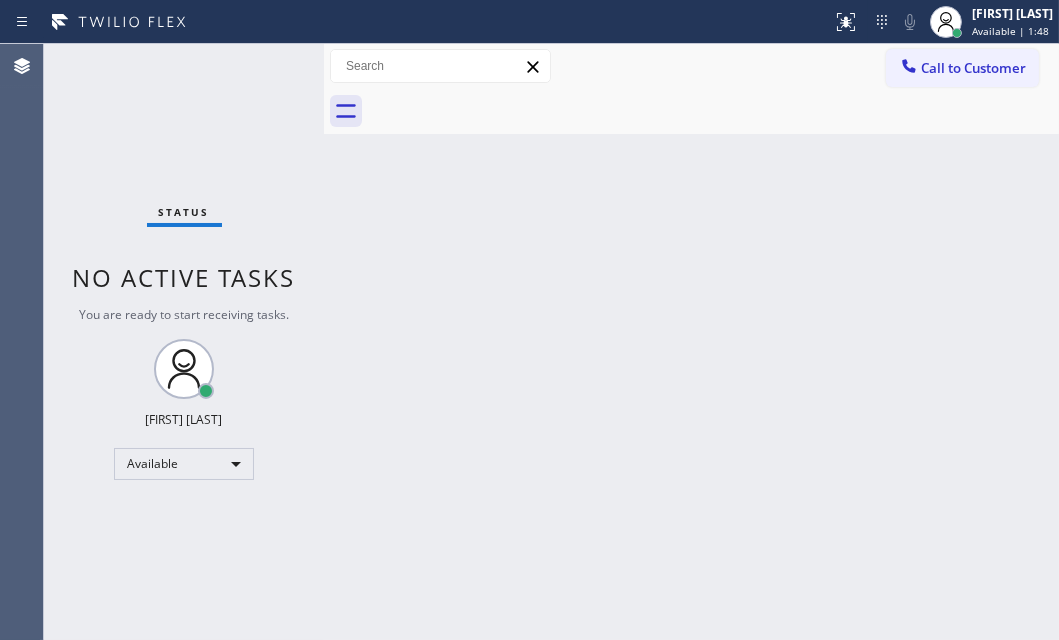 click on "Status   No active tasks     You are ready to start receiving tasks.   [FIRST] [LAST] Available" at bounding box center (184, 342) 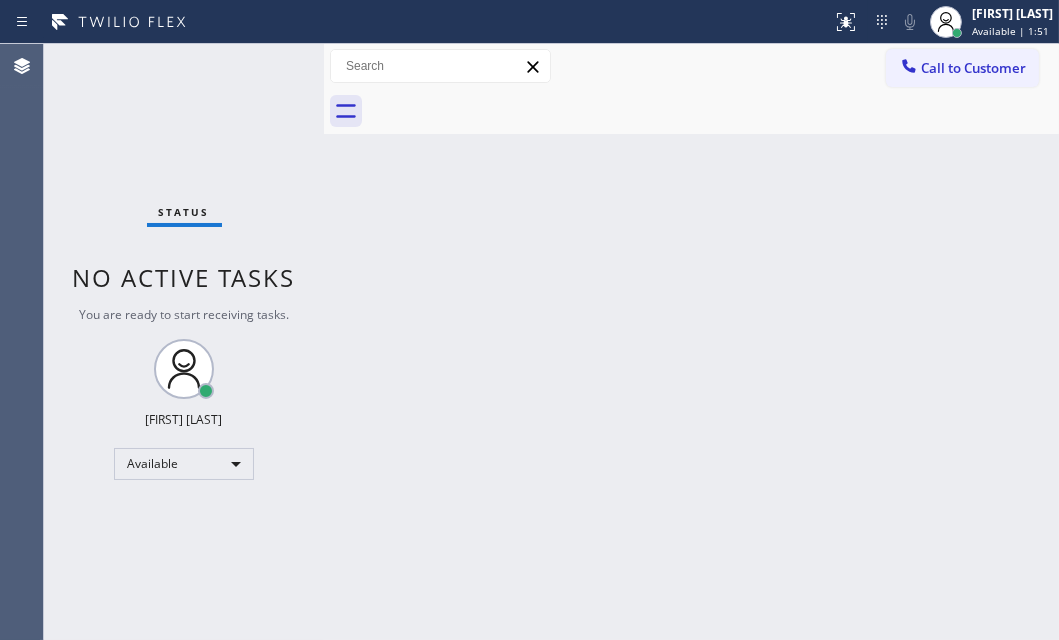 click on "Status   No active tasks     You are ready to start receiving tasks.   [FIRST] [LAST] Available" at bounding box center (184, 342) 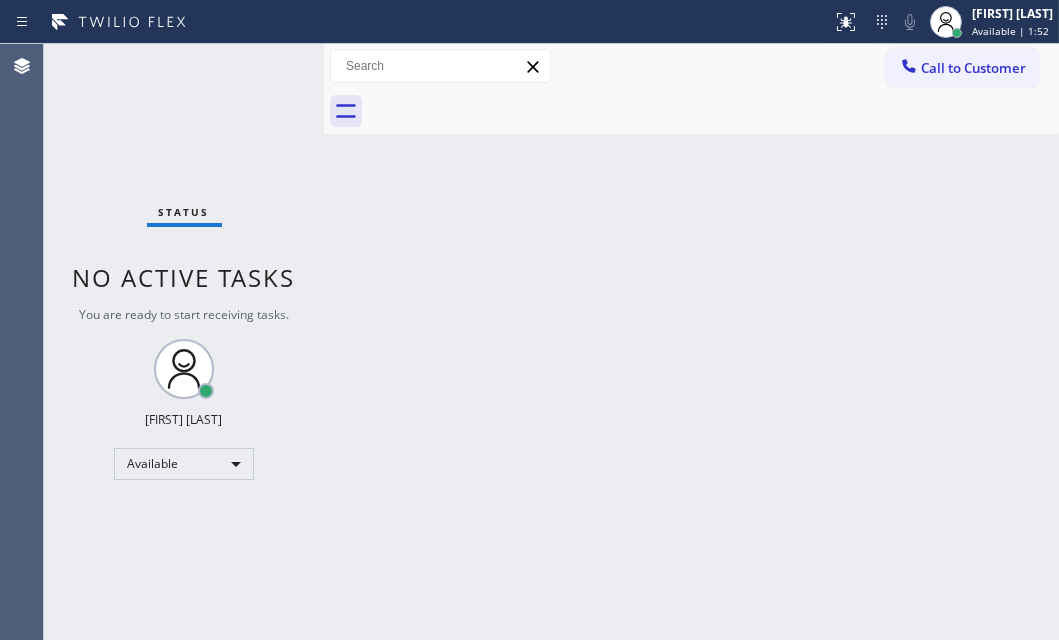 click on "Status   No active tasks     You are ready to start receiving tasks.   [FIRST] [LAST] Available" at bounding box center (184, 342) 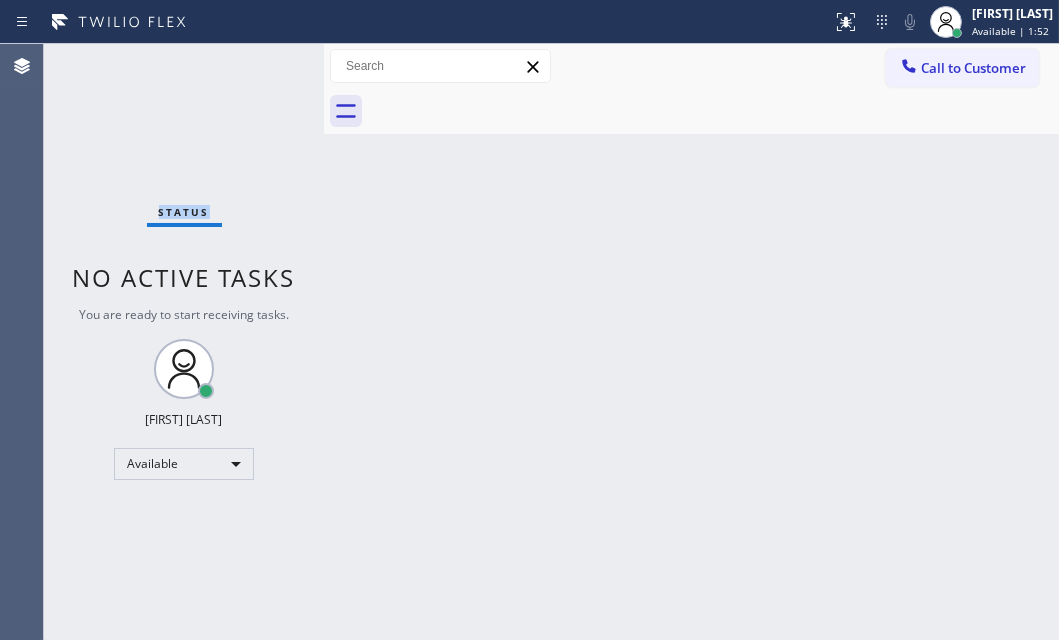 click on "Status   No active tasks     You are ready to start receiving tasks.   [FIRST] [LAST] Available" at bounding box center [184, 342] 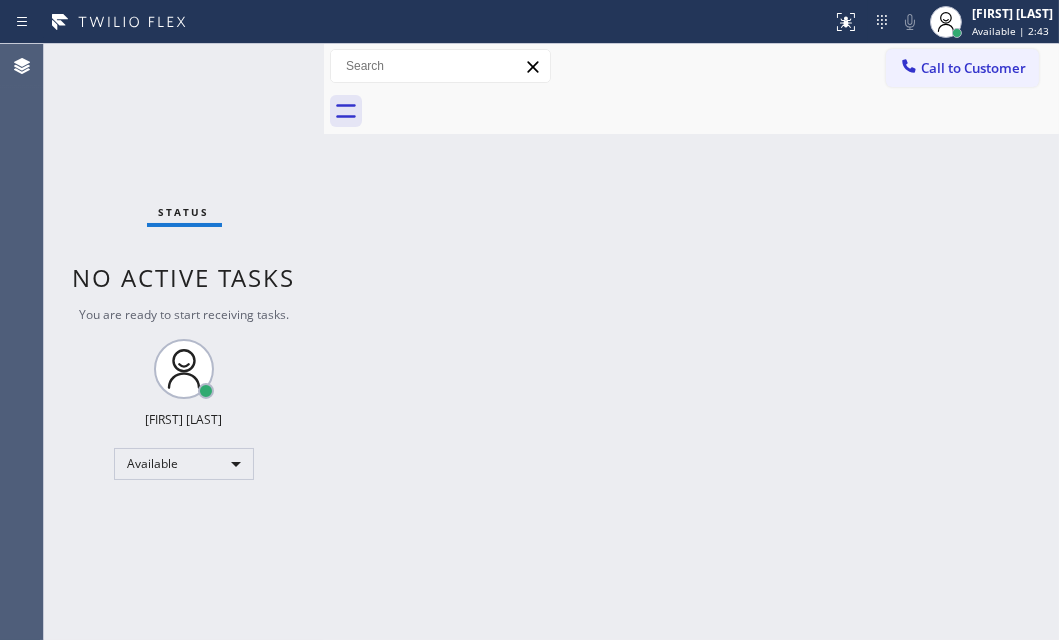 click on "Status   No active tasks     You are ready to start receiving tasks.   [FIRST] [LAST] Available" at bounding box center (184, 342) 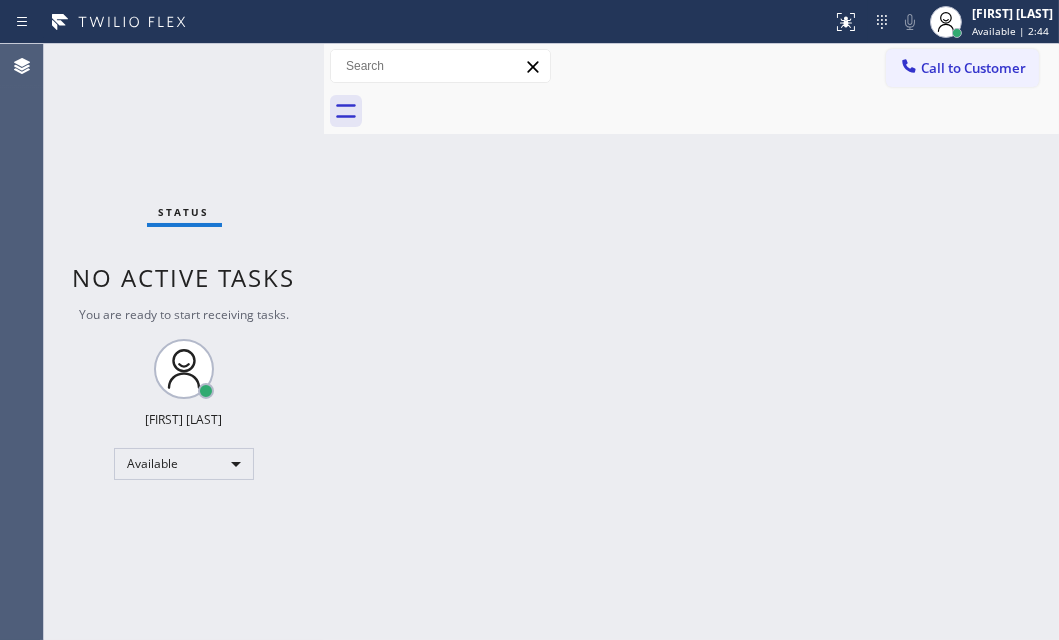 click on "Status   No active tasks     You are ready to start receiving tasks.   [FIRST] [LAST] Available" at bounding box center (184, 342) 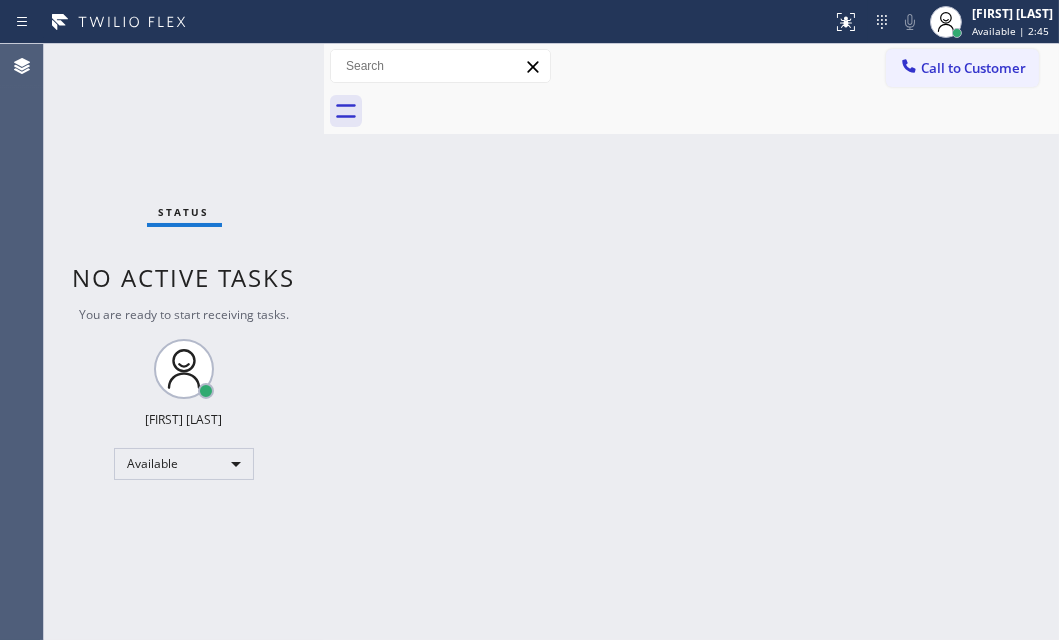 click on "Status   No active tasks     You are ready to start receiving tasks.   [FIRST] [LAST] Available" at bounding box center [184, 342] 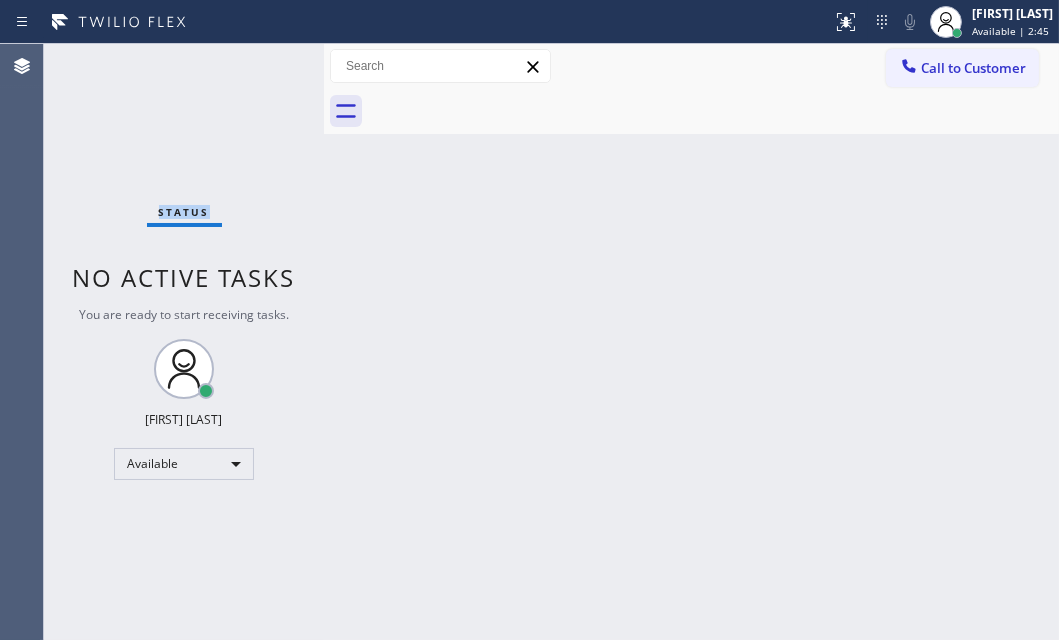 click on "Status   No active tasks     You are ready to start receiving tasks.   [FIRST] [LAST] Available" at bounding box center (184, 342) 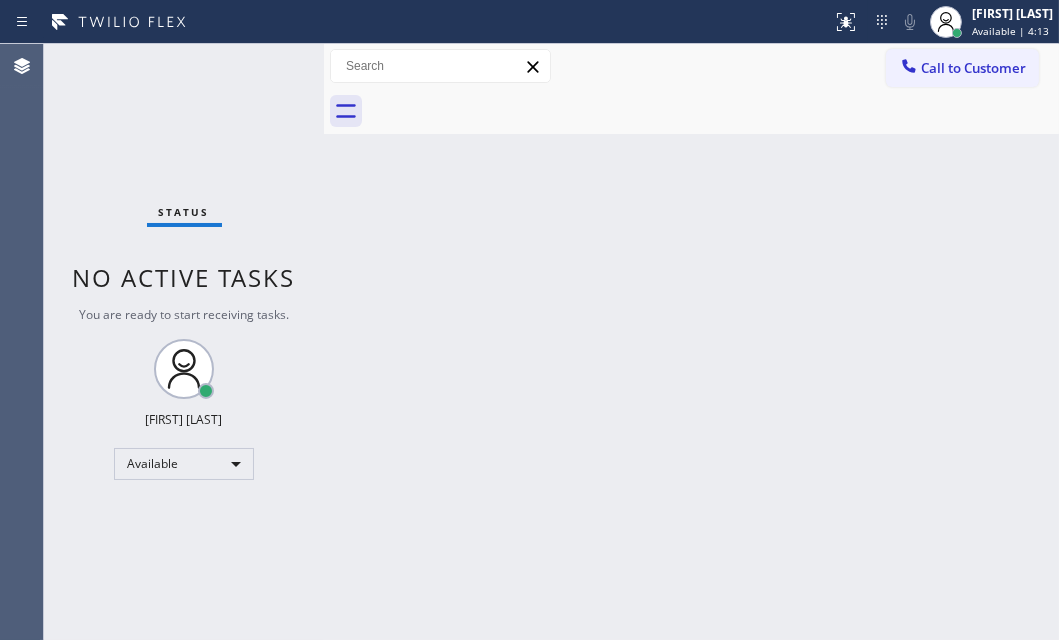 click on "Status   No active tasks     You are ready to start receiving tasks.   [FIRST] [LAST] Available" at bounding box center [184, 342] 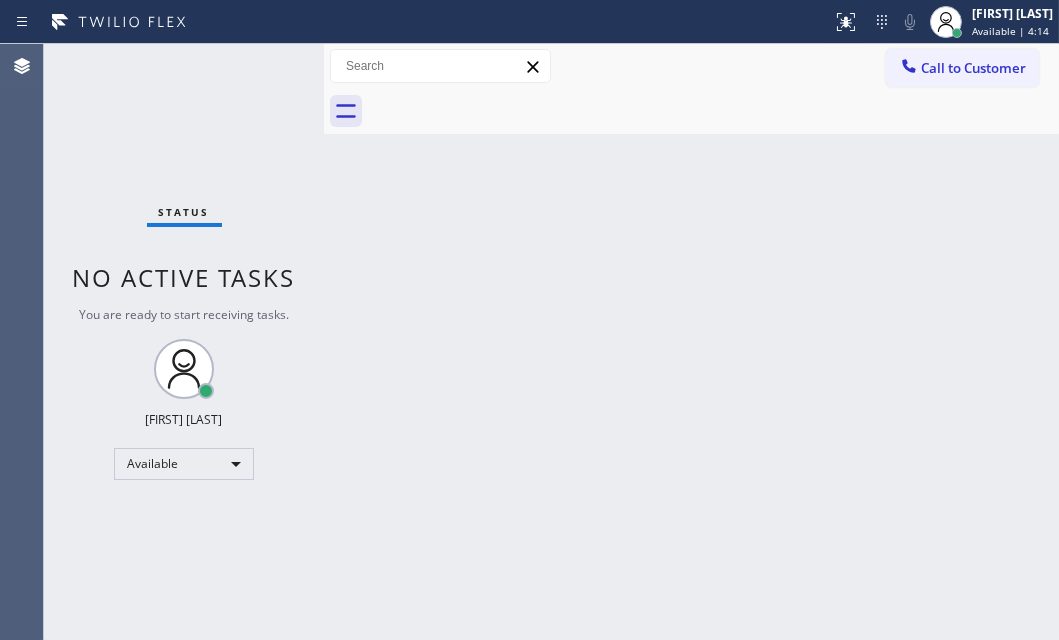 click on "Status   No active tasks     You are ready to start receiving tasks.   [FIRST] [LAST] Available" at bounding box center [184, 342] 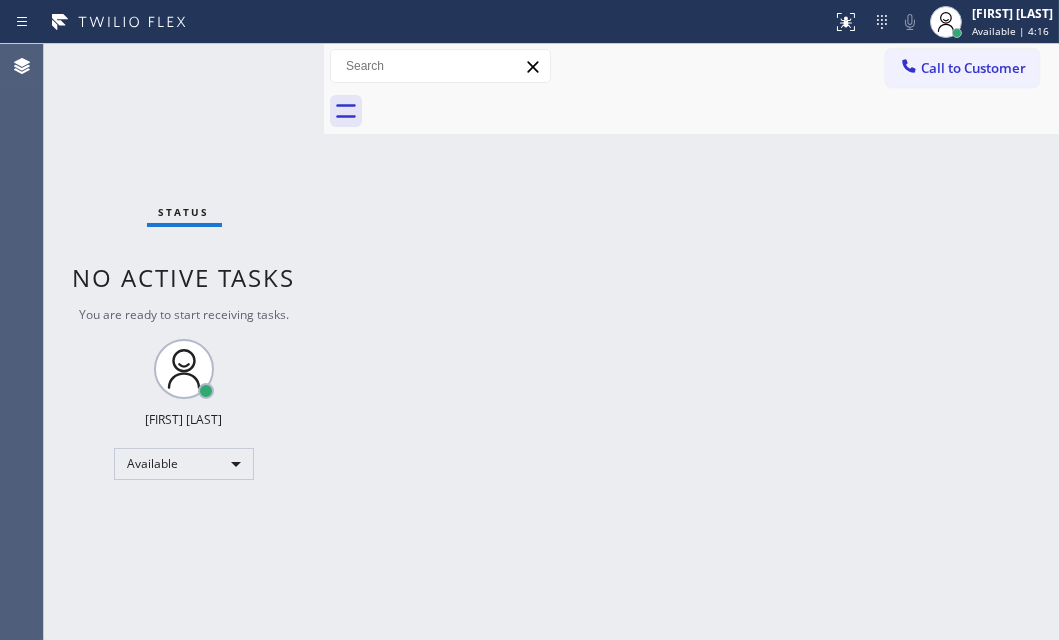 click on "Status   No active tasks     You are ready to start receiving tasks.   [FIRST] [LAST] Available" at bounding box center [184, 342] 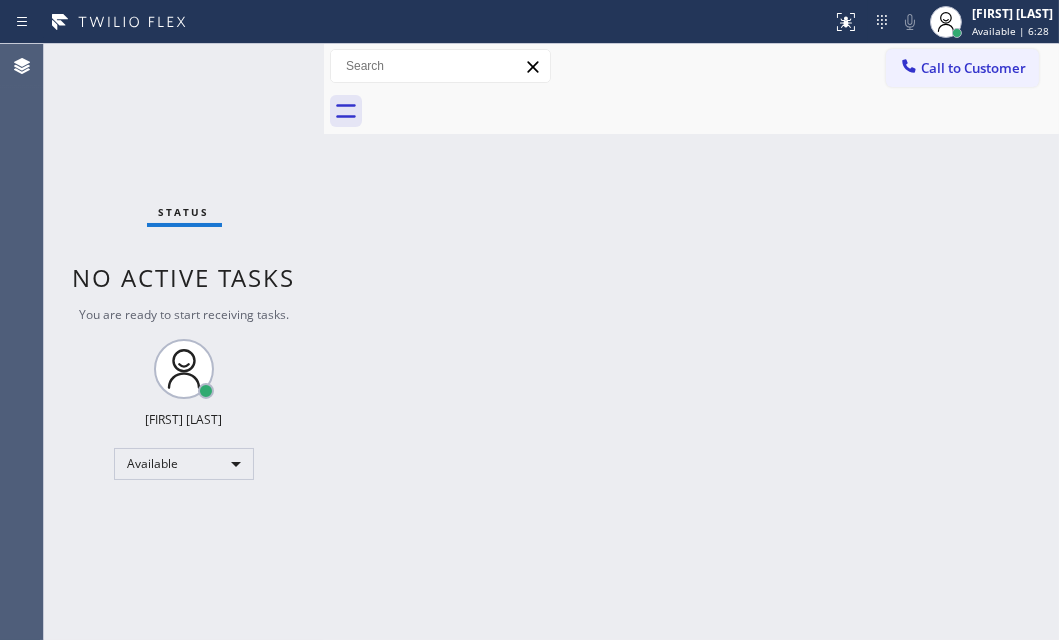 click on "Status   No active tasks     You are ready to start receiving tasks.   [FIRST] [LAST] Available" at bounding box center [184, 342] 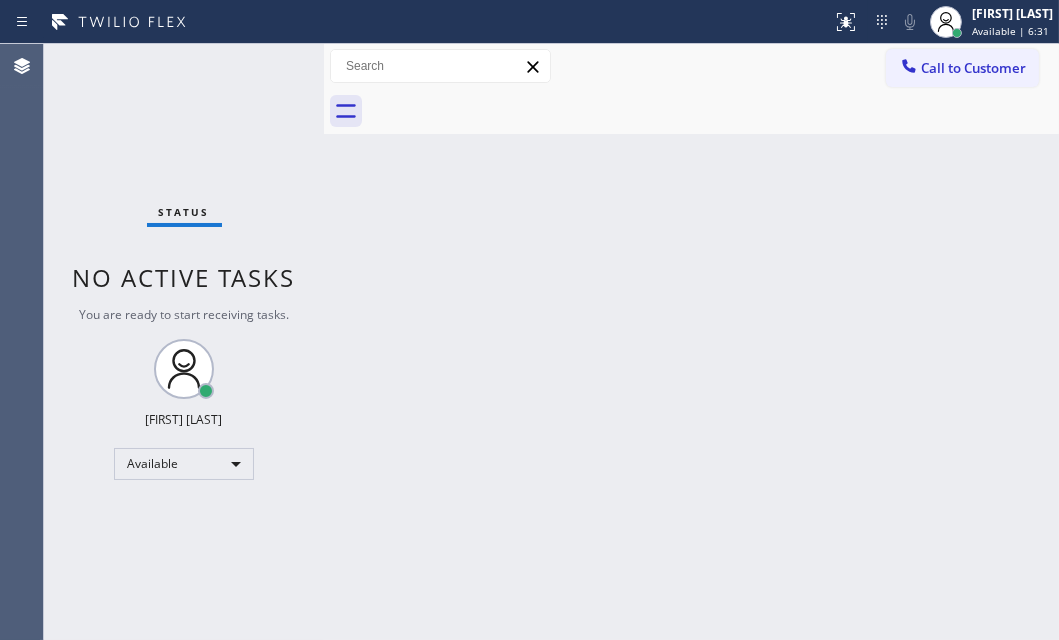 click on "Status   No active tasks     You are ready to start receiving tasks.   [FIRST] [LAST] Available" at bounding box center [184, 342] 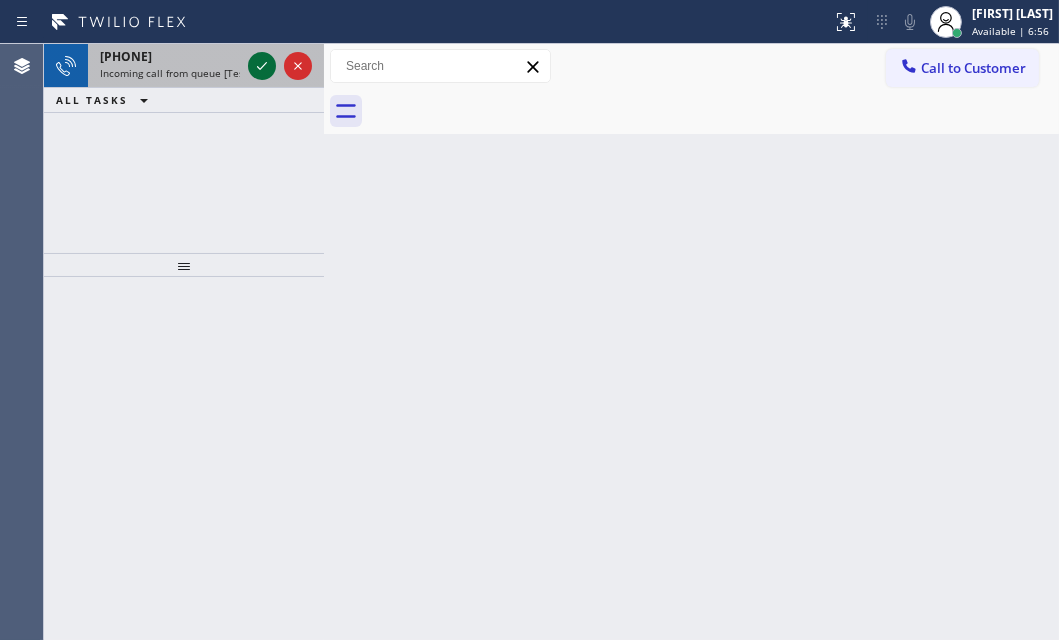 click 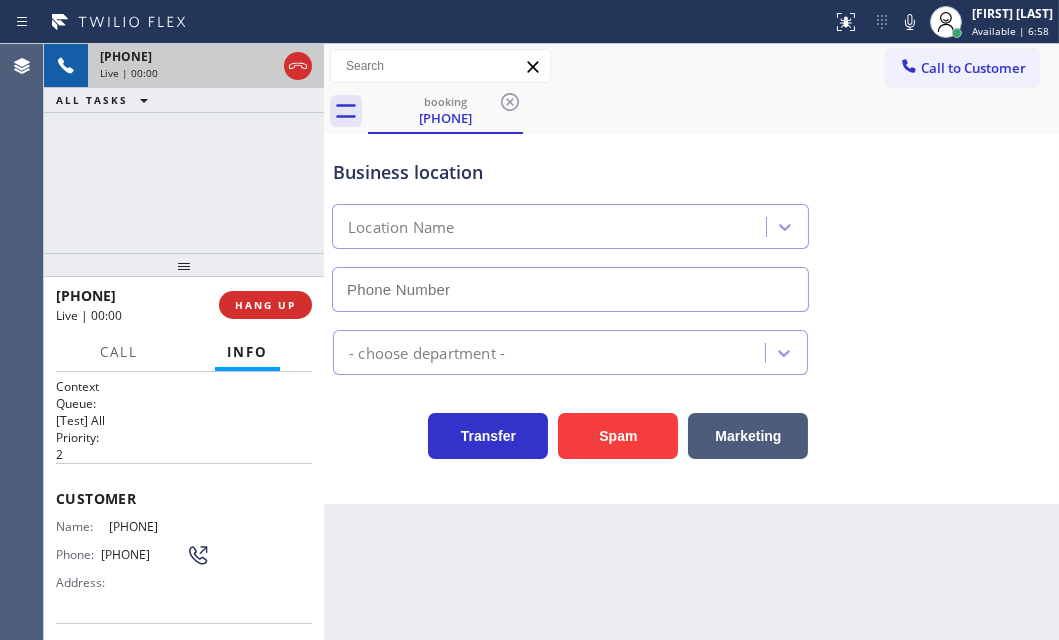 type on "[PHONE]" 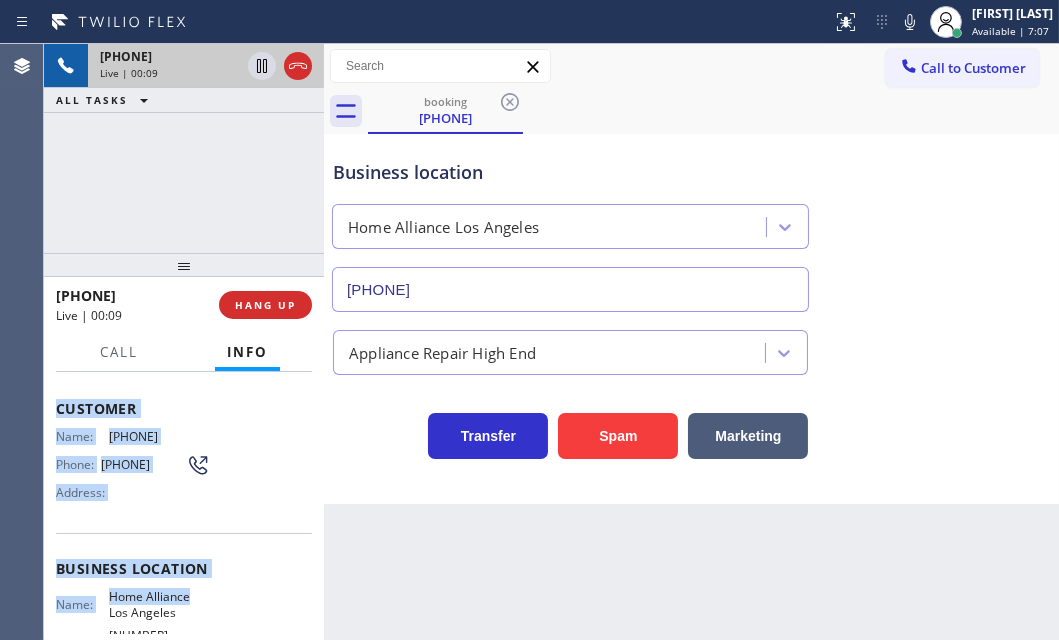 scroll, scrollTop: 181, scrollLeft: 0, axis: vertical 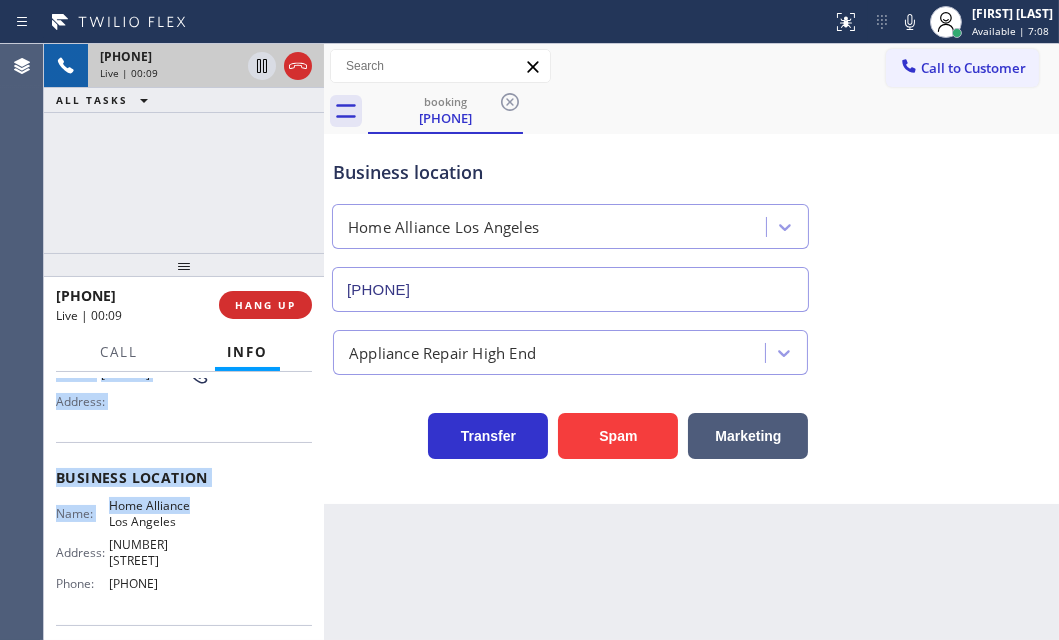drag, startPoint x: 53, startPoint y: 490, endPoint x: 211, endPoint y: 598, distance: 191.38443 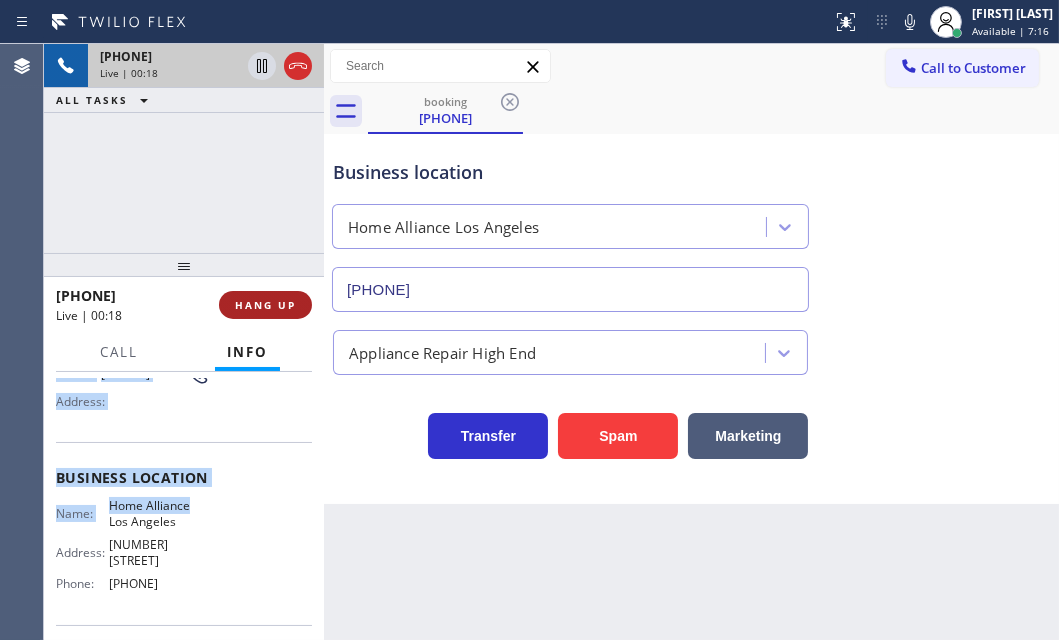 click on "HANG UP" at bounding box center [265, 305] 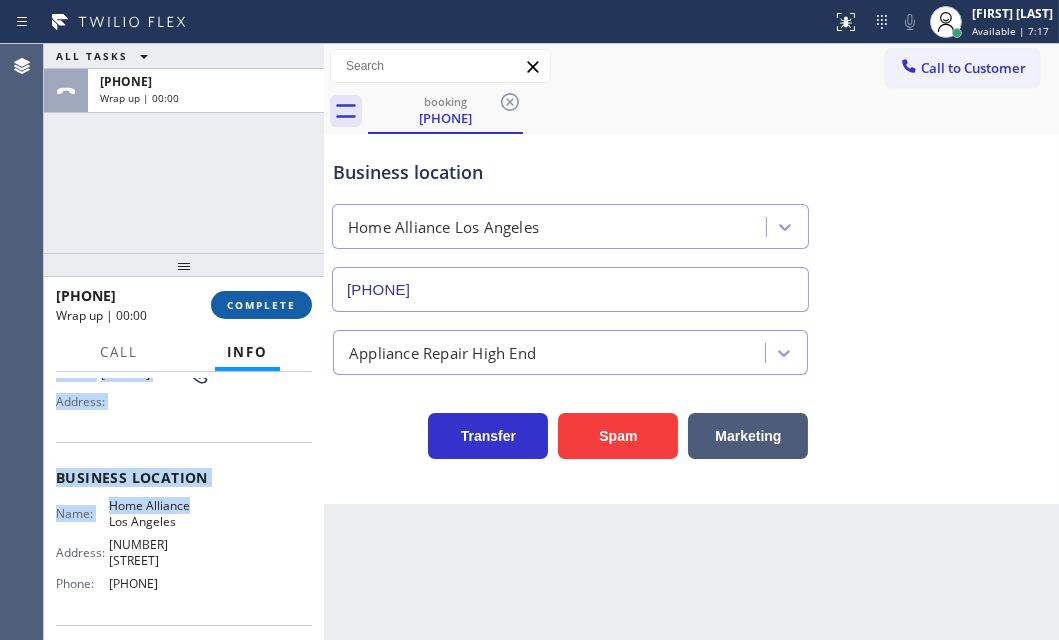 click on "COMPLETE" at bounding box center (261, 305) 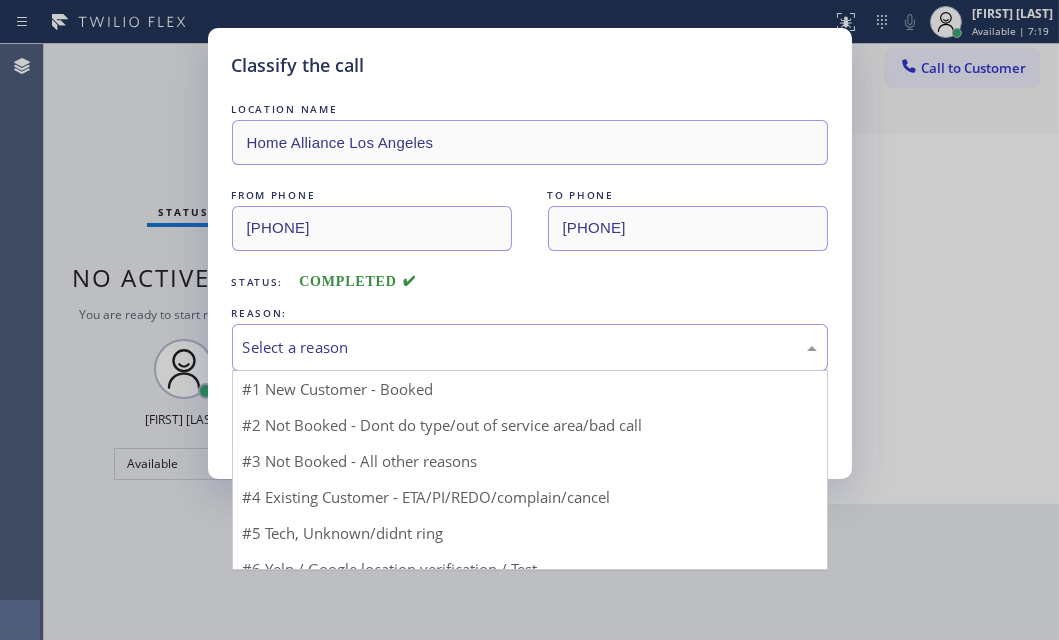 click on "Select a reason" at bounding box center [530, 347] 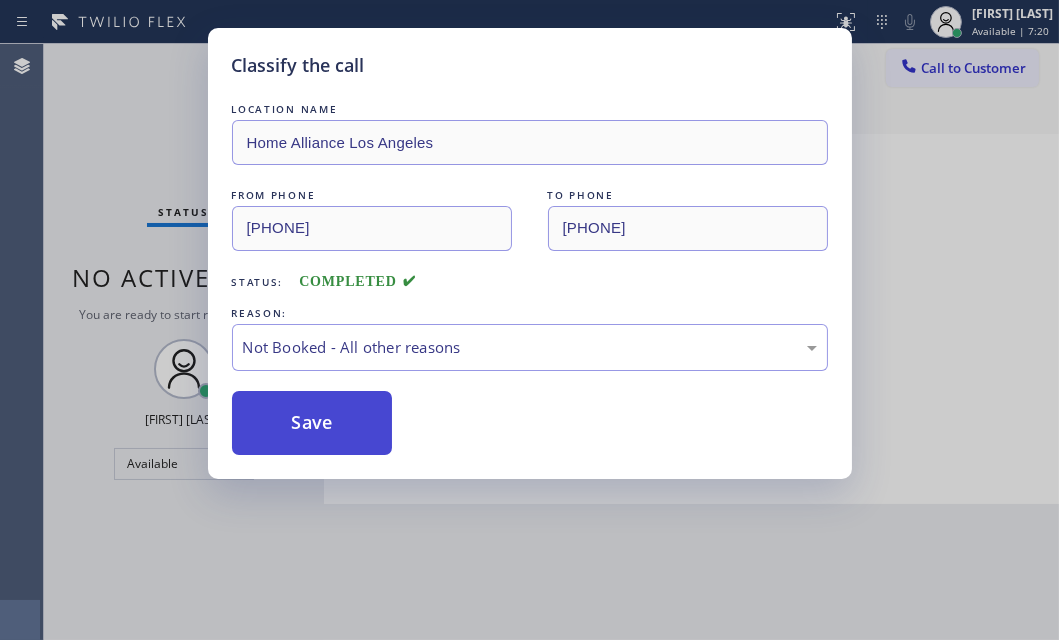 click on "Save" at bounding box center (312, 423) 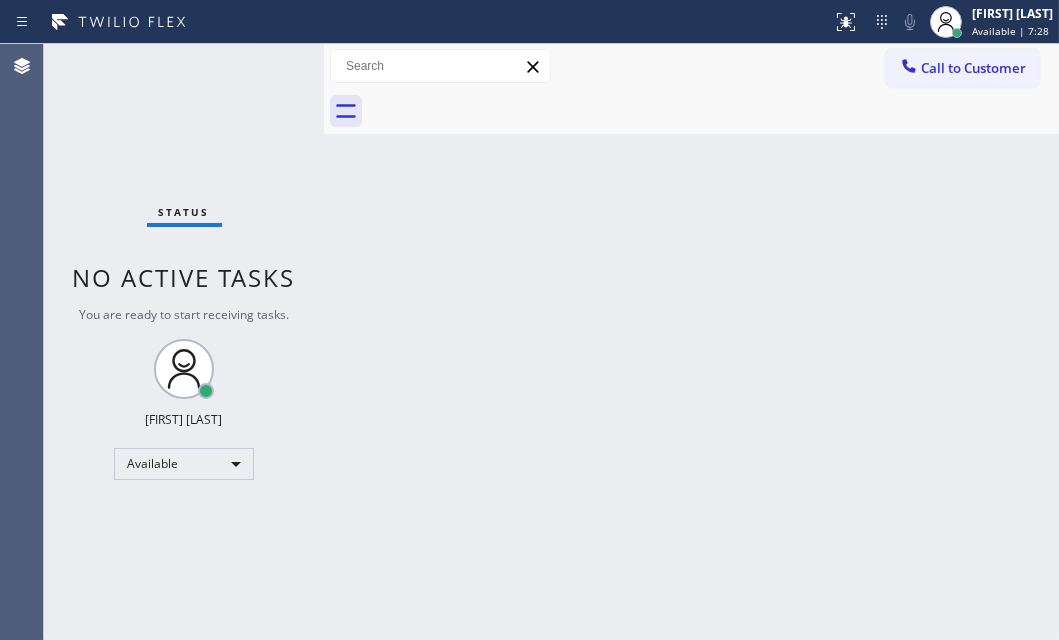 click on "Status   No active tasks     You are ready to start receiving tasks.   [FIRST] [LAST] Available" at bounding box center [184, 342] 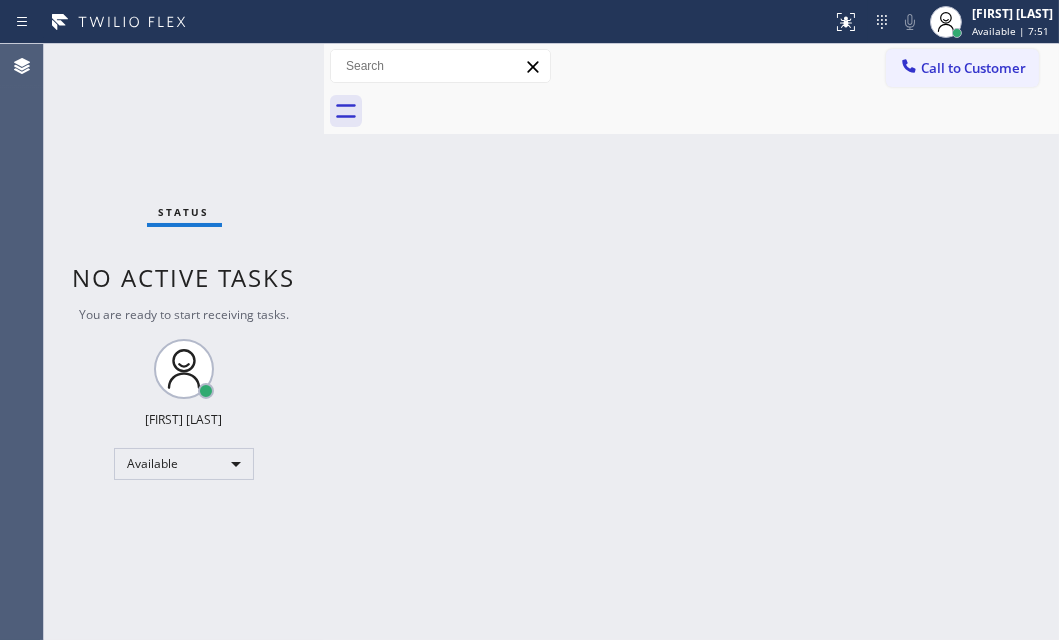 click on "Status   No active tasks     You are ready to start receiving tasks.   [FIRST] [LAST] Available" at bounding box center [184, 342] 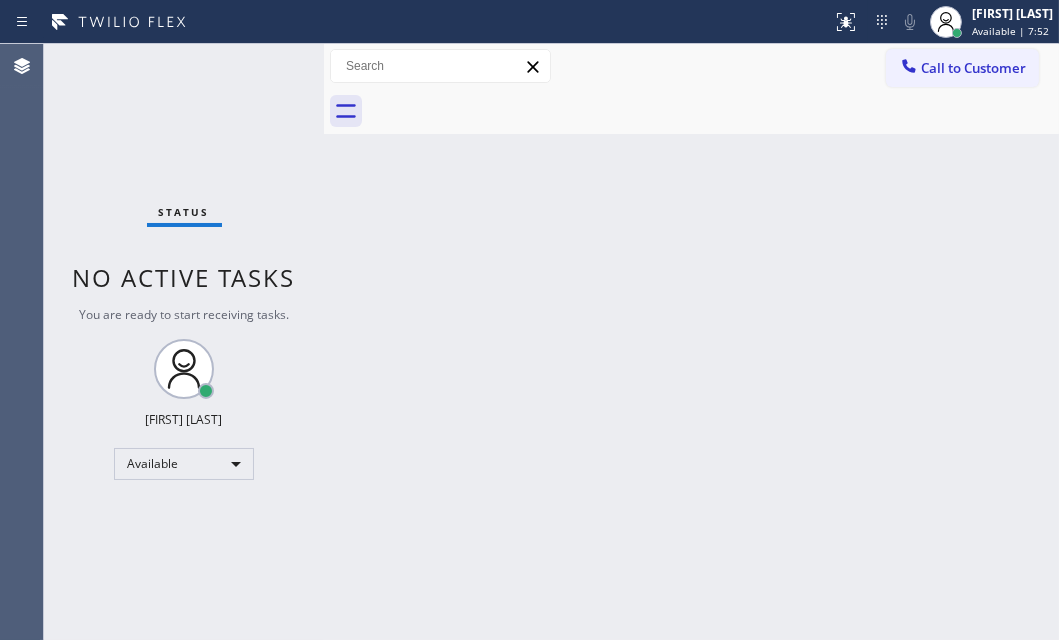 click on "Status   No active tasks     You are ready to start receiving tasks.   [FIRST] [LAST] Available" at bounding box center (184, 342) 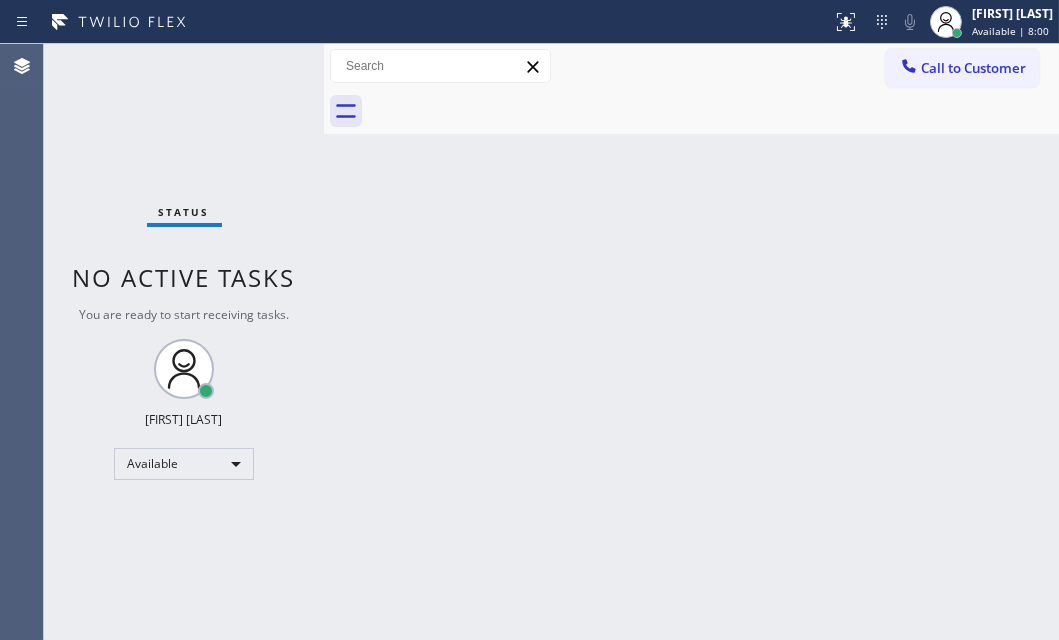 click on "Status   No active tasks     You are ready to start receiving tasks.   [FIRST] [LAST] Available" at bounding box center (184, 342) 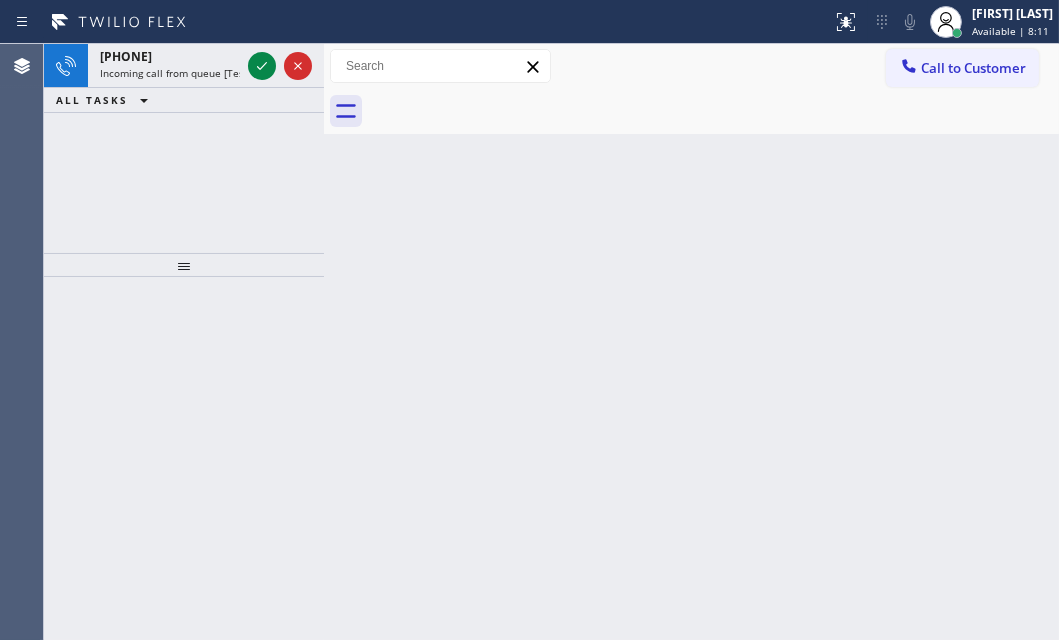 click 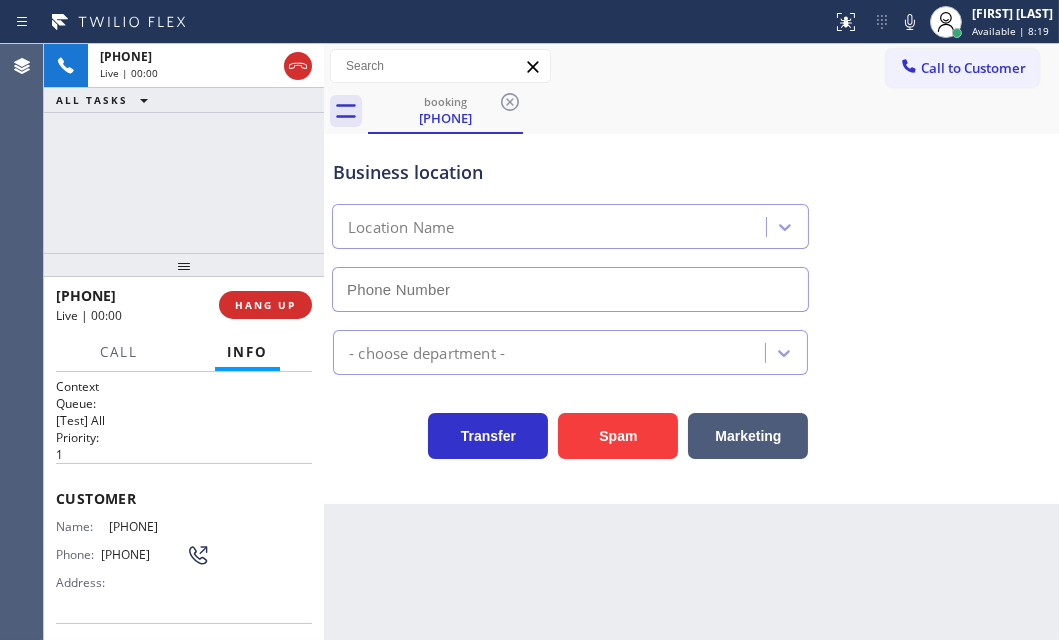 type on "[PHONE]" 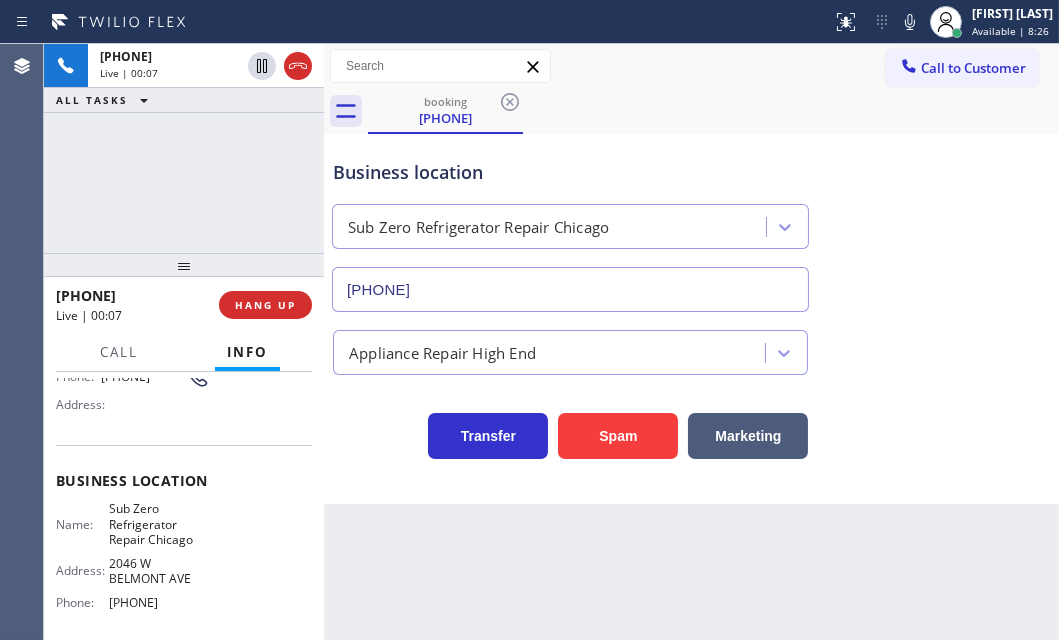 scroll, scrollTop: 181, scrollLeft: 0, axis: vertical 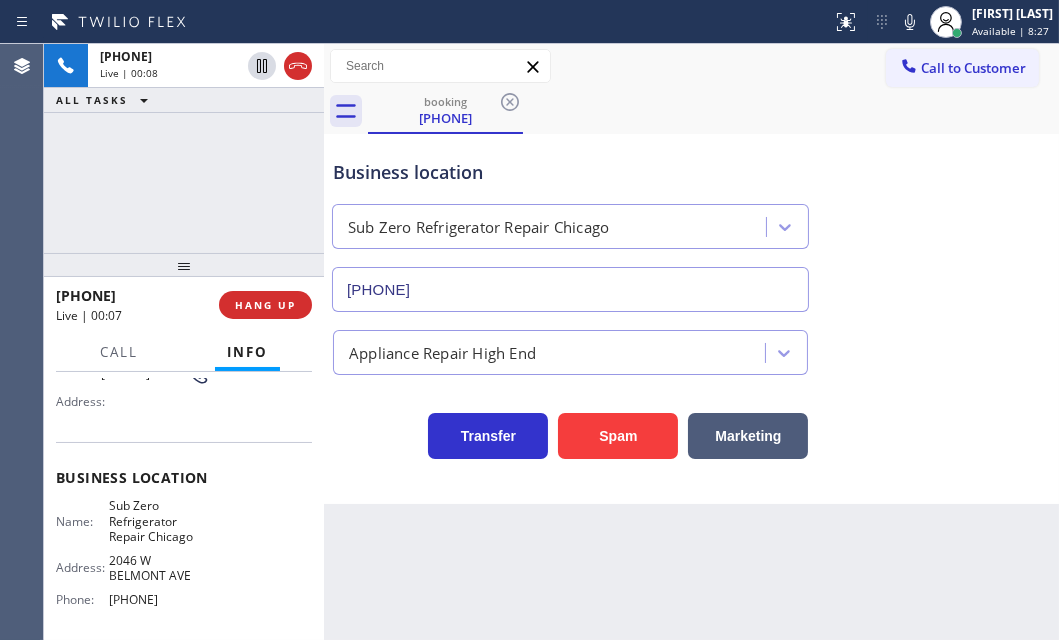 drag, startPoint x: 56, startPoint y: 491, endPoint x: 217, endPoint y: 597, distance: 192.7615 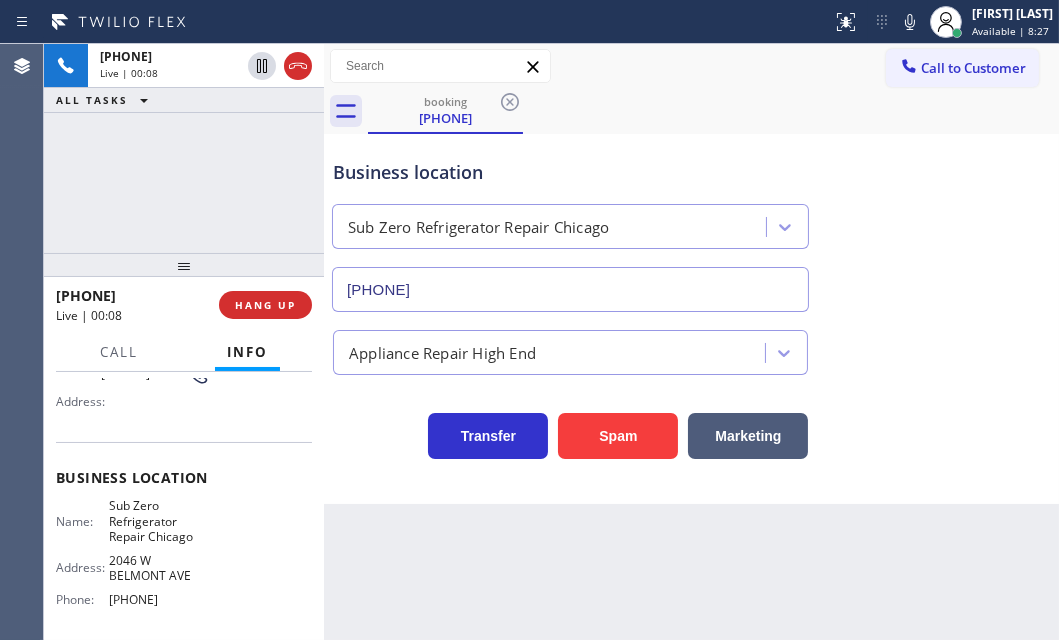 copy on "Customer Name: [PHONE] Phone: [PHONE] Address: Business location Name: Sub Zero Refrigerator Repair Chicago Address: [NUMBER] [STREET]  Phone: [PHONE]" 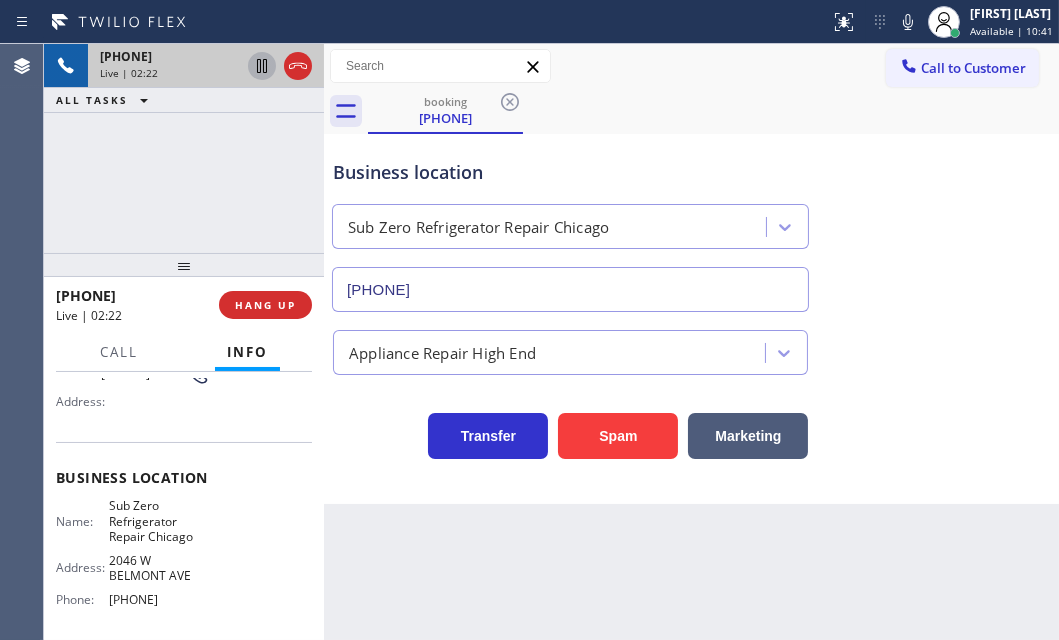 click 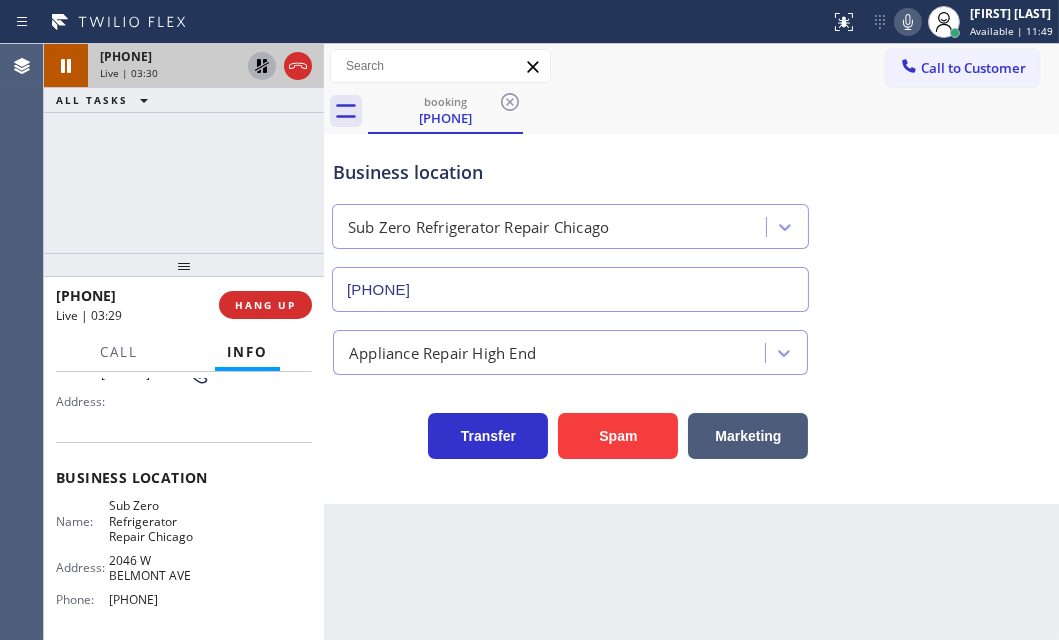 click 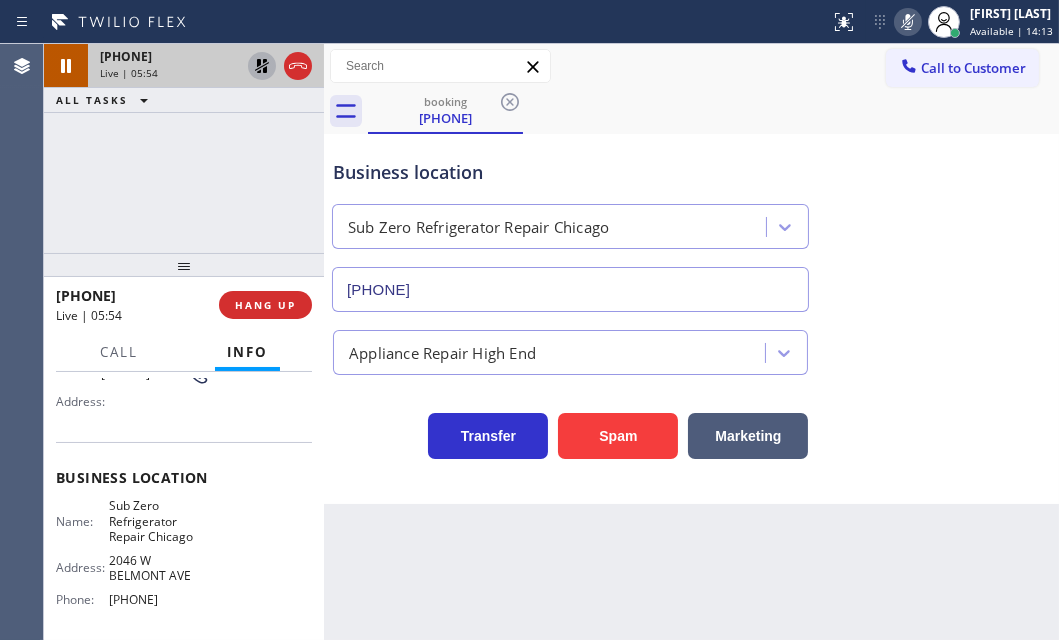 click 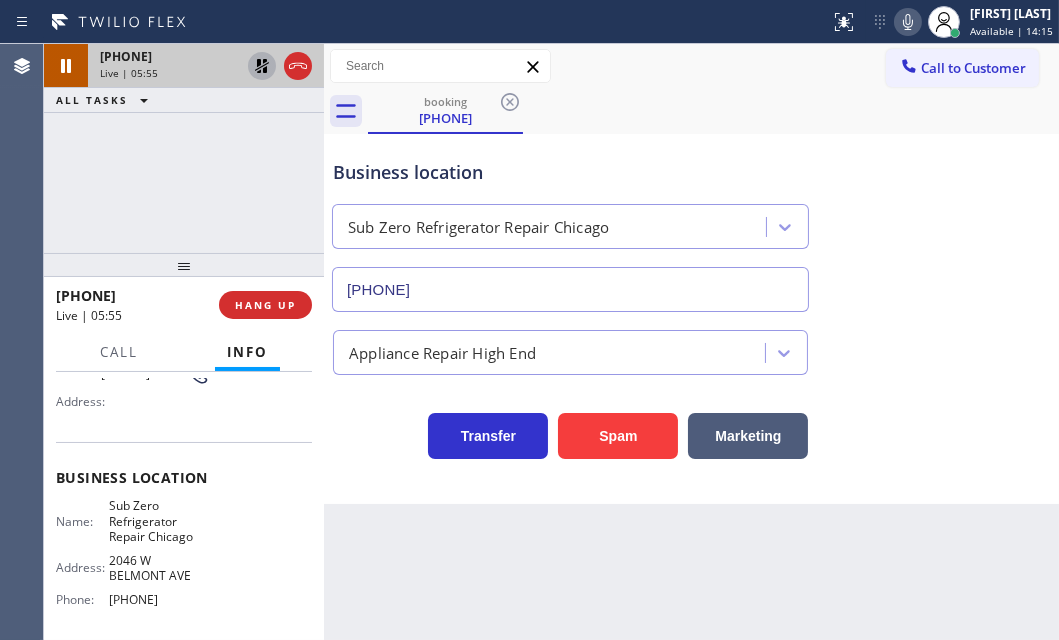 click 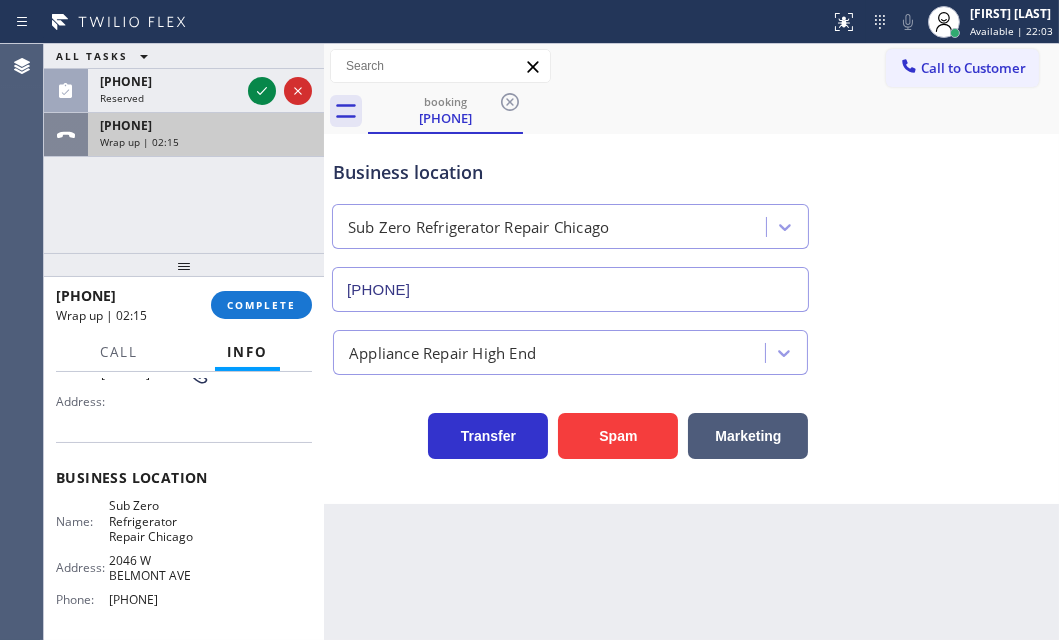 click on "[PHONE]" at bounding box center (206, 125) 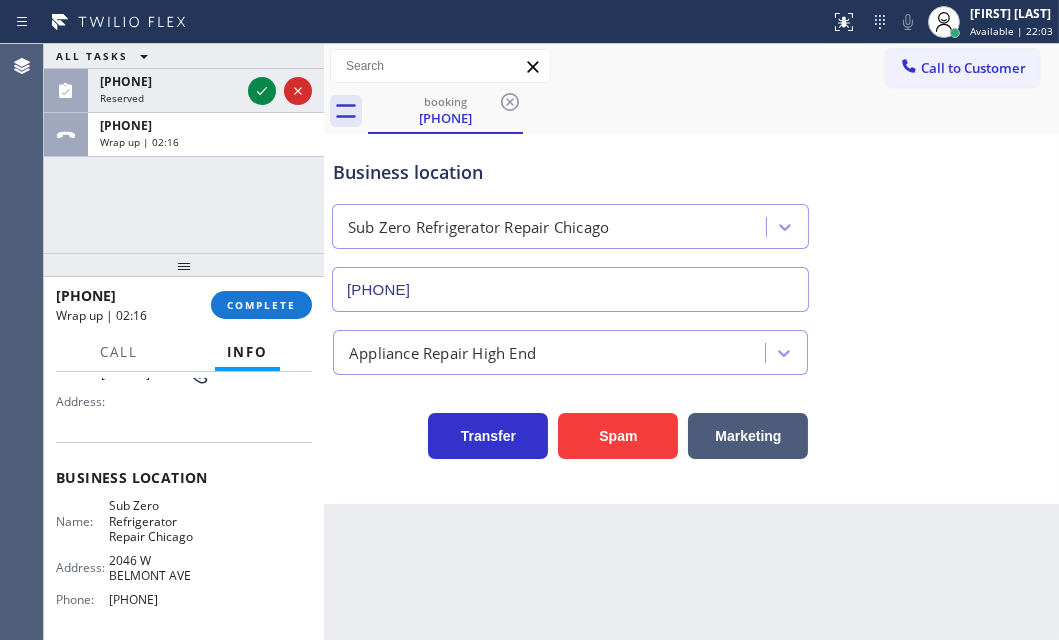 drag, startPoint x: 253, startPoint y: 301, endPoint x: 259, endPoint y: 288, distance: 14.3178215 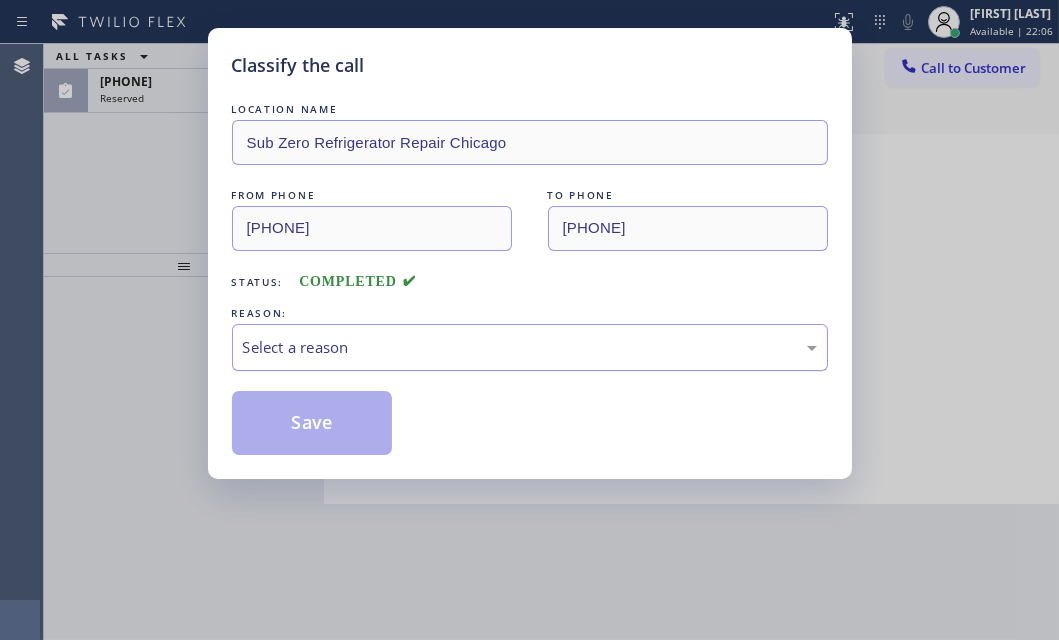 click on "Select a reason" at bounding box center [530, 347] 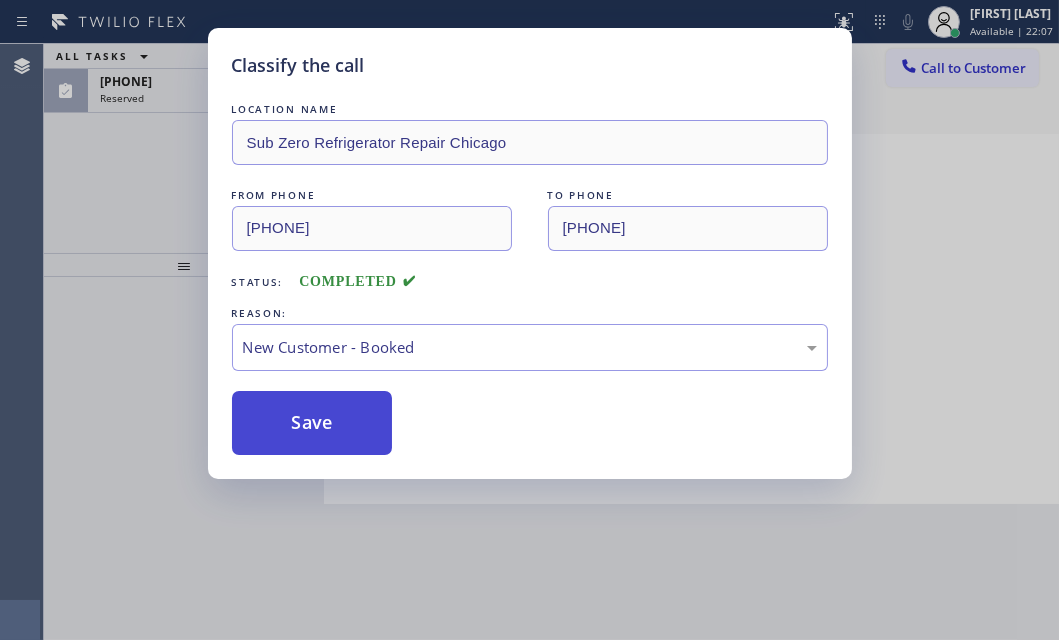 drag, startPoint x: 270, startPoint y: 419, endPoint x: 262, endPoint y: 390, distance: 30.083218 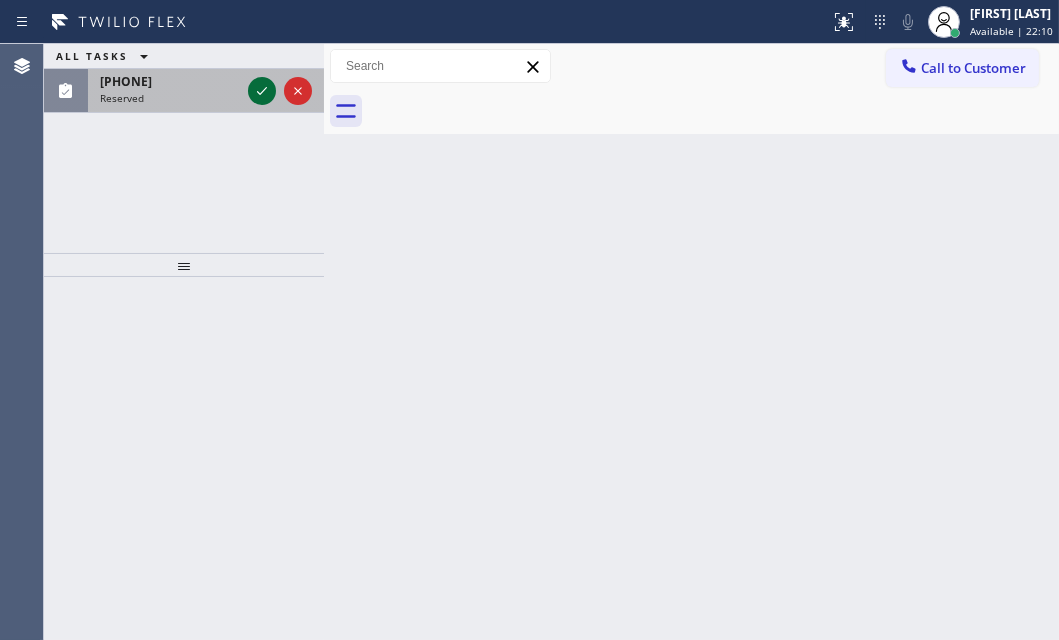 click 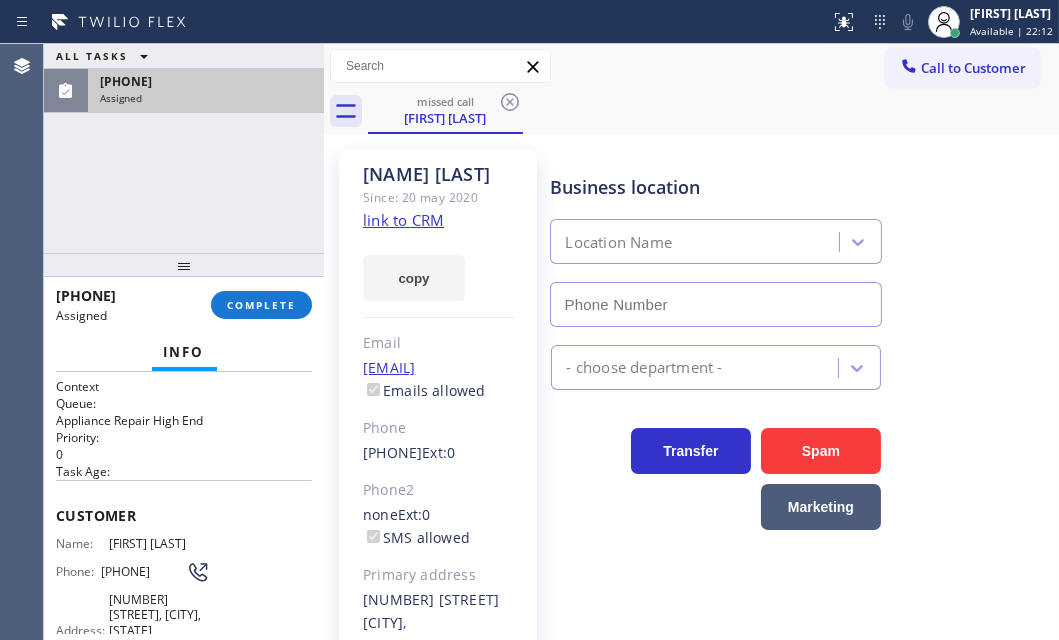 type on "[PHONE]" 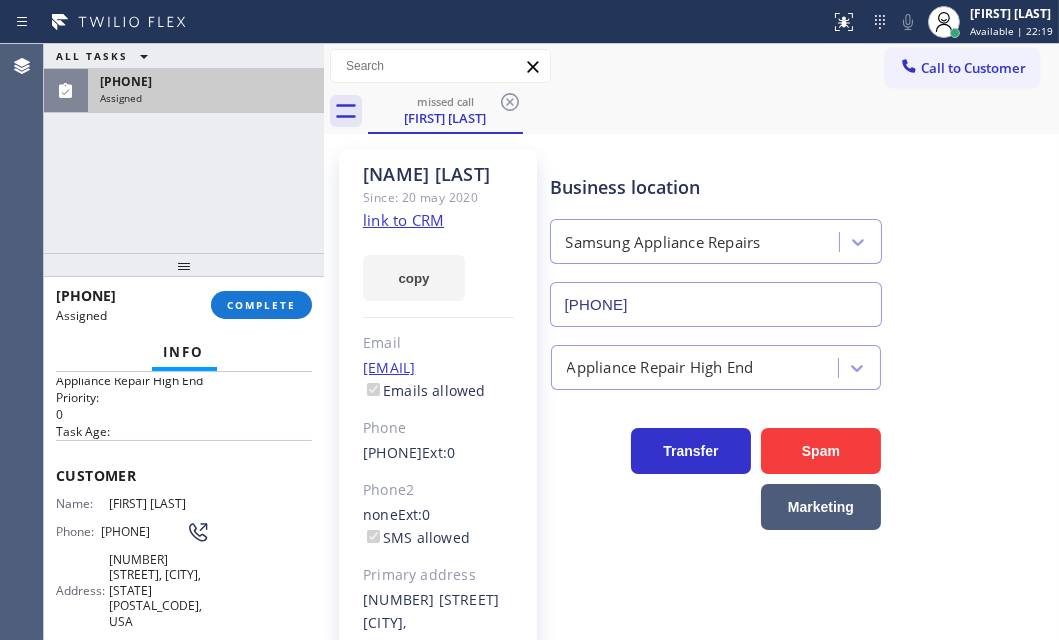 scroll, scrollTop: 0, scrollLeft: 0, axis: both 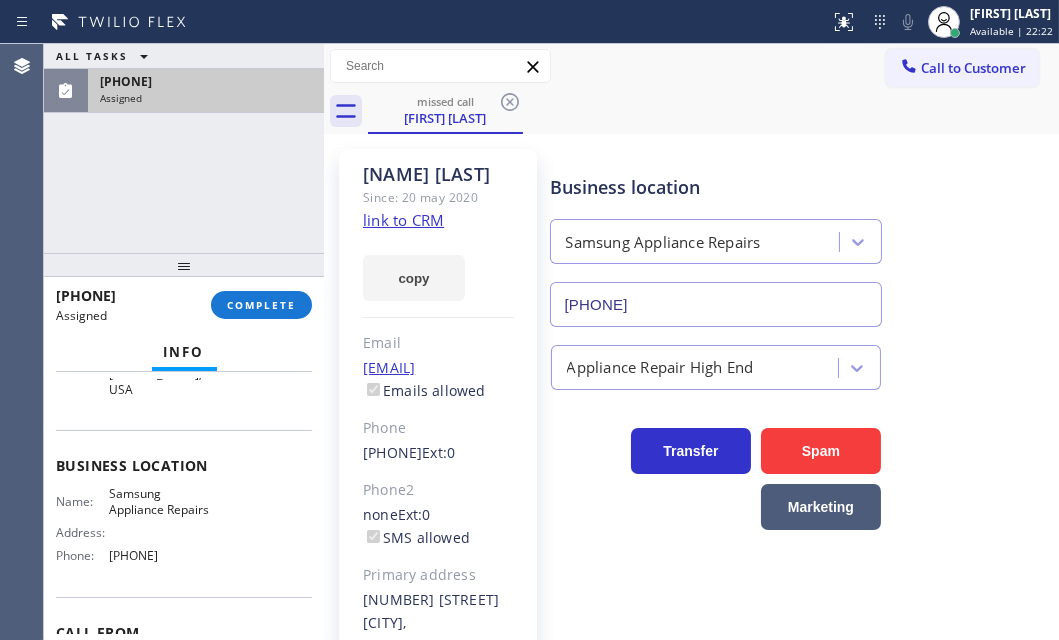 drag, startPoint x: 55, startPoint y: 506, endPoint x: 210, endPoint y: 595, distance: 178.73444 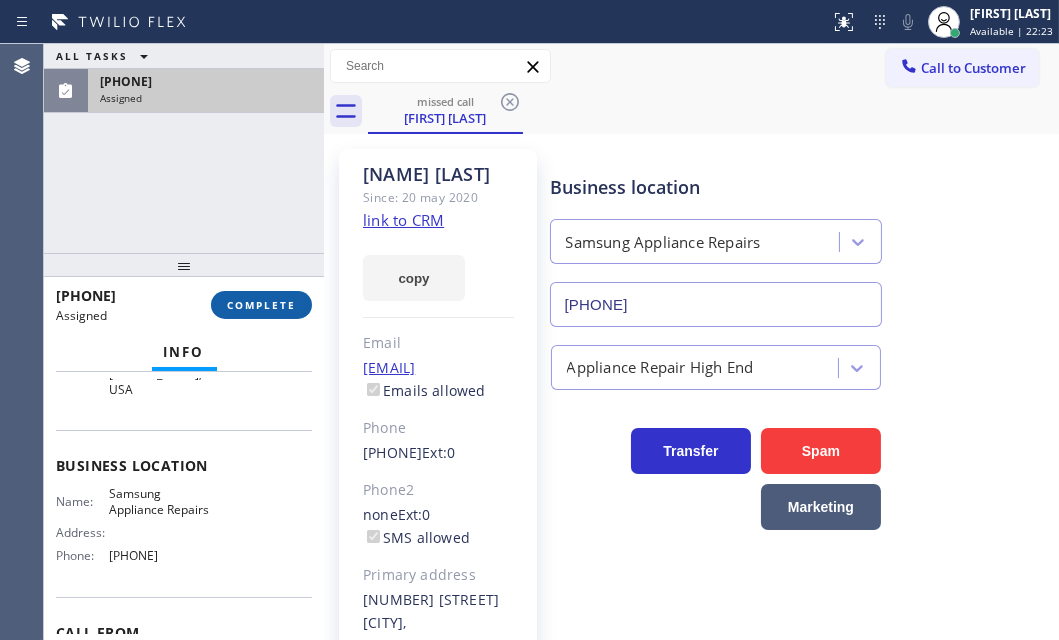 click on "COMPLETE" at bounding box center [261, 305] 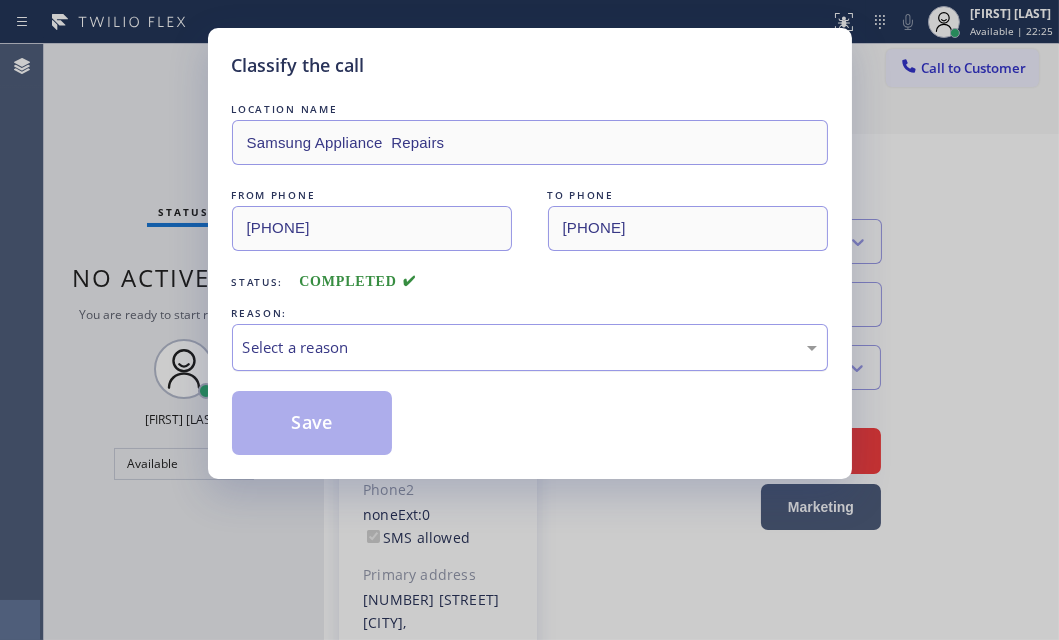 click on "Select a reason" at bounding box center (530, 347) 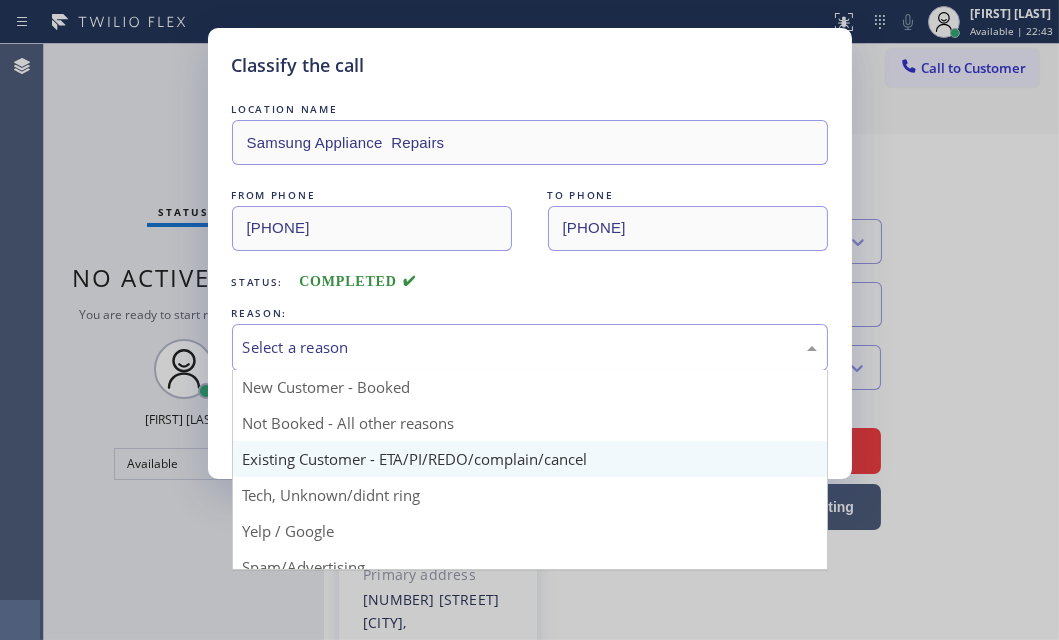 scroll, scrollTop: 0, scrollLeft: 0, axis: both 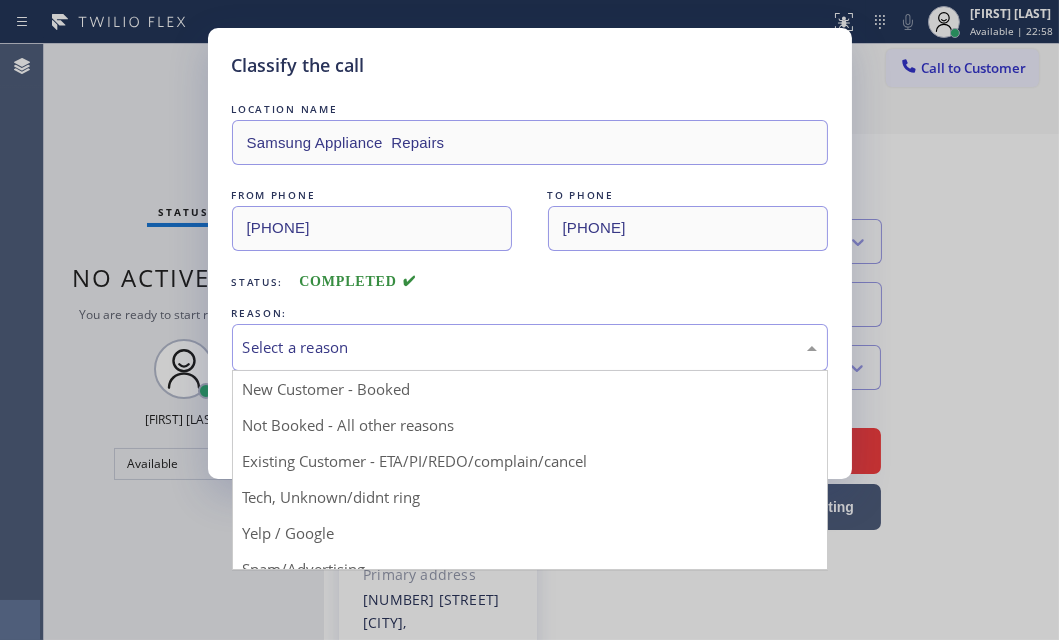 drag, startPoint x: 357, startPoint y: 495, endPoint x: 338, endPoint y: 459, distance: 40.706264 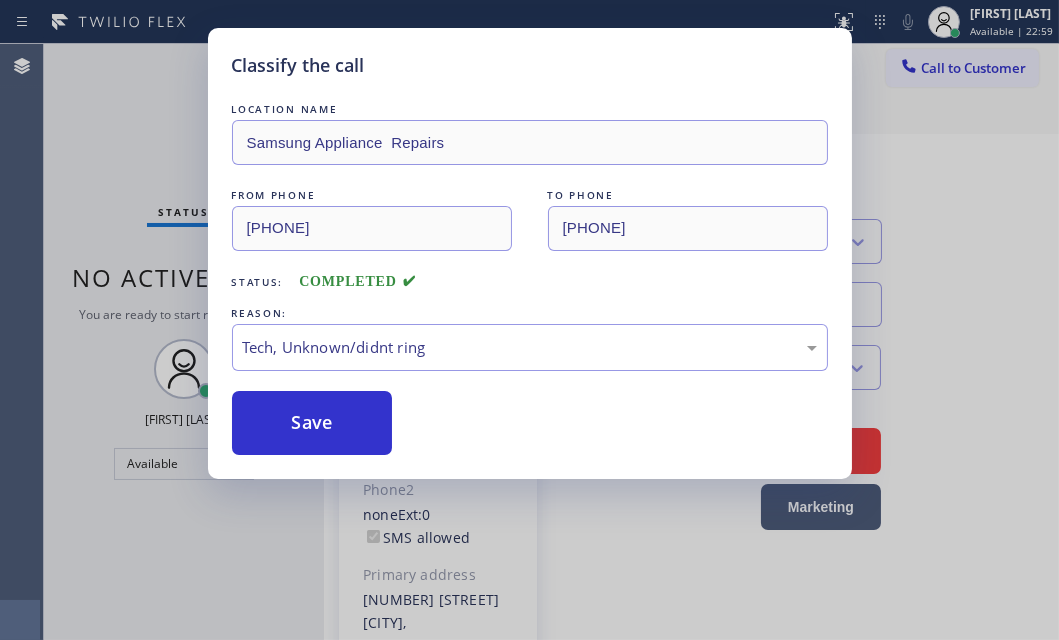 drag, startPoint x: 331, startPoint y: 427, endPoint x: 806, endPoint y: 456, distance: 475.88443 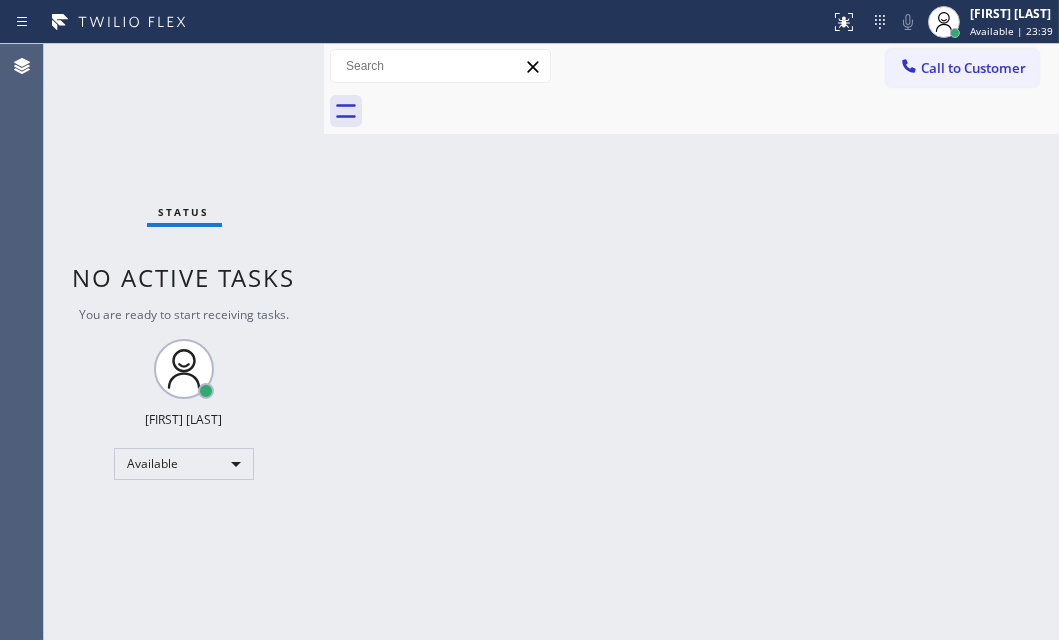 click on "Status   No active tasks     You are ready to start receiving tasks.   [FIRST] [LAST] Available" at bounding box center (184, 342) 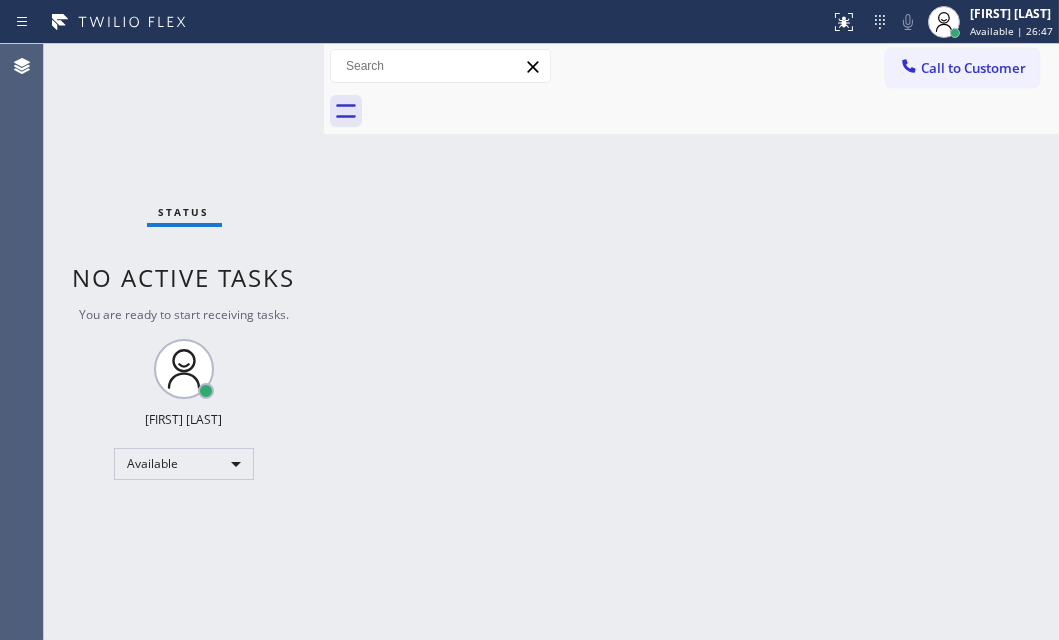 click on "Back to Dashboard Change Sender ID Customers Technicians Select a contact Outbound call Technician Search Technician Your caller id phone number Your caller id phone number Call Technician info Name   Phone none Address none Change Sender ID HVAC +18559994417 5 Star Appliance +18557314952 Appliance Repair +18554611149 Plumbing +18889090120 Air Duct Cleaning +18006865038  Electricians +18005688664 Cancel Change Check personal SMS Reset Change No tabs Call to Customer Outbound call Location Search location Your caller id phone number Customer number Call Outbound call Technician Search Technician Your caller id phone number Your caller id phone number Call" at bounding box center [691, 342] 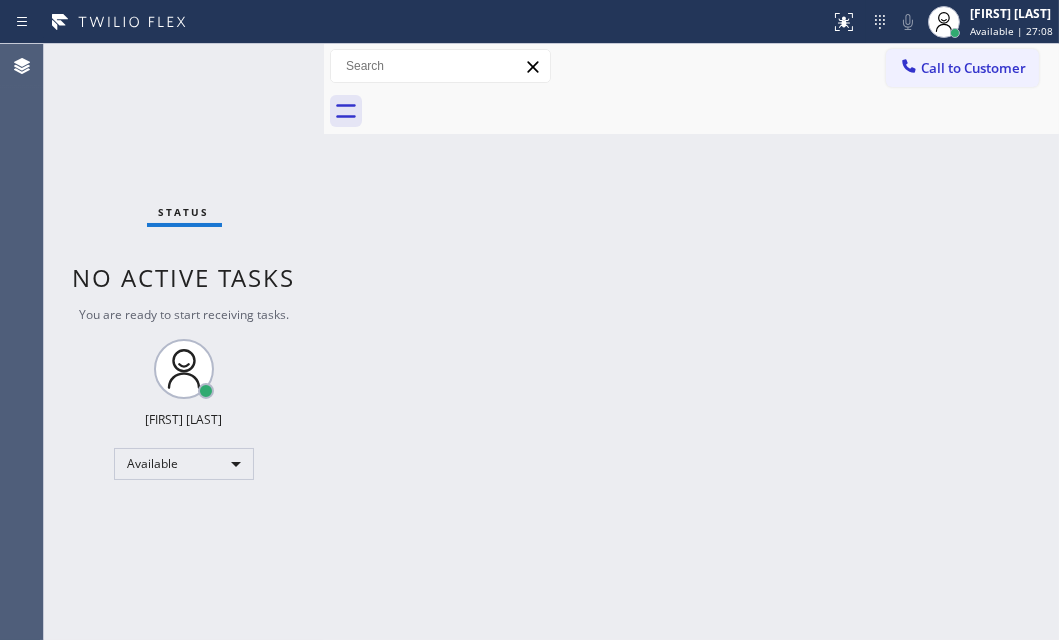 click on "Status   No active tasks     You are ready to start receiving tasks.   [FIRST] [LAST] Available" at bounding box center (184, 342) 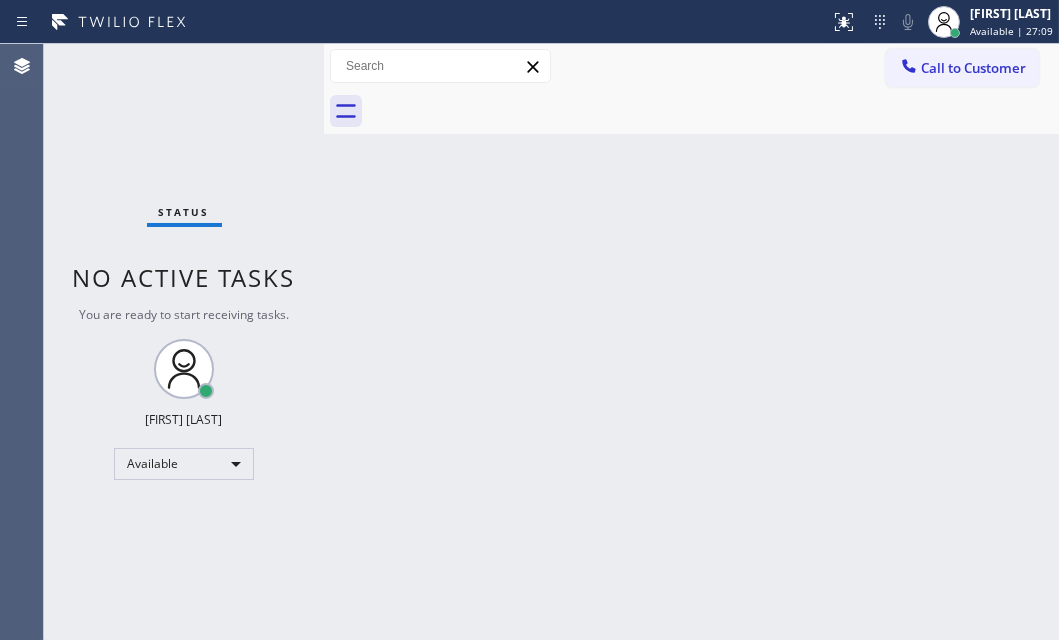 click on "Status   No active tasks     You are ready to start receiving tasks.   [FIRST] [LAST] Available" at bounding box center [184, 342] 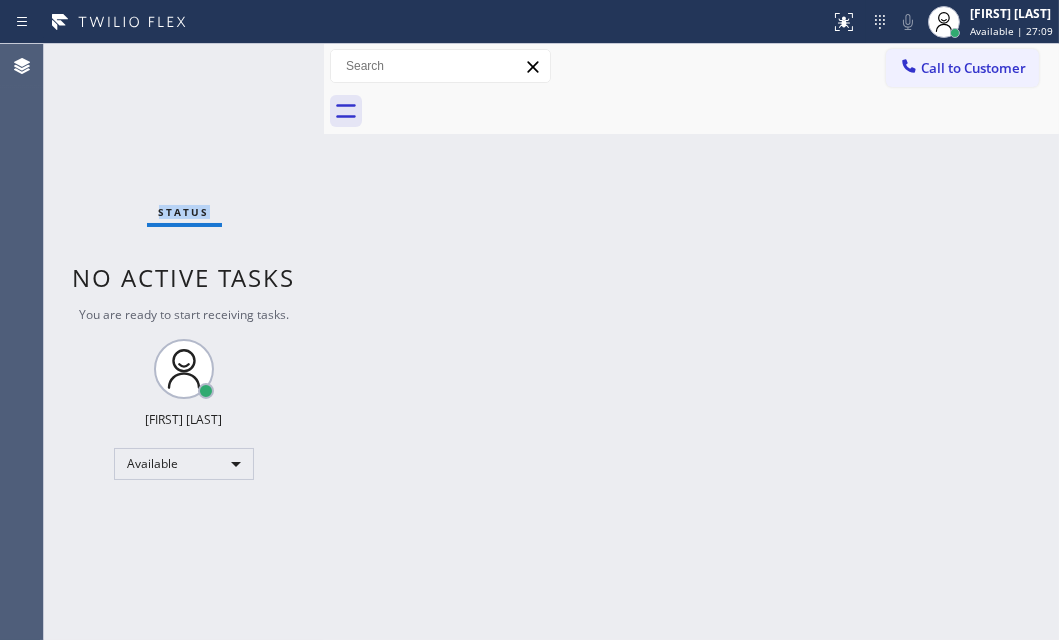 click on "Status   No active tasks     You are ready to start receiving tasks.   [FIRST] [LAST] Available" at bounding box center [184, 342] 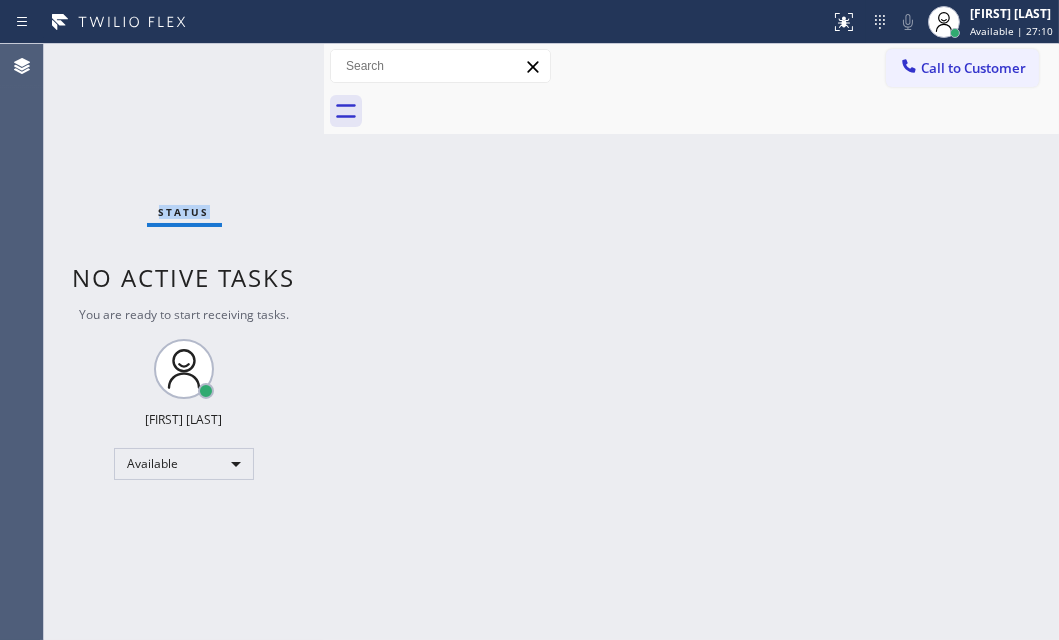 click on "Status   No active tasks     You are ready to start receiving tasks.   [FIRST] [LAST] Available" at bounding box center [184, 342] 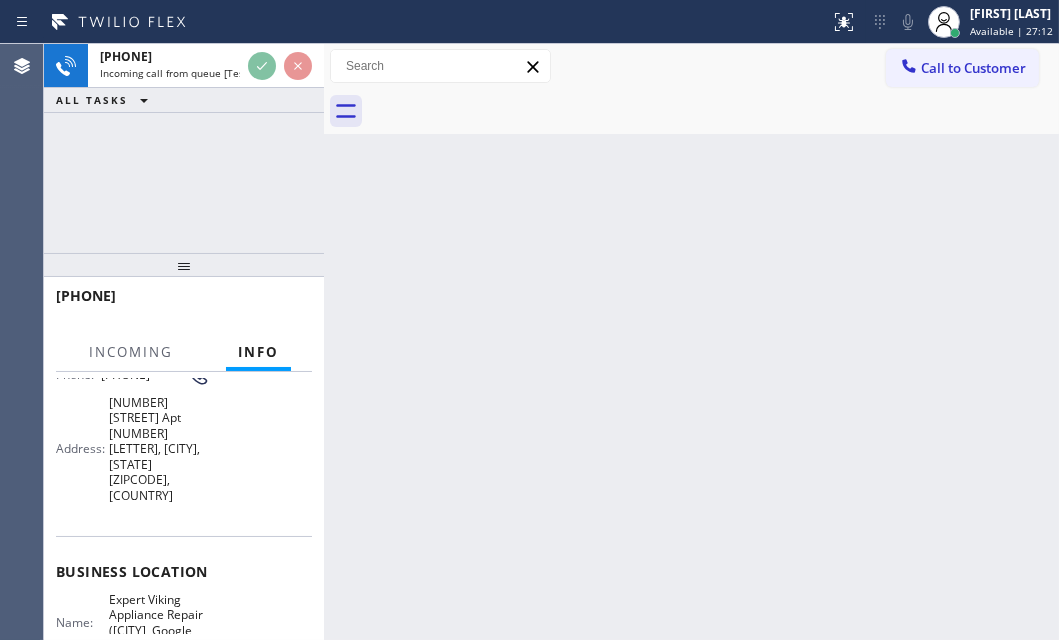 scroll, scrollTop: 181, scrollLeft: 0, axis: vertical 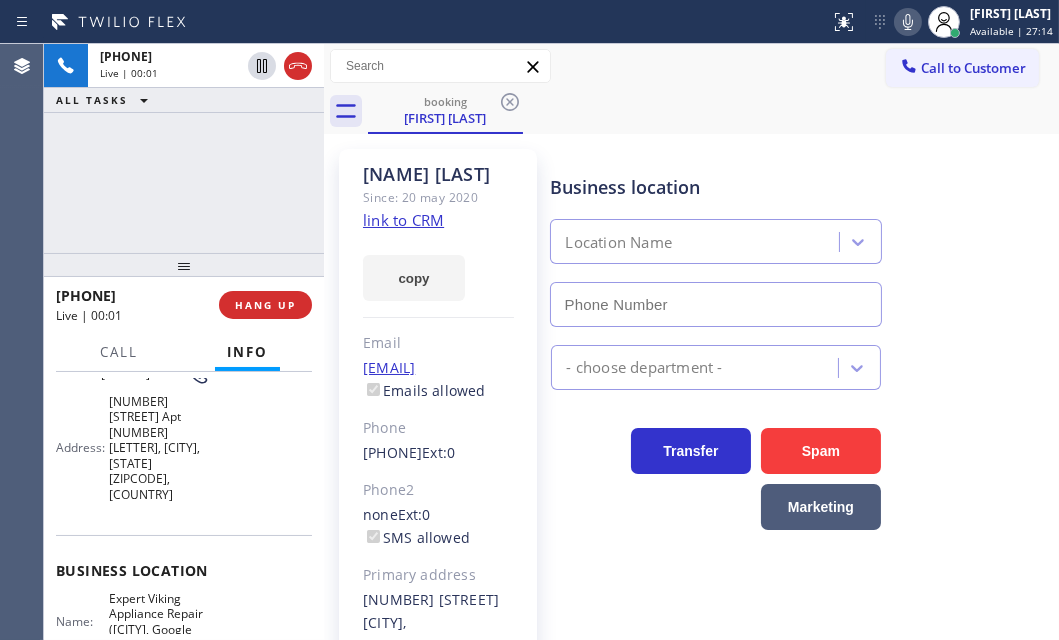 type on "[PHONE]" 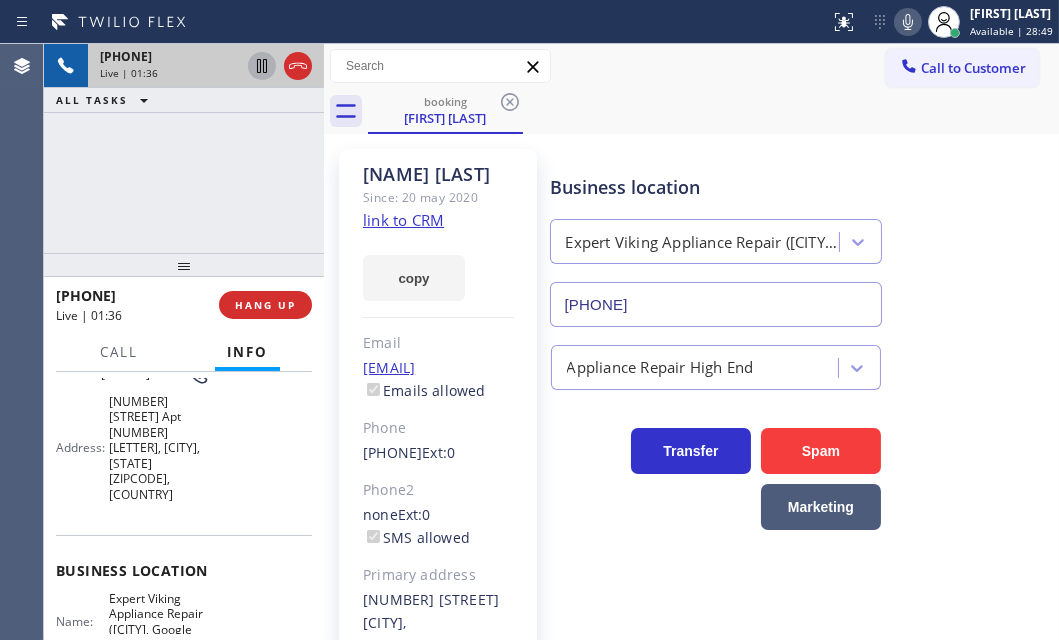 click 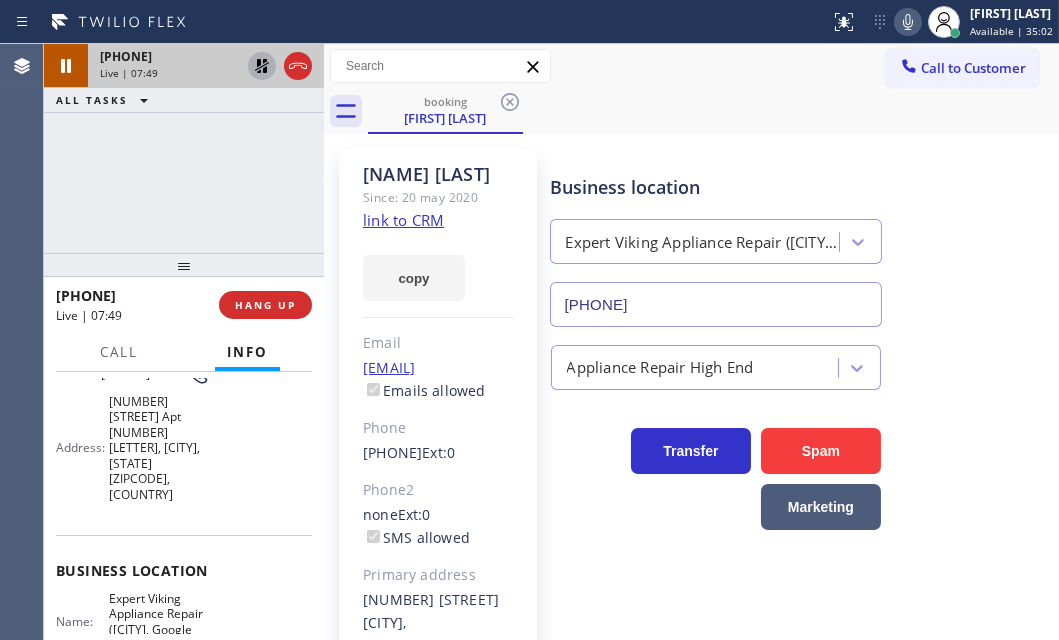 click 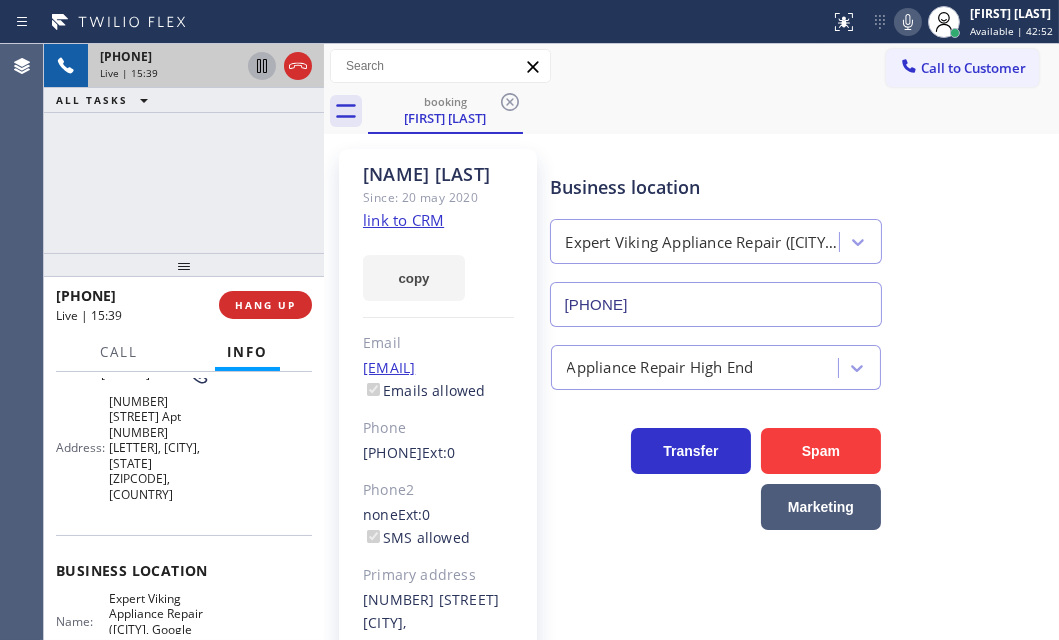 click 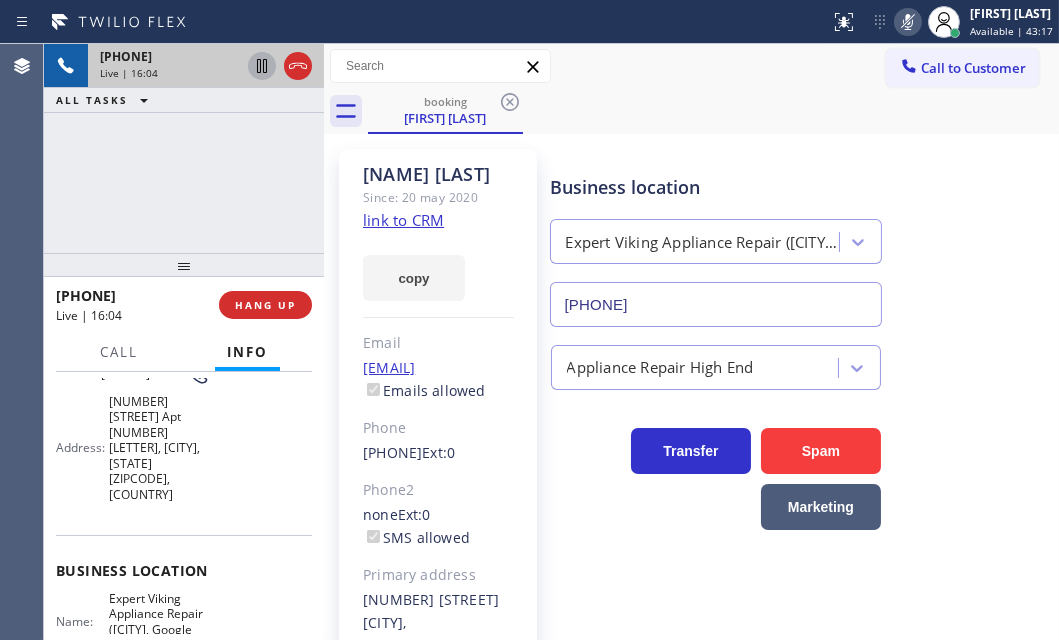 click 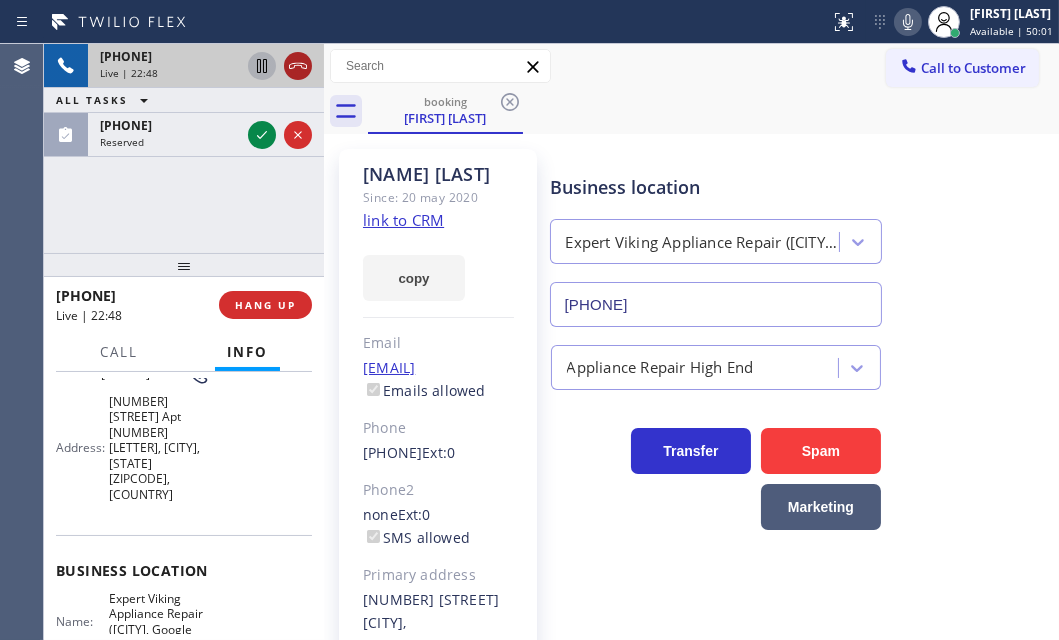 click 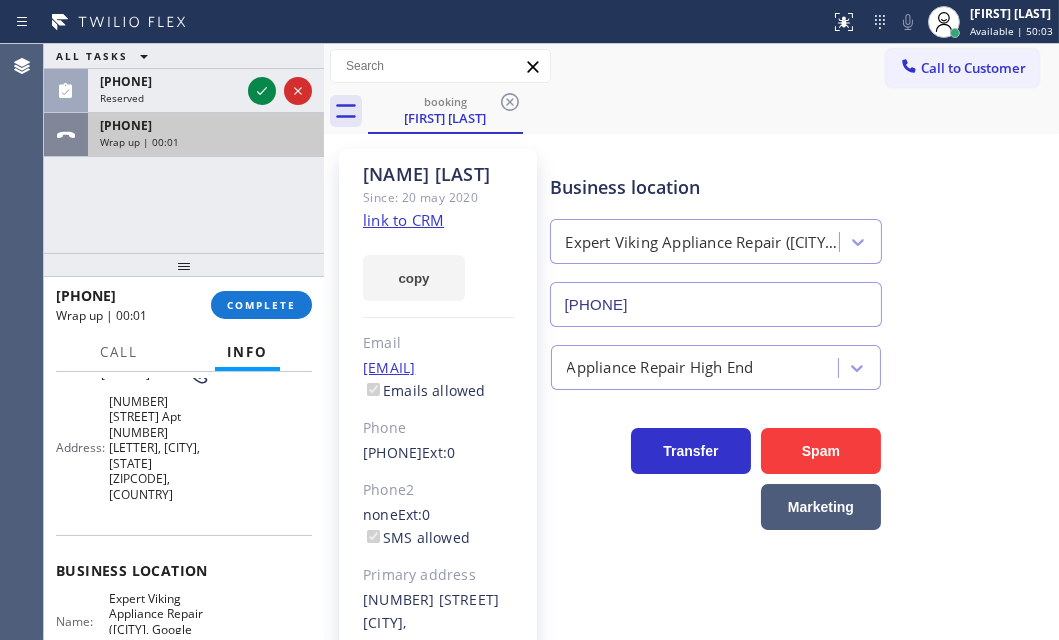 click on "[PHONE]" at bounding box center [206, 125] 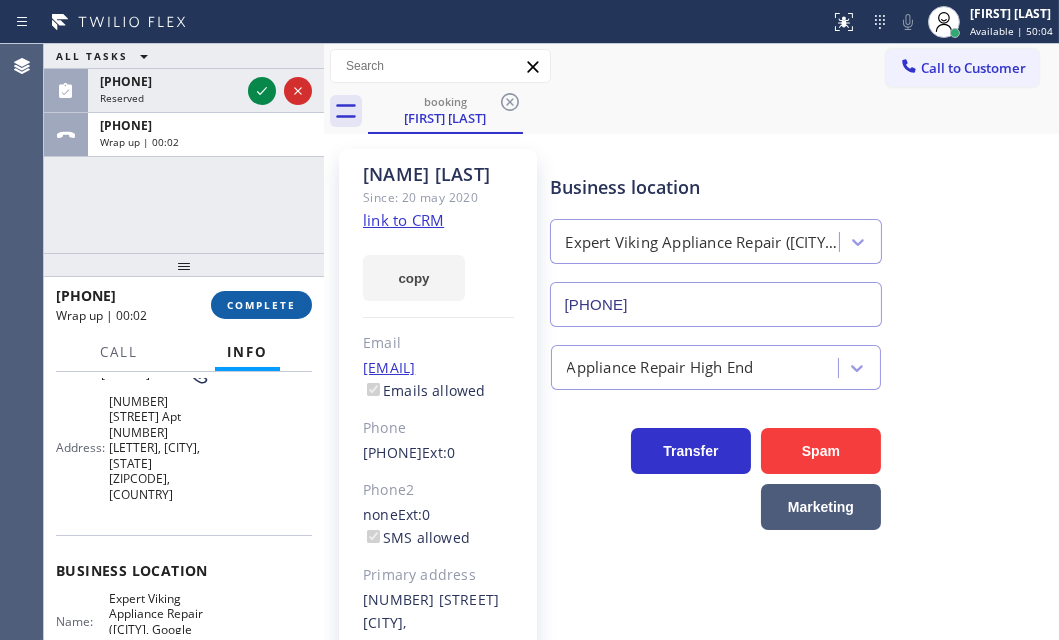 drag, startPoint x: 257, startPoint y: 298, endPoint x: 288, endPoint y: 309, distance: 32.89377 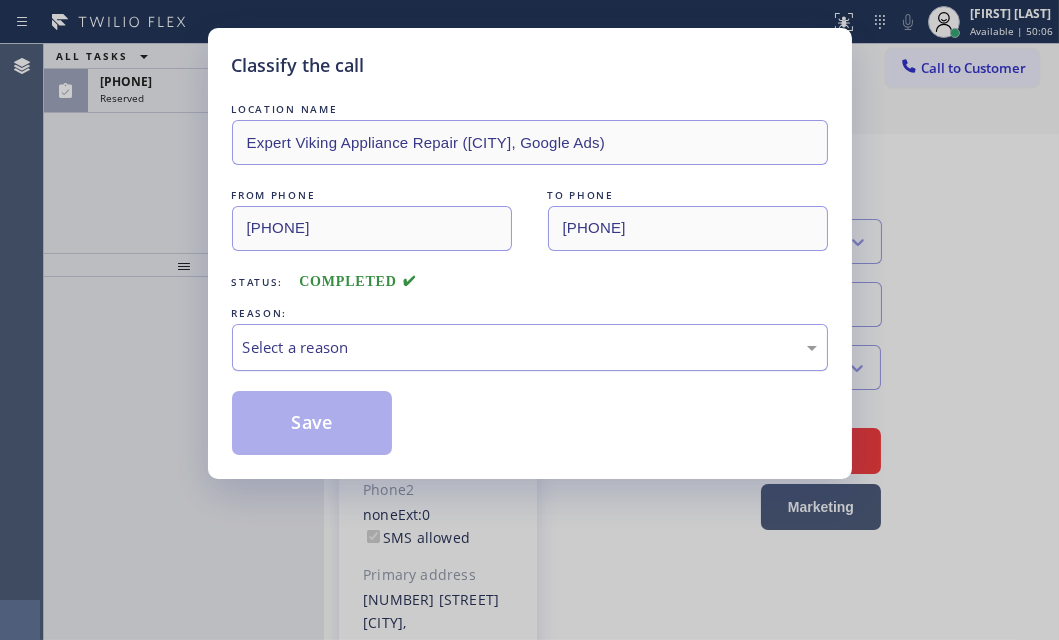 click on "Select a reason" at bounding box center (530, 347) 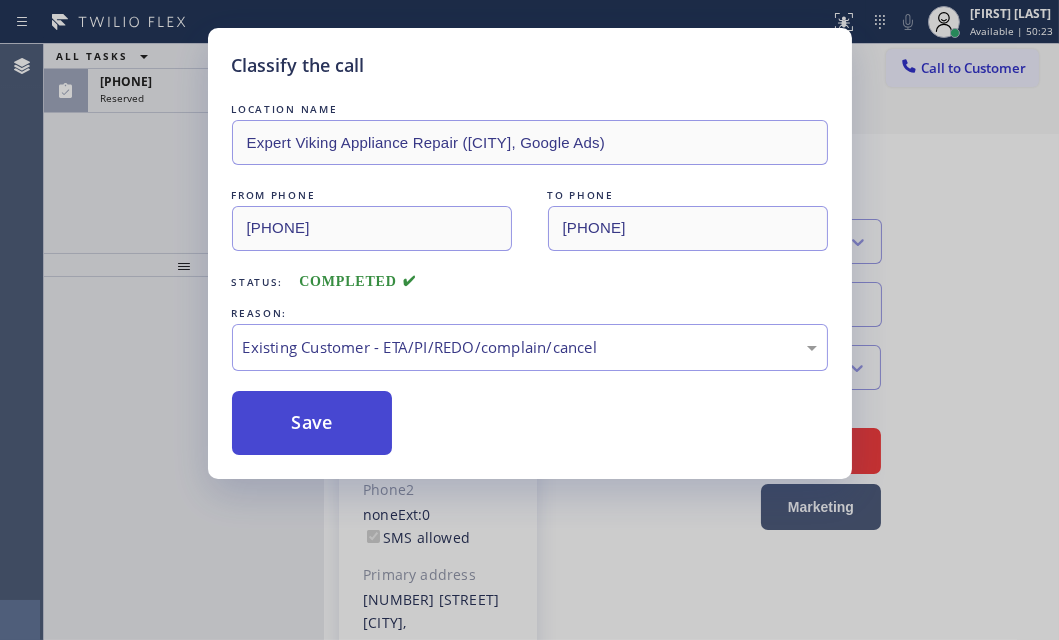 click on "Save" at bounding box center (312, 423) 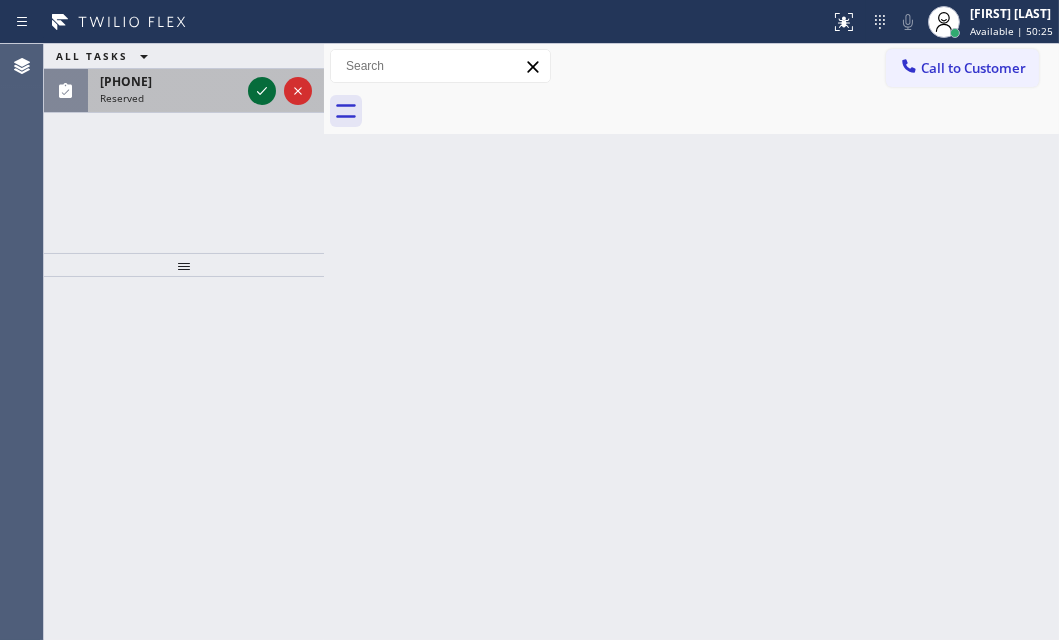 click 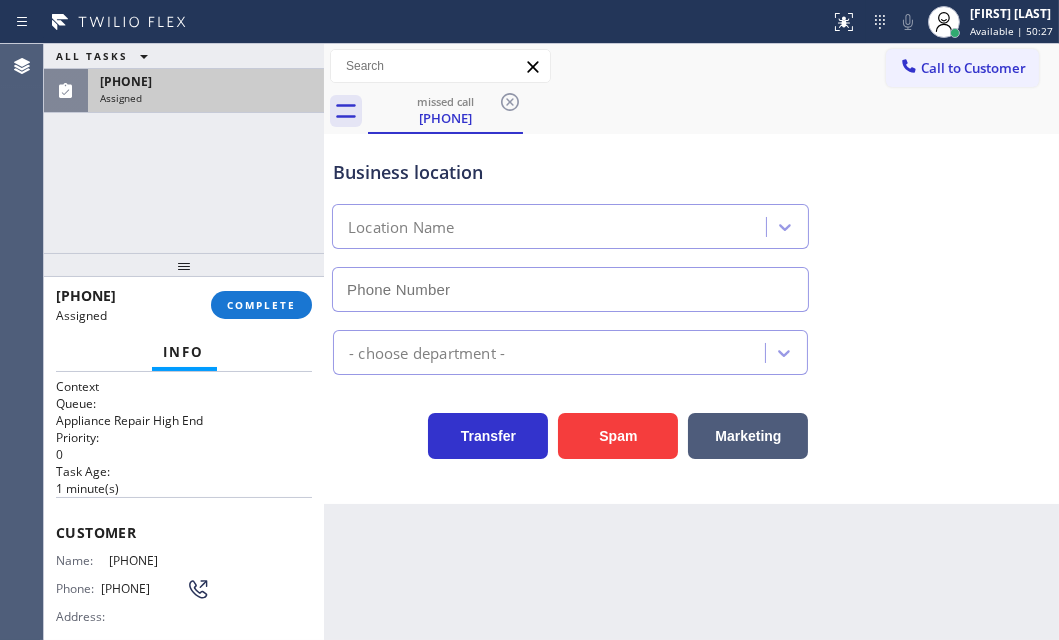 type on "[PHONE]" 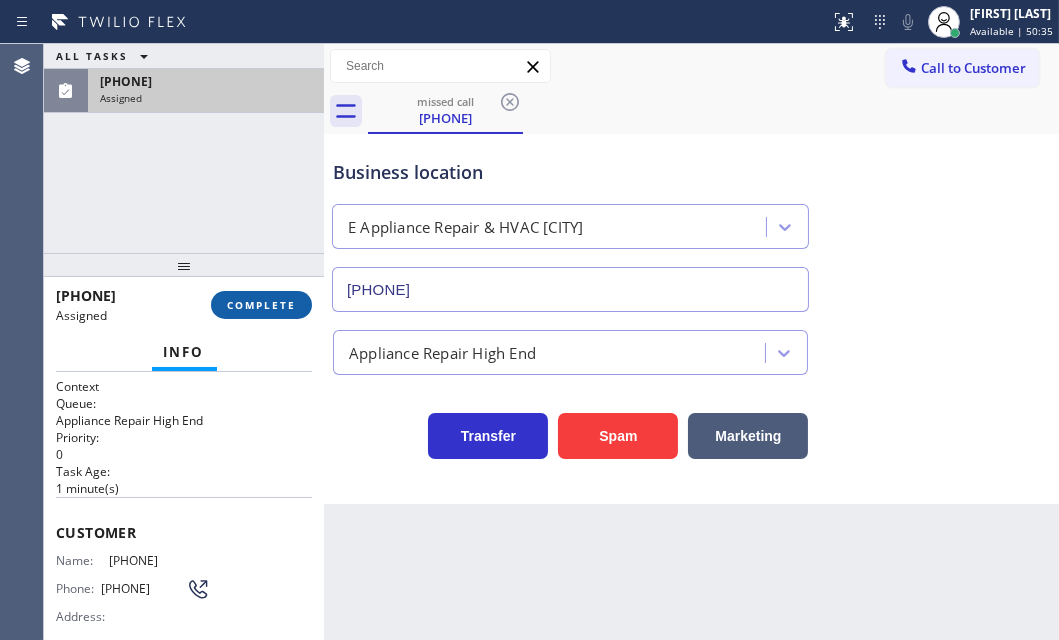 click on "COMPLETE" at bounding box center [261, 305] 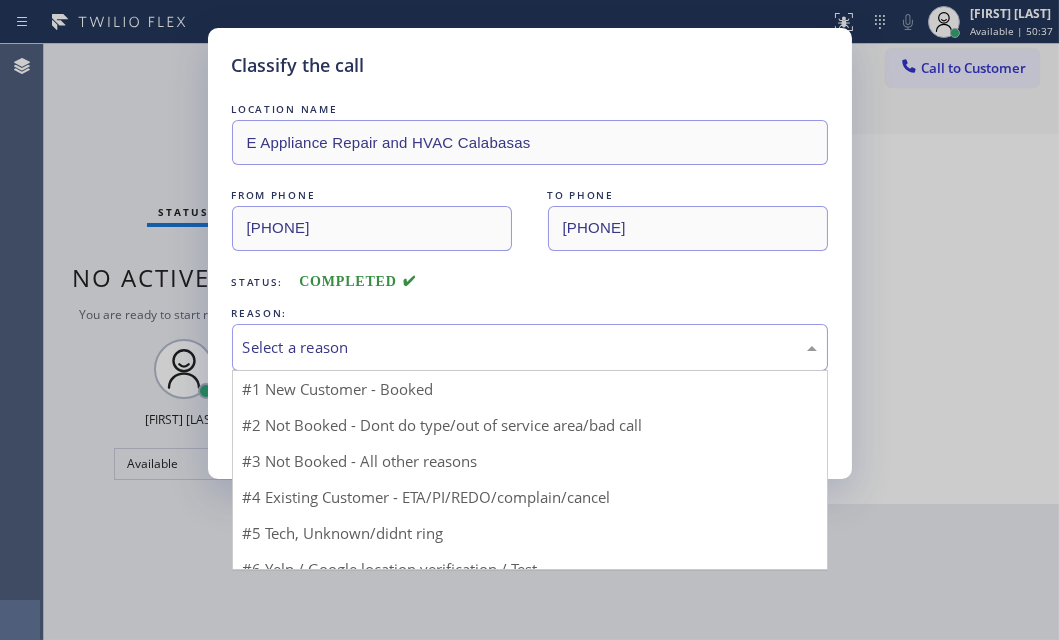 click on "Select a reason" at bounding box center [530, 347] 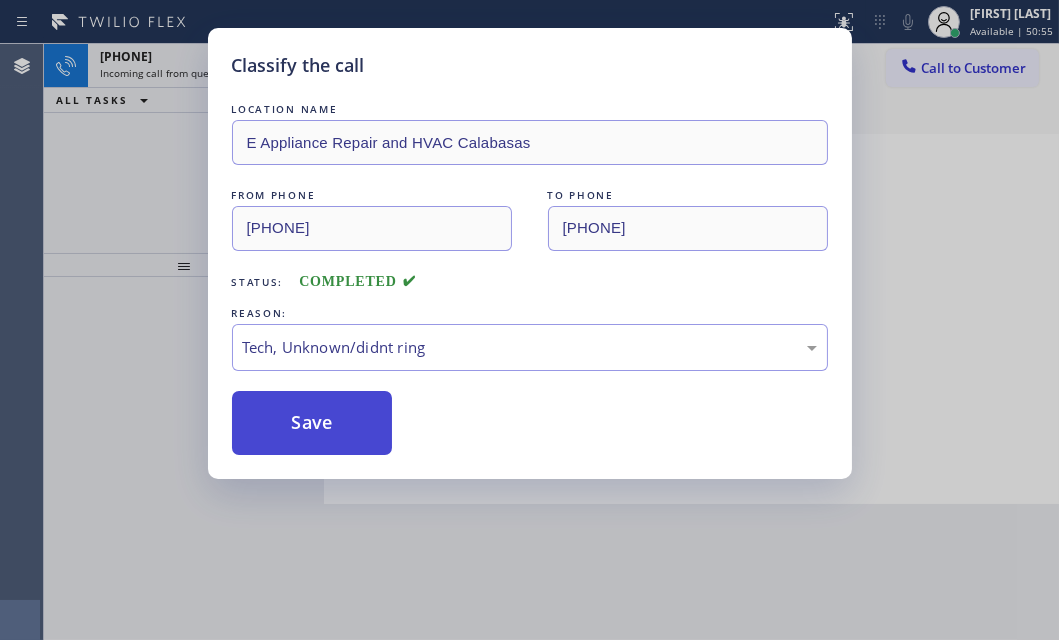 drag, startPoint x: 294, startPoint y: 426, endPoint x: 289, endPoint y: 413, distance: 13.928389 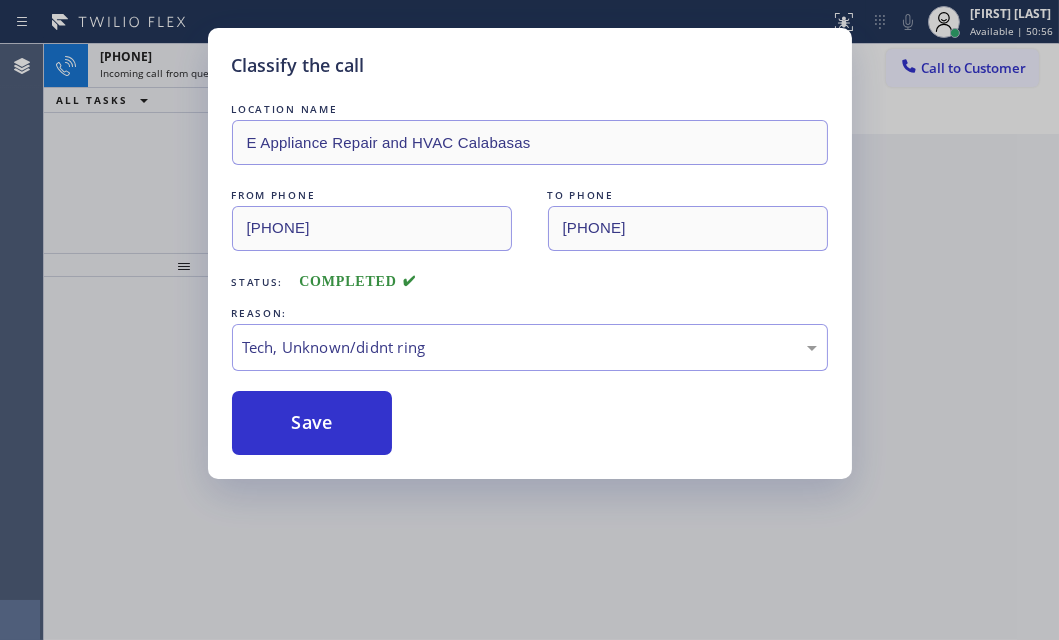 click on "Classify the call LOCATION NAME E Appliance Repair  and  HVAC [CITY] FROM PHONE [PHONE] TO PHONE [PHONE] Status: COMPLETED REASON: Tech, Unknown/didnt ring Save" at bounding box center (529, 320) 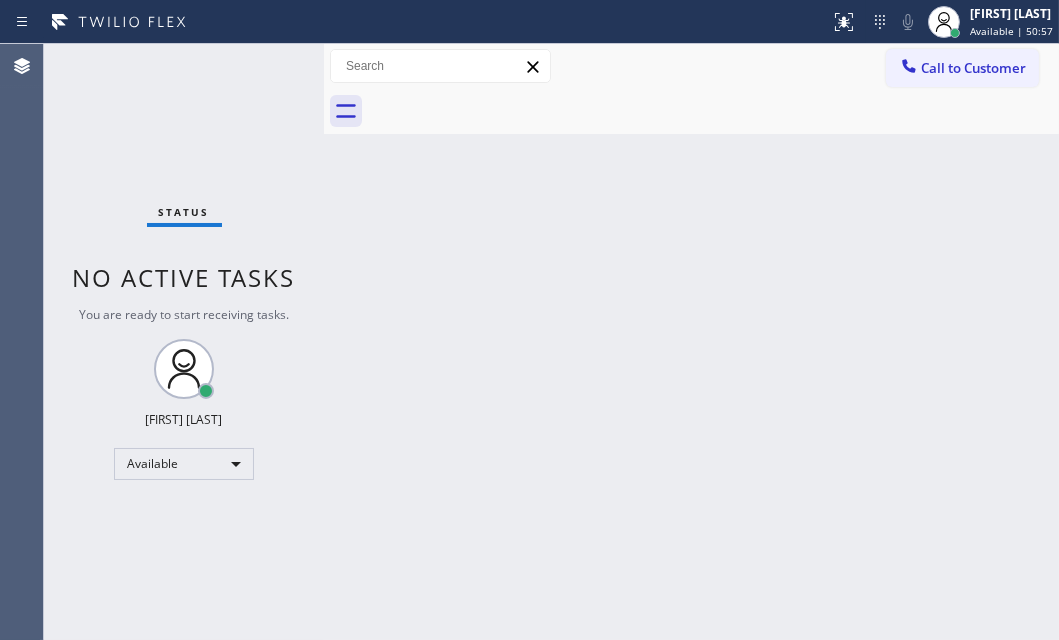 click on "Status   No active tasks     You are ready to start receiving tasks.   [FIRST] [LAST] Available" at bounding box center [184, 342] 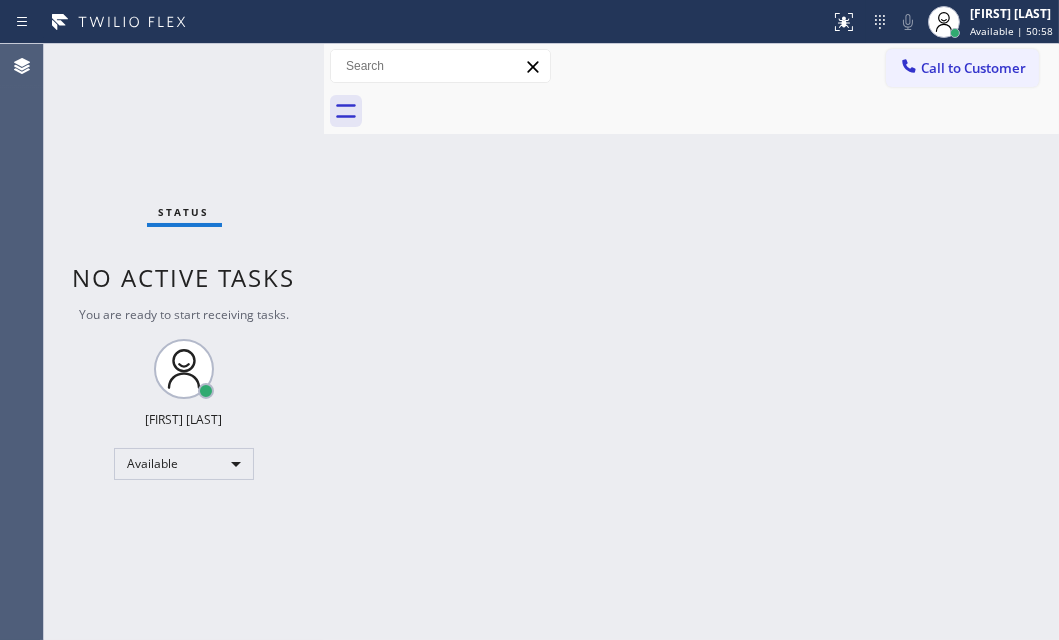 click on "Status   No active tasks     You are ready to start receiving tasks.   [FIRST] [LAST] Available" at bounding box center [184, 342] 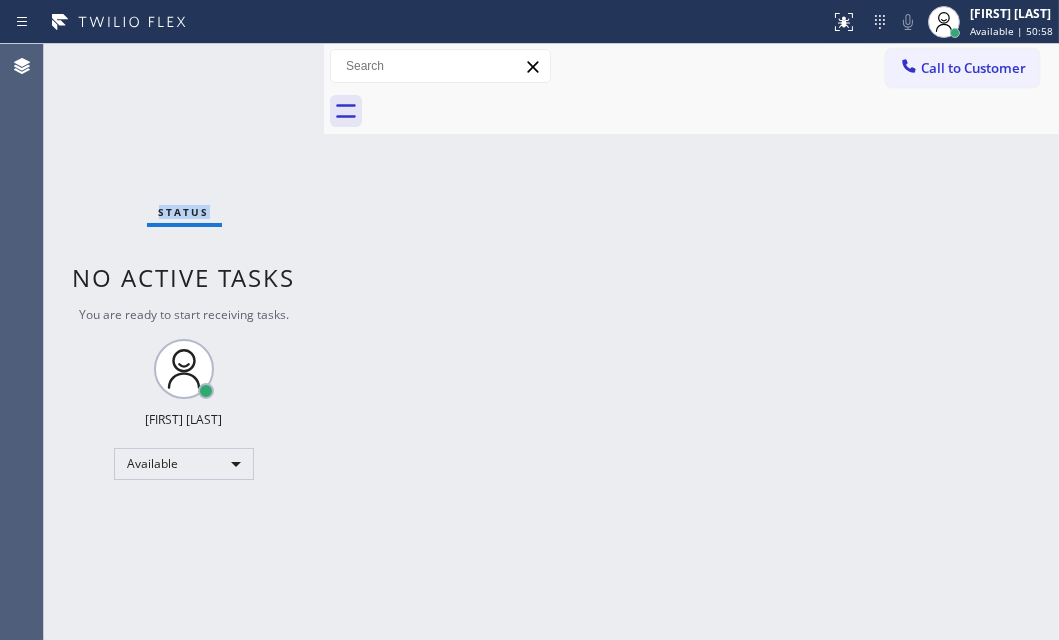 click on "Status   No active tasks     You are ready to start receiving tasks.   [FIRST] [LAST] Available" at bounding box center [184, 342] 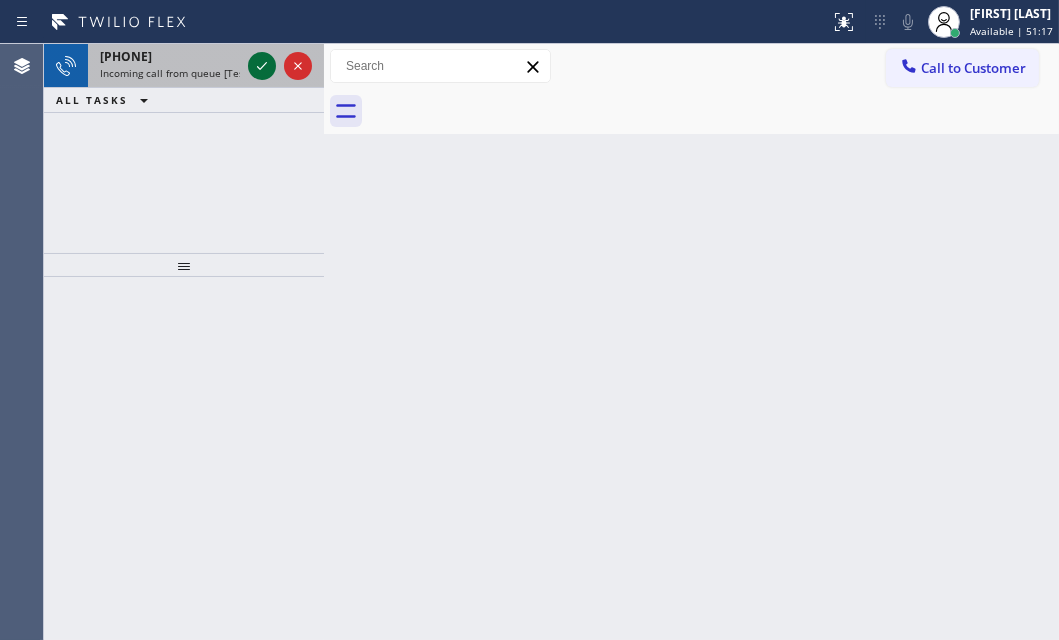 click 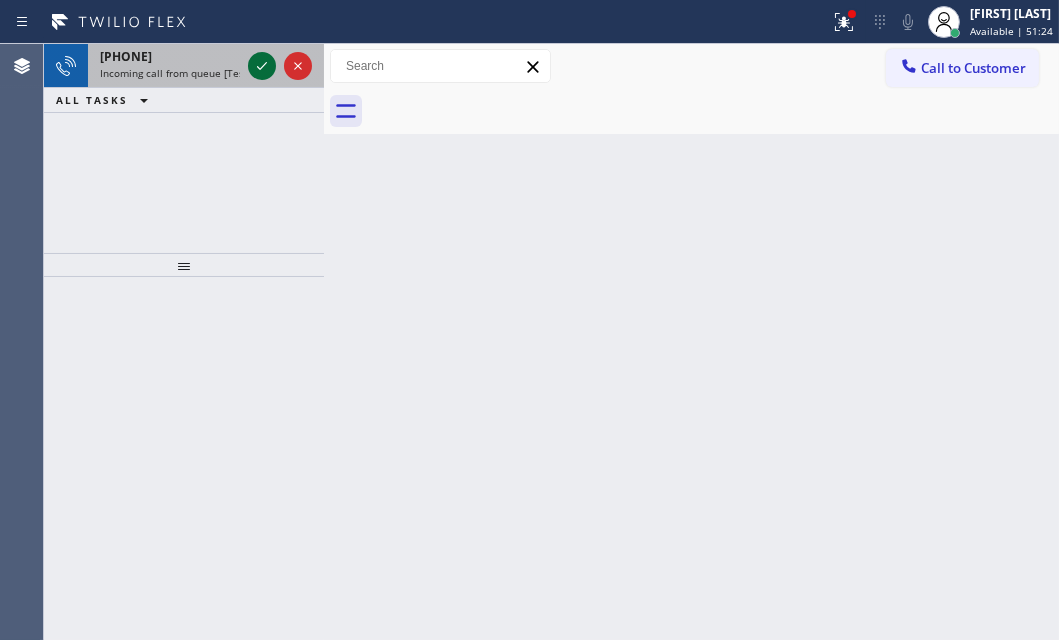 click 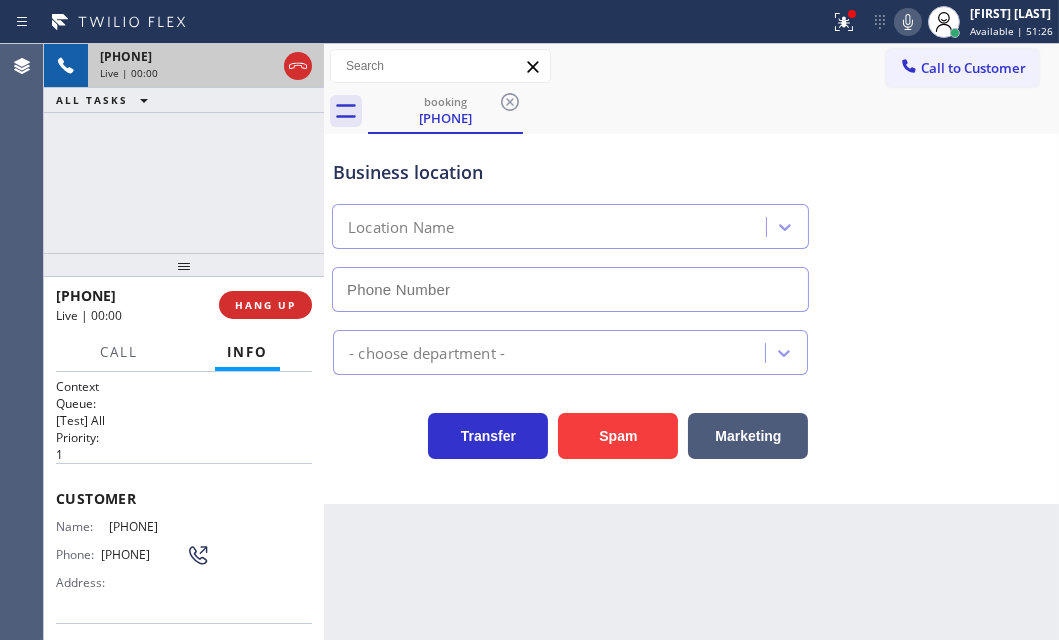 type on "[PHONE]" 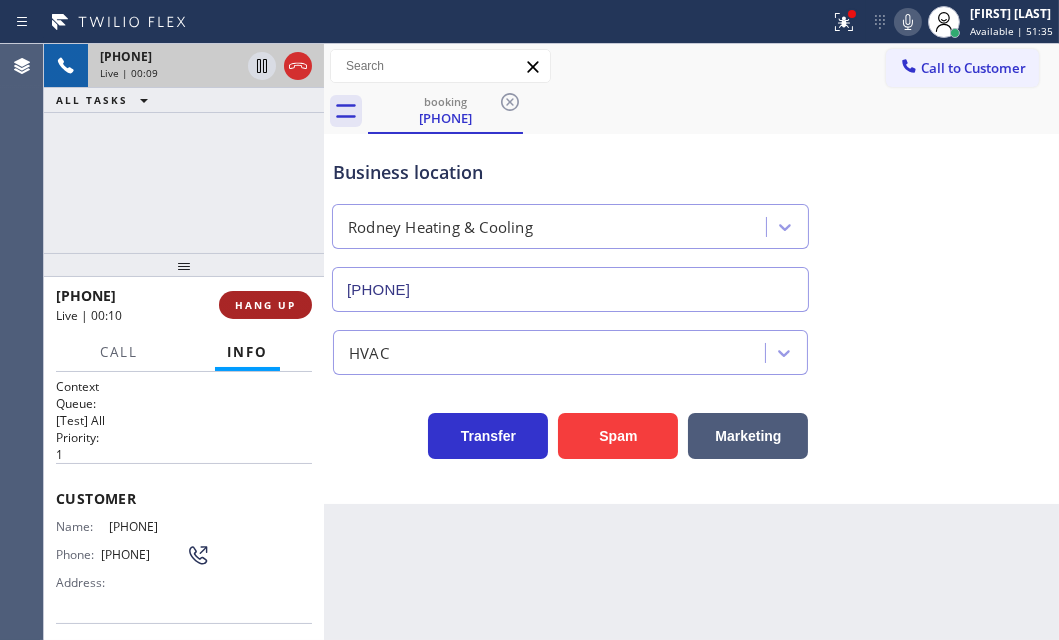 click on "HANG UP" at bounding box center [265, 305] 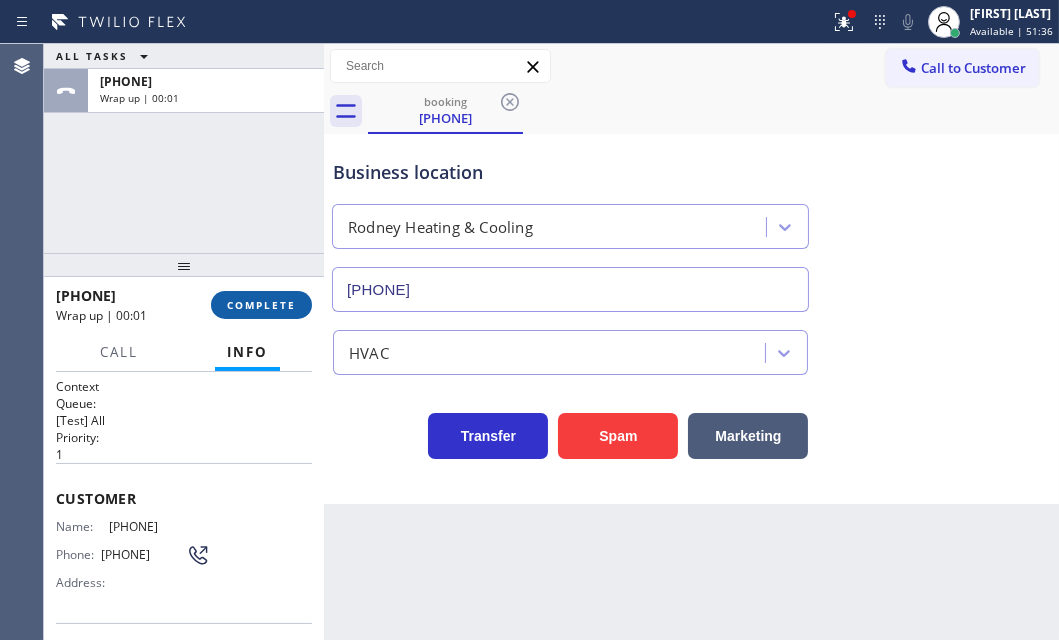 click on "COMPLETE" at bounding box center (261, 305) 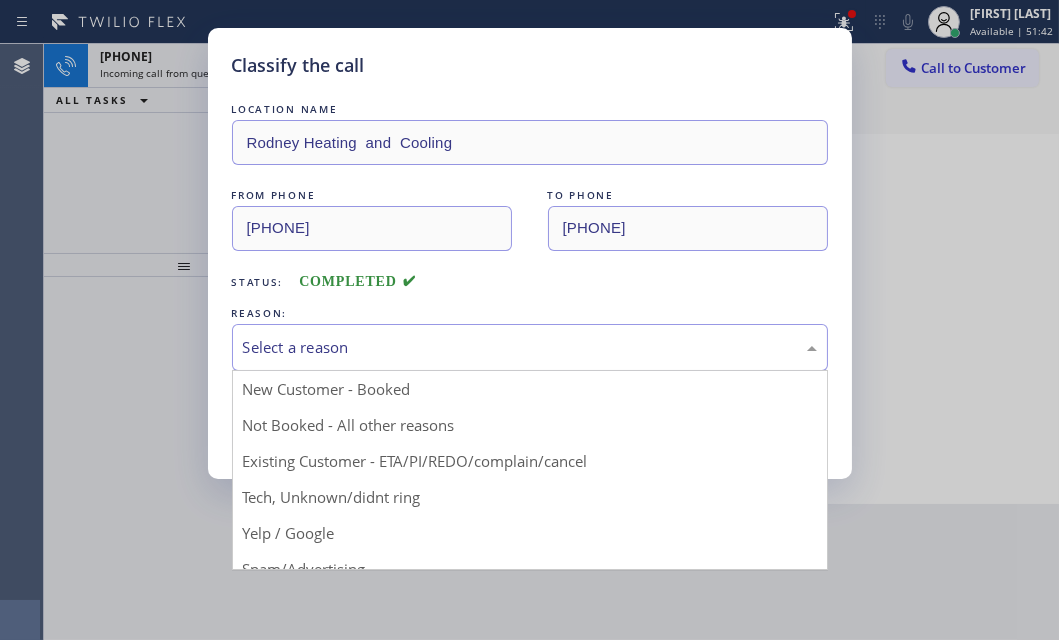 click on "Select a reason" at bounding box center [530, 347] 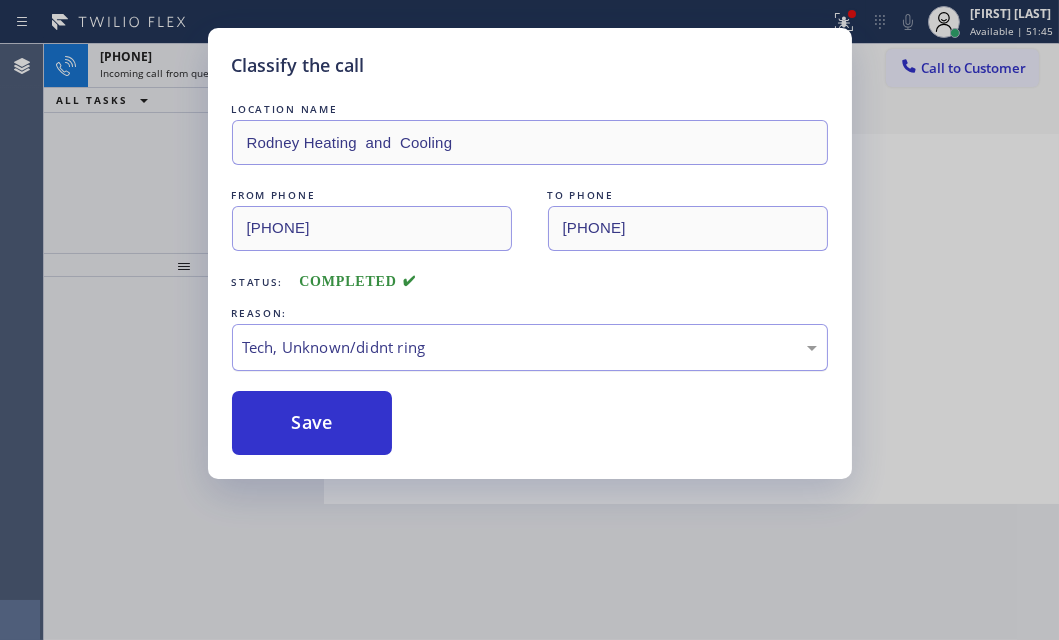 drag, startPoint x: 343, startPoint y: 428, endPoint x: 290, endPoint y: 328, distance: 113.17685 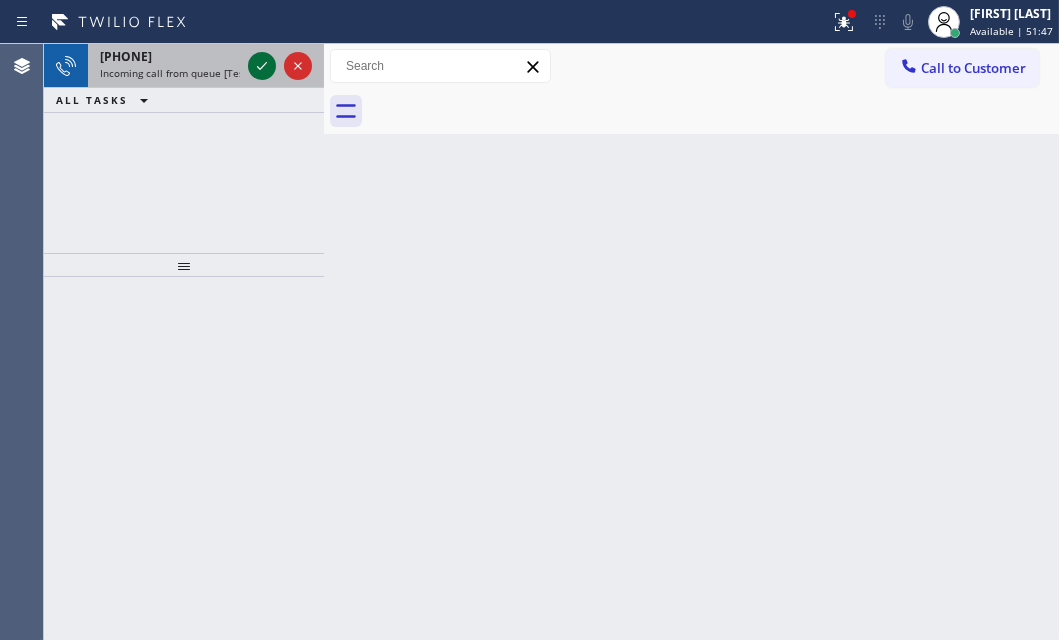 click 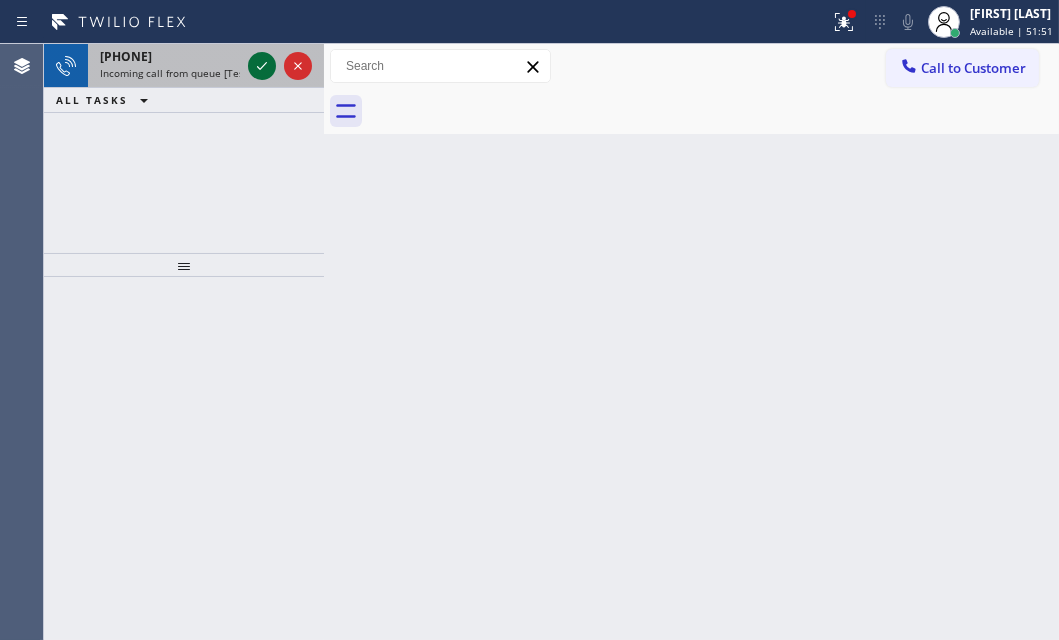 click 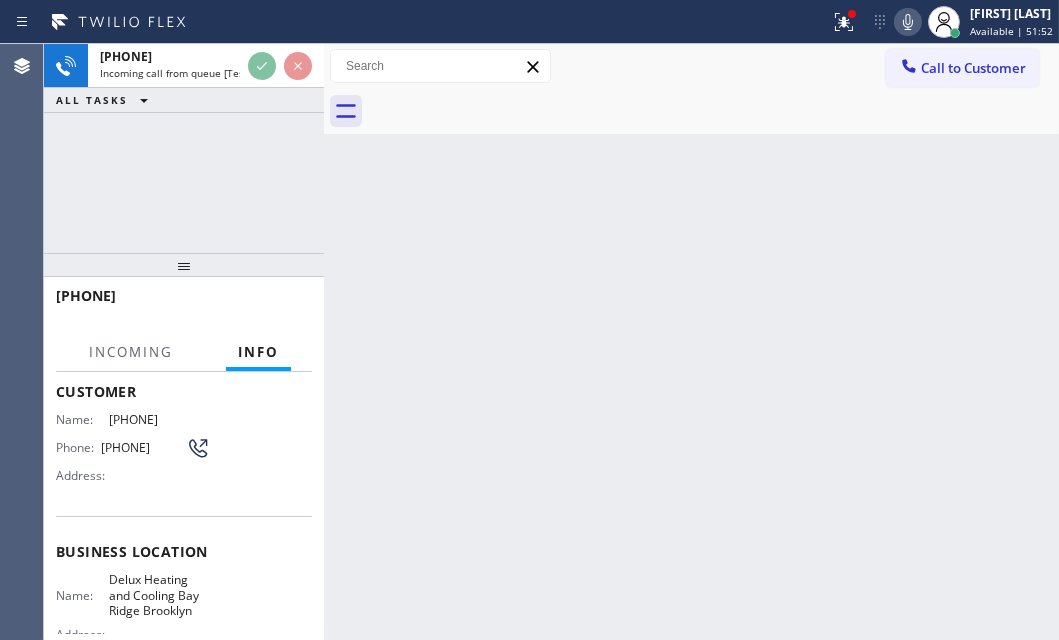 scroll, scrollTop: 272, scrollLeft: 0, axis: vertical 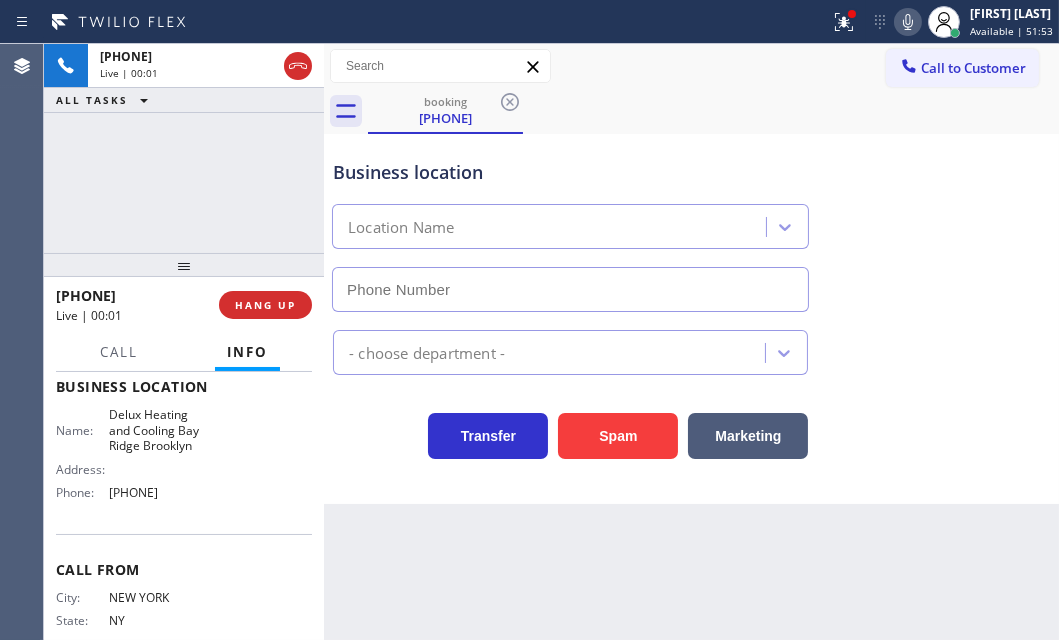 type on "[PHONE]" 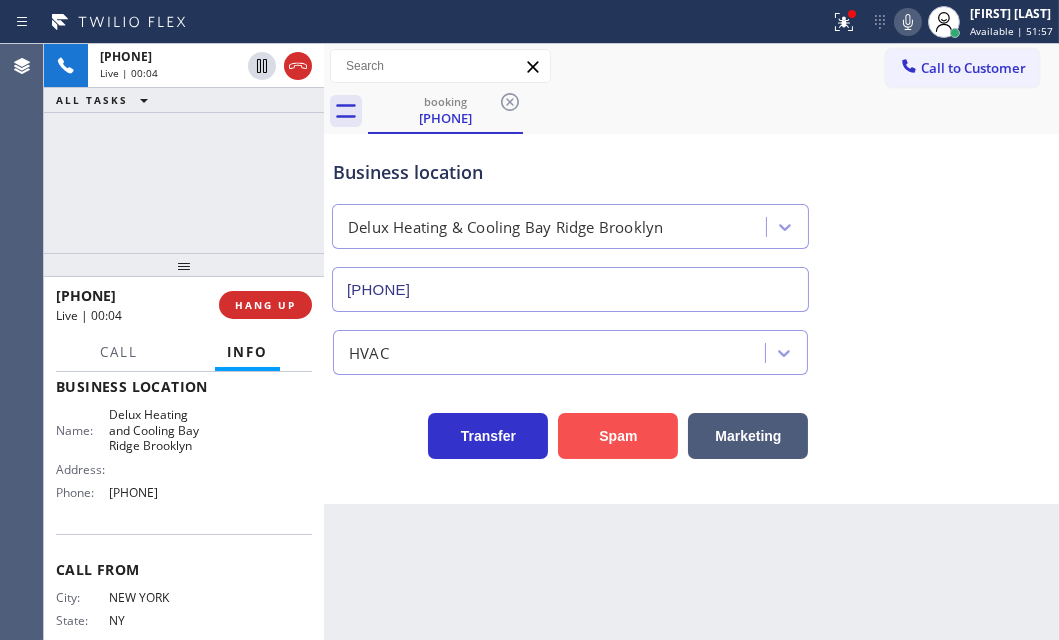 click on "Spam" at bounding box center [618, 436] 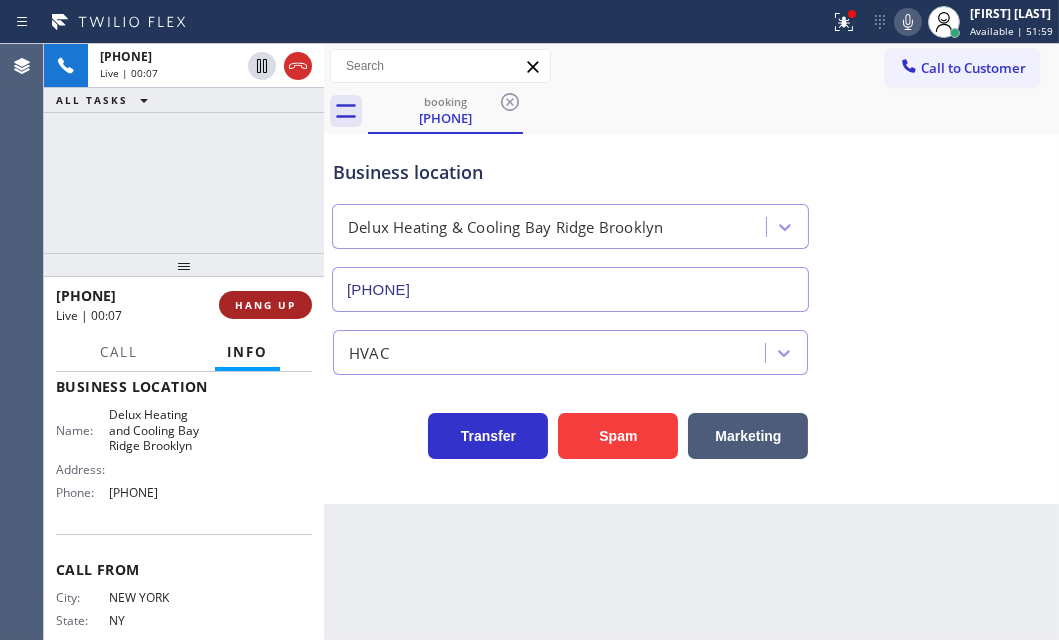 click on "HANG UP" at bounding box center [265, 305] 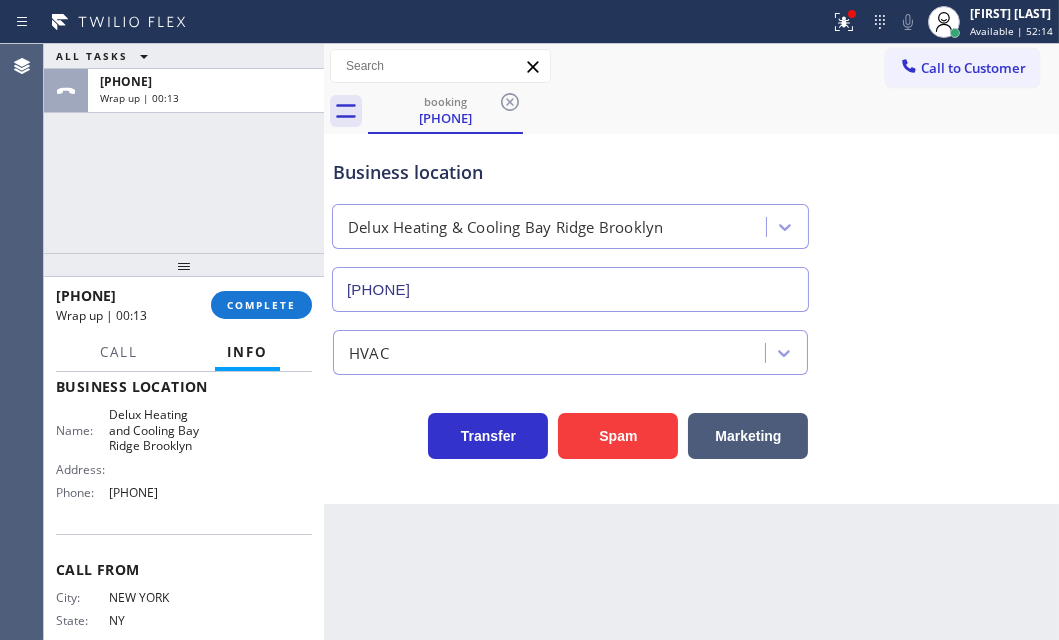 click on "ALL TASKS ALL TASKS ACTIVE TASKS TASKS IN WRAP UP [PHONE] Wrap up | 00:13" at bounding box center [184, 148] 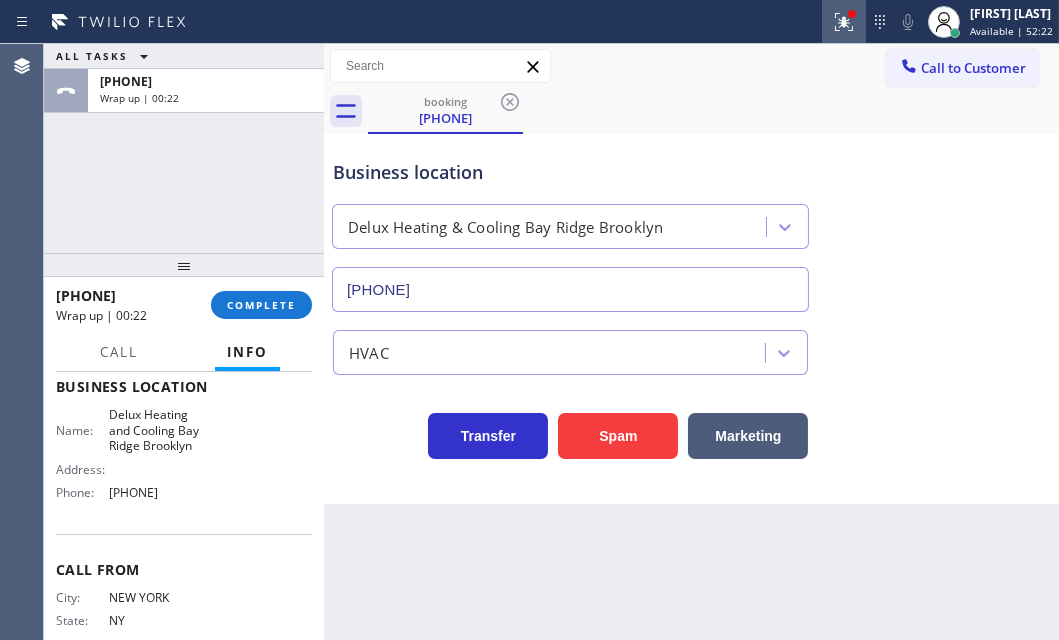 click 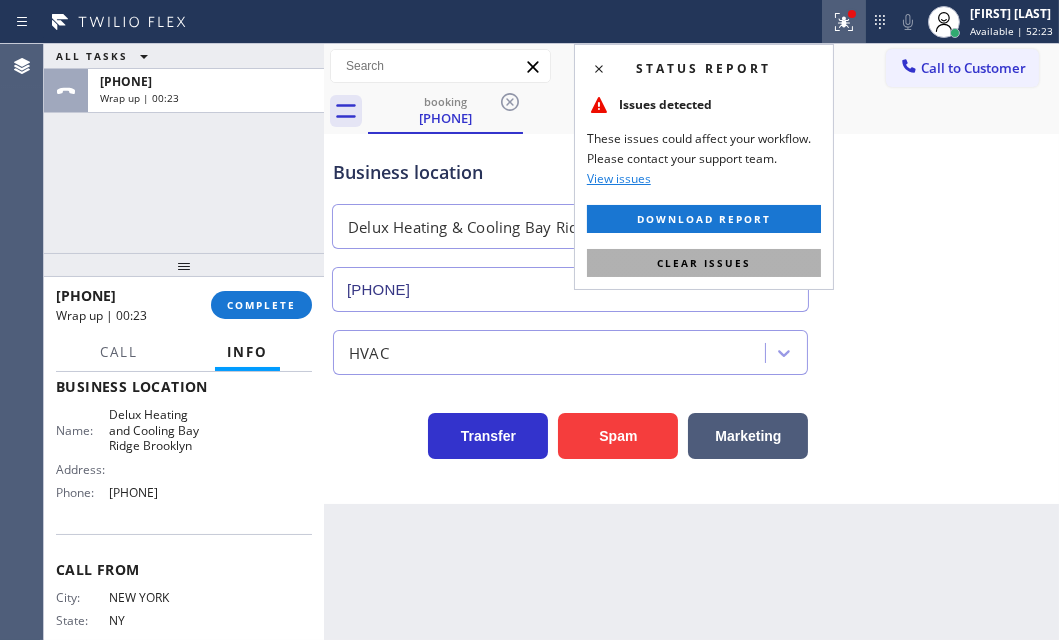 click on "Clear issues" at bounding box center [704, 263] 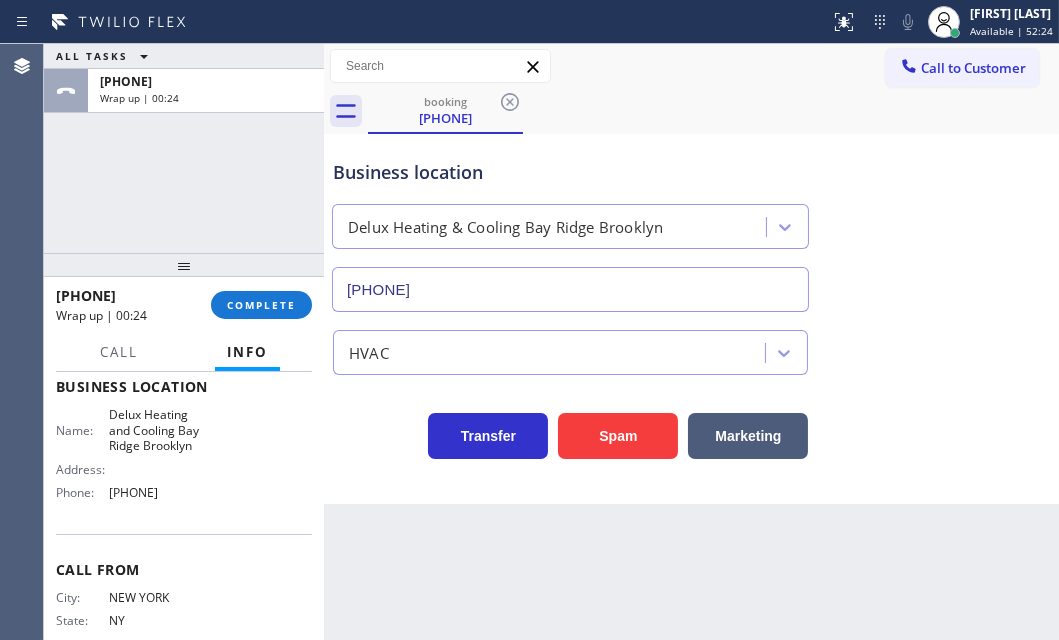 click on "ALL TASKS ALL TASKS ACTIVE TASKS TASKS IN WRAP UP [PHONE] Wrap up | 00:24" at bounding box center (184, 148) 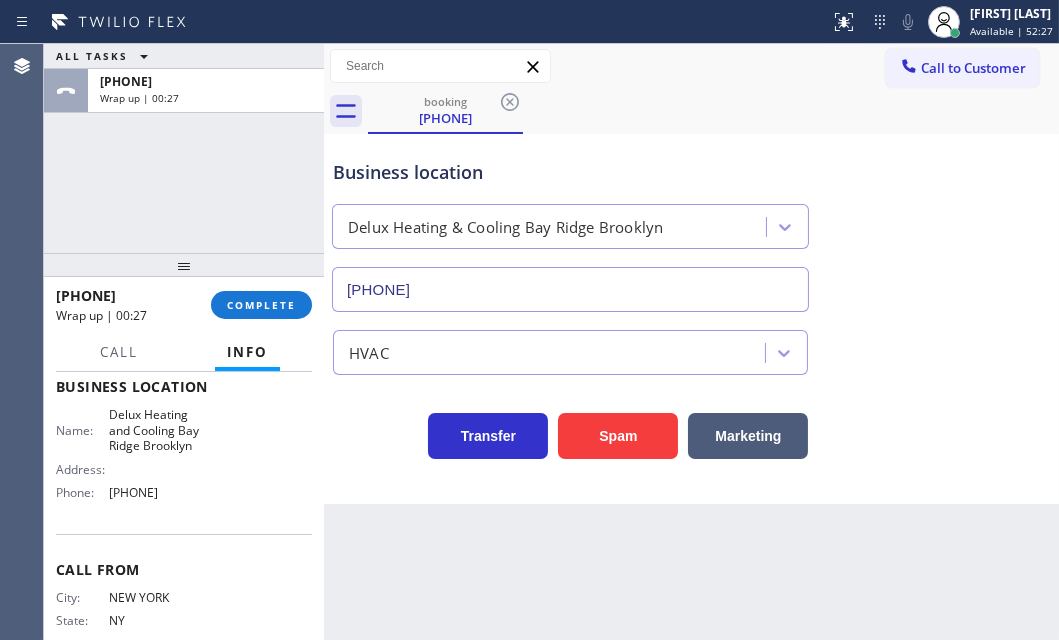 click on "ALL TASKS ALL TASKS ACTIVE TASKS TASKS IN WRAP UP [PHONE] Wrap up | 00:27" at bounding box center [184, 148] 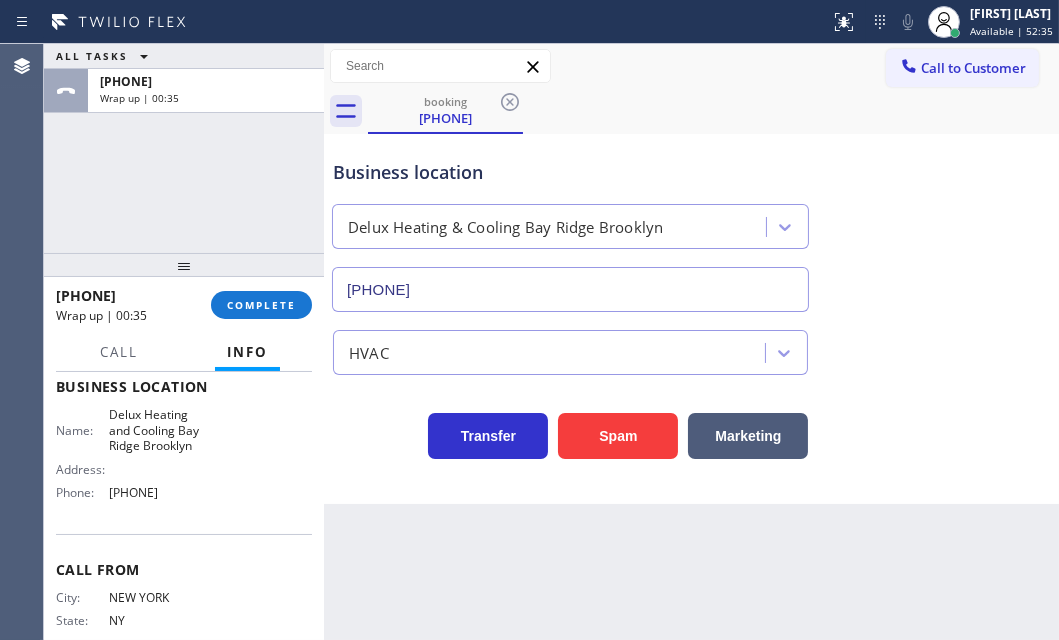 click on "ALL TASKS ALL TASKS ACTIVE TASKS TASKS IN WRAP UP [PHONE] Wrap up | 00:35" at bounding box center (184, 148) 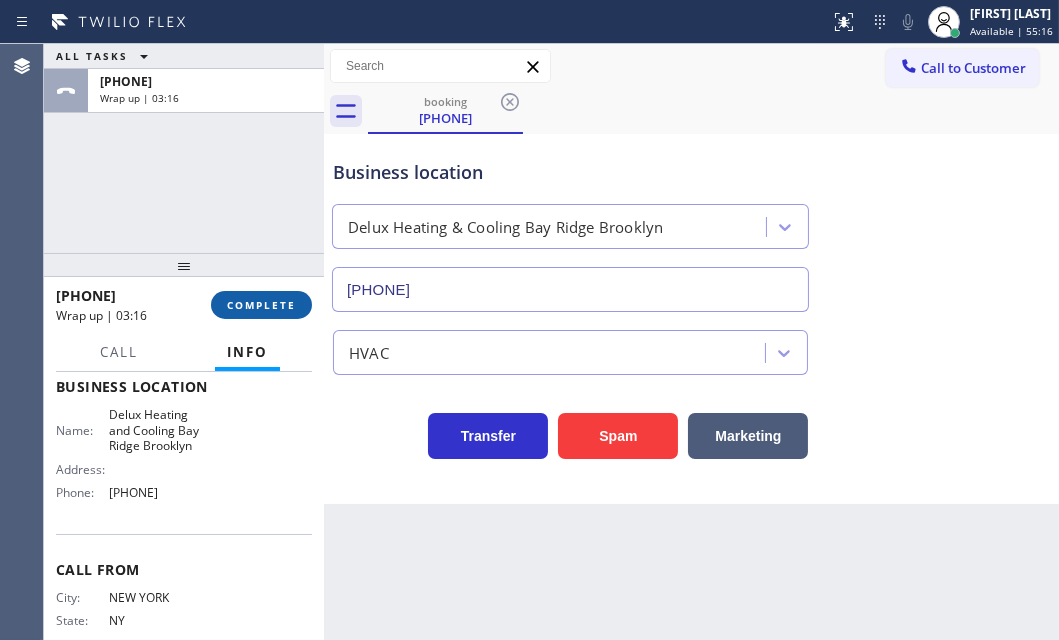 click on "COMPLETE" at bounding box center [261, 305] 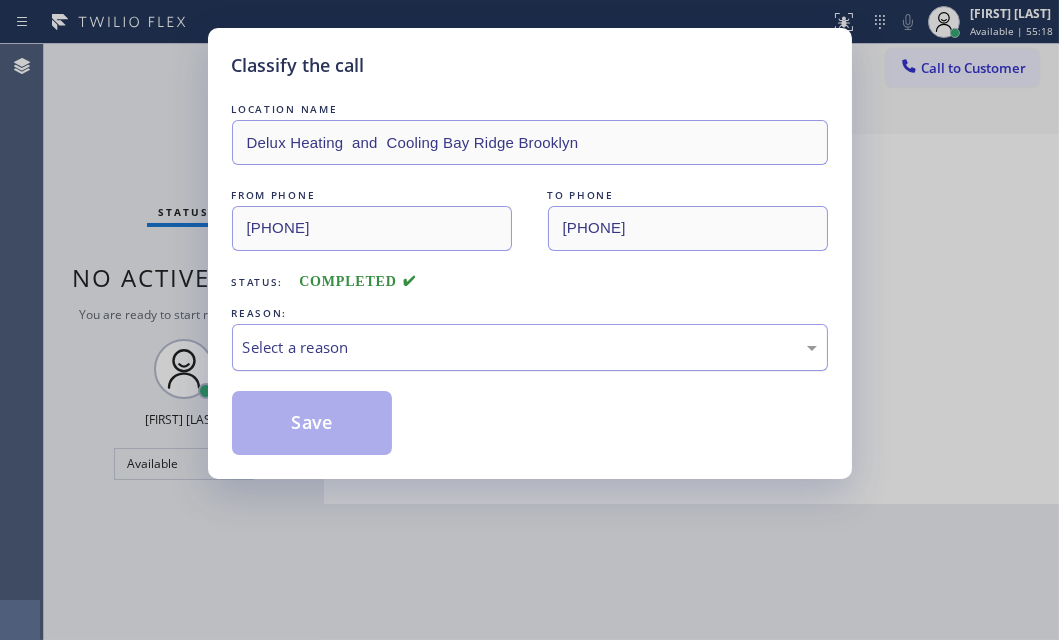 click on "Select a reason" at bounding box center [530, 347] 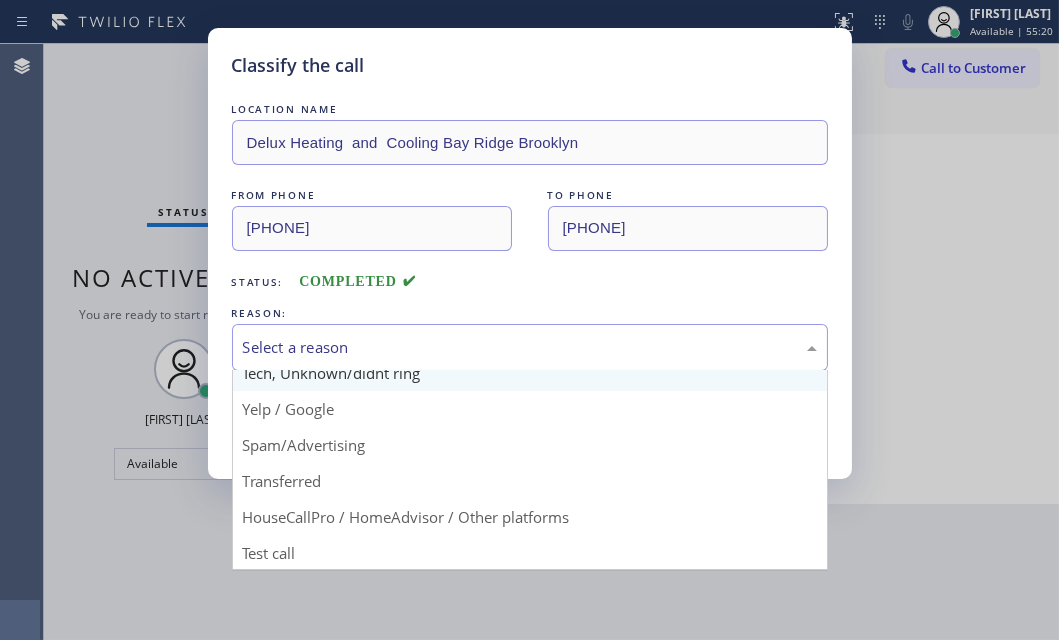 scroll, scrollTop: 133, scrollLeft: 0, axis: vertical 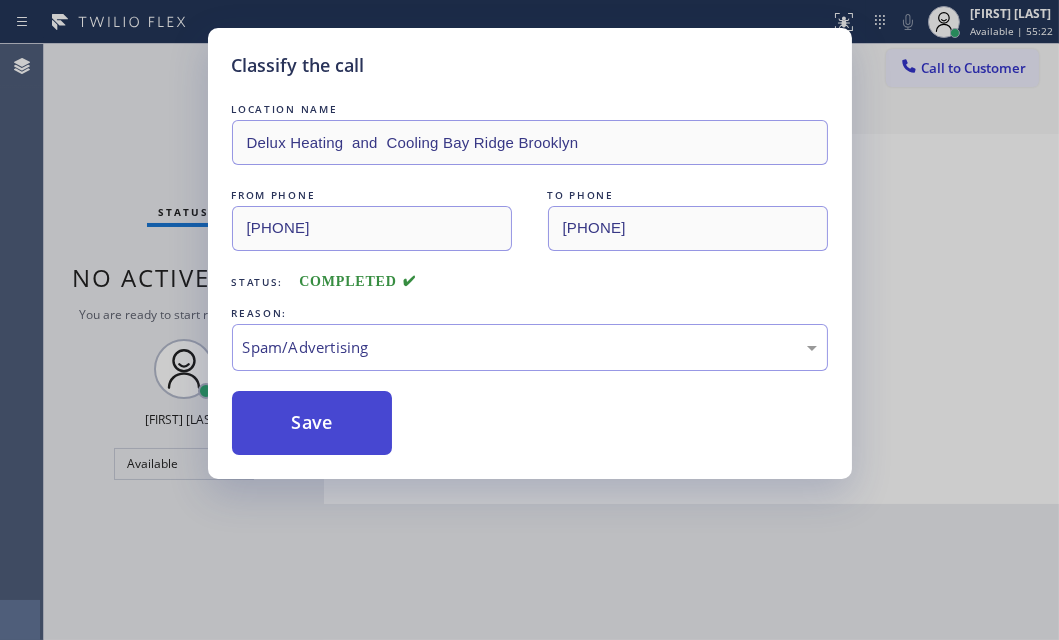 click on "Save" at bounding box center (312, 423) 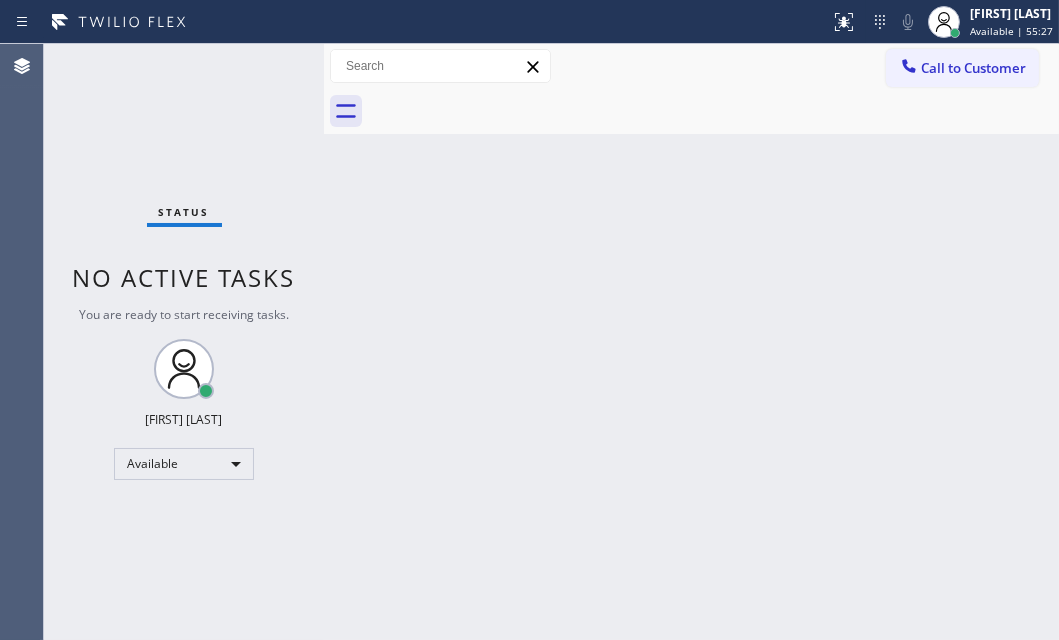 click at bounding box center (415, 22) 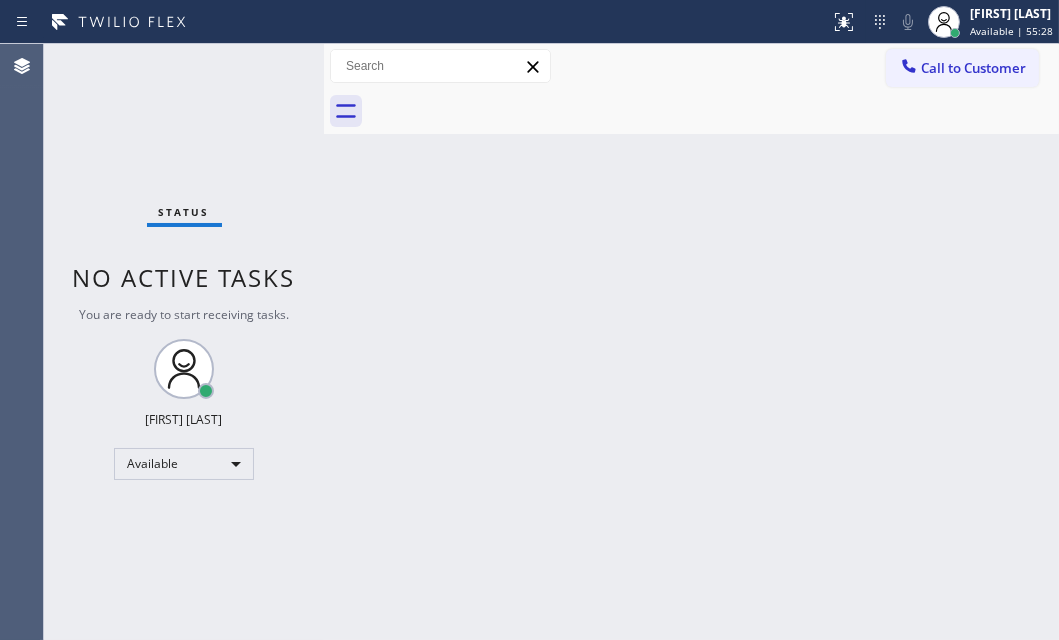 click at bounding box center [415, 22] 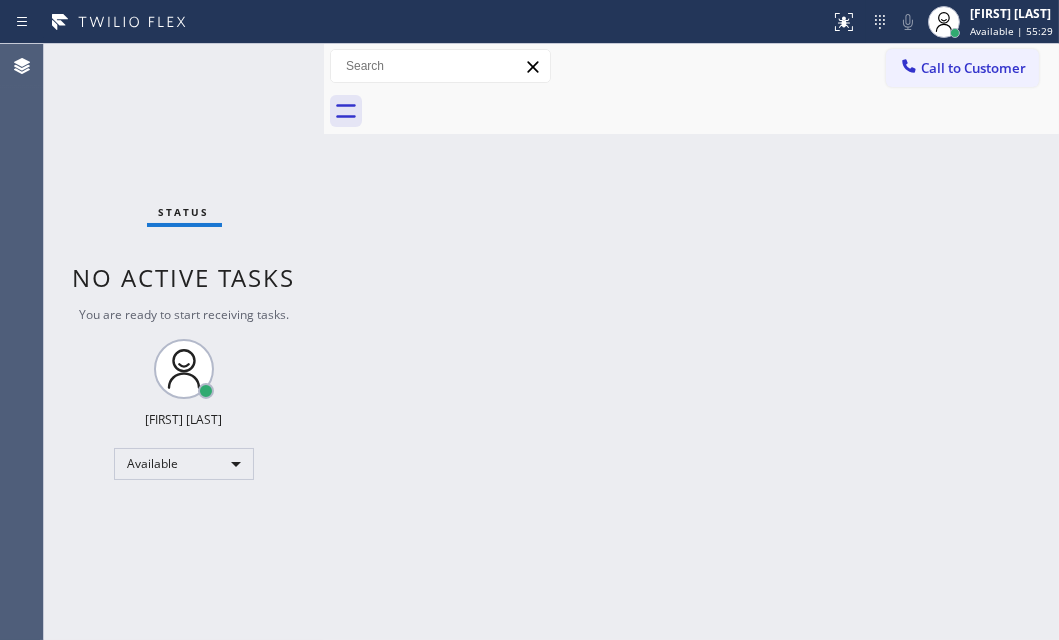 click on "Back to Dashboard Change Sender ID Customers Technicians Select a contact Outbound call Technician Search Technician Your caller id phone number Your caller id phone number Call Technician info Name   Phone none Address none Change Sender ID HVAC +18559994417 5 Star Appliance +18557314952 Appliance Repair +18554611149 Plumbing +18889090120 Air Duct Cleaning +18006865038  Electricians +18005688664 Cancel Change Check personal SMS Reset Change No tabs Call to Customer Outbound call Location Search location Your caller id phone number Customer number Call Outbound call Technician Search Technician Your caller id phone number Your caller id phone number Call" at bounding box center (691, 342) 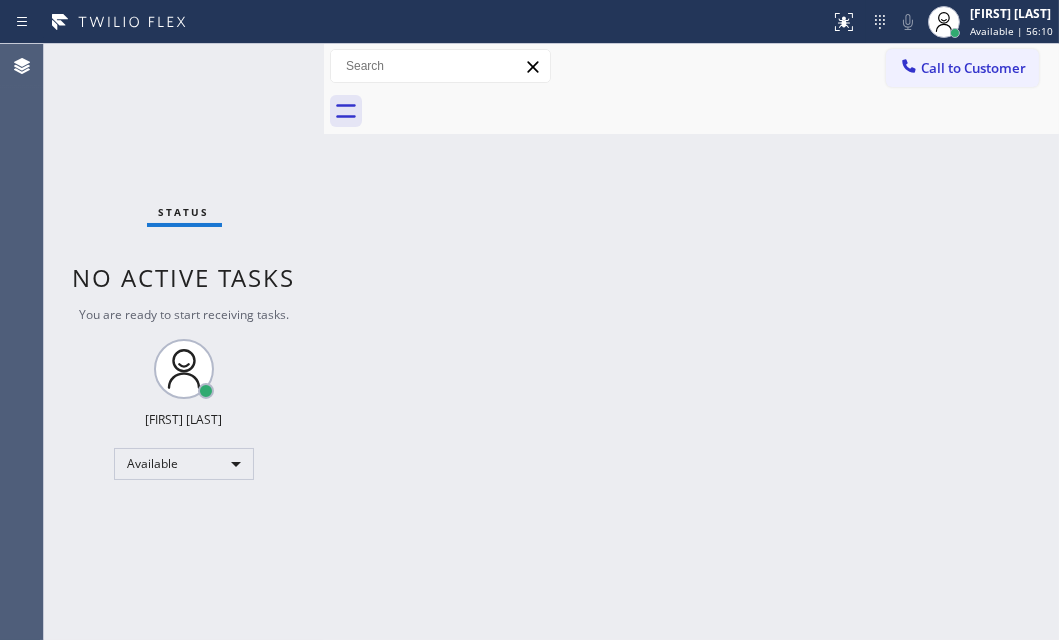 click on "Status   No active tasks     You are ready to start receiving tasks.   [FIRST] [LAST] Available" at bounding box center [184, 342] 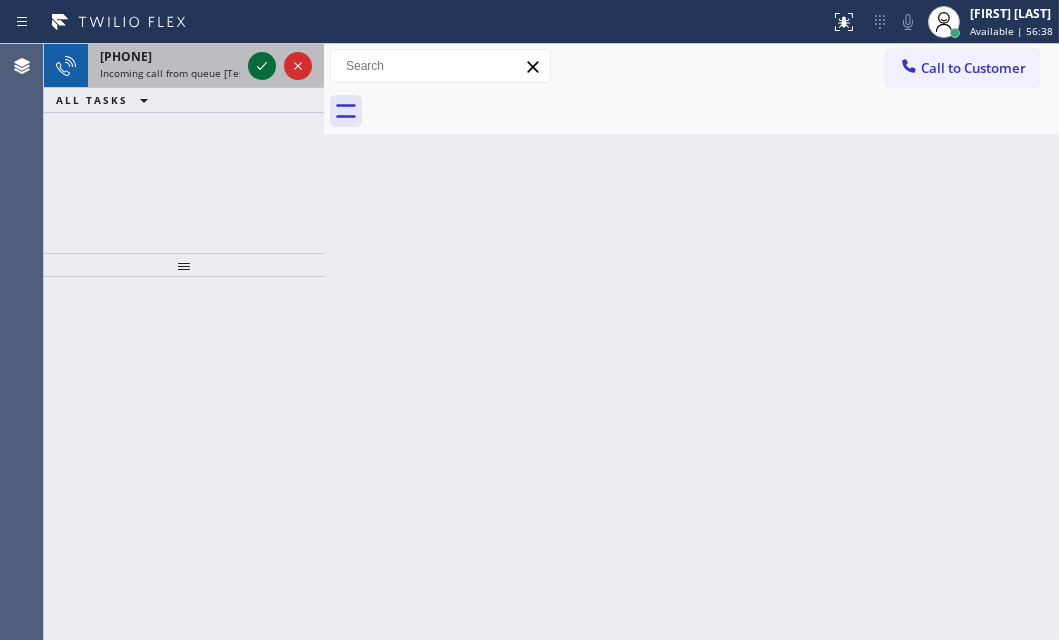 click 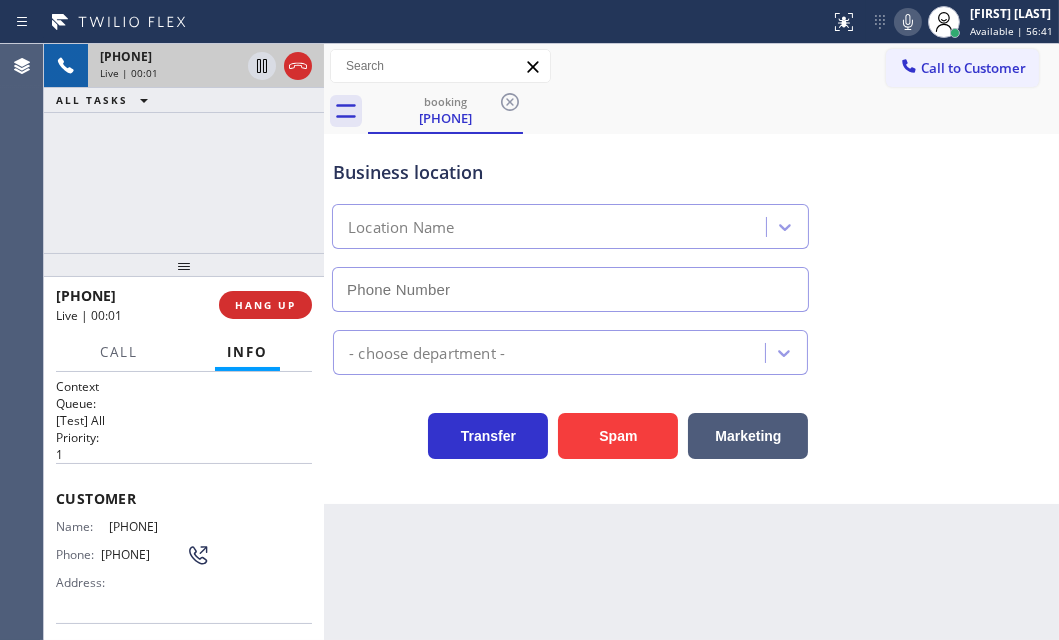 type on "[PHONE]" 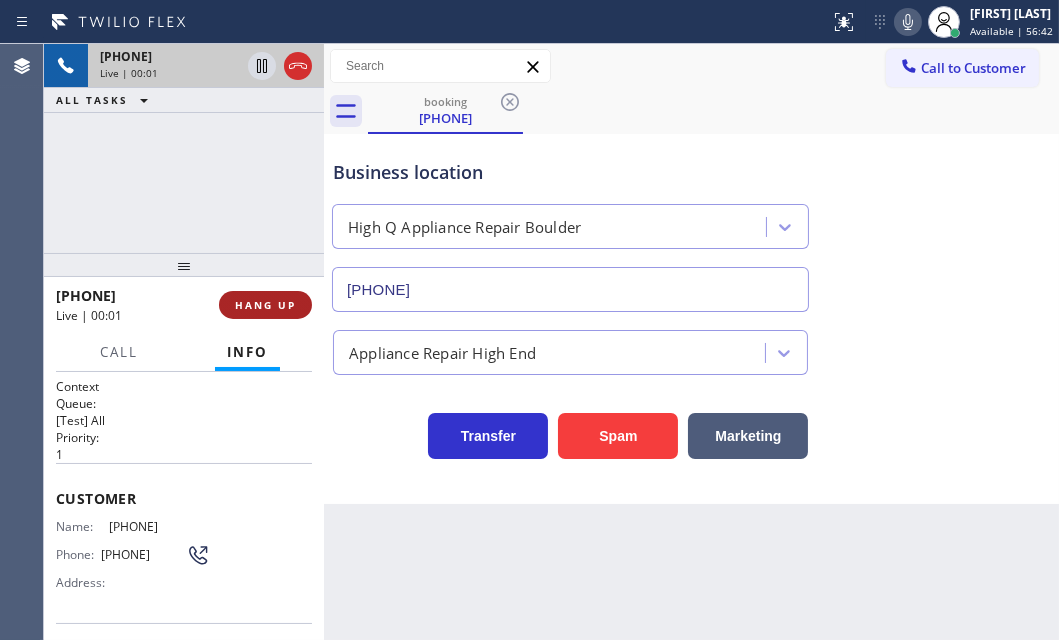 click on "HANG UP" at bounding box center [265, 305] 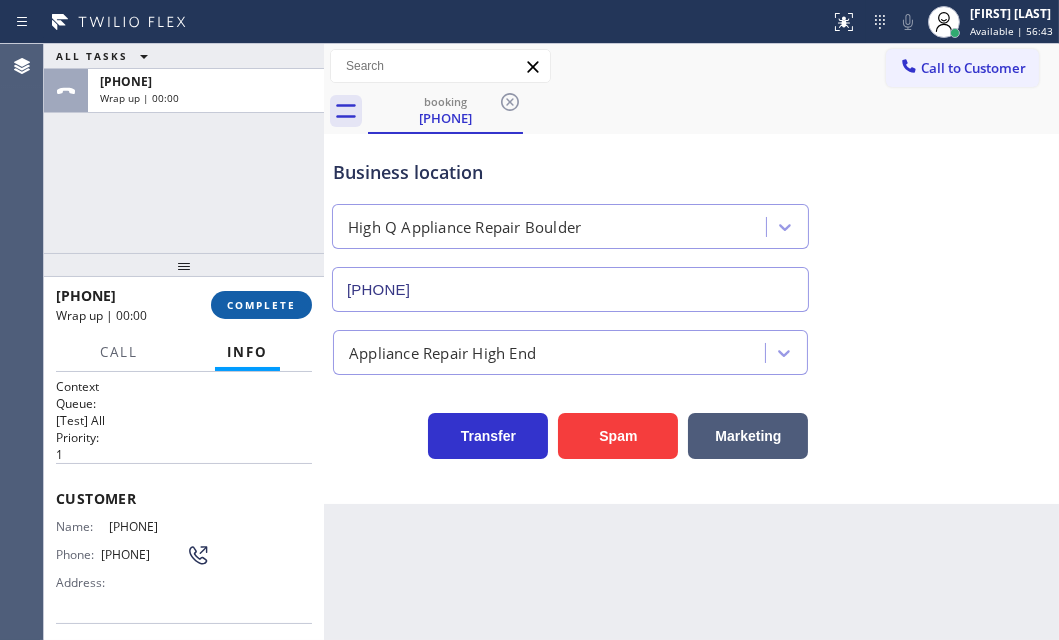 click on "COMPLETE" at bounding box center (261, 305) 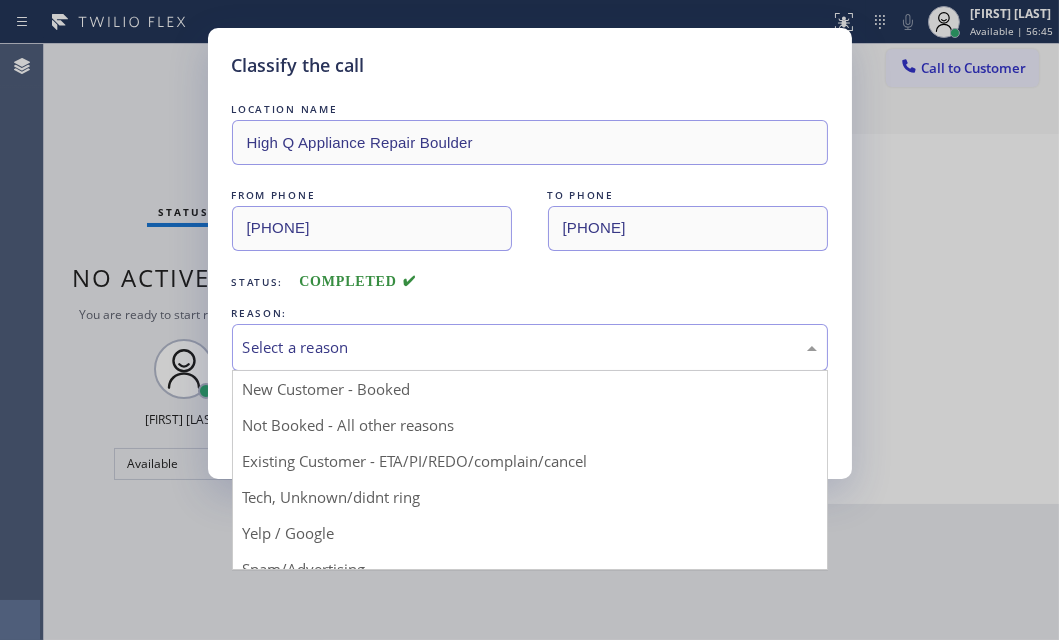 drag, startPoint x: 499, startPoint y: 346, endPoint x: 492, endPoint y: 364, distance: 19.313208 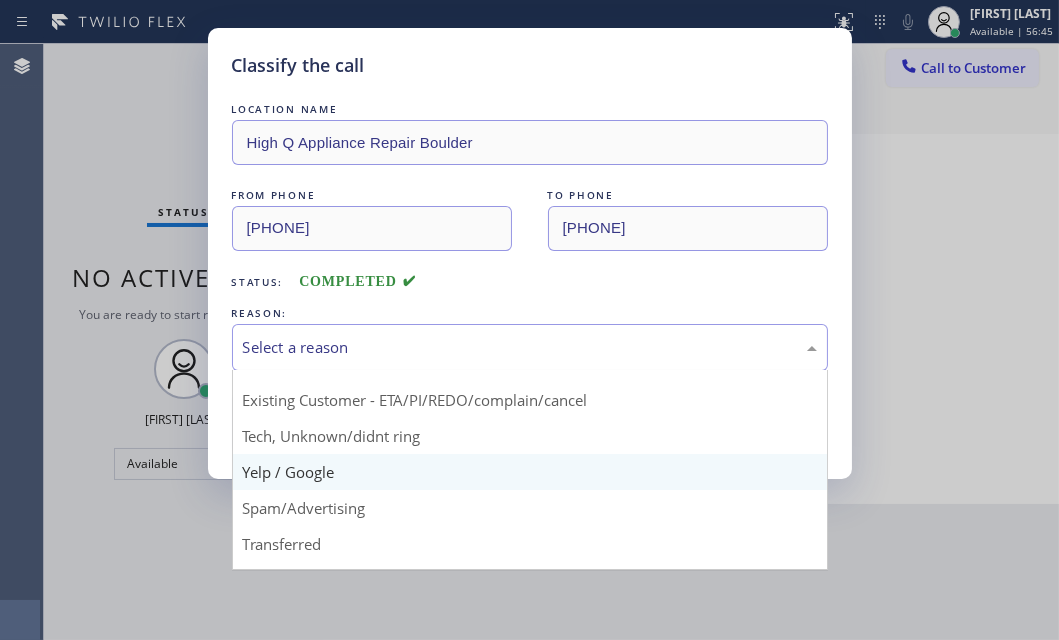 scroll, scrollTop: 90, scrollLeft: 0, axis: vertical 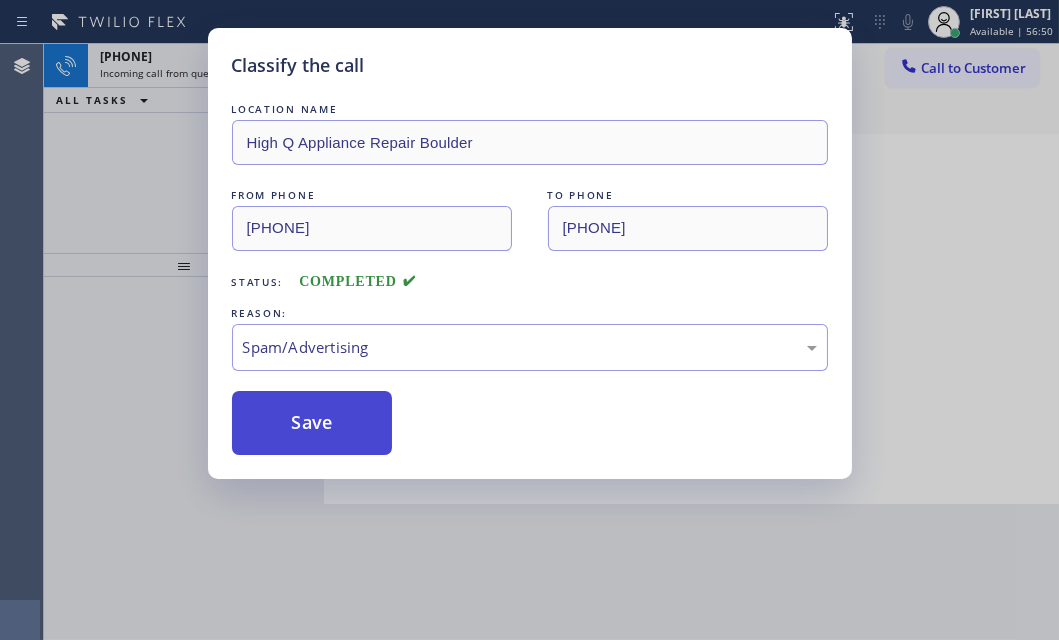 drag, startPoint x: 294, startPoint y: 481, endPoint x: 281, endPoint y: 450, distance: 33.61547 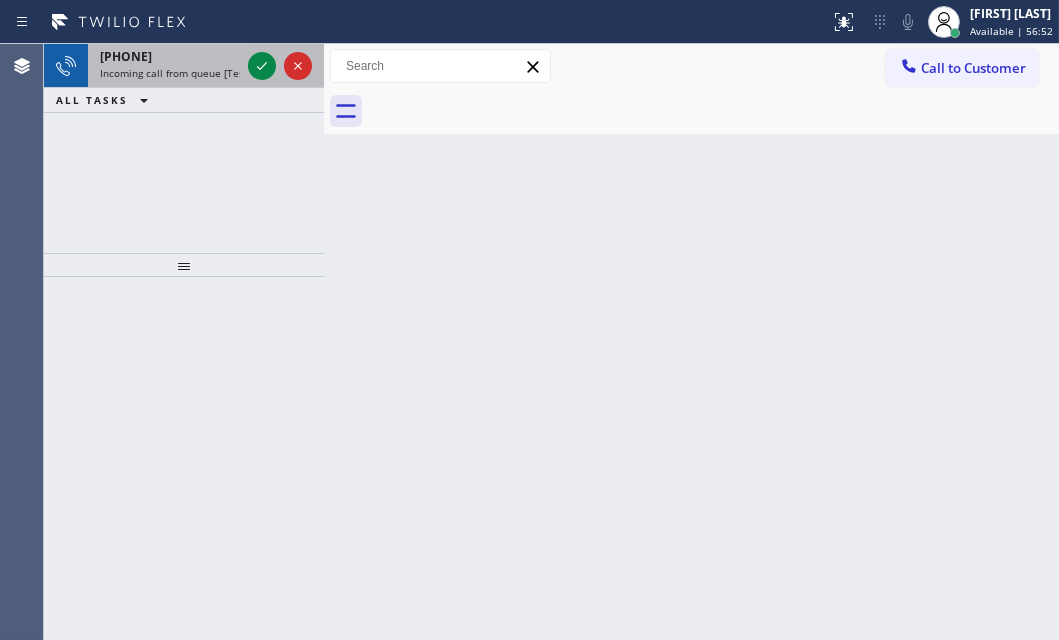 drag, startPoint x: 157, startPoint y: 58, endPoint x: 199, endPoint y: 71, distance: 43.965897 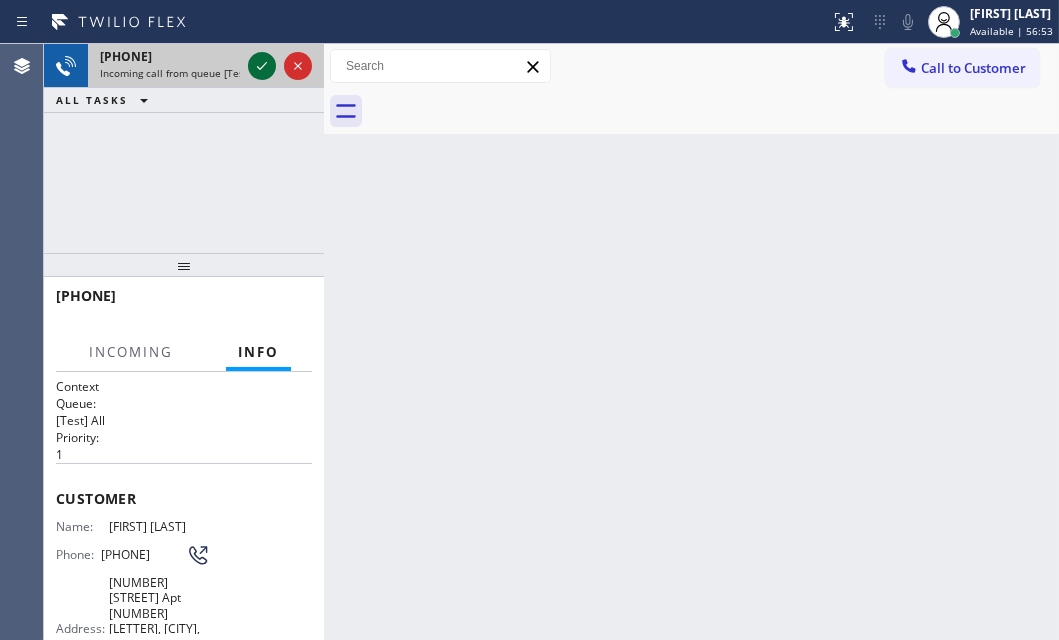 click at bounding box center [262, 66] 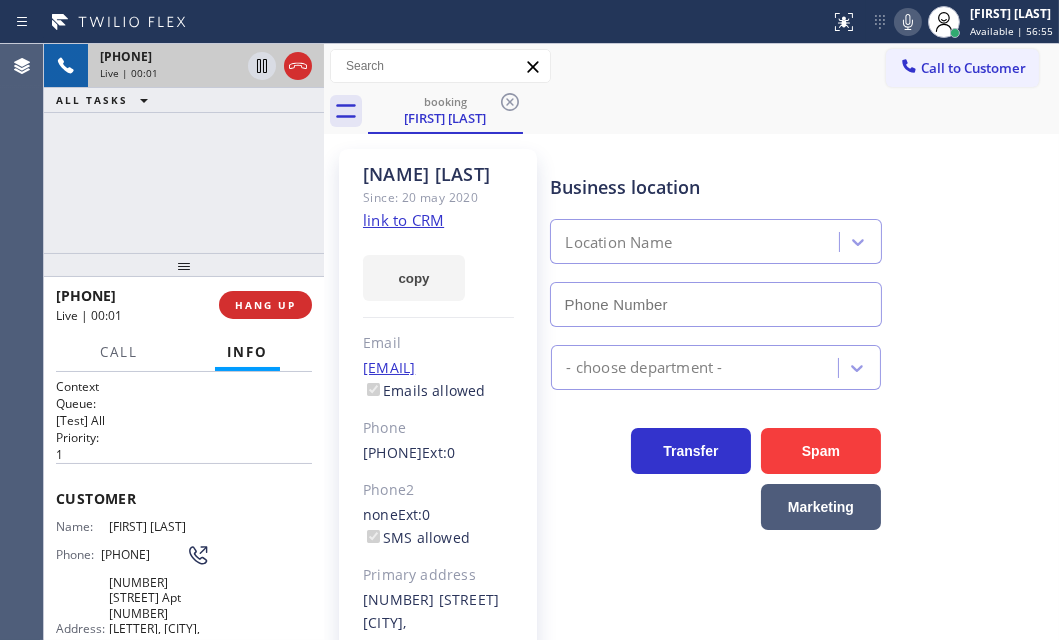 click on "[PHONE]" at bounding box center [126, 56] 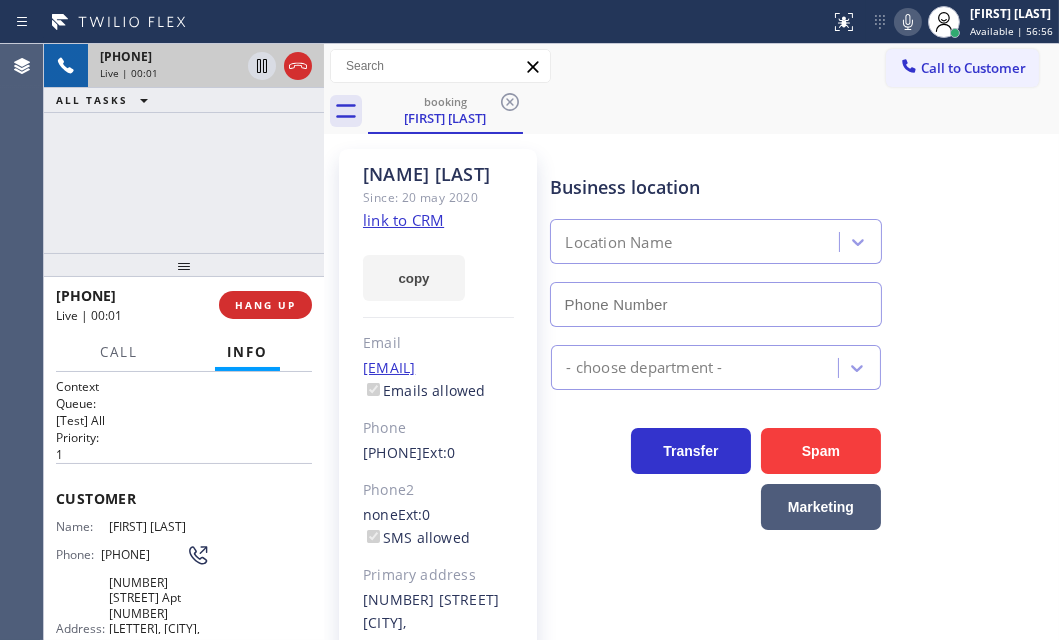 type on "[PHONE]" 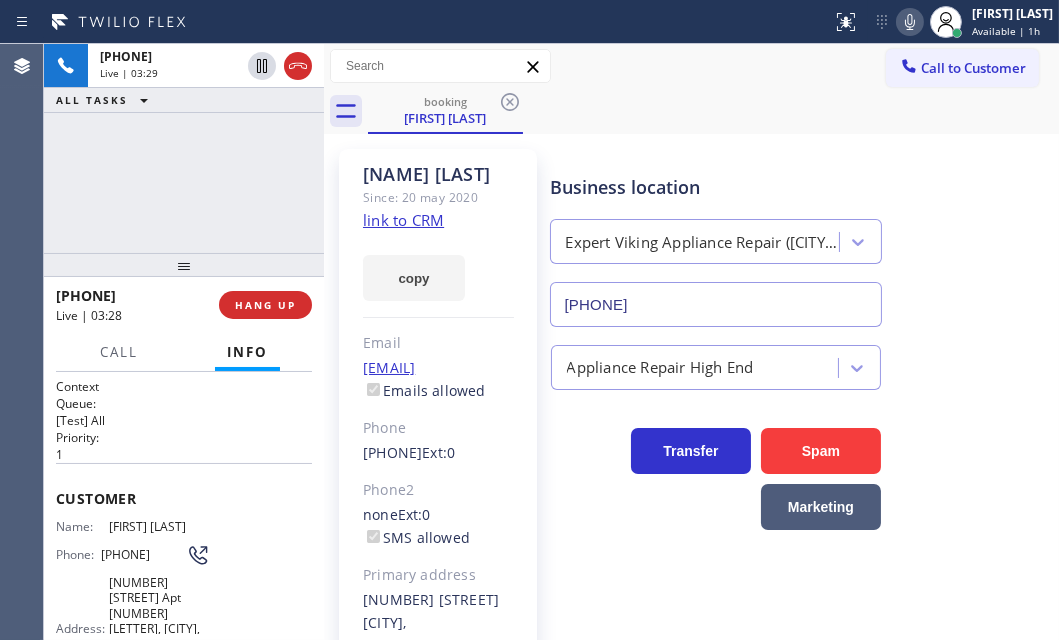click 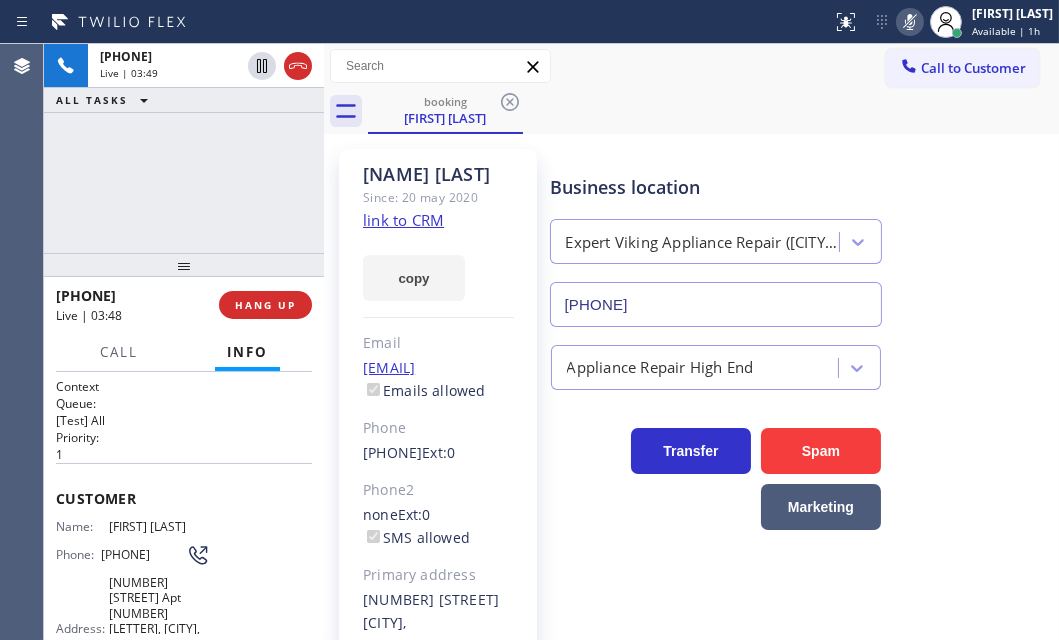 click 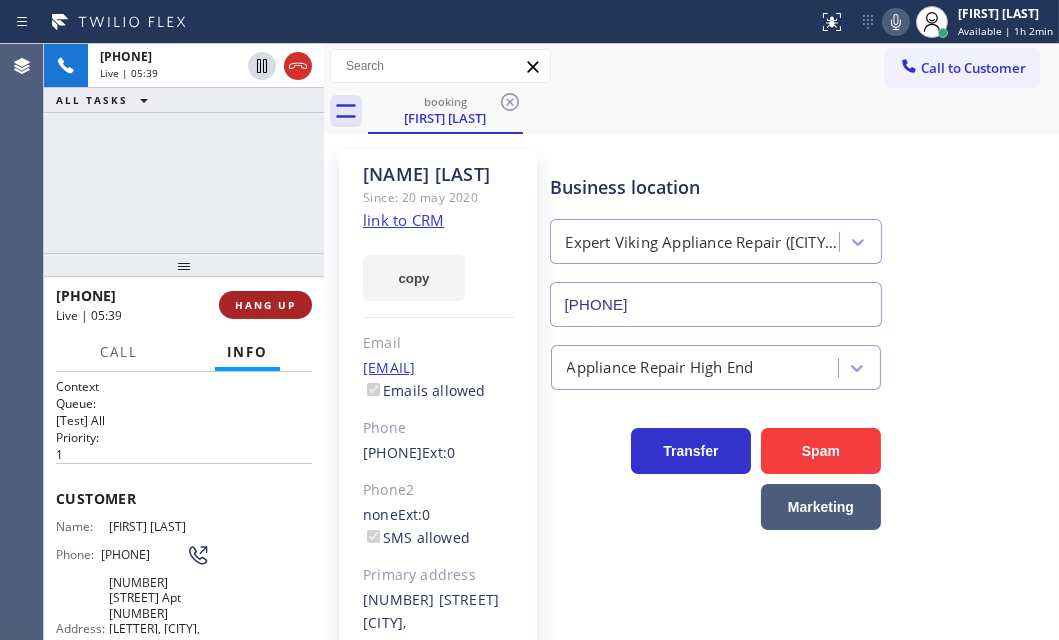 click on "HANG UP" at bounding box center (265, 305) 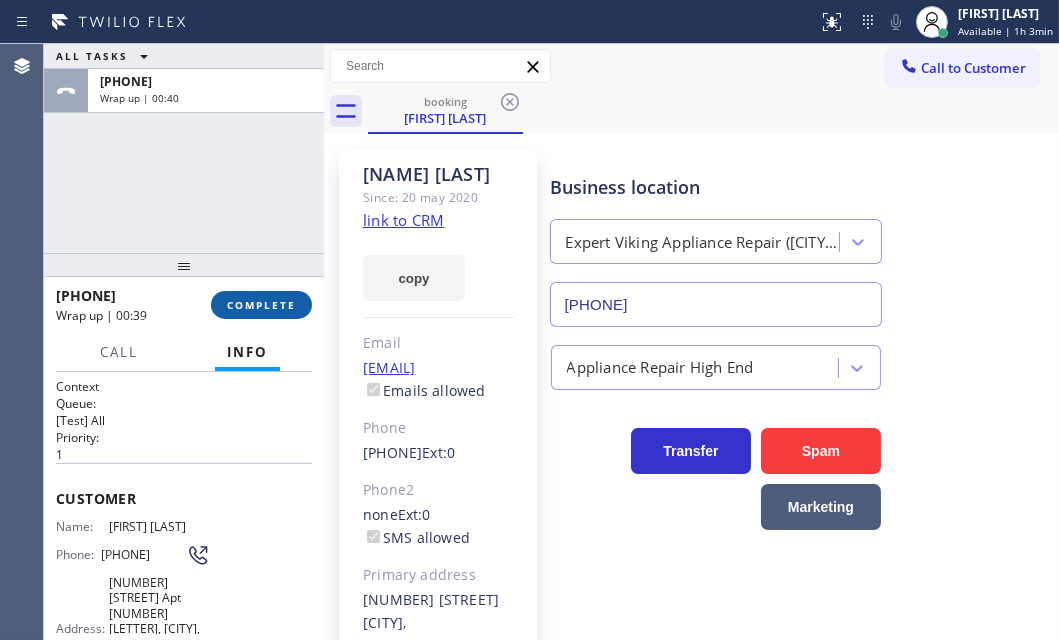 click on "COMPLETE" at bounding box center [261, 305] 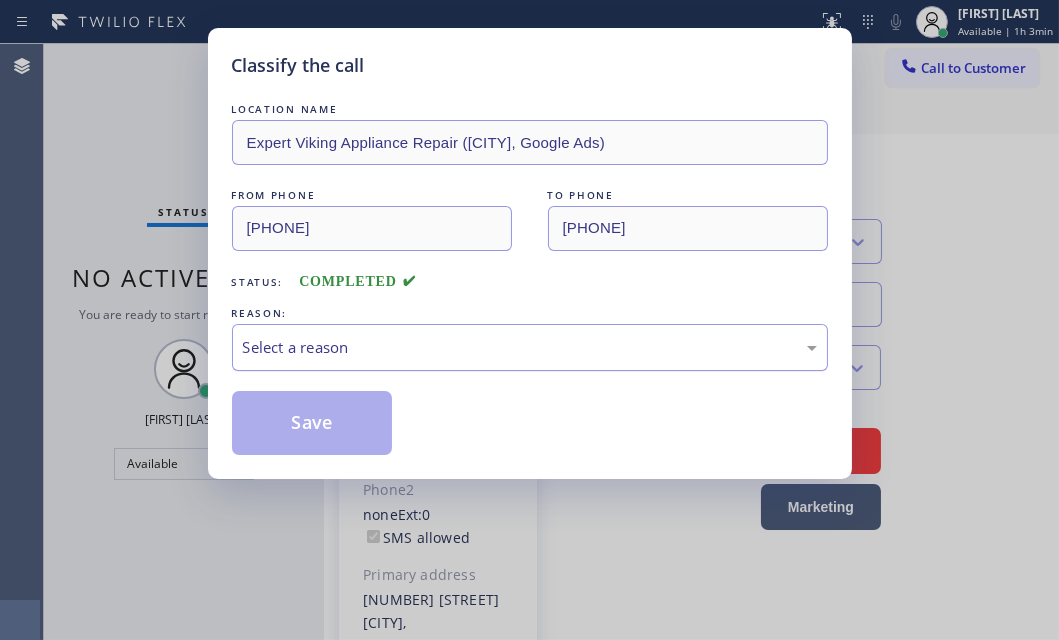 click on "Select a reason" at bounding box center (530, 347) 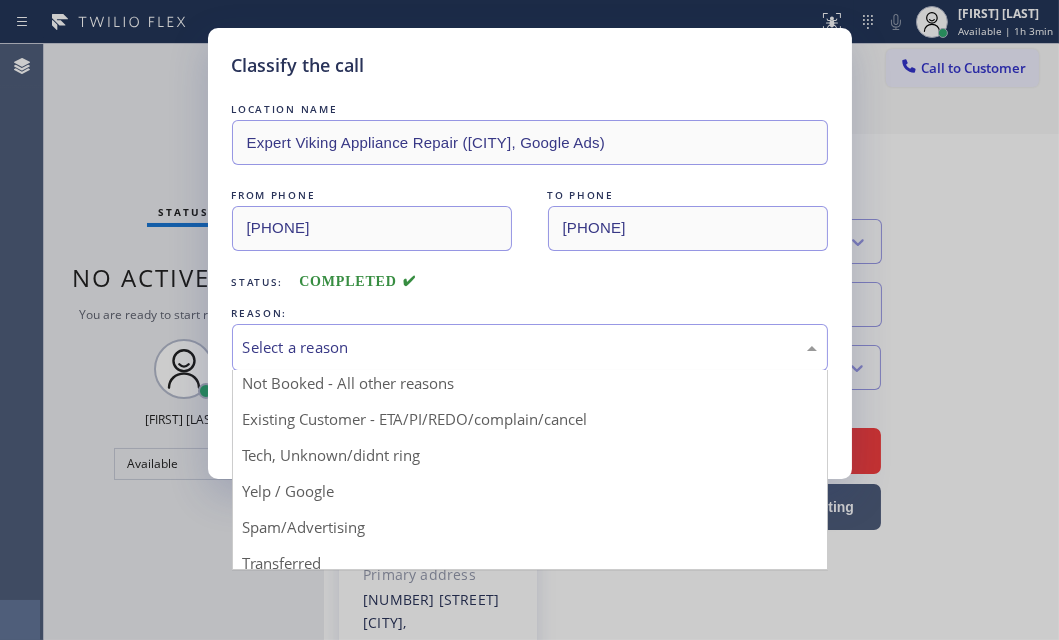 scroll, scrollTop: 0, scrollLeft: 0, axis: both 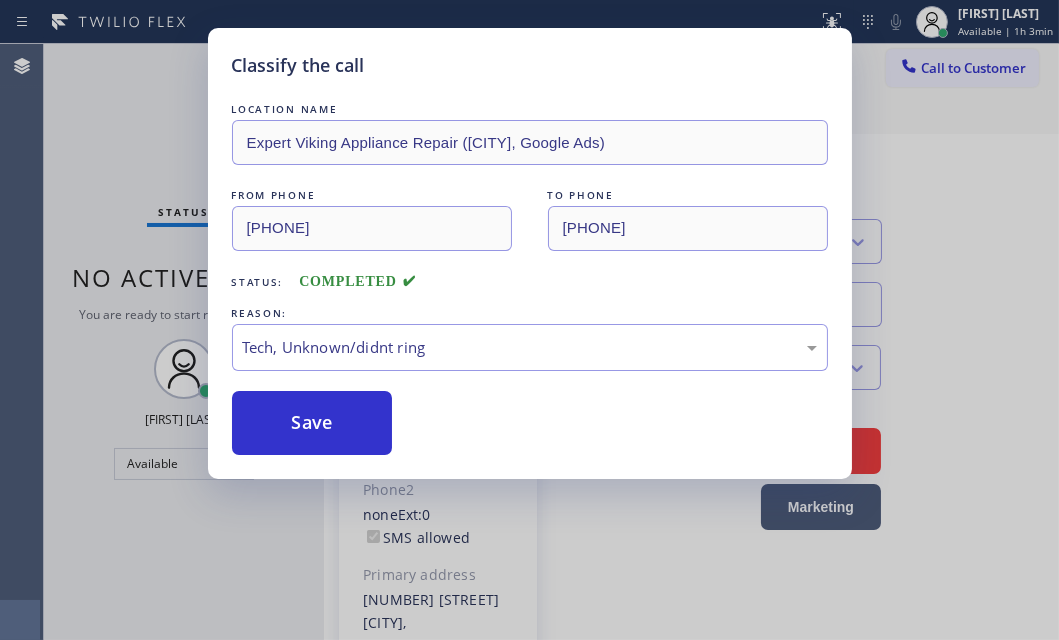 drag, startPoint x: 374, startPoint y: 499, endPoint x: 361, endPoint y: 472, distance: 29.966648 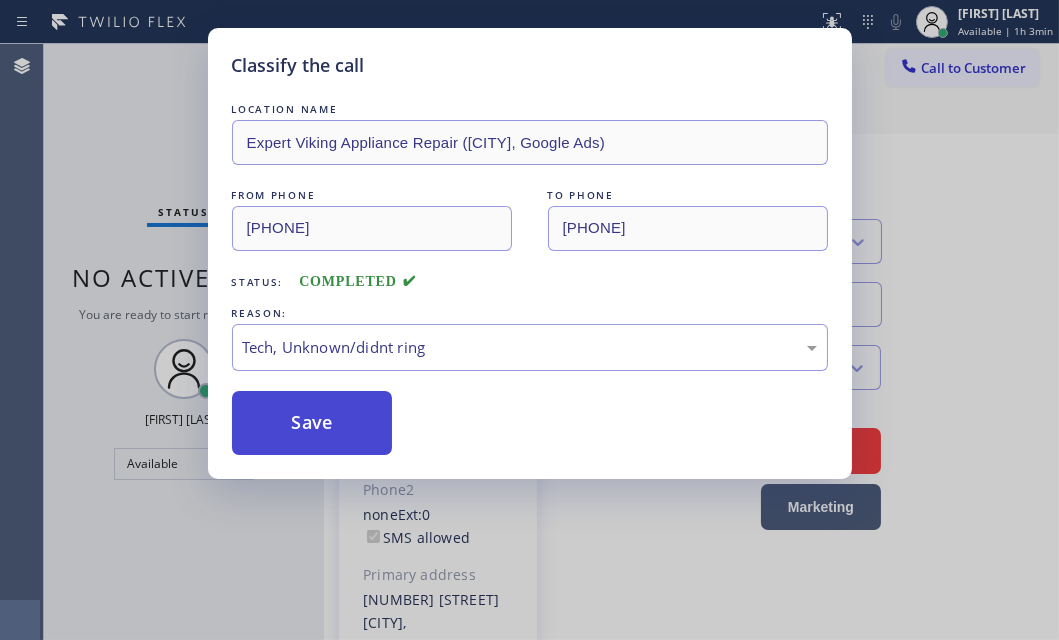 click on "Save" at bounding box center (312, 423) 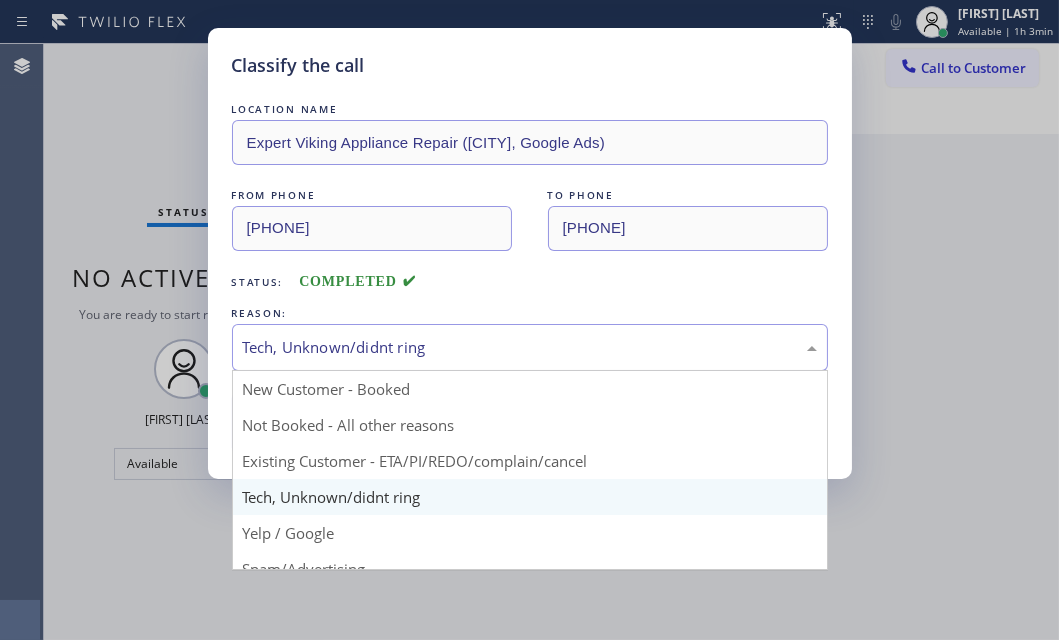 click on "Classify the call LOCATION NAME Solano Canyon Air Conditioning FROM PHONE [PHONE] TO PHONE [PHONE] Status: COMPLETED REASON: Spam/Advertising Save Classify the call LOCATION NAME HVAC Alliance Expert Beverly Hills FROM PHONE [PHONE] TO PHONE [PHONE] Status: COMPLETED REASON: Tech, Unknown/didnt ring Save Classify the call LOCATION NAME Metro Heating Repair Carpinteria FROM PHONE [PHONE] TO PHONE [PHONE] Status: COMPLETED REASON: Tech, Unknown/didnt ring Save Classify the call LOCATION NAME Richardson Heating  and  Air Conditioning FROM PHONE [PHONE] TO PHONE [PHONE] Status: COMPLETED REASON: Not Booked - All other reasons Save Classify the call LOCATION NAME HVAC Expert Inc Santa Clara FROM PHONE [PHONE] TO PHONE [PHONE] Status: COMPLETED REASON: Tech, Unknown/didnt ring Save Classify the call LOCATION NAME 5 Star Best Plumbing Stickers FROM PHONE [PHONE] TO PHONE [PHONE] Status: COMPLETED REASON: Save Classify the call Save" at bounding box center (551, 342) 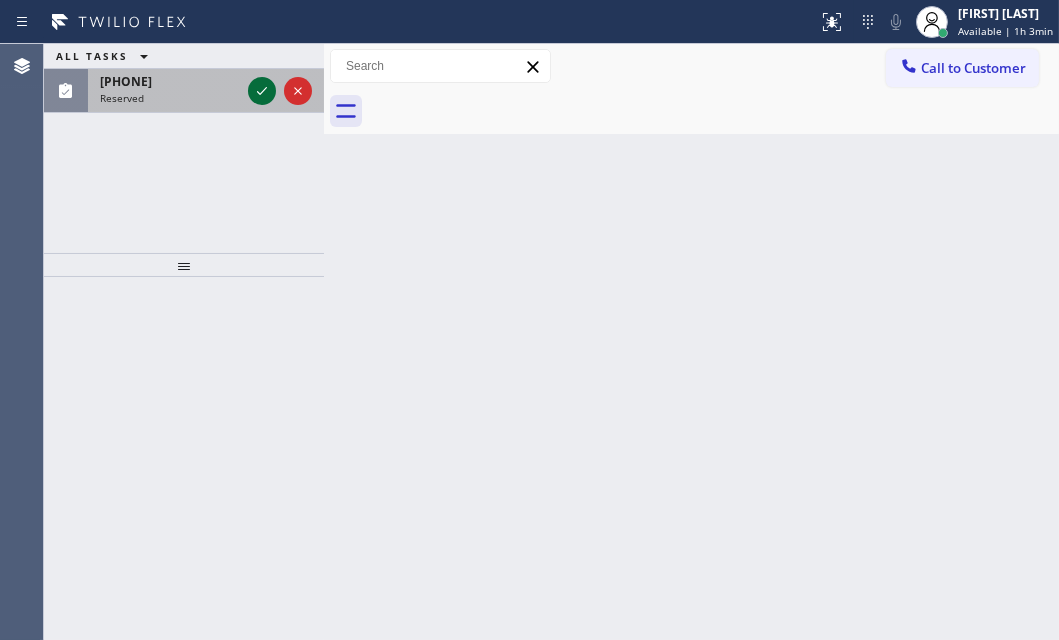 click 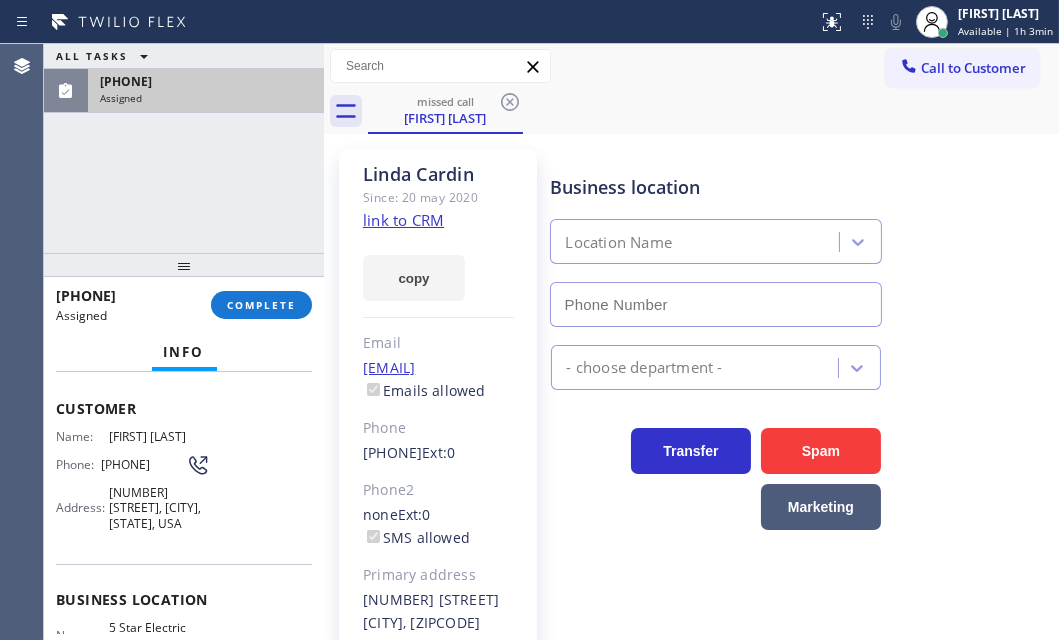 scroll, scrollTop: 74, scrollLeft: 0, axis: vertical 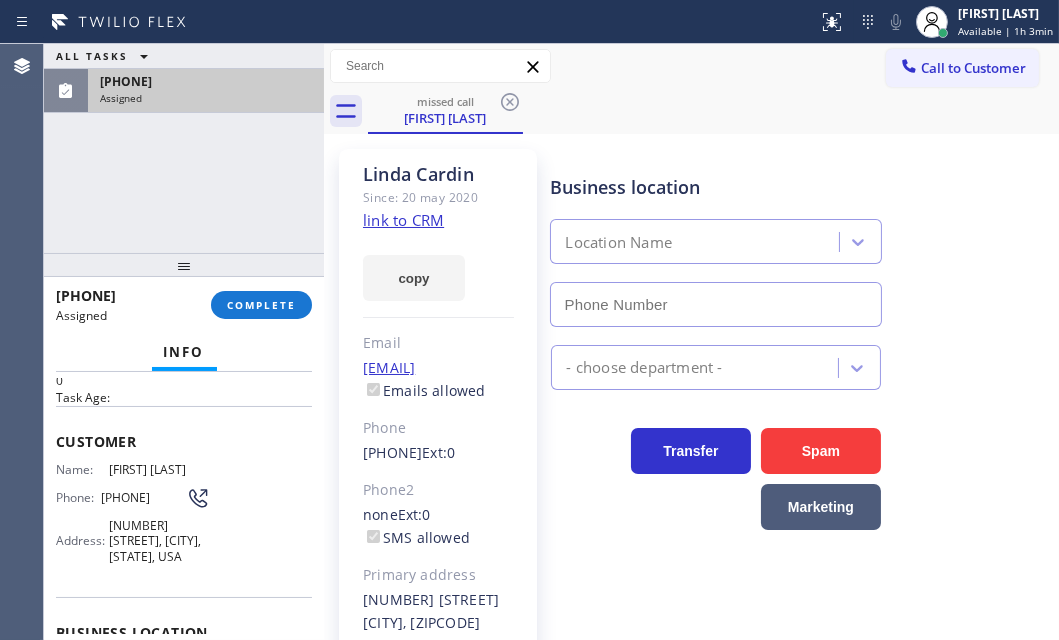 type on "[PHONE]" 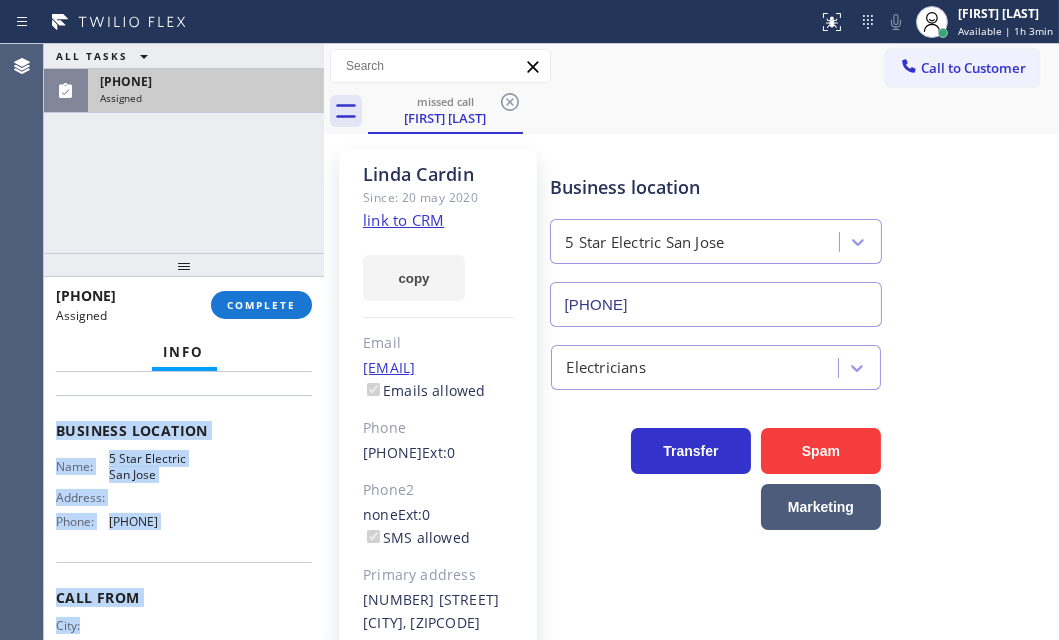 scroll, scrollTop: 347, scrollLeft: 0, axis: vertical 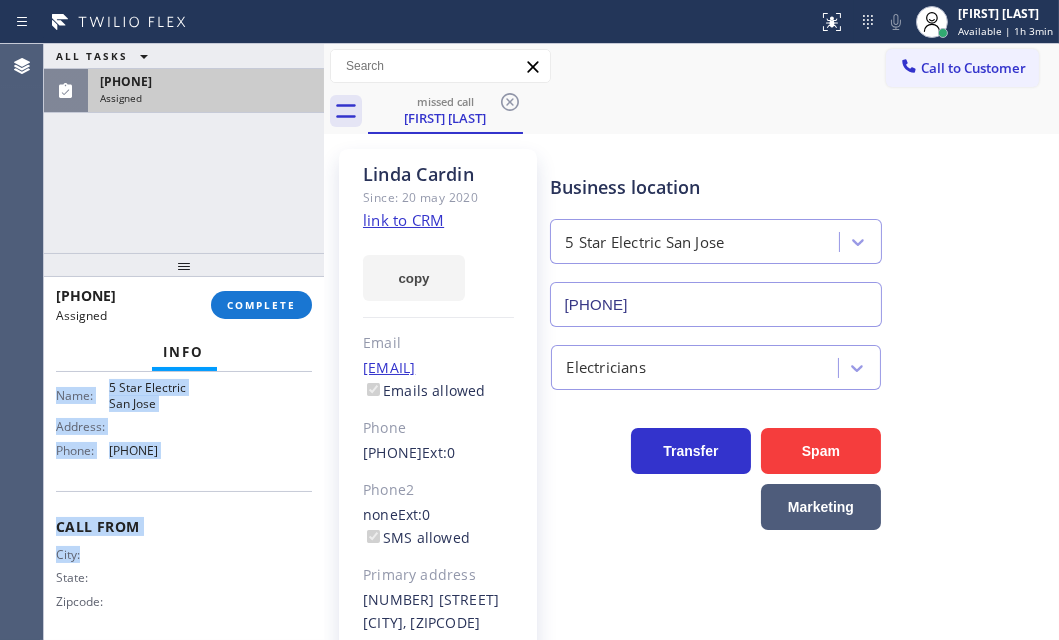 drag, startPoint x: 55, startPoint y: 432, endPoint x: 230, endPoint y: 474, distance: 179.96944 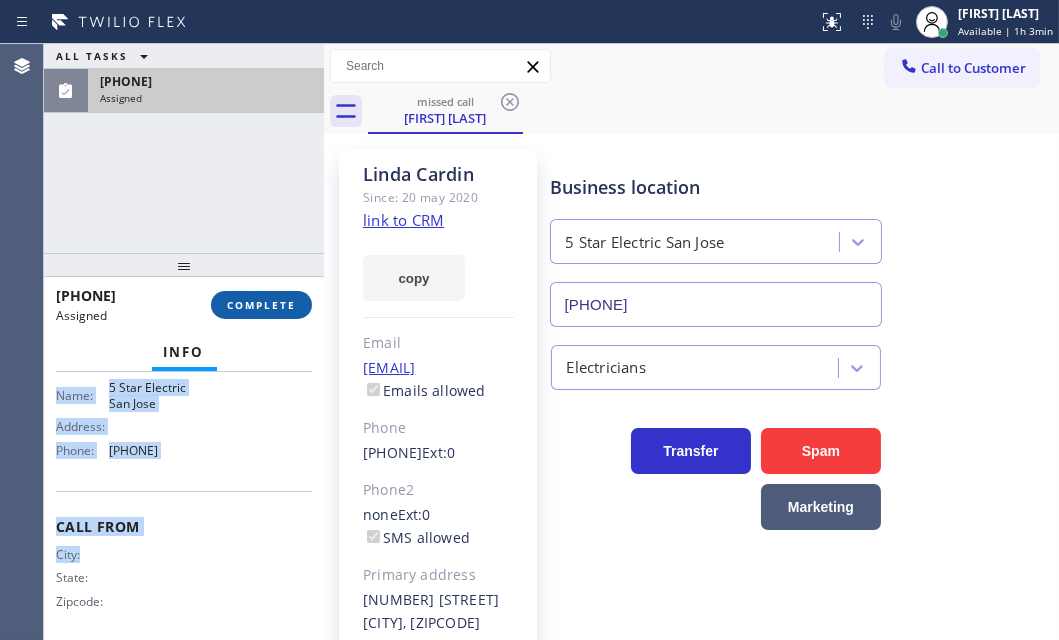 click on "COMPLETE" at bounding box center (261, 305) 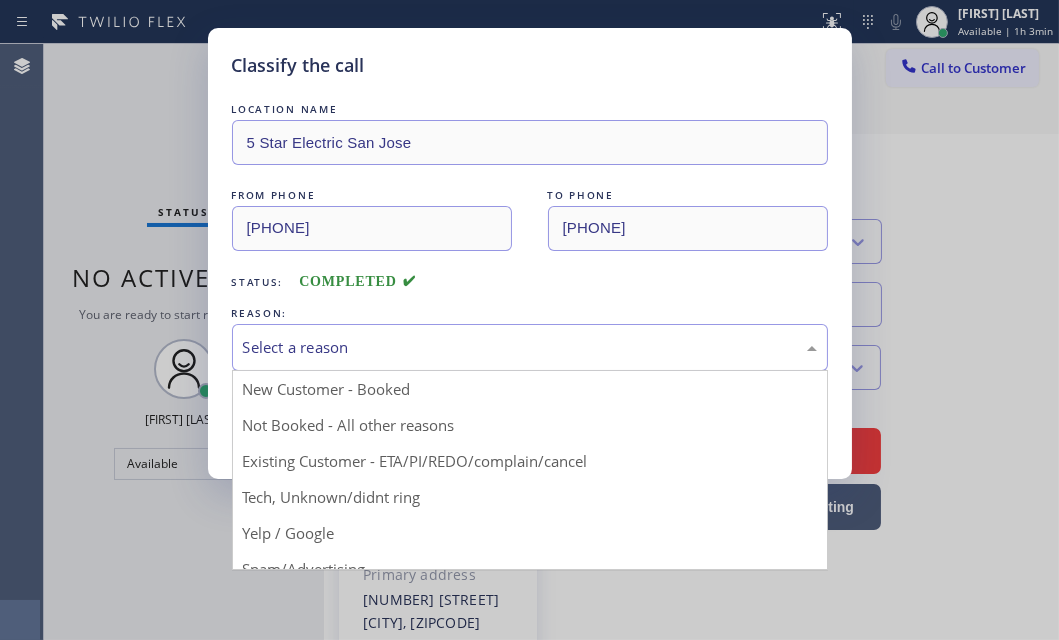 drag, startPoint x: 355, startPoint y: 330, endPoint x: 346, endPoint y: 364, distance: 35.17101 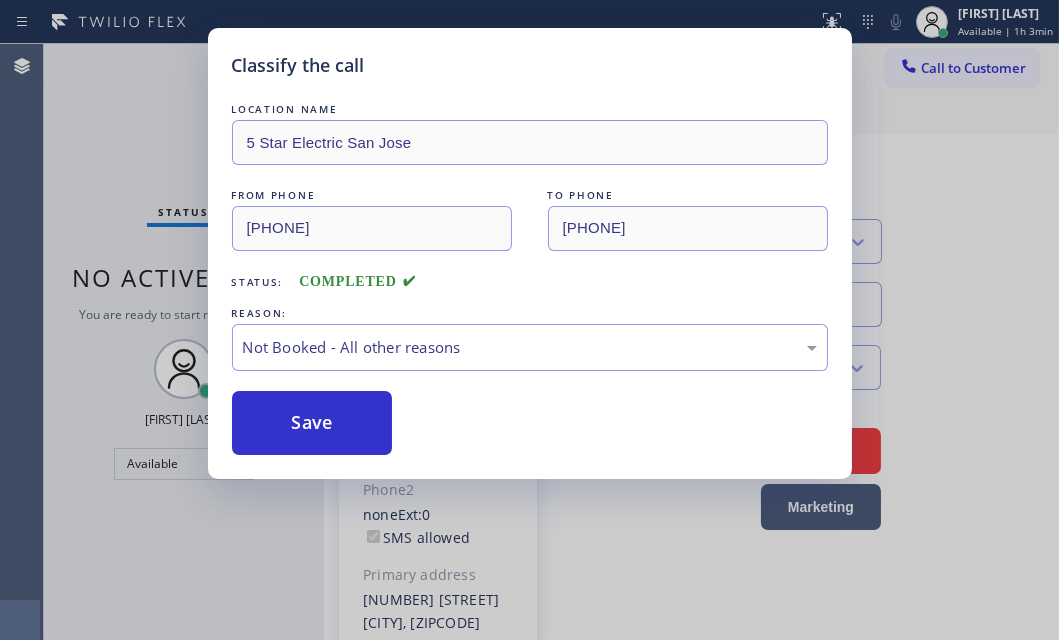 drag, startPoint x: 275, startPoint y: 420, endPoint x: 785, endPoint y: 415, distance: 510.0245 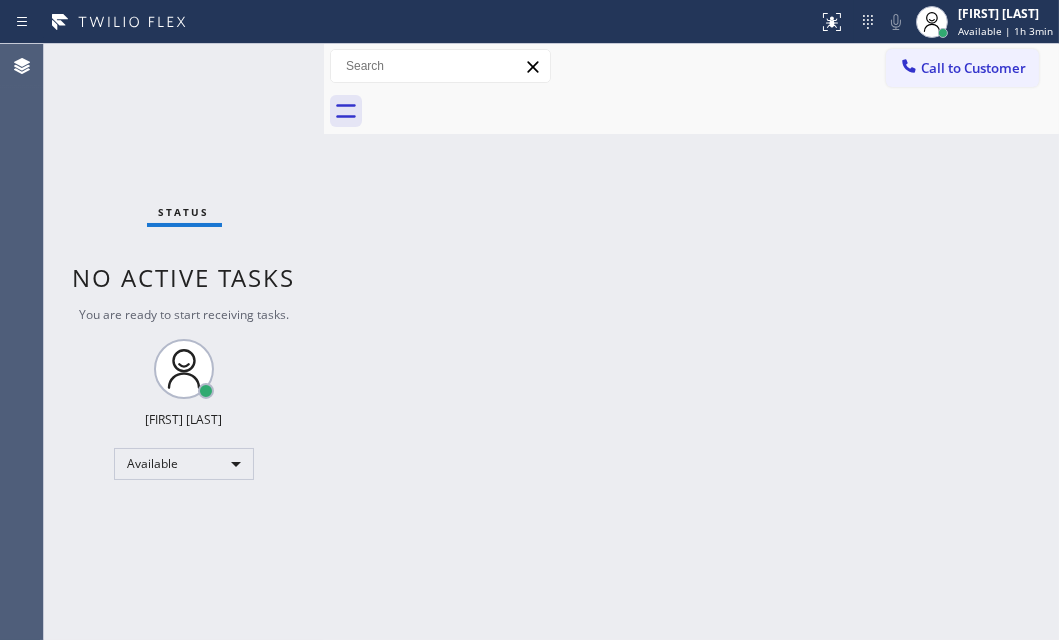 click on "Status   No active tasks     You are ready to start receiving tasks.   [FIRST] [LAST] Available" at bounding box center (184, 342) 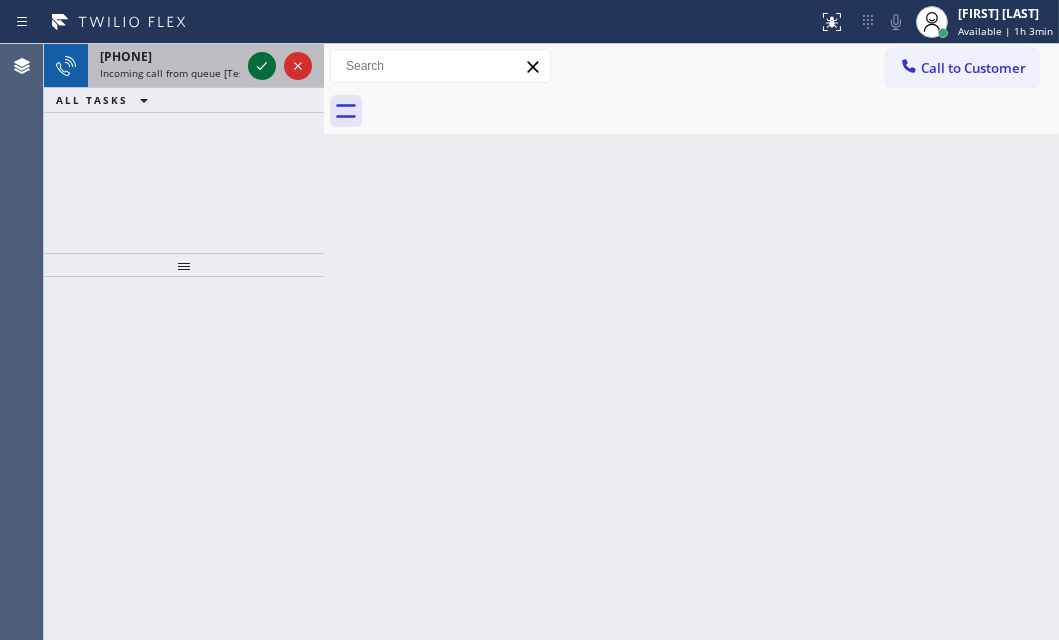 click 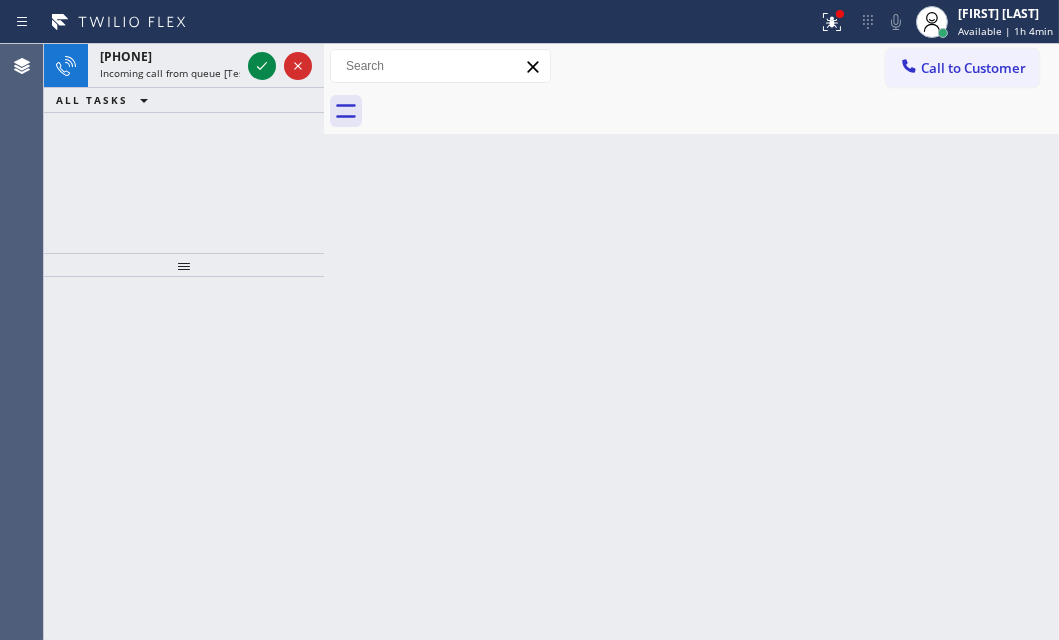 click on "Back to Dashboard Change Sender ID Customers Technicians Select a contact Outbound call Technician Search Technician Your caller id phone number Your caller id phone number Call Technician info Name   Phone none Address none Change Sender ID HVAC +18559994417 5 Star Appliance +18557314952 Appliance Repair +18554611149 Plumbing +18889090120 Air Duct Cleaning +18006865038  Electricians +18005688664 Cancel Change Check personal SMS Reset Change No tabs Call to Customer Outbound call Location Search location Your caller id phone number Customer number Call Outbound call Technician Search Technician Your caller id phone number Your caller id phone number Call" at bounding box center [691, 342] 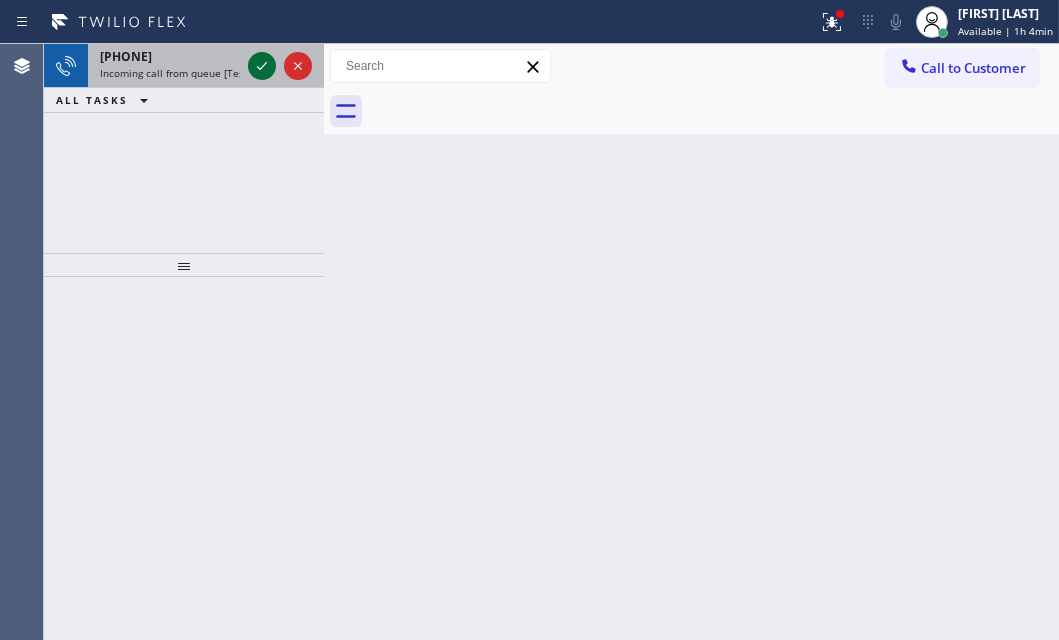 click 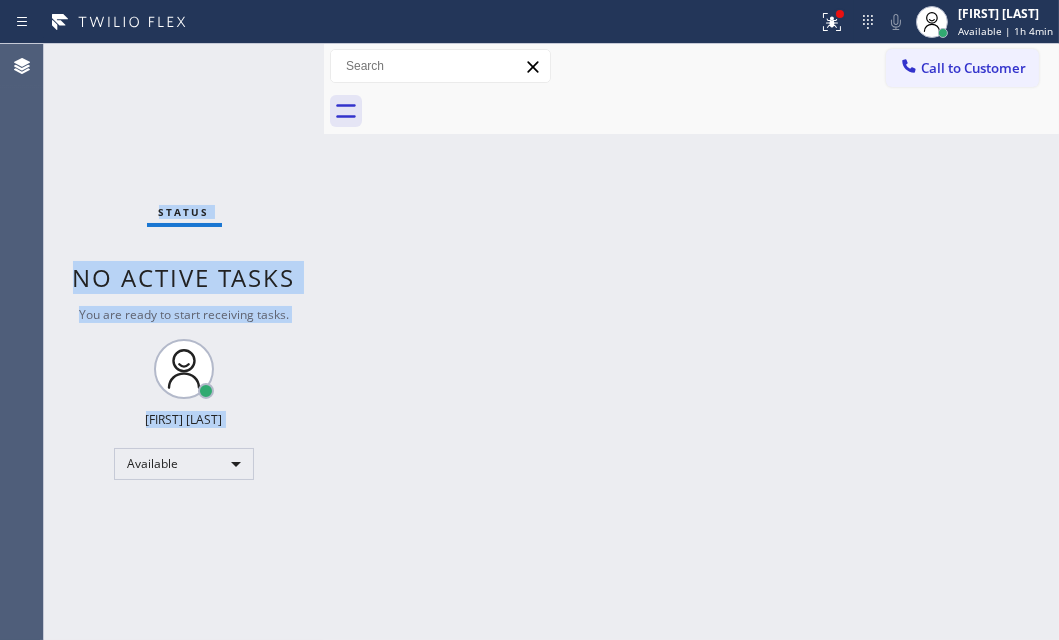 click on "Status   No active tasks     You are ready to start receiving tasks.   [FIRST] [LAST] Available" at bounding box center (184, 342) 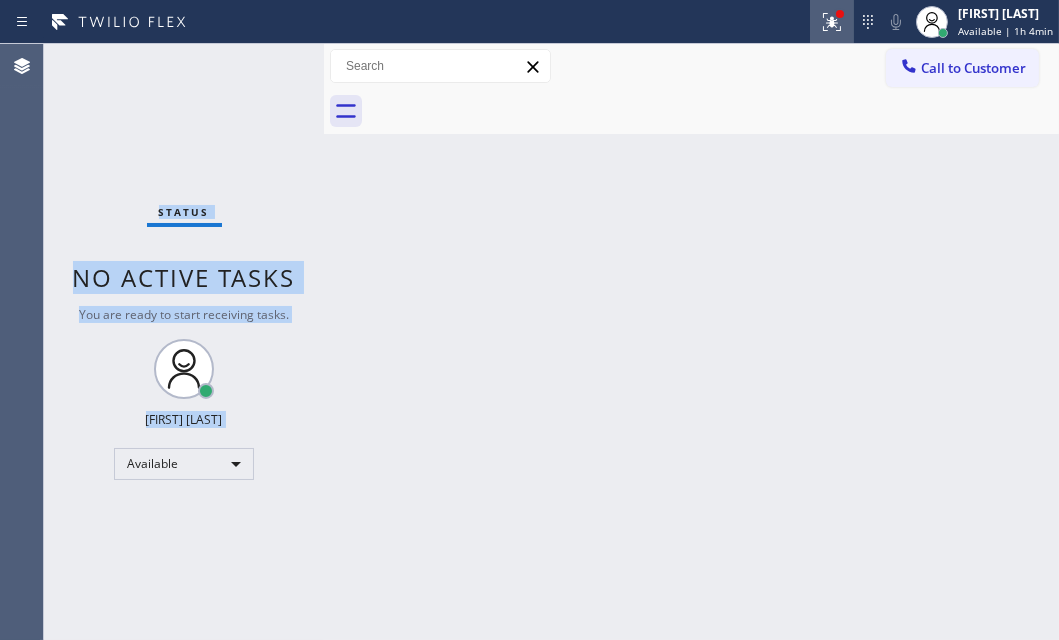 click 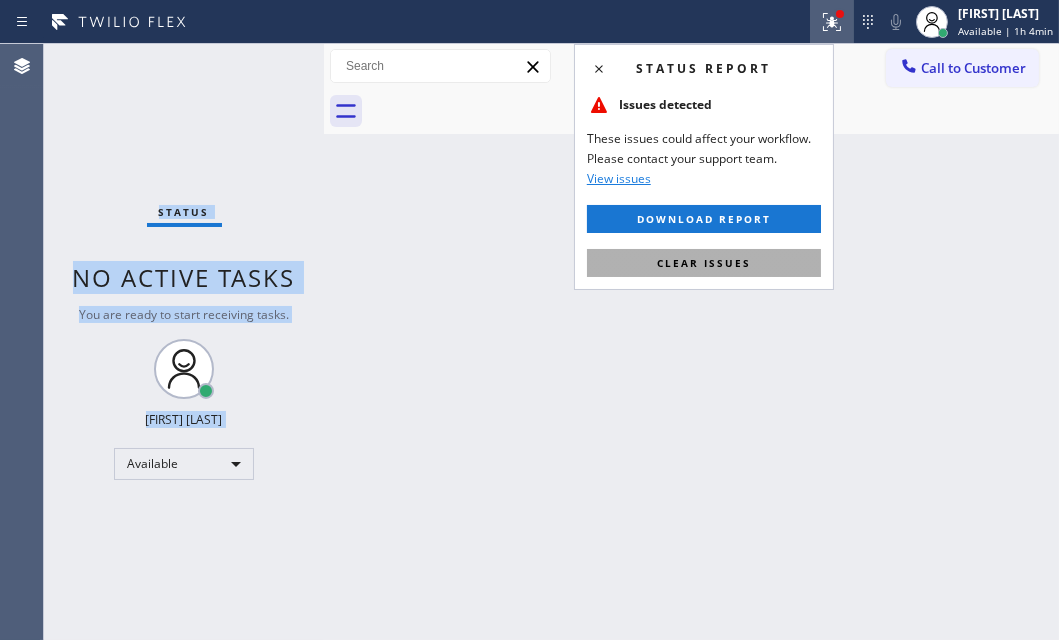 click on "Clear issues" at bounding box center (704, 263) 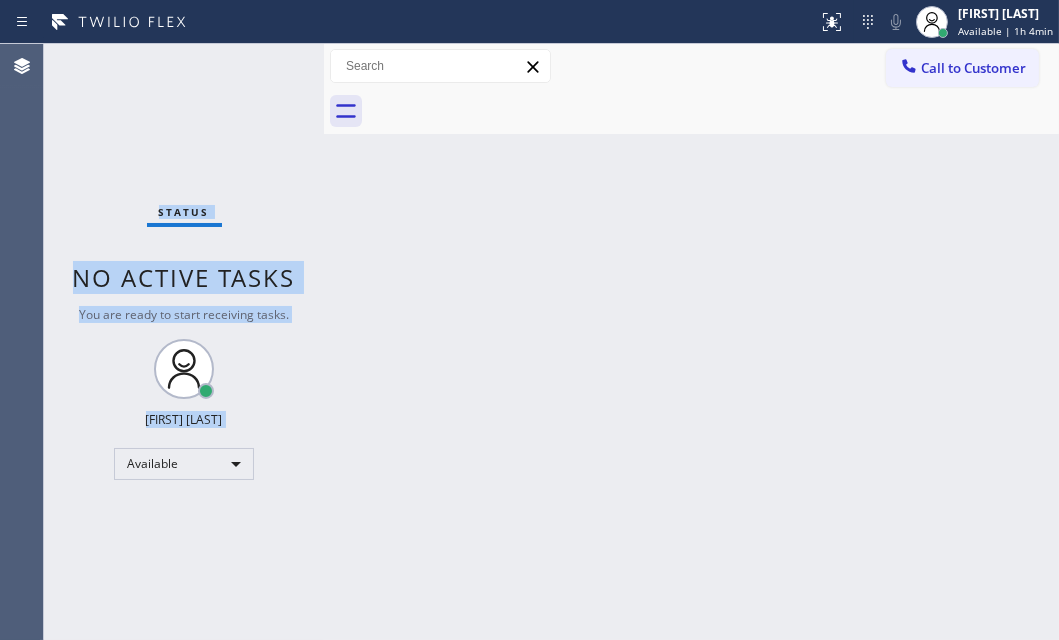 click on "Status   No active tasks     You are ready to start receiving tasks.   [FIRST] [LAST] Available" at bounding box center [184, 342] 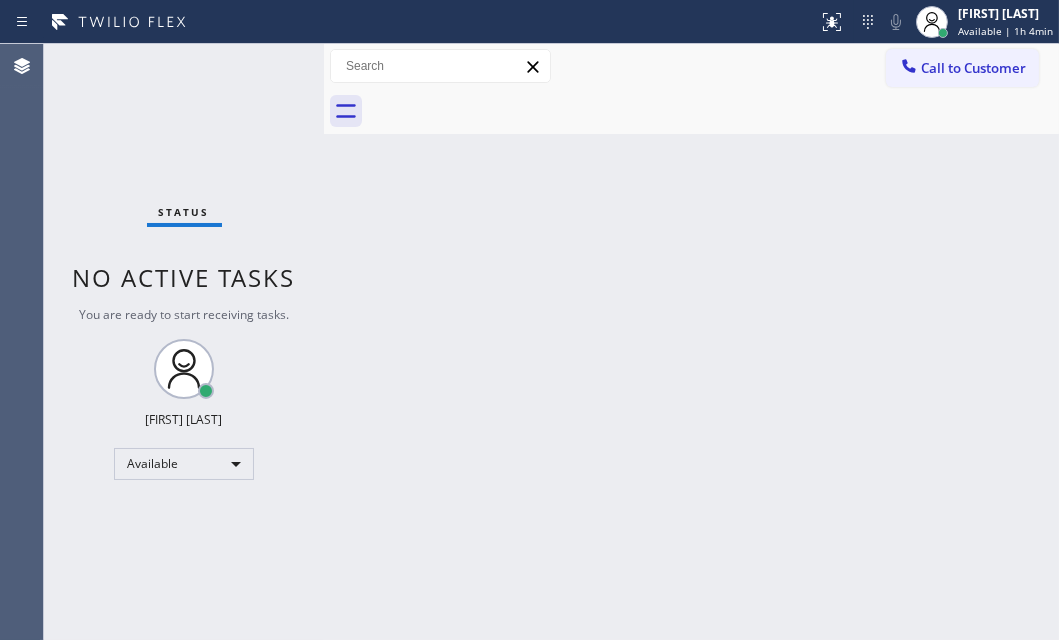 click on "Status   No active tasks     You are ready to start receiving tasks.   [FIRST] [LAST] Available" at bounding box center (184, 342) 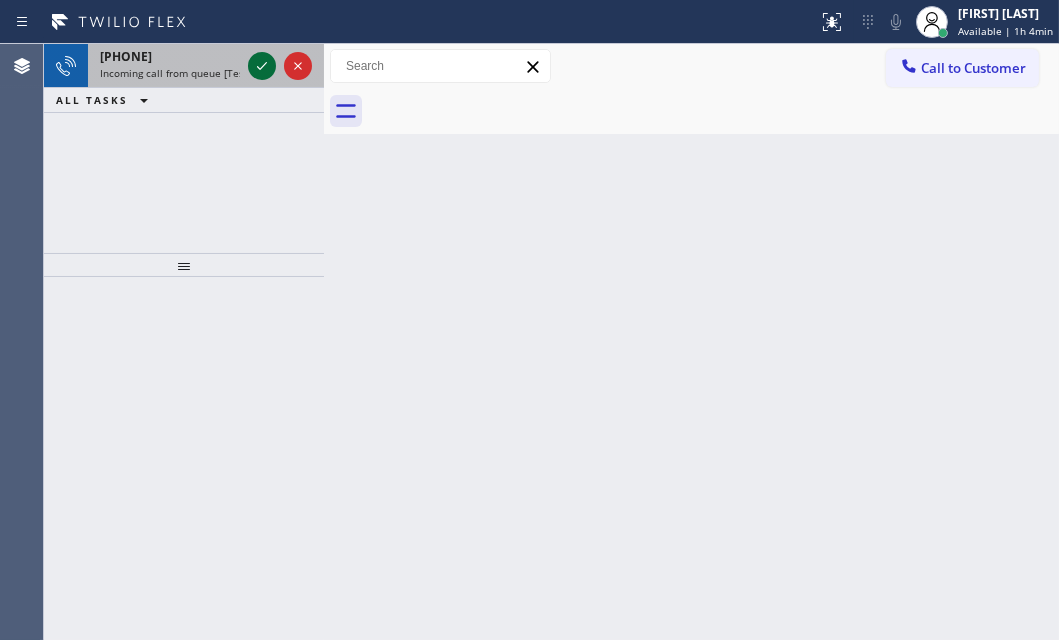 click 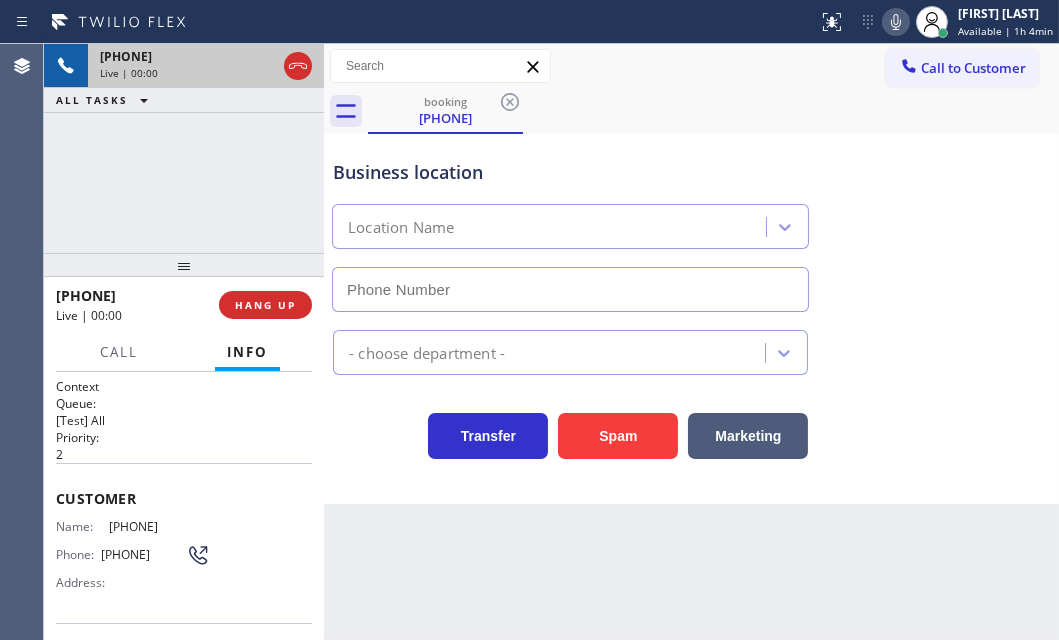 type on "[PHONE]" 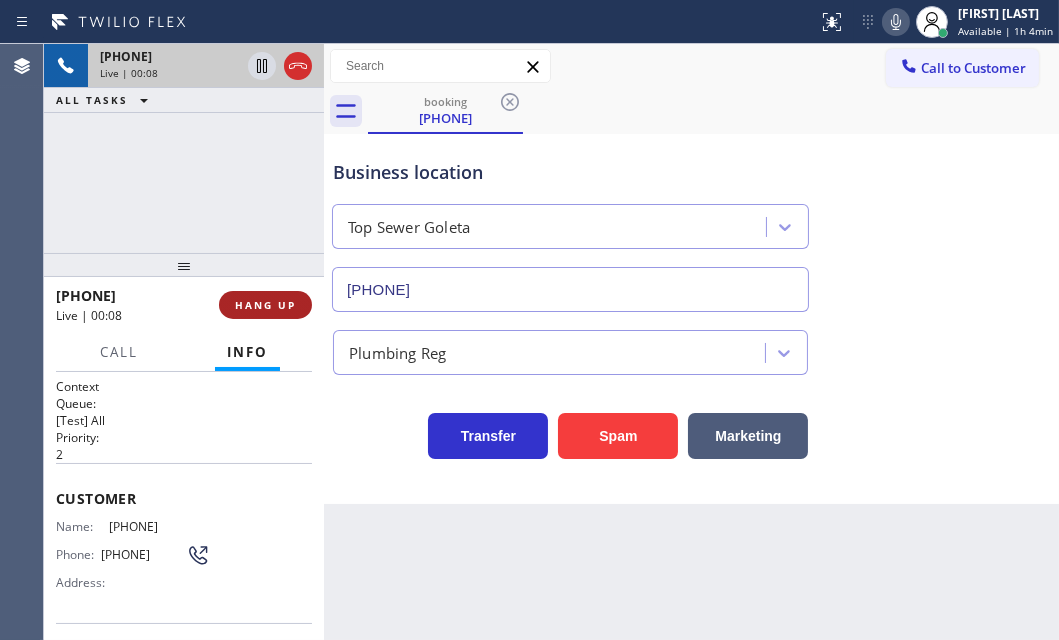 click on "HANG UP" at bounding box center [265, 305] 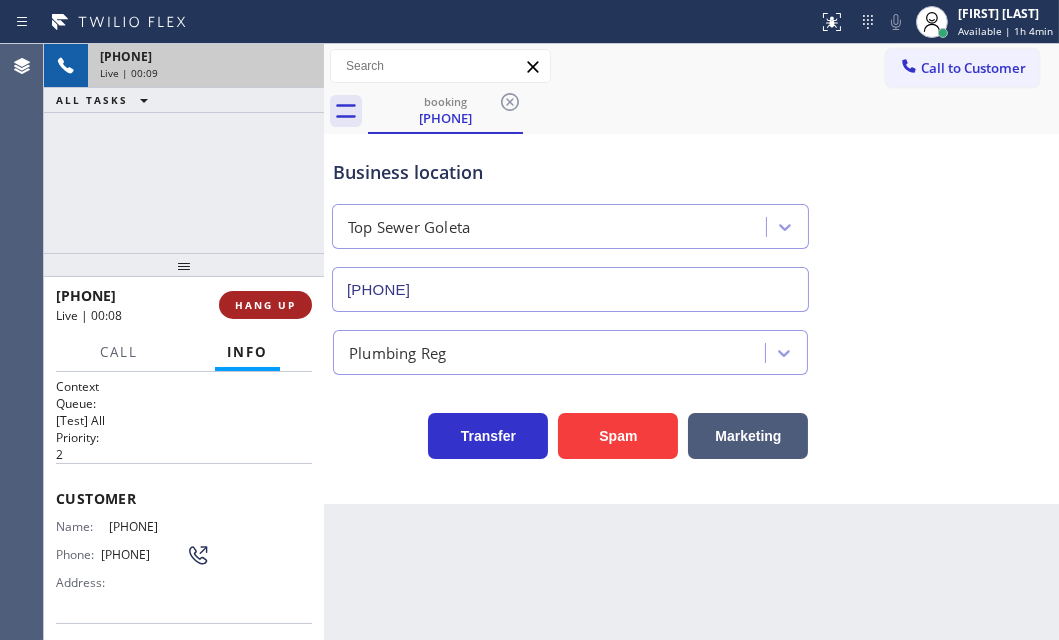 click on "HANG UP" at bounding box center [265, 305] 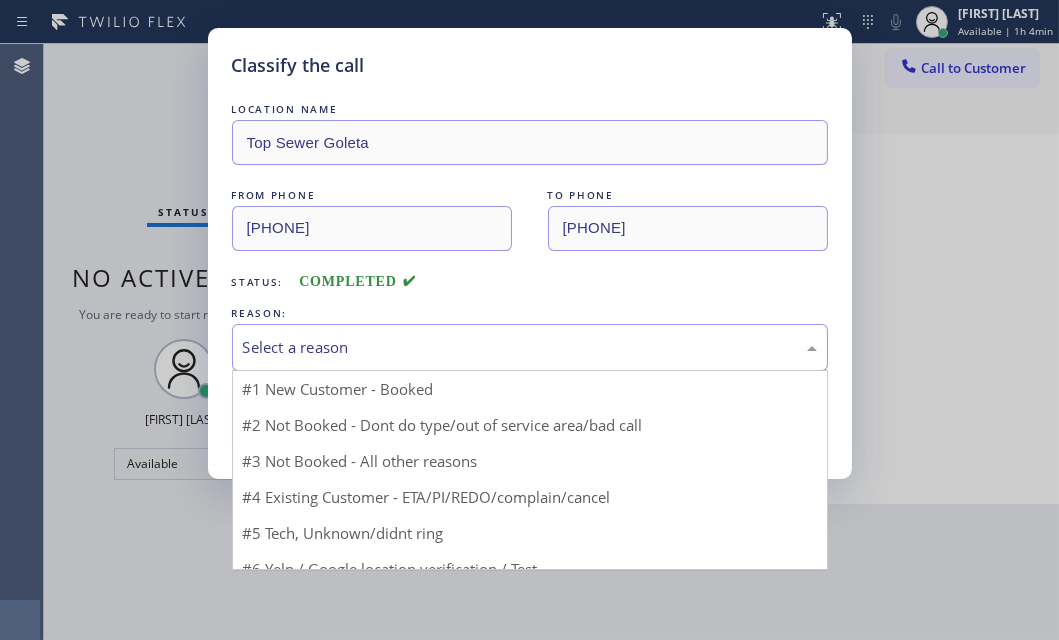click on "Select a reason" at bounding box center [530, 347] 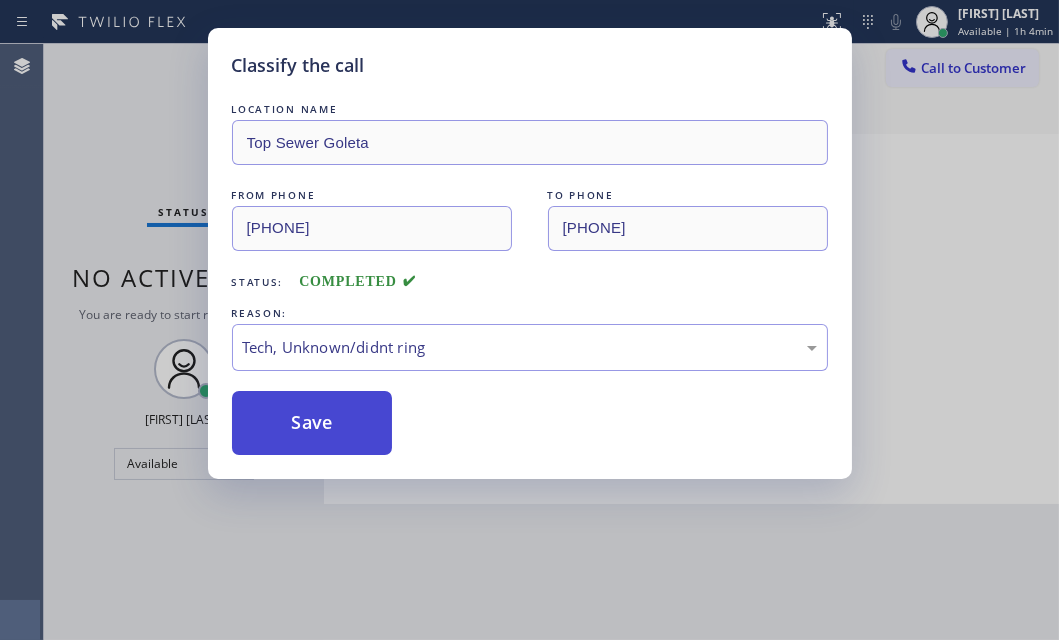 click on "Save" at bounding box center (312, 423) 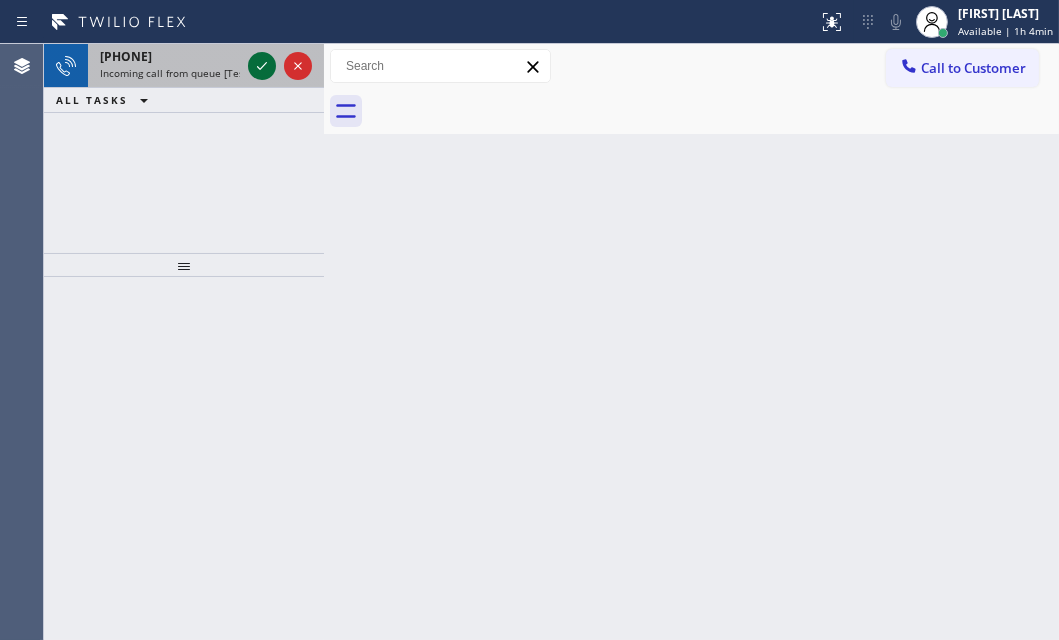 click 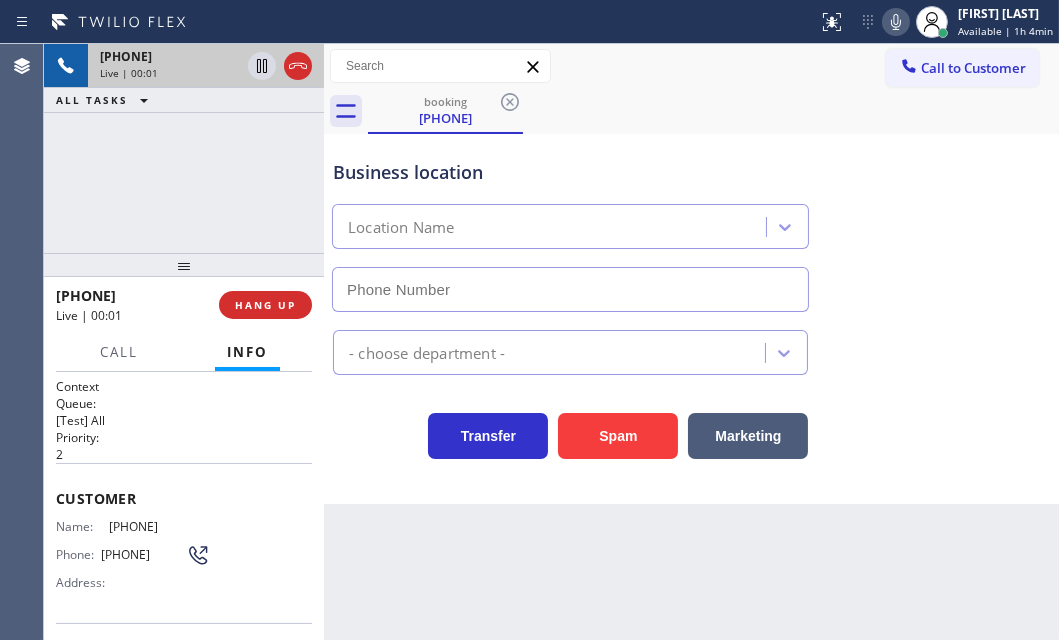 type on "[PHONE]" 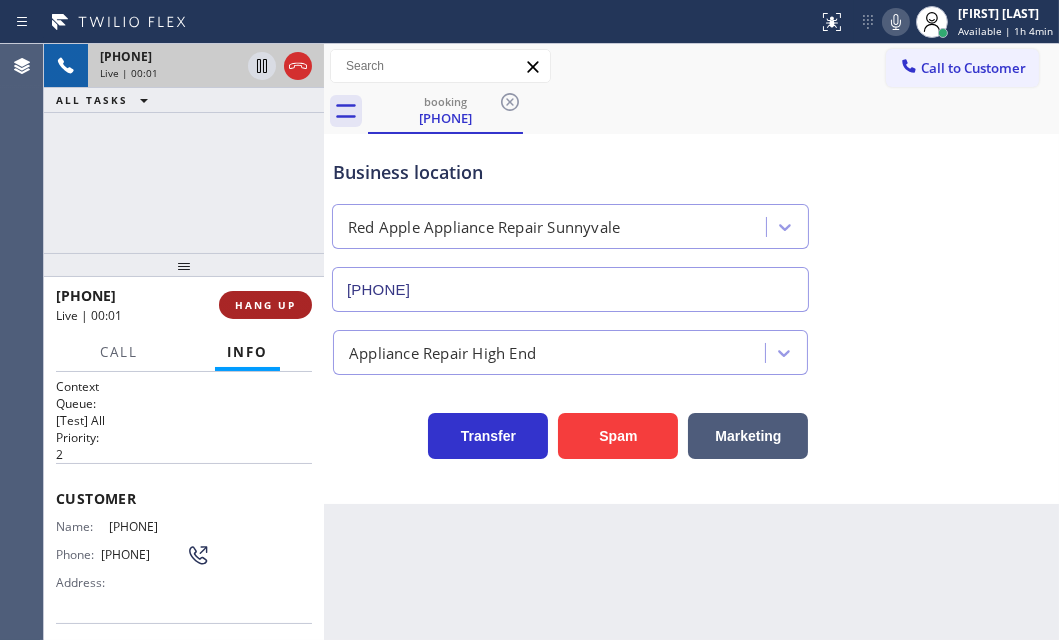 click on "HANG UP" at bounding box center [265, 305] 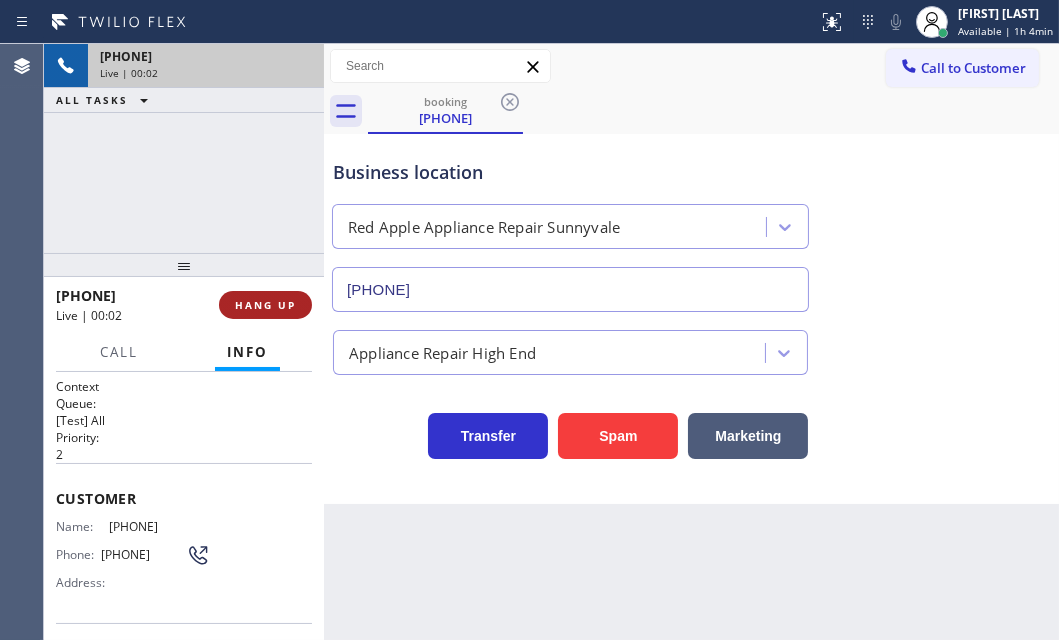 click on "HANG UP" at bounding box center [265, 305] 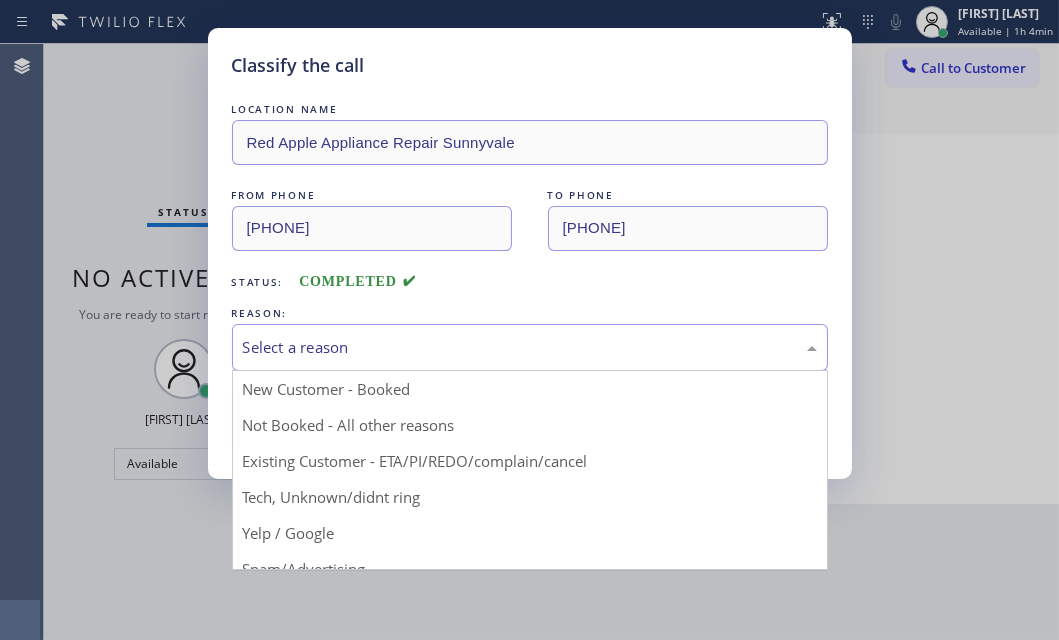 click on "Select a reason" at bounding box center (530, 347) 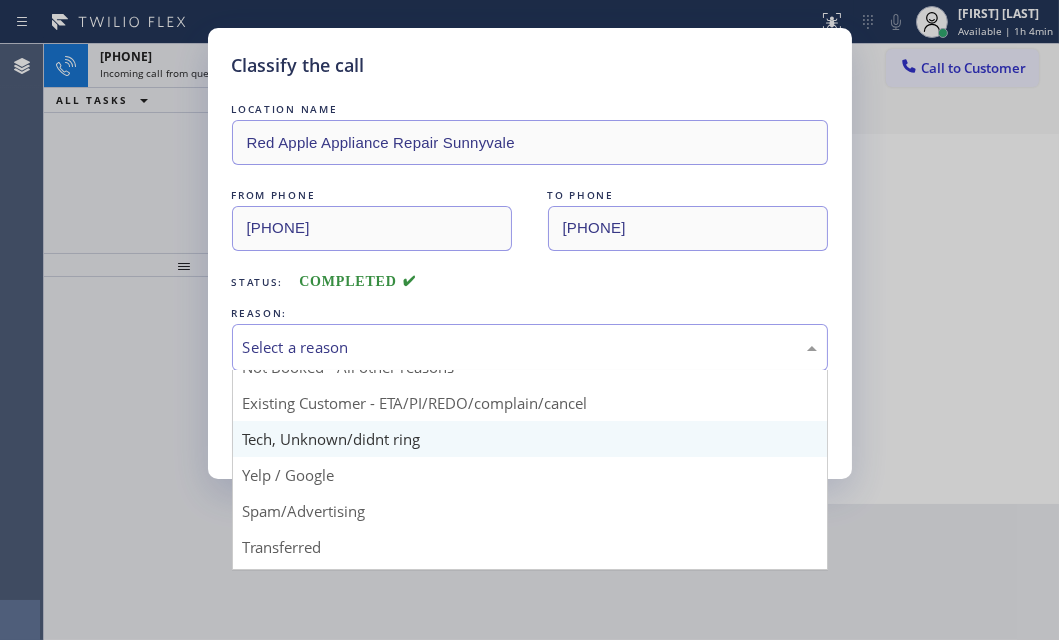 scroll, scrollTop: 90, scrollLeft: 0, axis: vertical 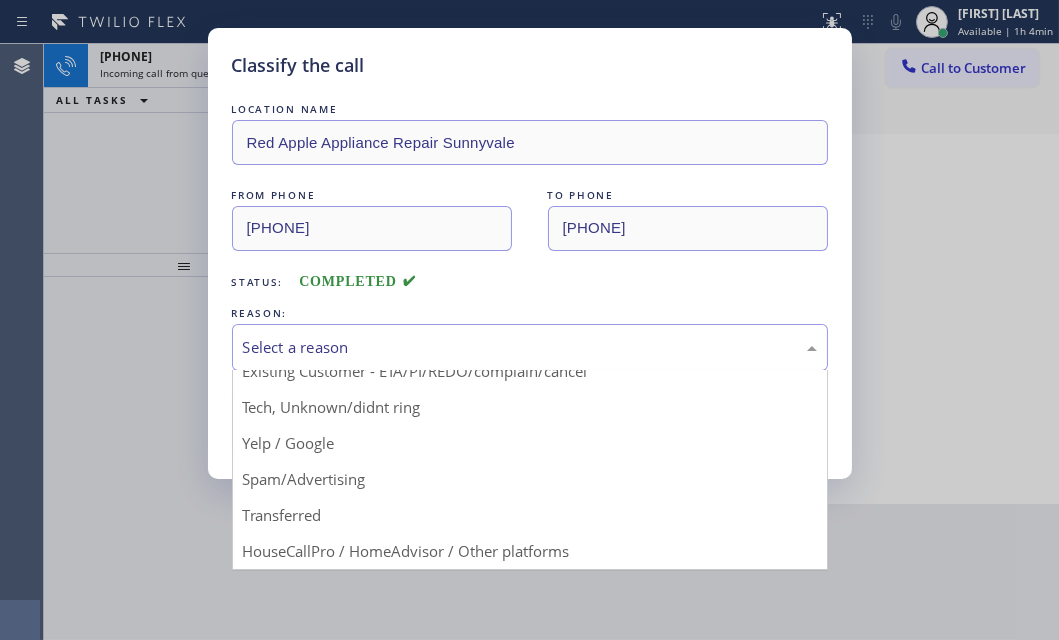 drag, startPoint x: 302, startPoint y: 484, endPoint x: 309, endPoint y: 439, distance: 45.54119 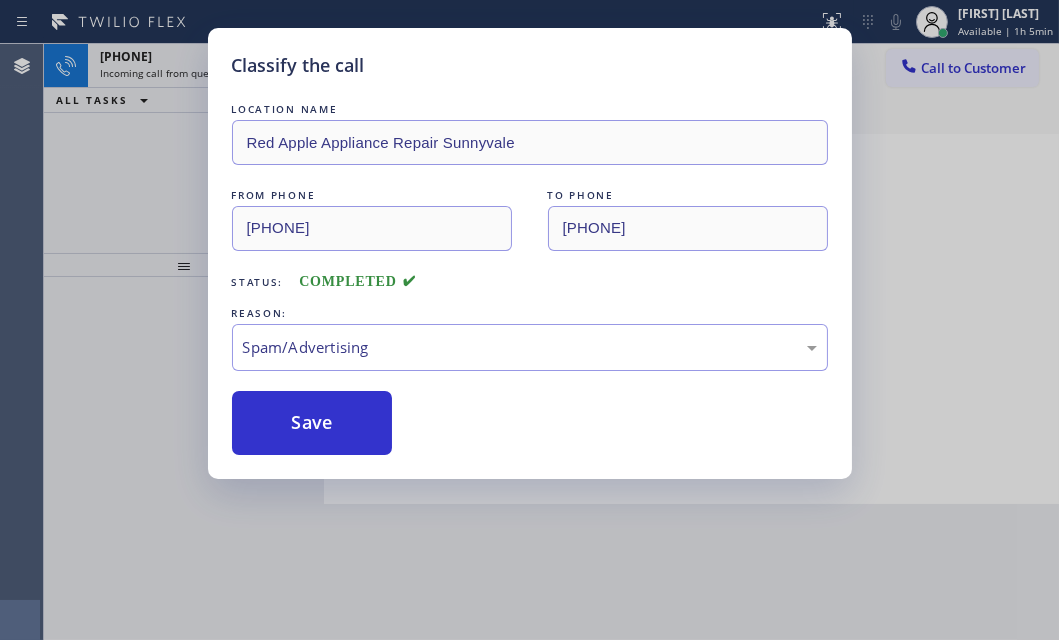 drag, startPoint x: 312, startPoint y: 420, endPoint x: 303, endPoint y: 388, distance: 33.24154 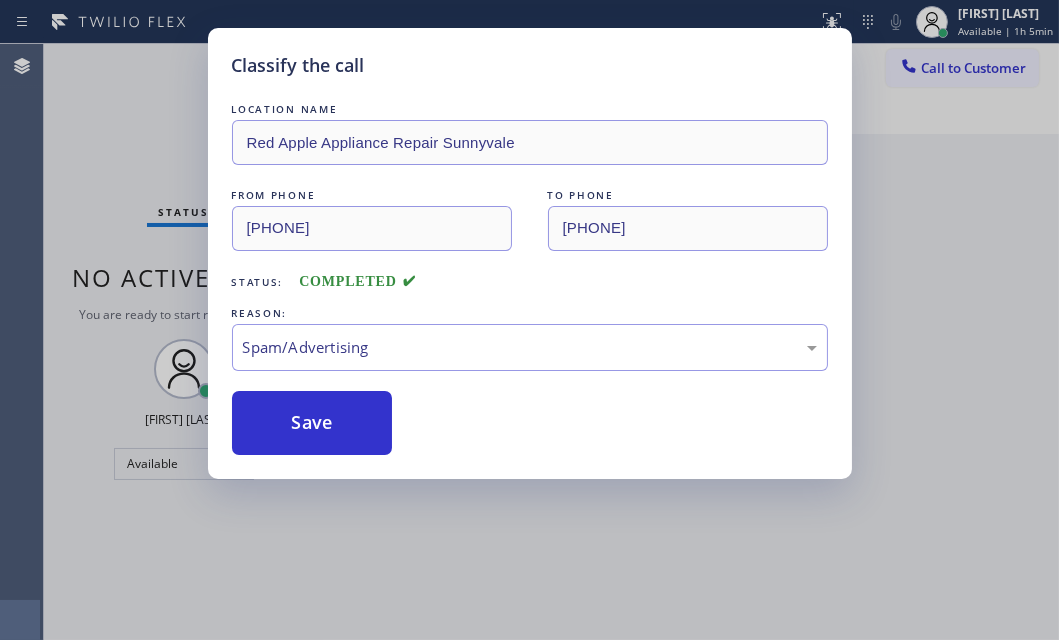 drag, startPoint x: 166, startPoint y: 119, endPoint x: 195, endPoint y: 110, distance: 30.364452 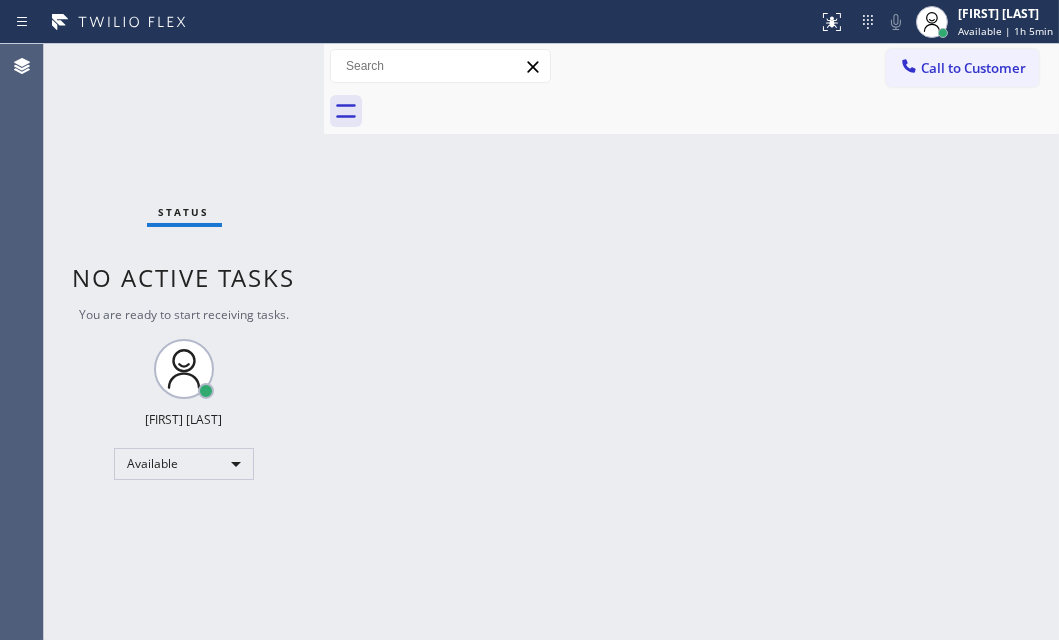 drag, startPoint x: 238, startPoint y: 69, endPoint x: 264, endPoint y: 68, distance: 26.019224 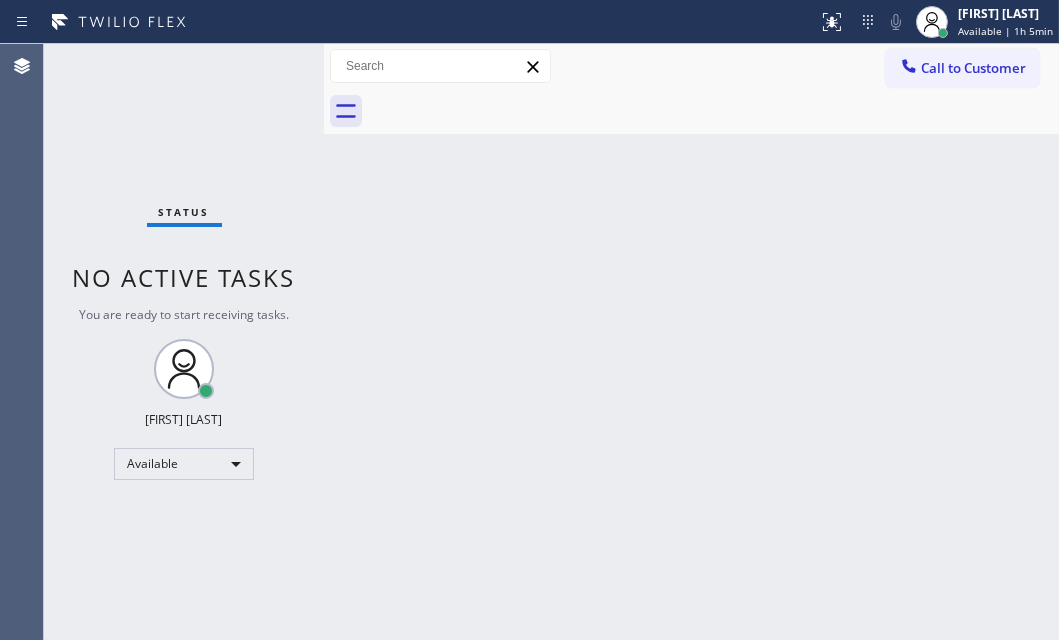 click on "Status   No active tasks     You are ready to start receiving tasks.   [FIRST] [LAST] Available" at bounding box center [184, 342] 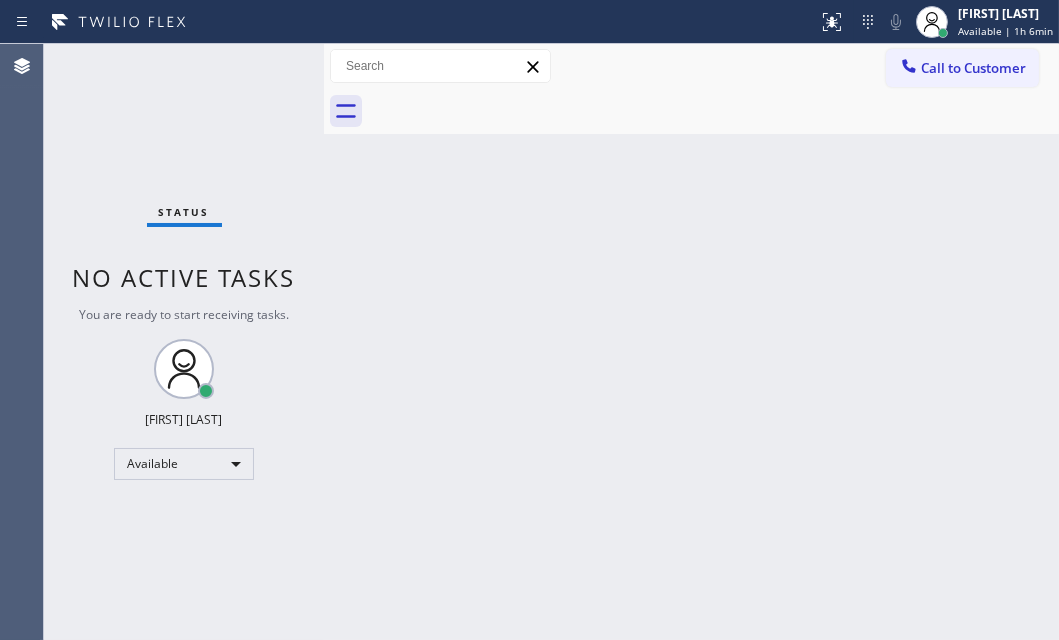 click on "Status   No active tasks     You are ready to start receiving tasks.   [FIRST] [LAST] Available" at bounding box center [184, 342] 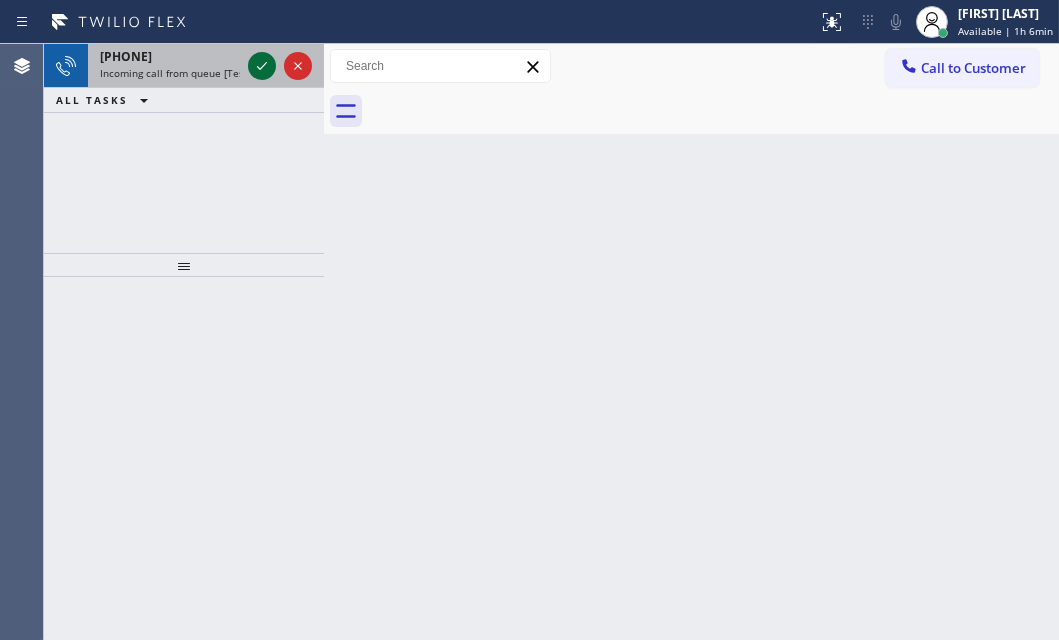 click 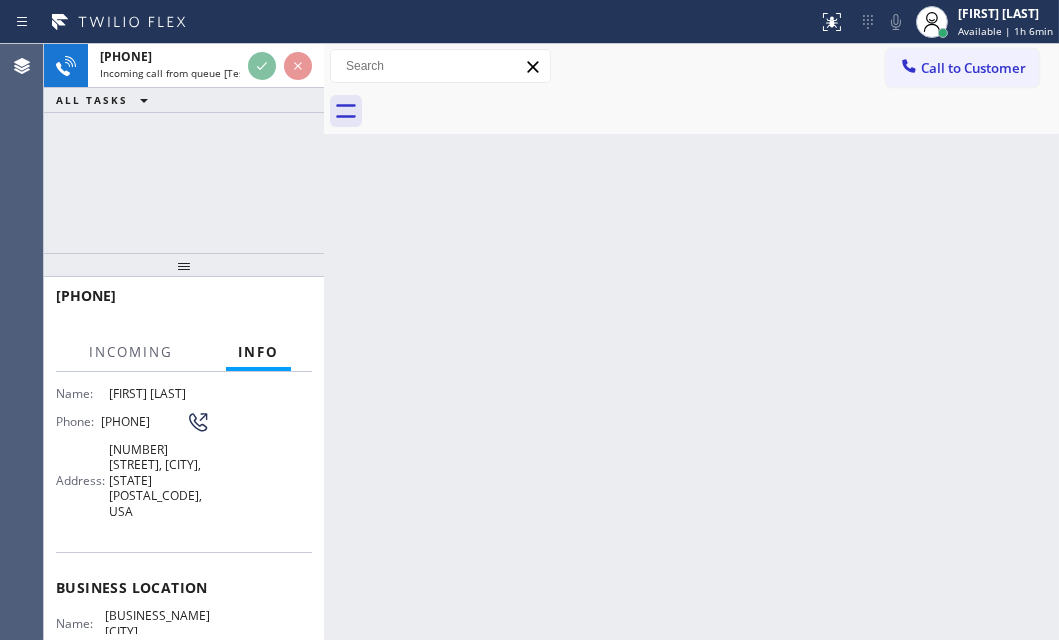 scroll, scrollTop: 272, scrollLeft: 0, axis: vertical 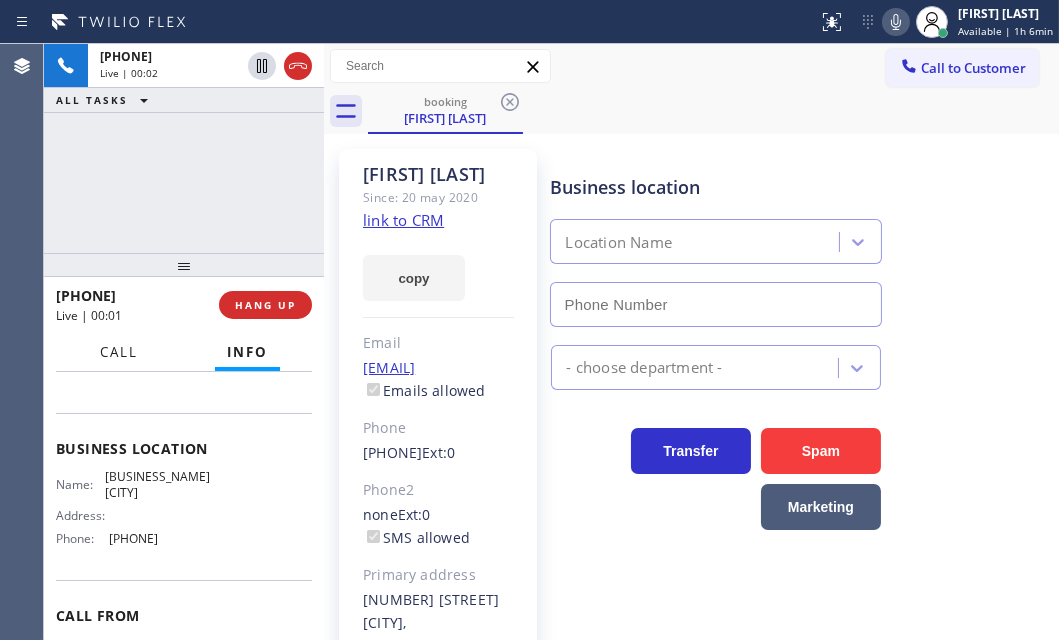 type on "[PHONE]" 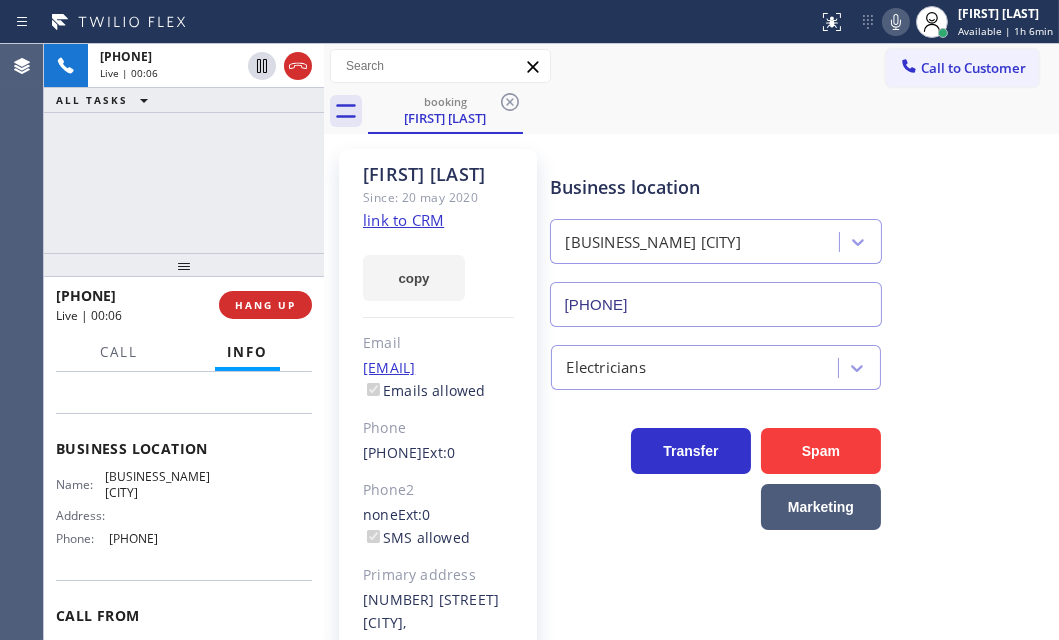 drag, startPoint x: 401, startPoint y: 221, endPoint x: 410, endPoint y: 215, distance: 10.816654 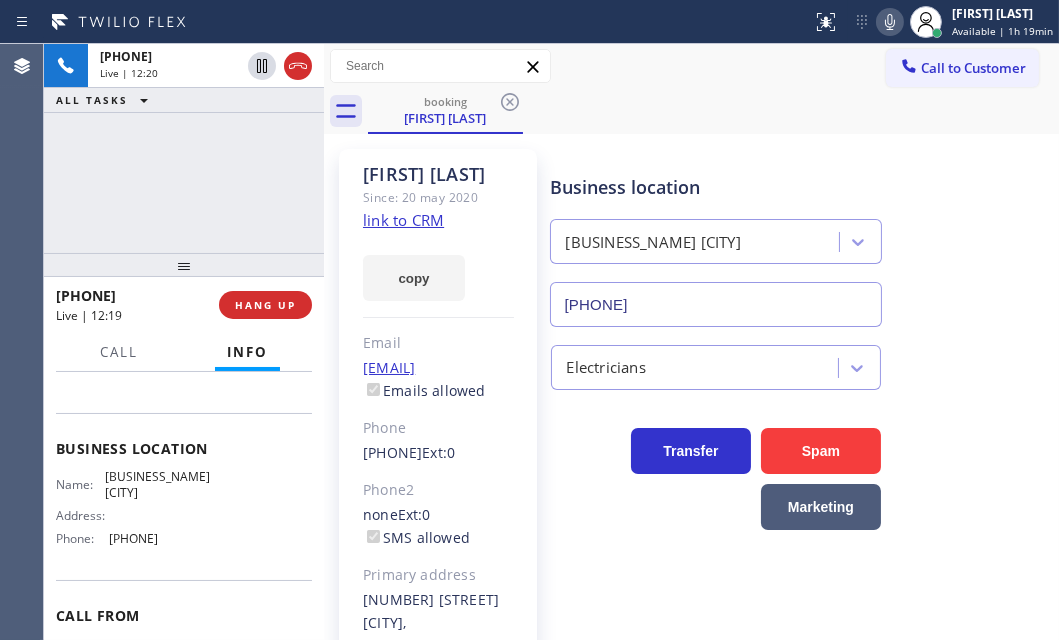 click on "[PHONE] Live | 12:20 ALL TASKS ALL TASKS ACTIVE TASKS TASKS IN WRAP UP" at bounding box center (184, 148) 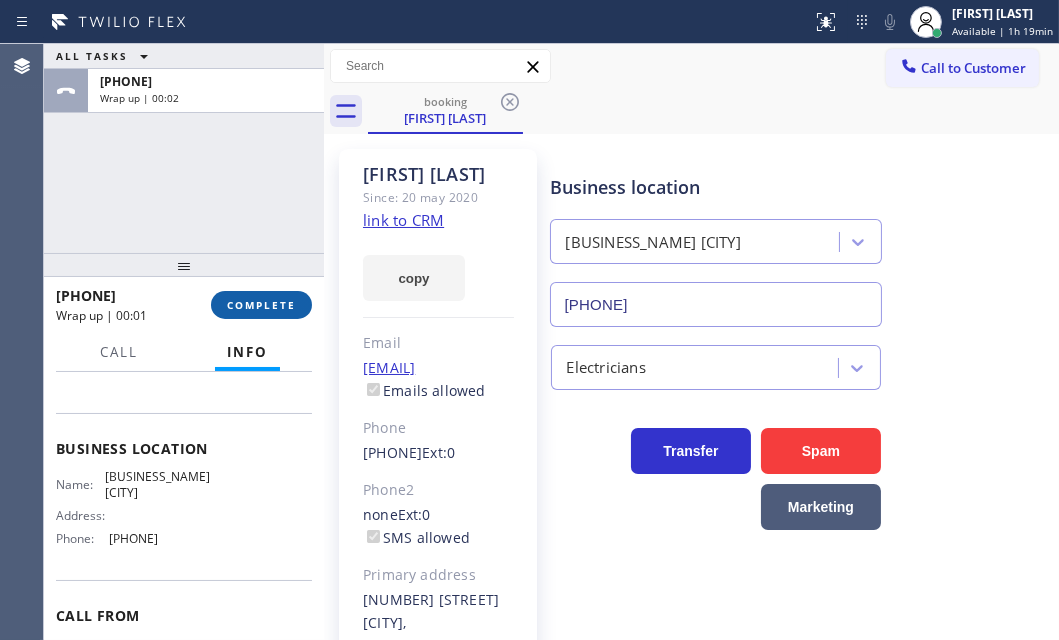 click on "COMPLETE" at bounding box center (261, 305) 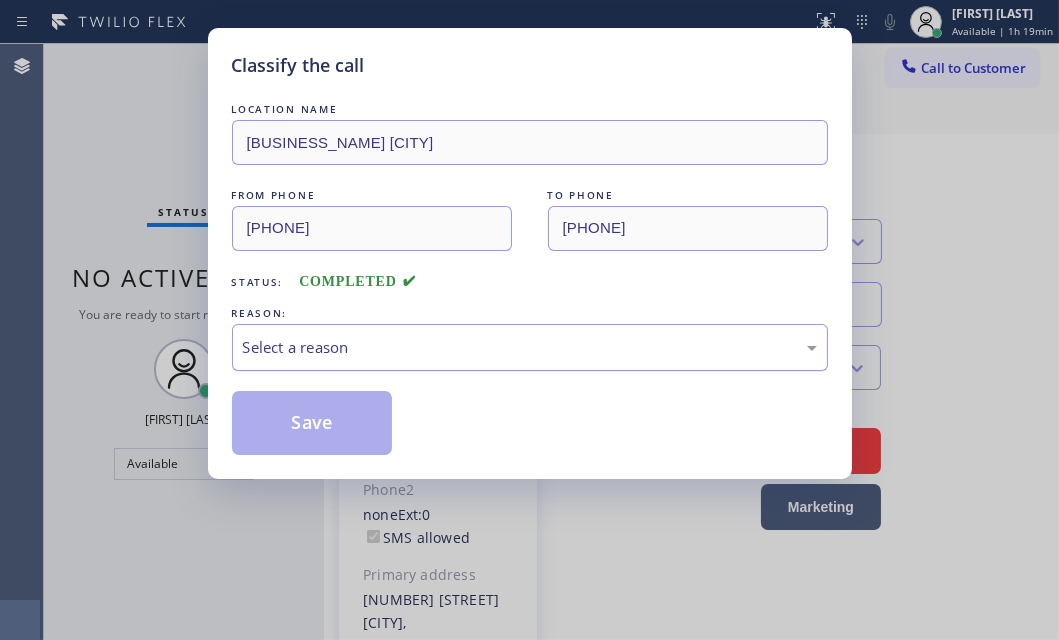 click on "Select a reason" at bounding box center [530, 347] 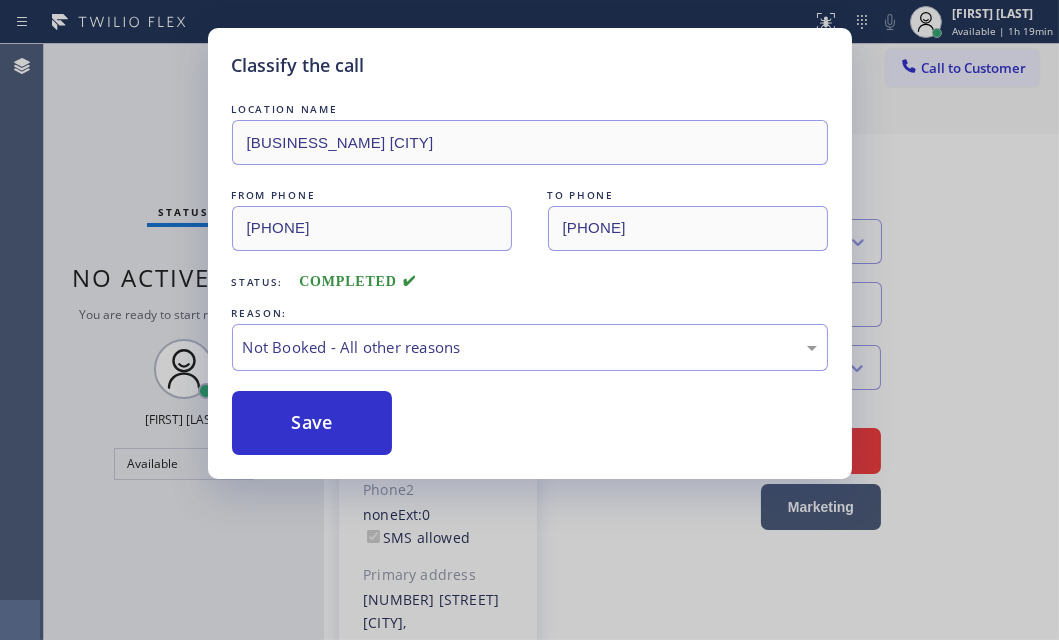 drag, startPoint x: 284, startPoint y: 407, endPoint x: 660, endPoint y: 419, distance: 376.19144 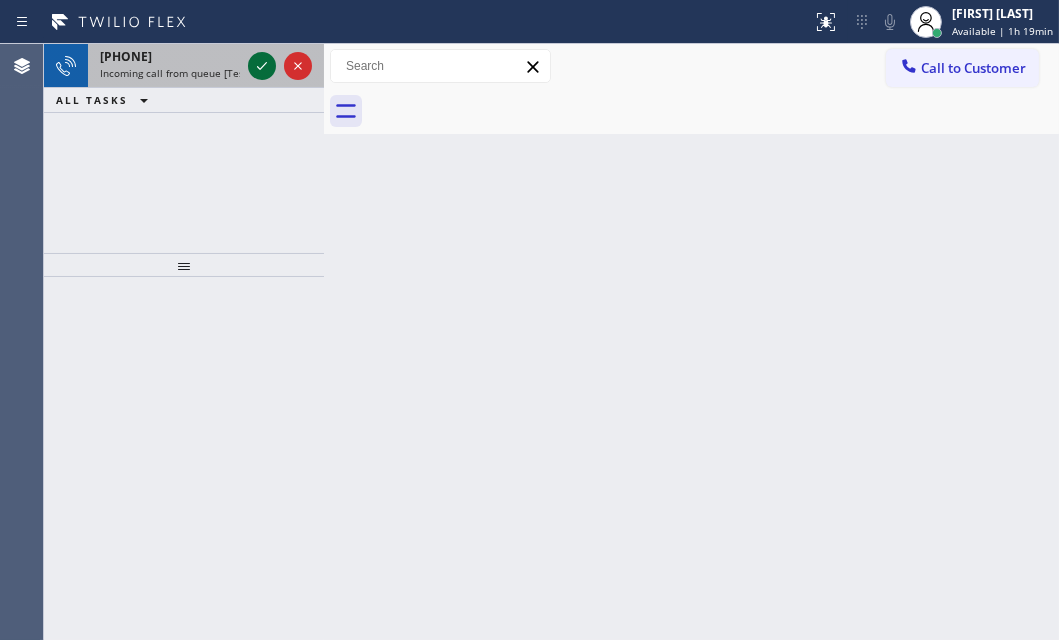 click 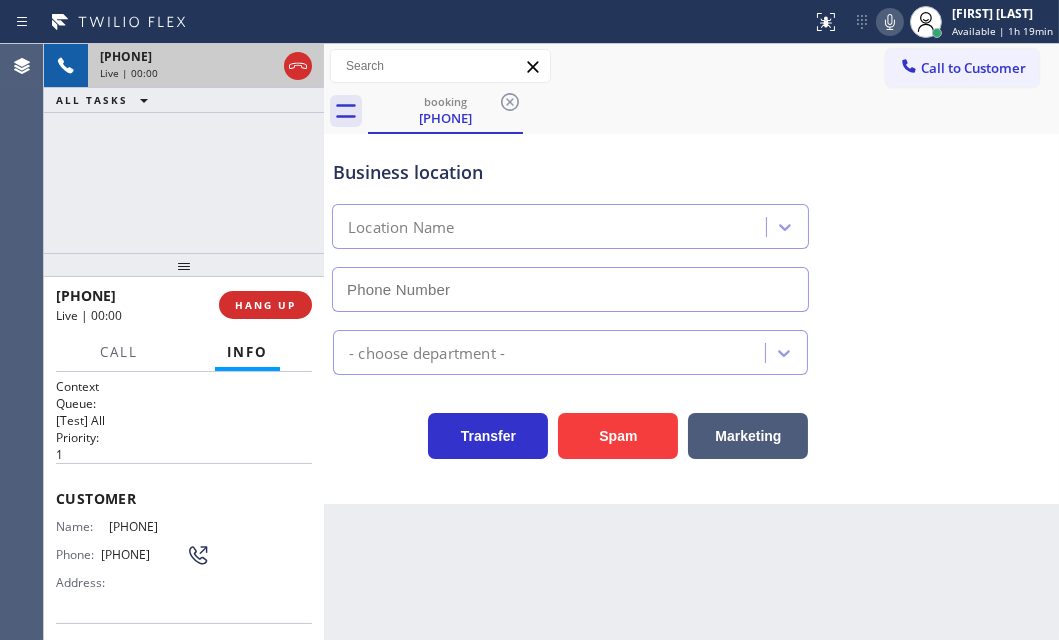 scroll, scrollTop: 90, scrollLeft: 0, axis: vertical 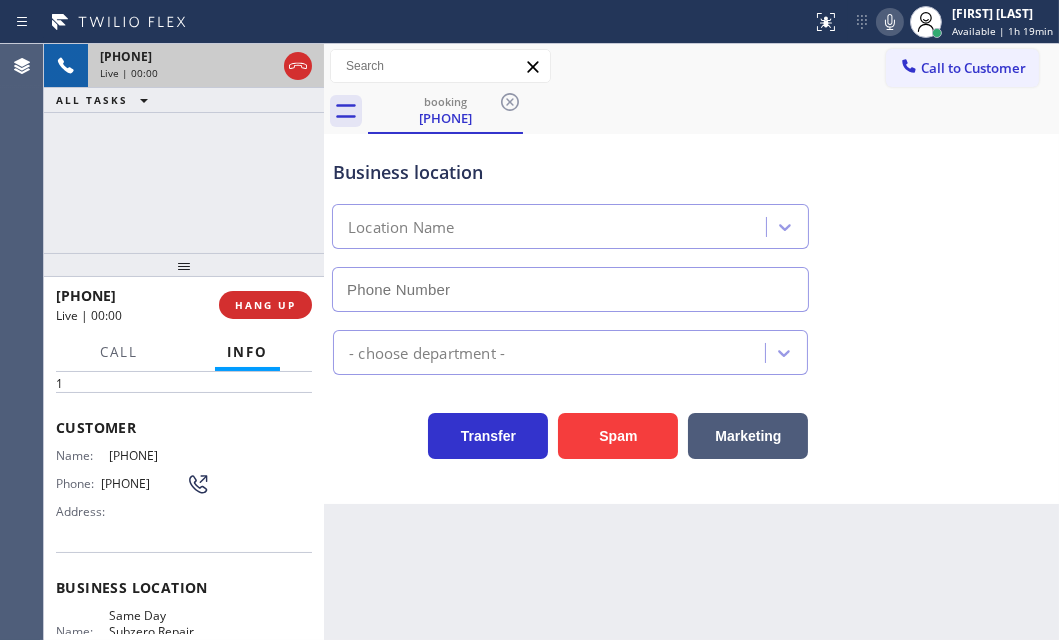 type on "[PHONE]" 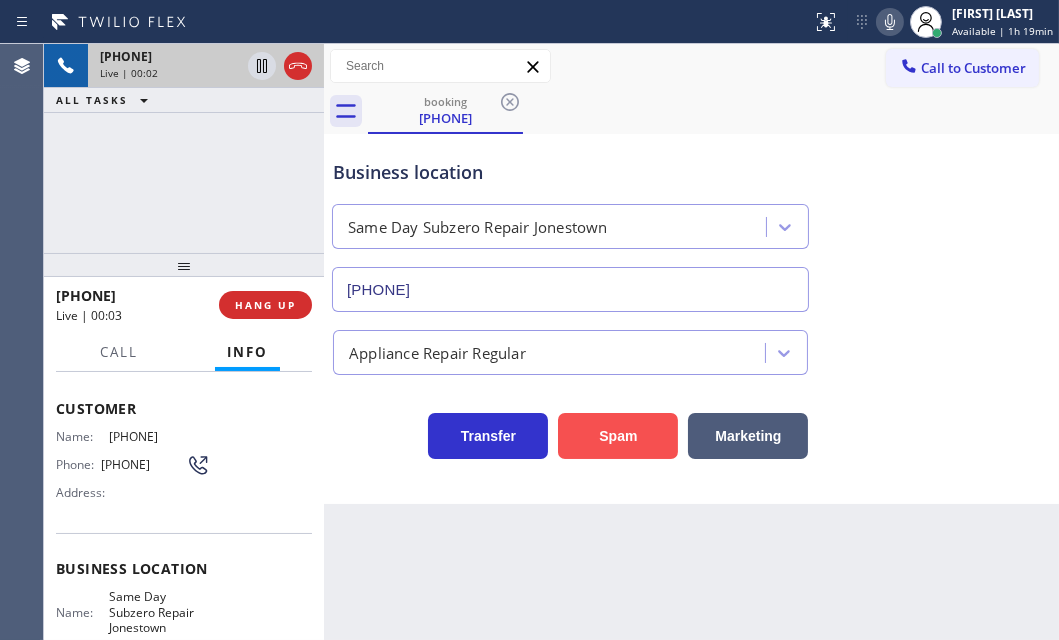 click on "Spam" at bounding box center [618, 436] 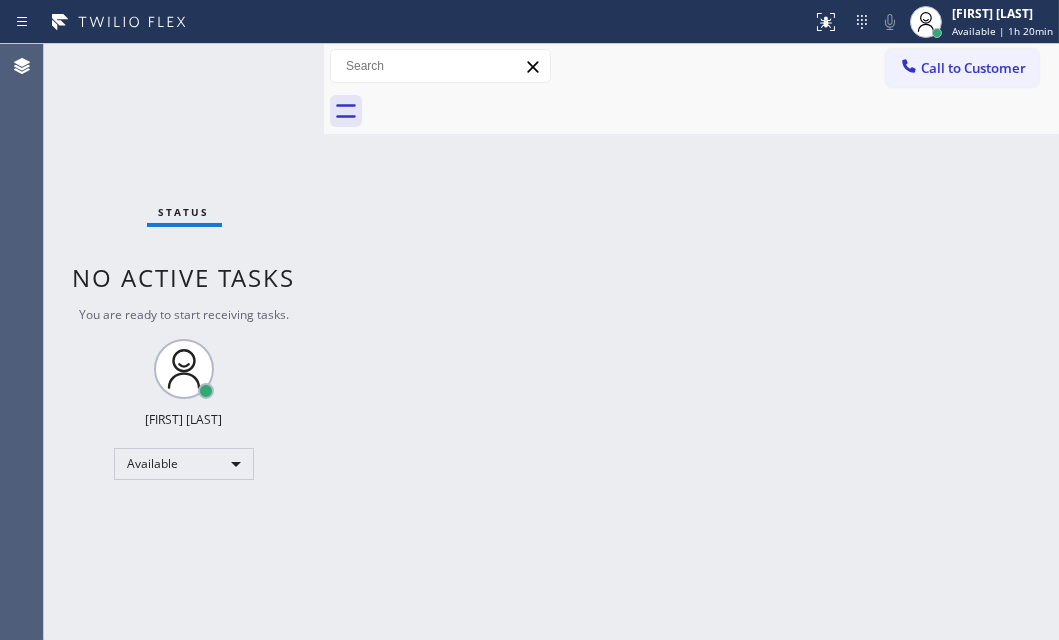 click on "Status   No active tasks     You are ready to start receiving tasks.   [FIRST] [LAST] Available" at bounding box center (184, 342) 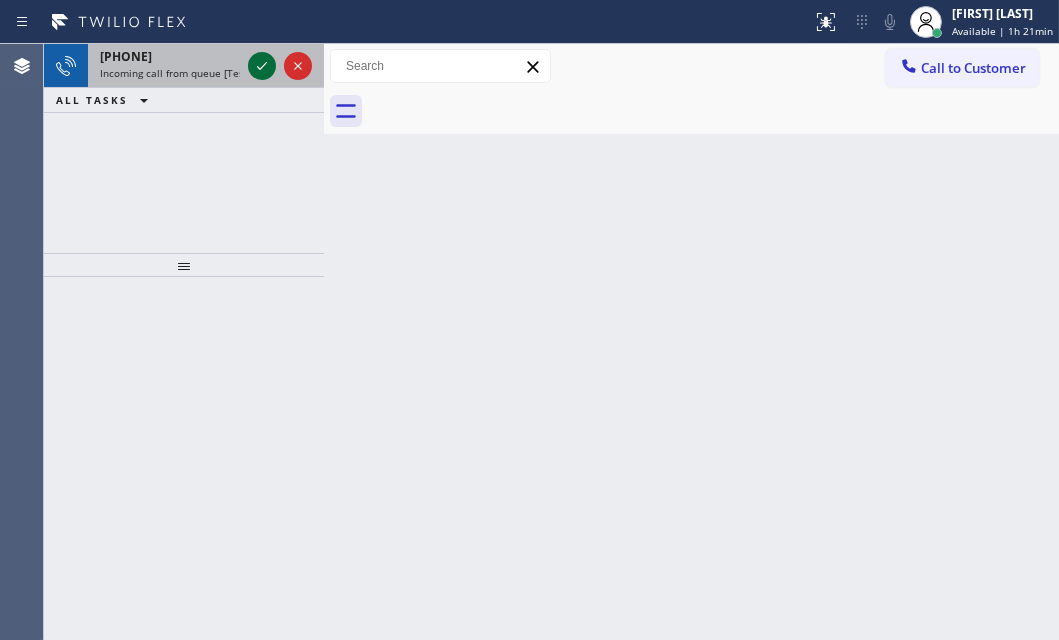 click 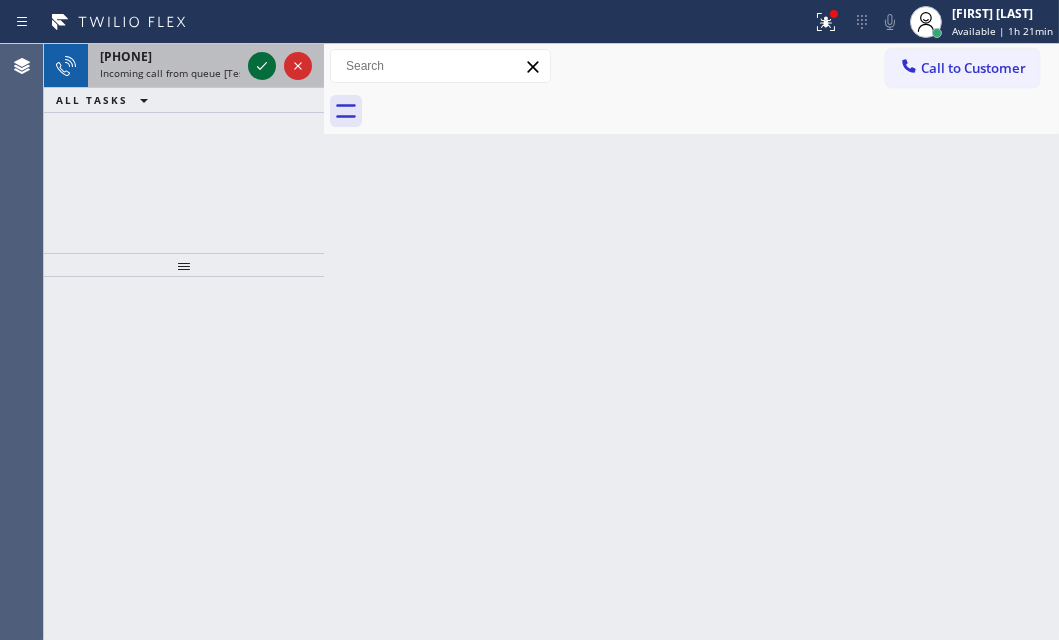 click 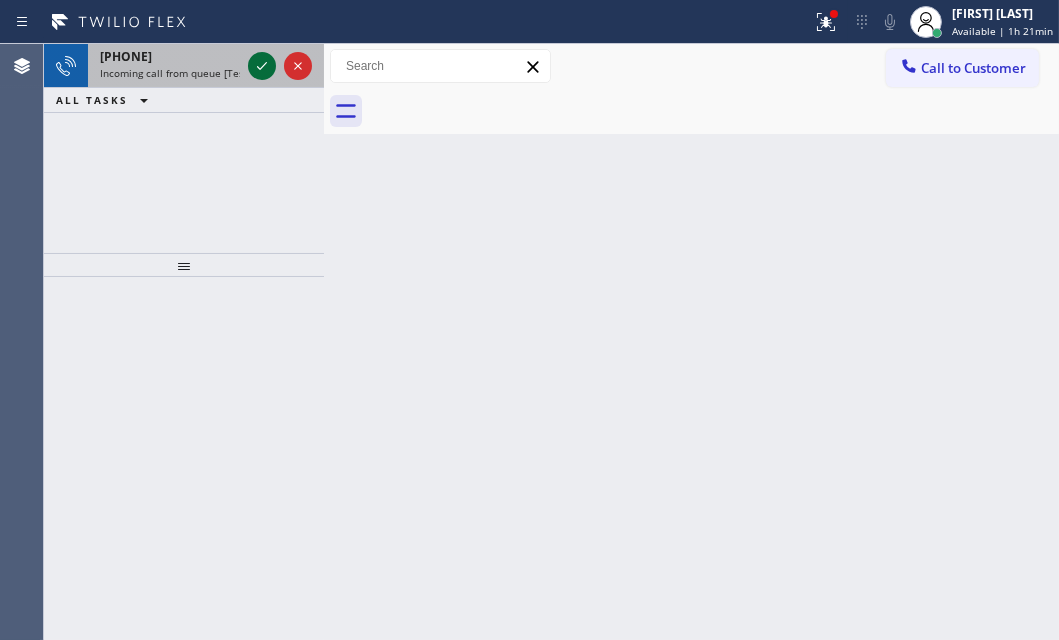 click 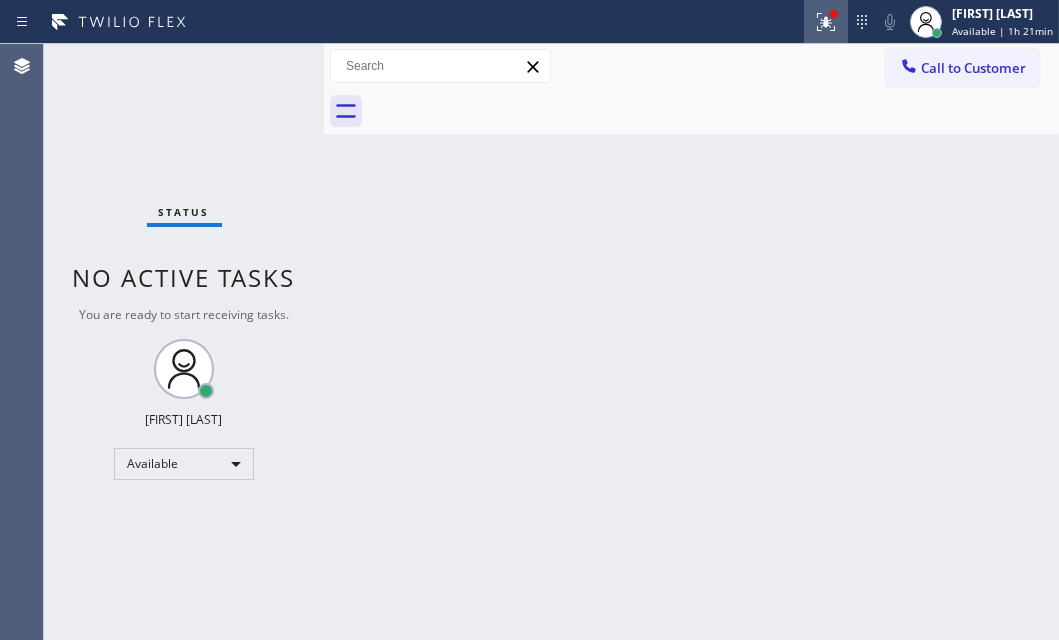 click 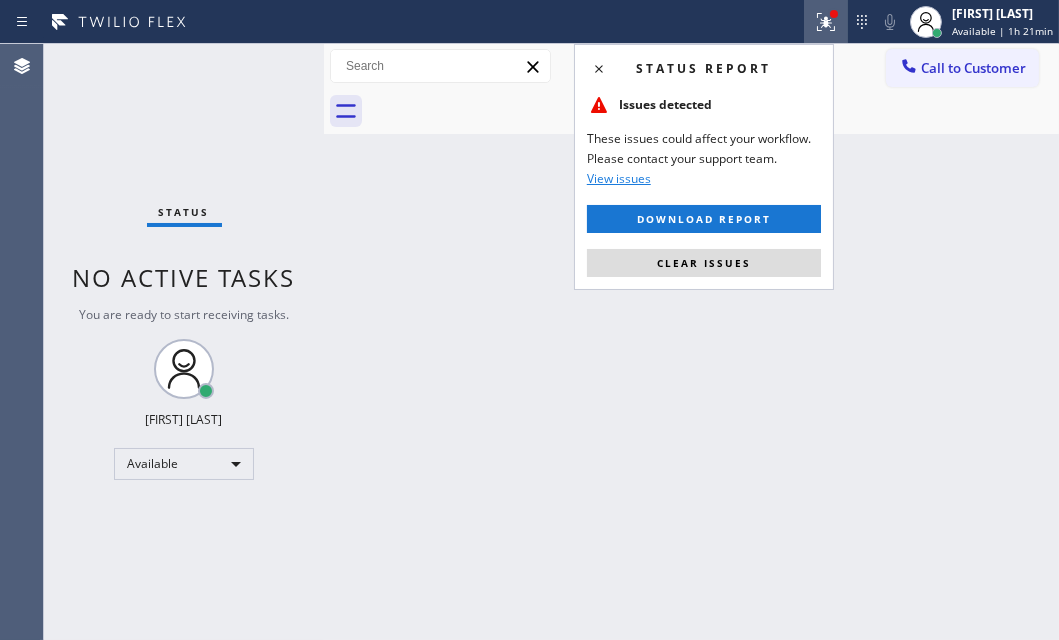 click on "Clear issues" at bounding box center (704, 263) 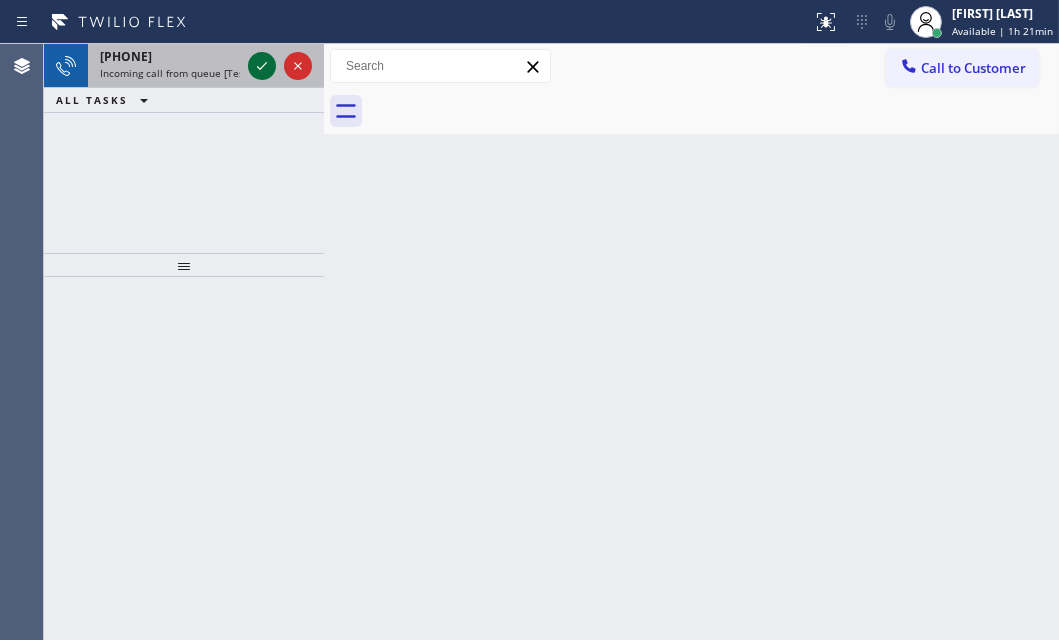 click 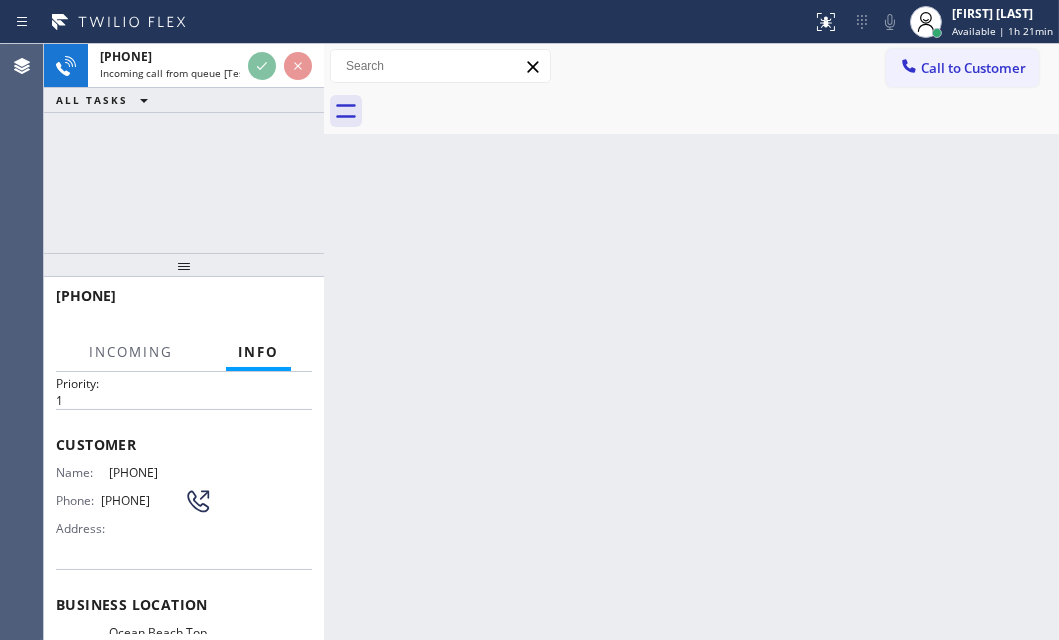 scroll, scrollTop: 181, scrollLeft: 0, axis: vertical 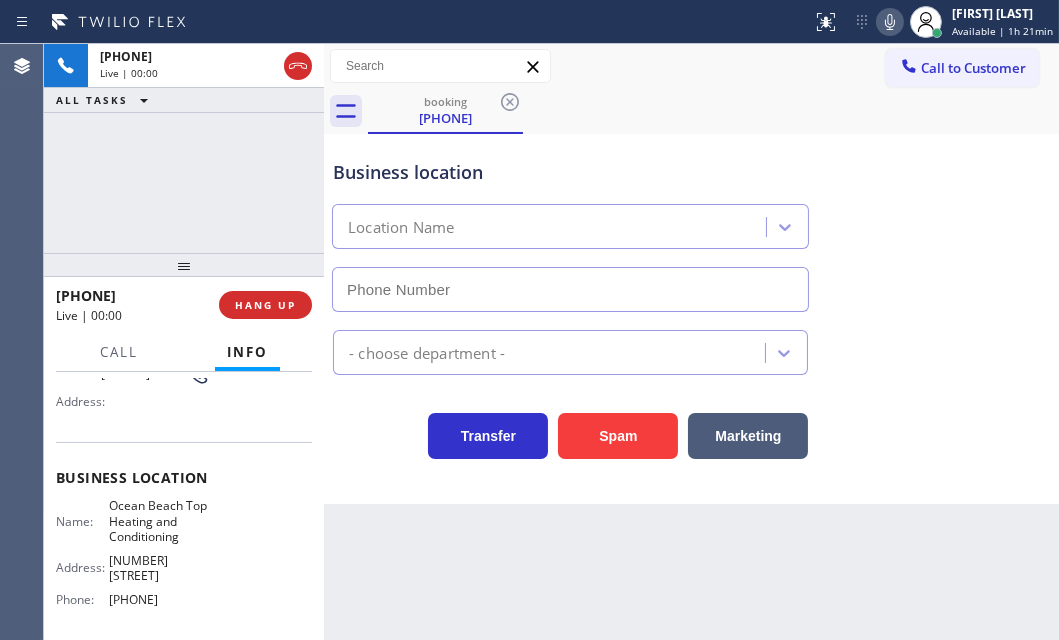 type on "[PHONE]" 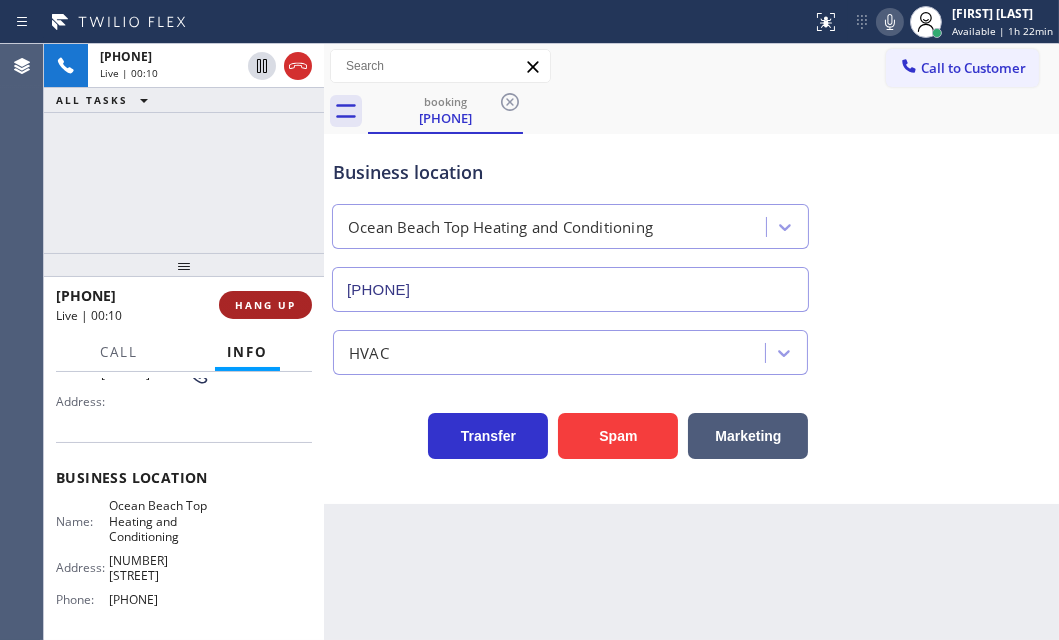 click on "HANG UP" at bounding box center [265, 305] 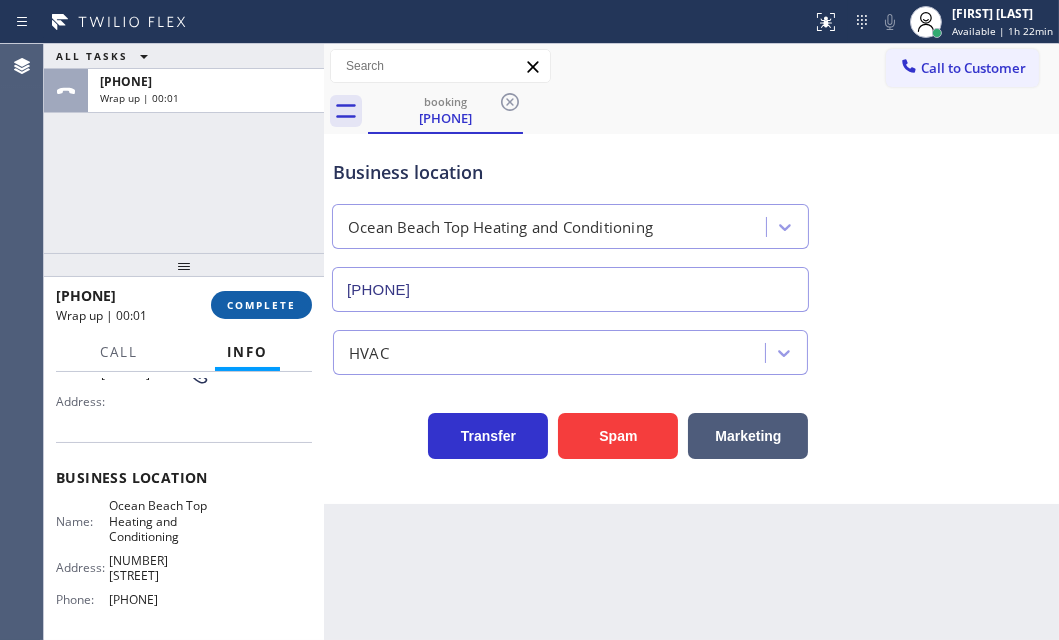 click on "COMPLETE" at bounding box center [261, 305] 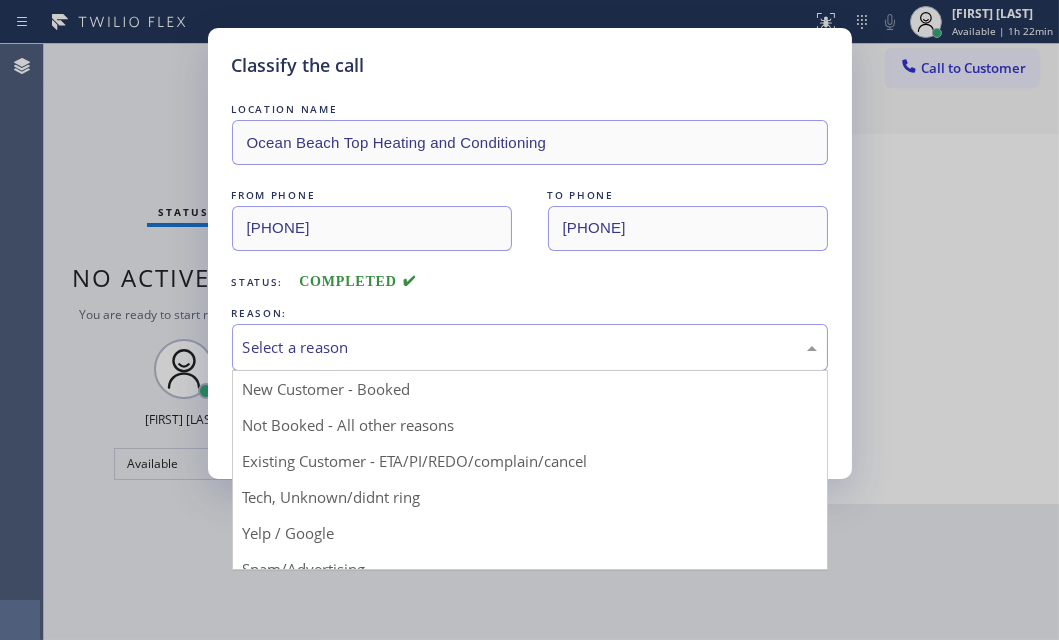click on "Select a reason" at bounding box center [530, 347] 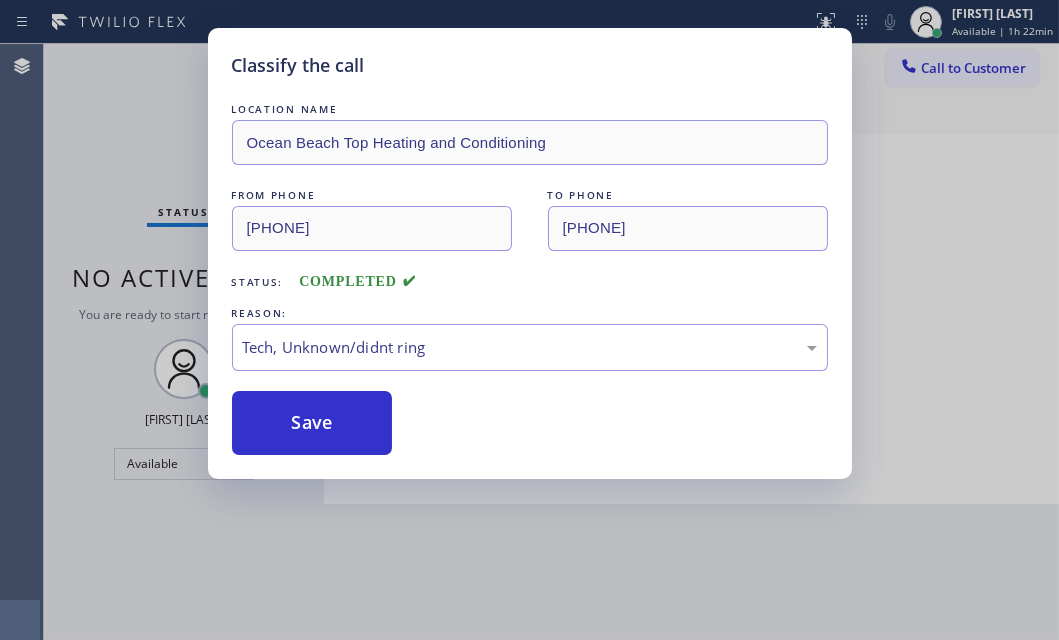 drag, startPoint x: 282, startPoint y: 496, endPoint x: 280, endPoint y: 463, distance: 33.06055 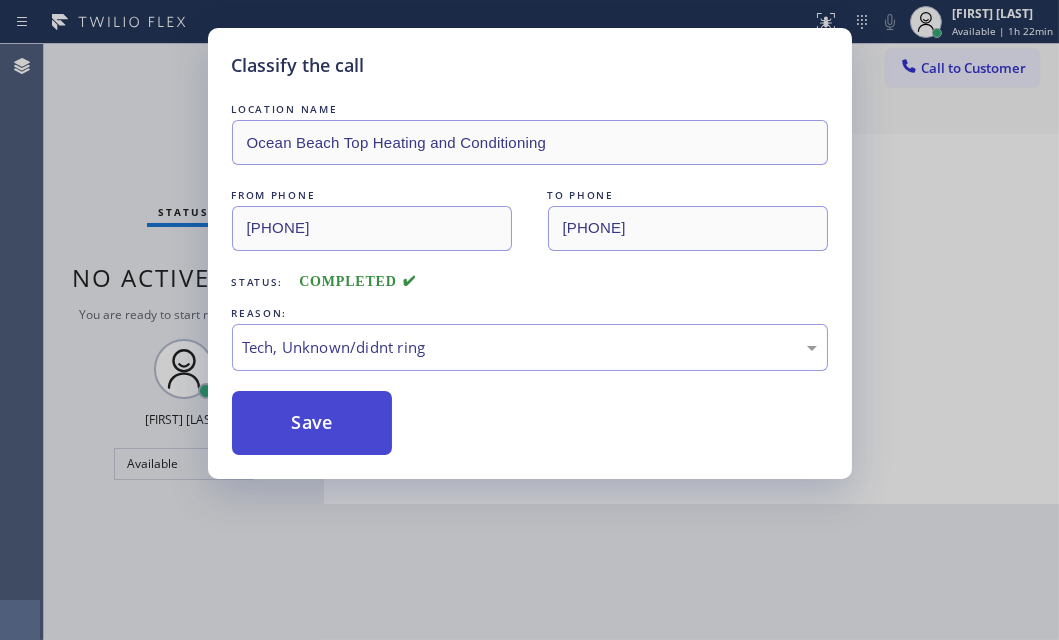 click on "Save" at bounding box center (312, 423) 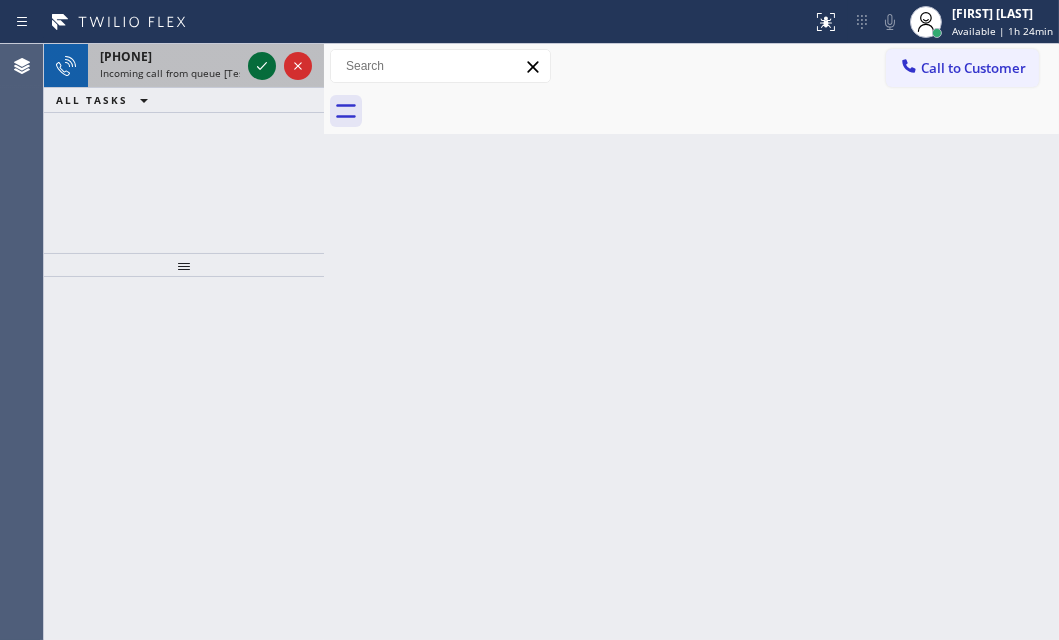 click 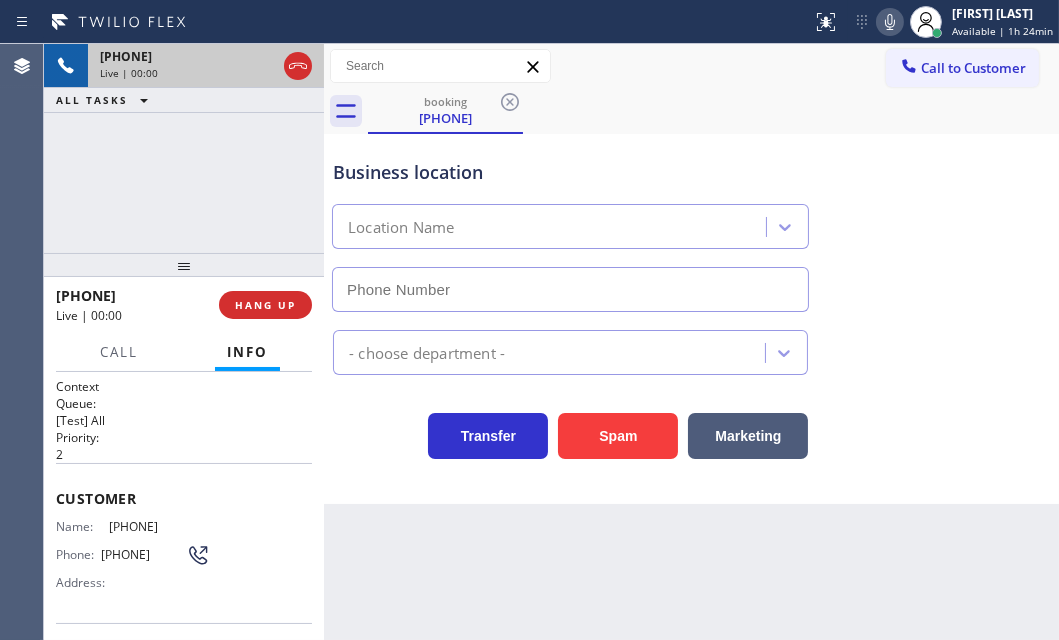 type on "[PHONE]" 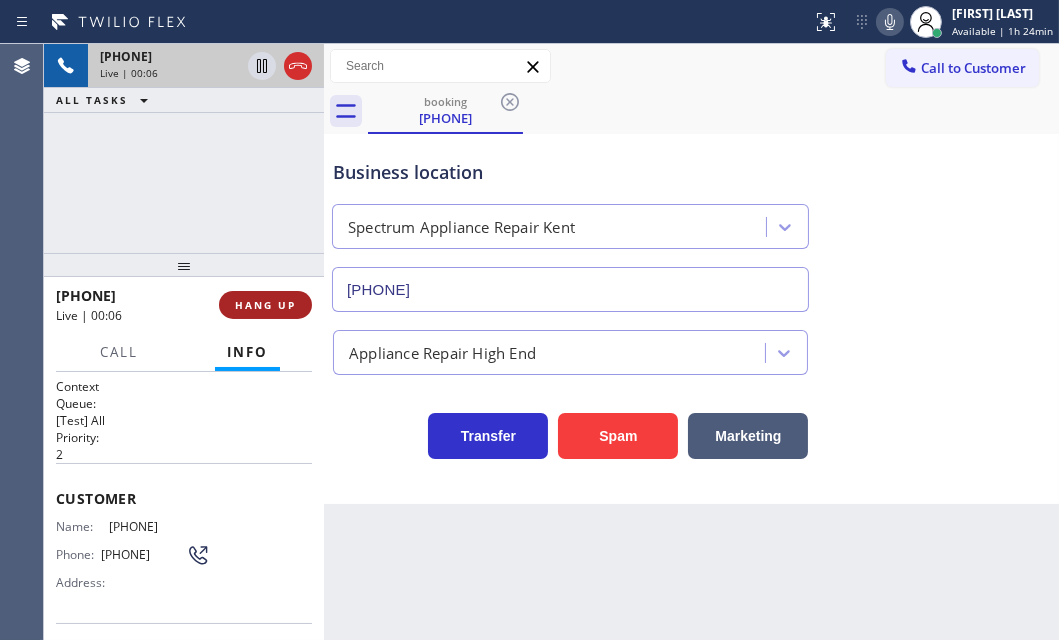 click on "HANG UP" at bounding box center [265, 305] 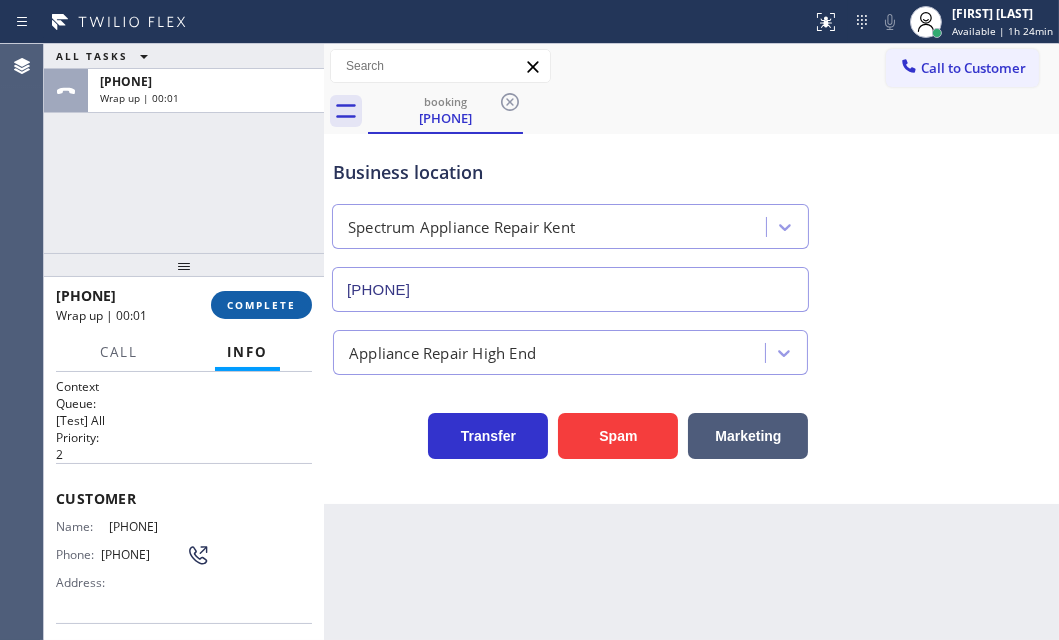 click on "COMPLETE" at bounding box center [261, 305] 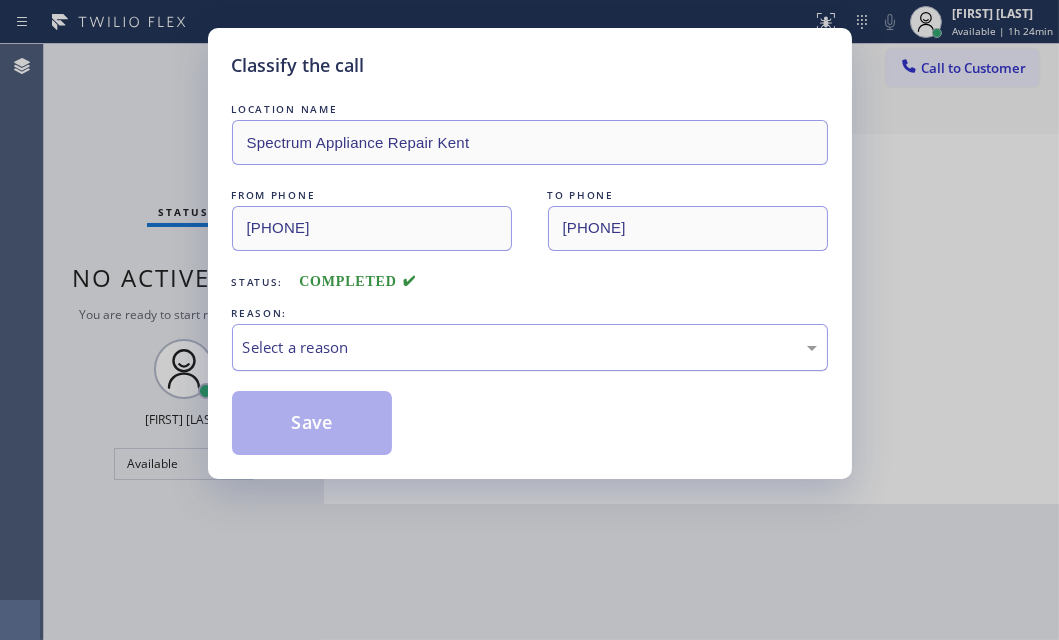 click on "Select a reason" at bounding box center (530, 347) 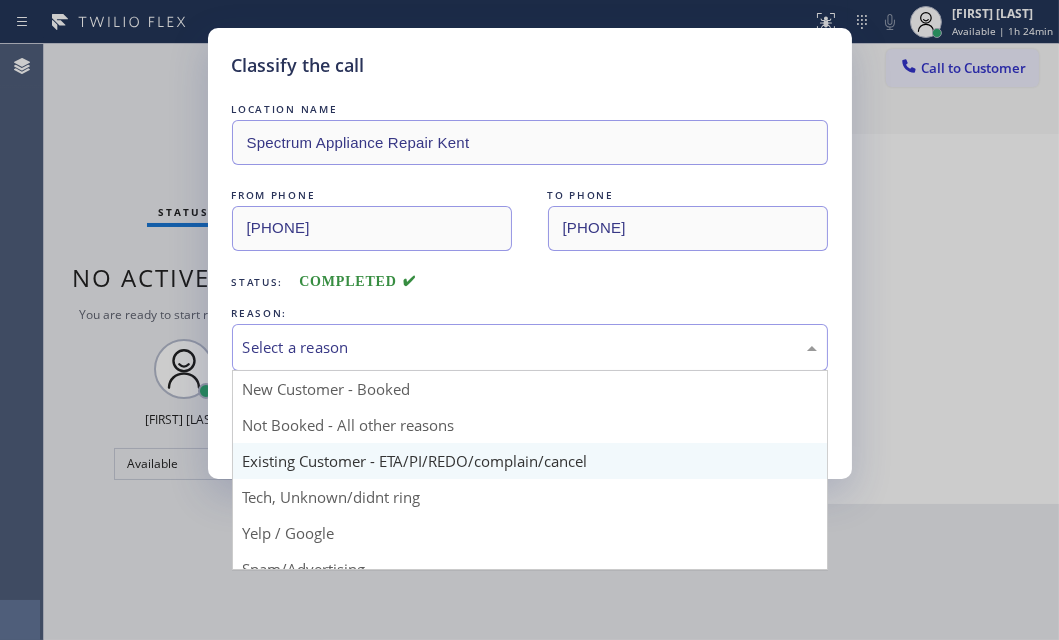 scroll, scrollTop: 90, scrollLeft: 0, axis: vertical 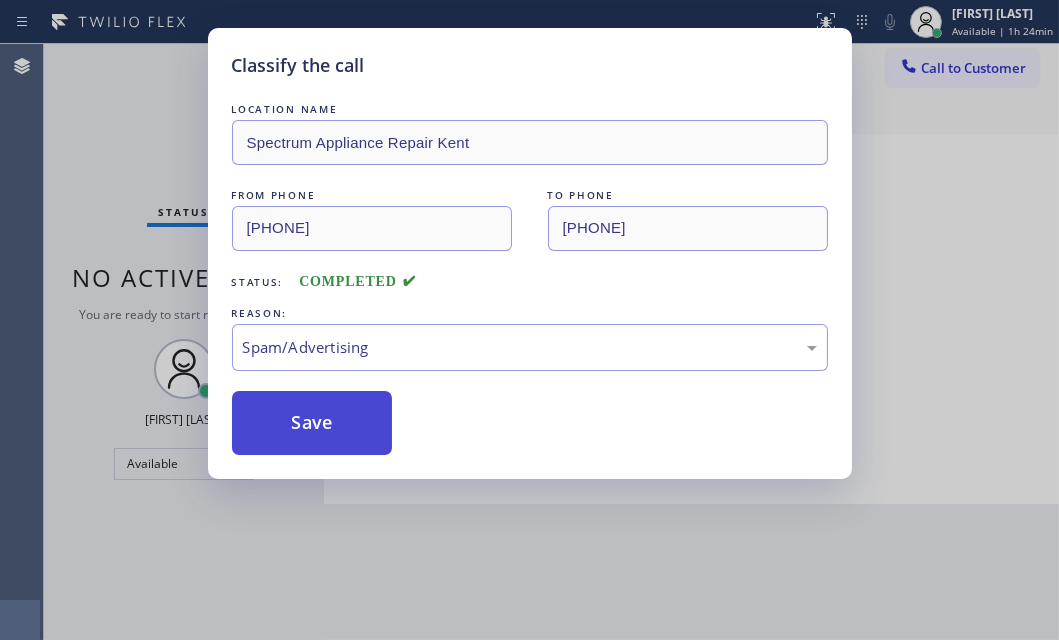 click on "Save" at bounding box center (312, 423) 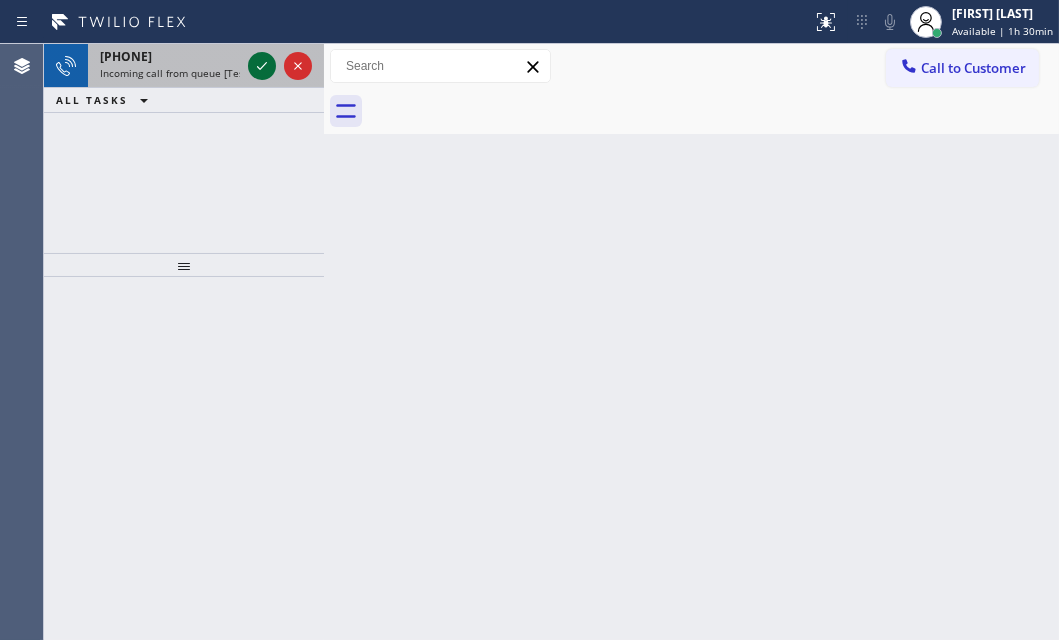 click 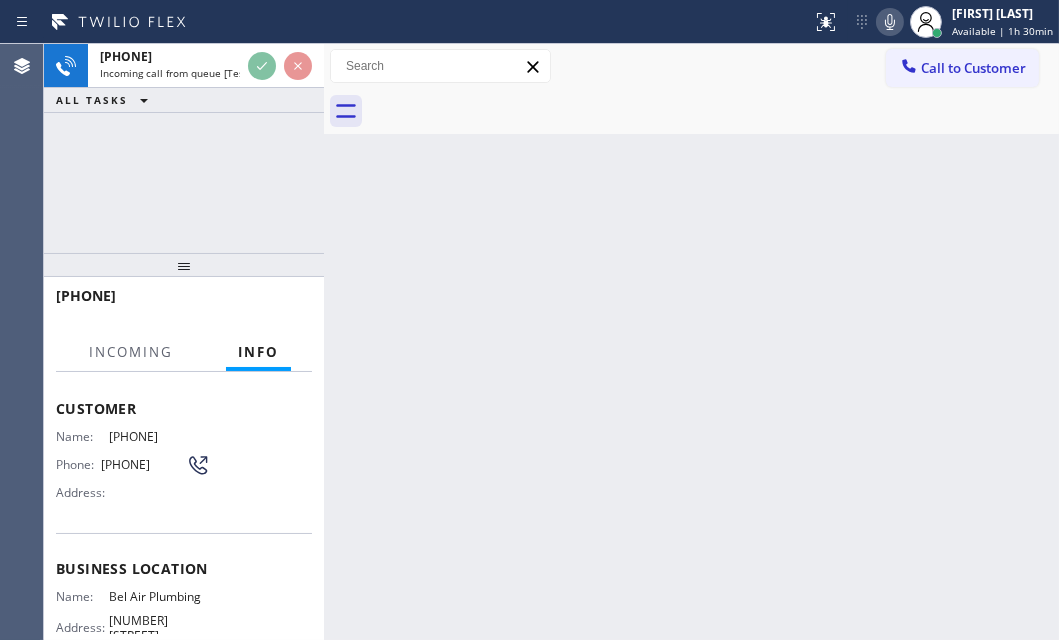 scroll, scrollTop: 181, scrollLeft: 0, axis: vertical 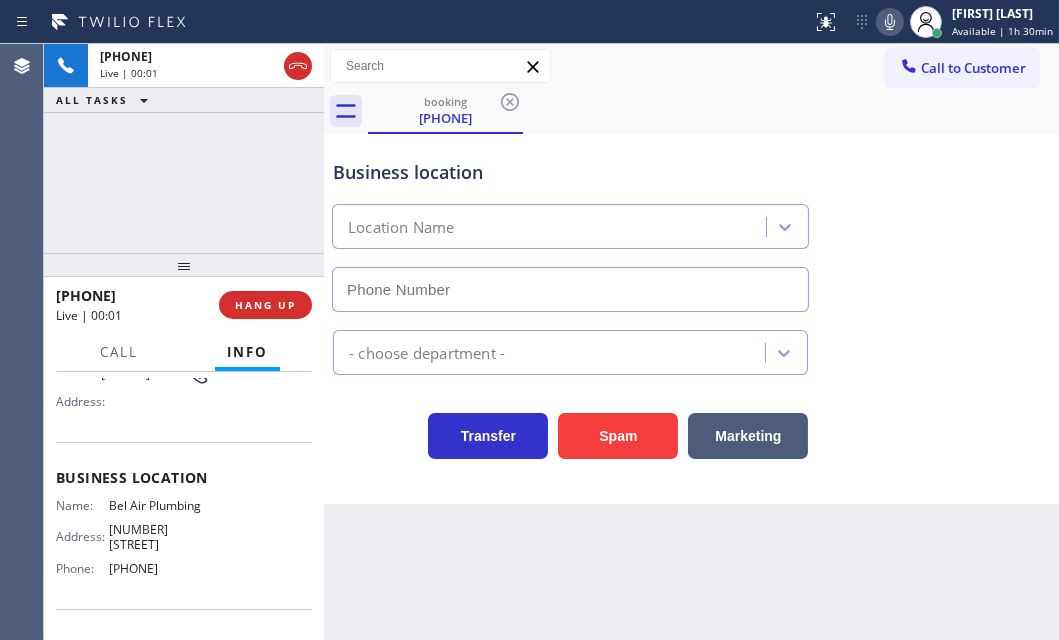 type on "[PHONE]" 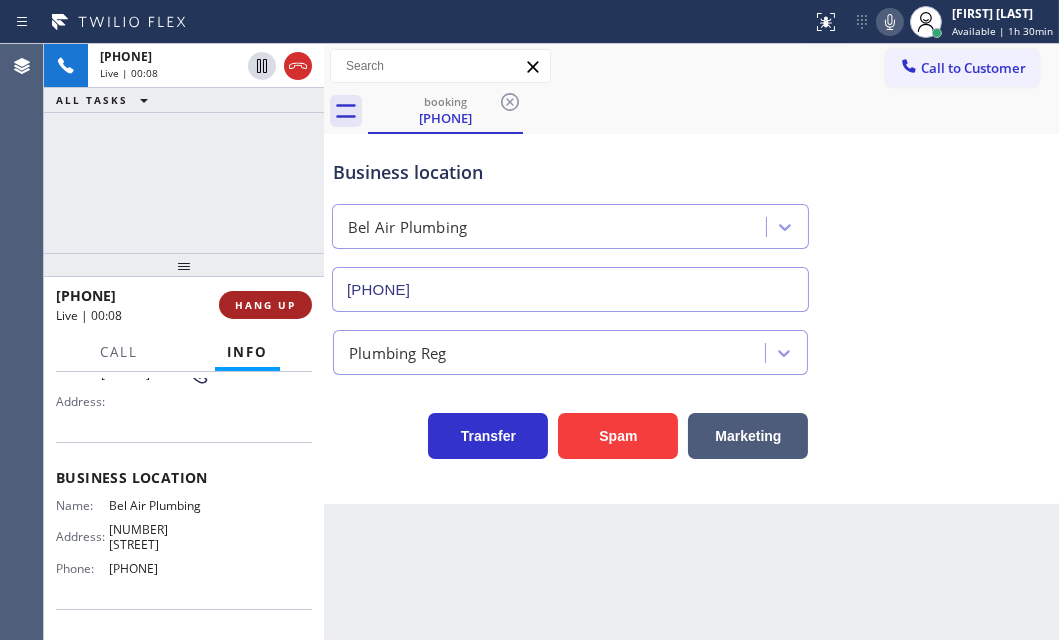 click on "HANG UP" at bounding box center [265, 305] 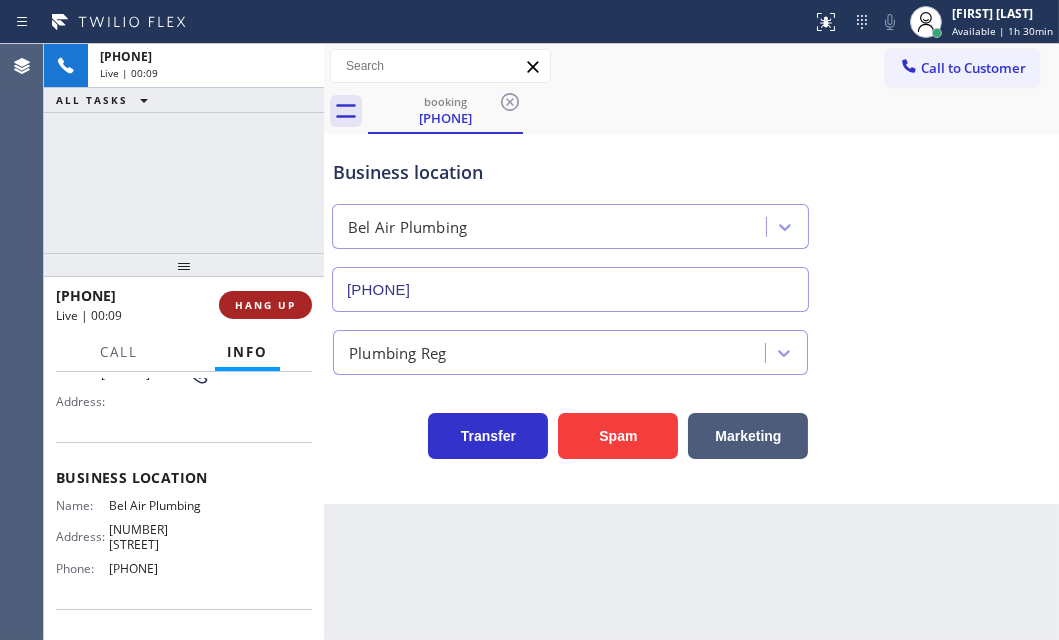 click on "HANG UP" at bounding box center (265, 305) 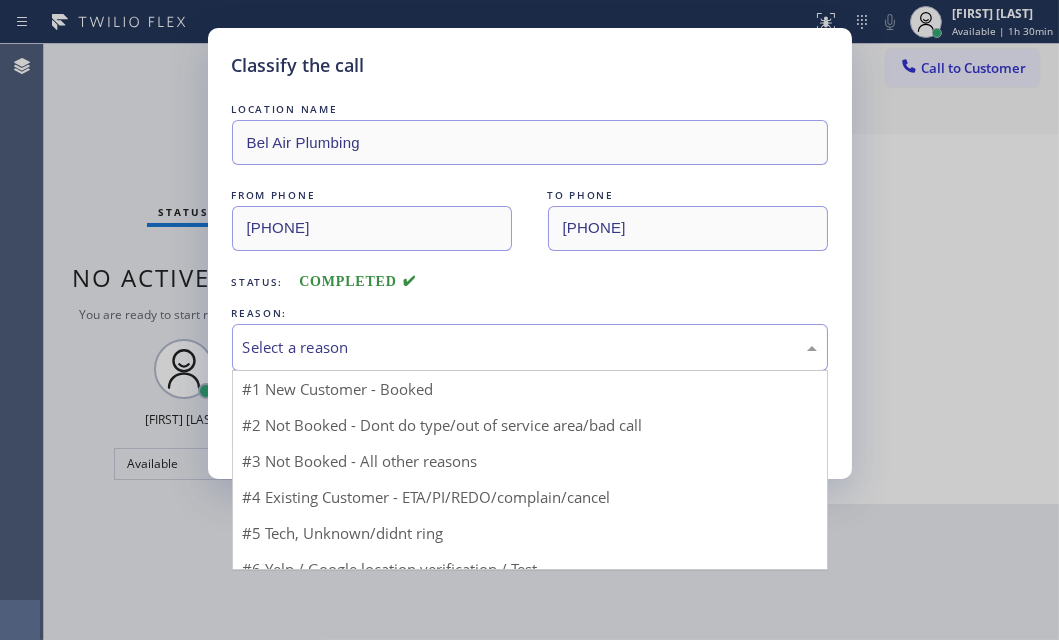 click on "Select a reason" at bounding box center [530, 347] 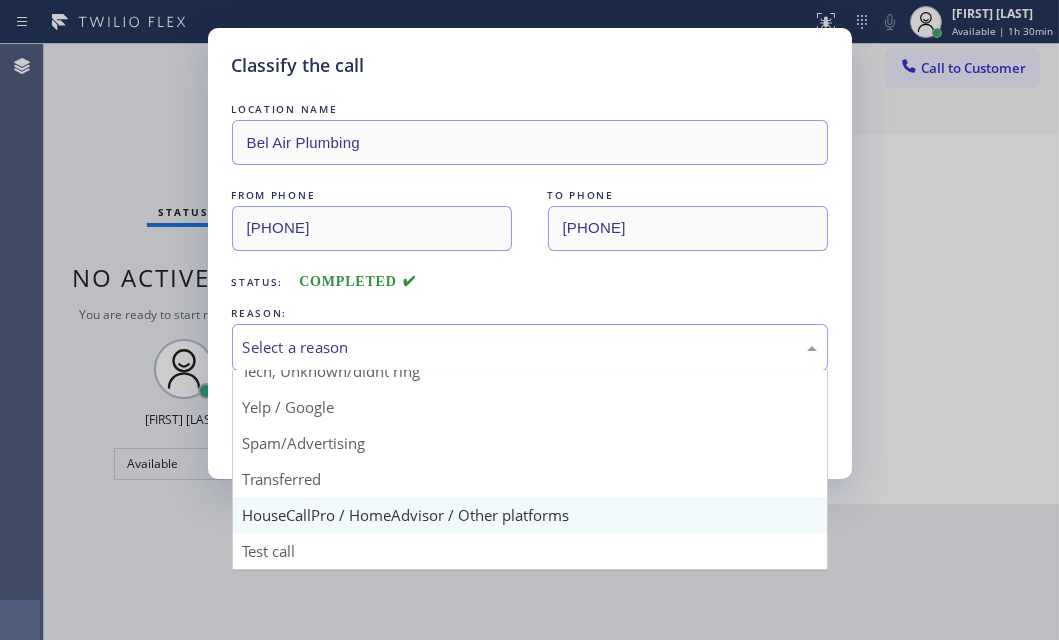 scroll, scrollTop: 133, scrollLeft: 0, axis: vertical 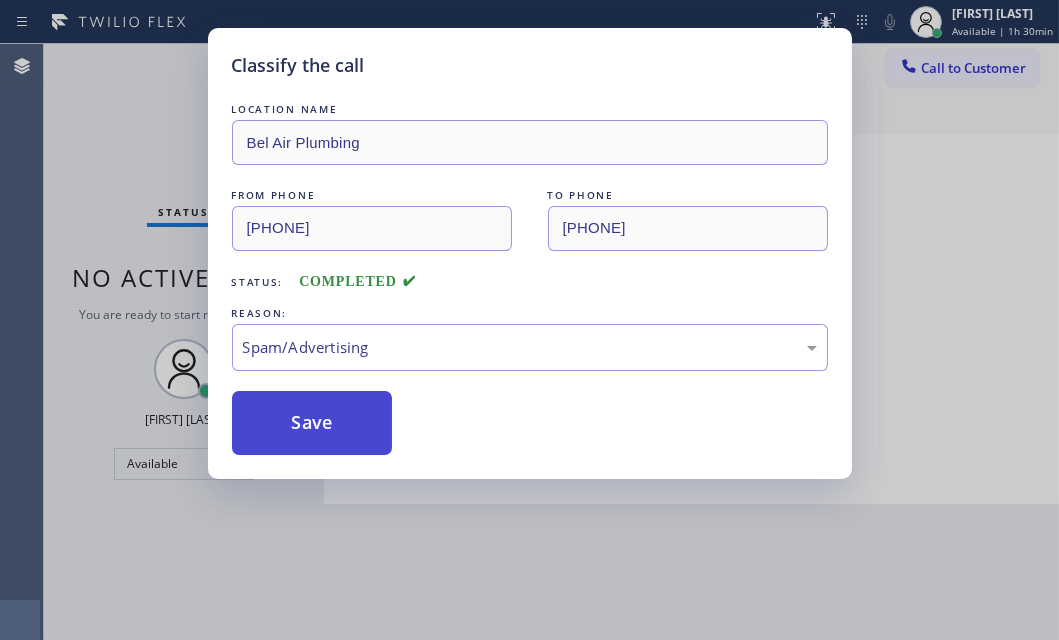 click on "Save" at bounding box center [312, 423] 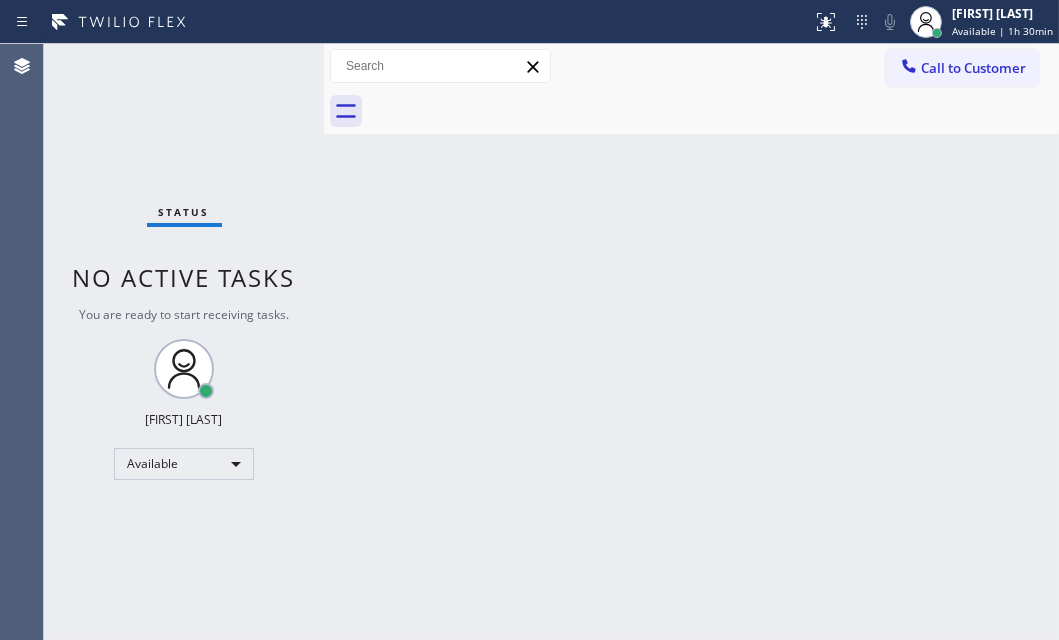 click on "Status   No active tasks     You are ready to start receiving tasks.   [FIRST] [LAST] Available" at bounding box center (184, 342) 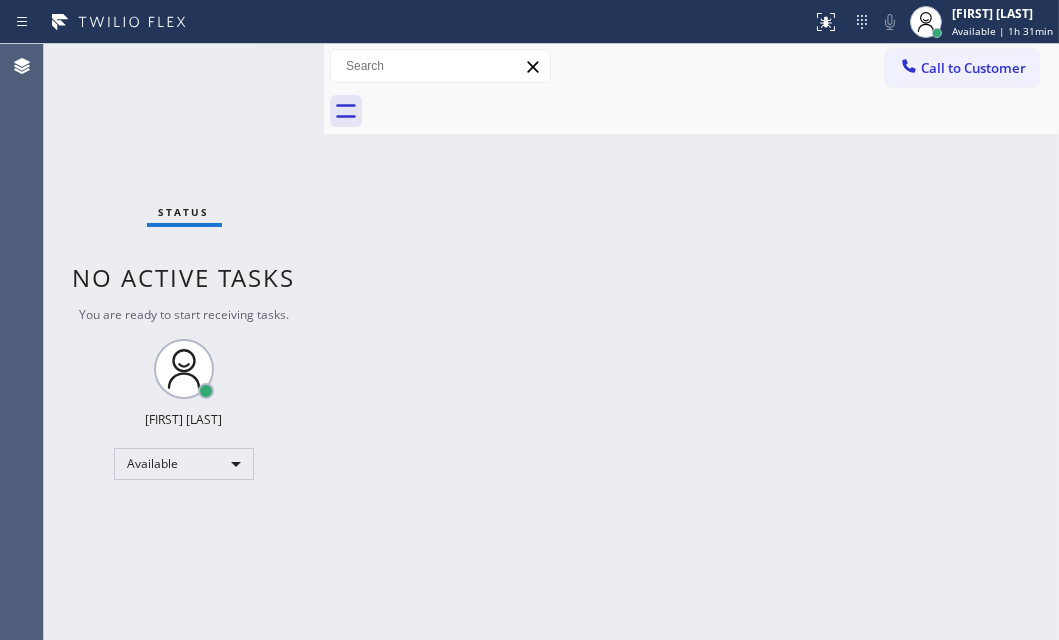 click on "Status   No active tasks     You are ready to start receiving tasks.   [FIRST] [LAST] Available" at bounding box center (184, 342) 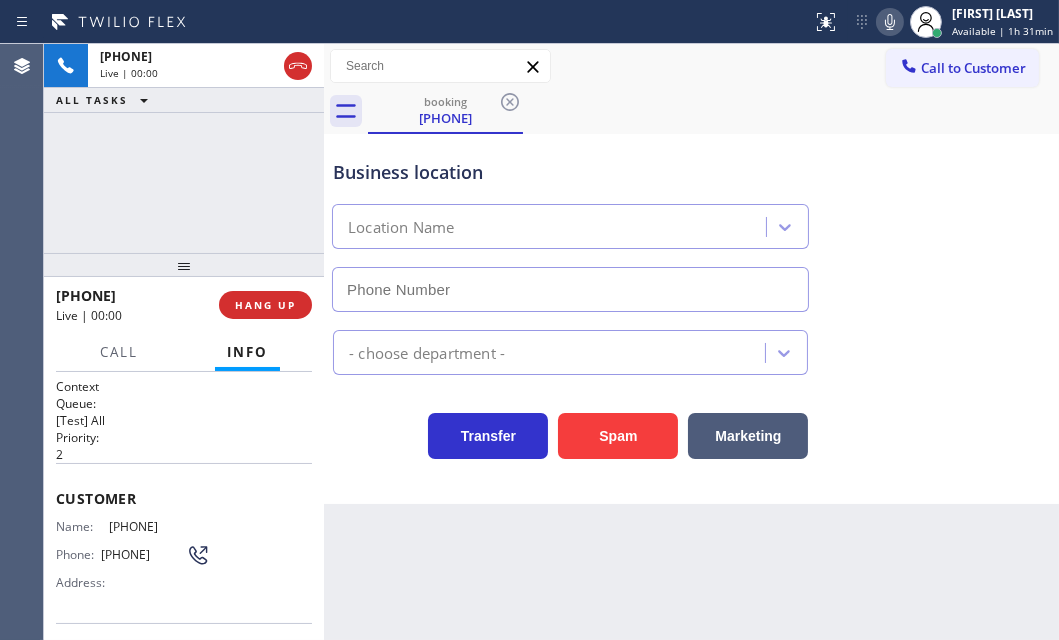 type on "[PHONE]" 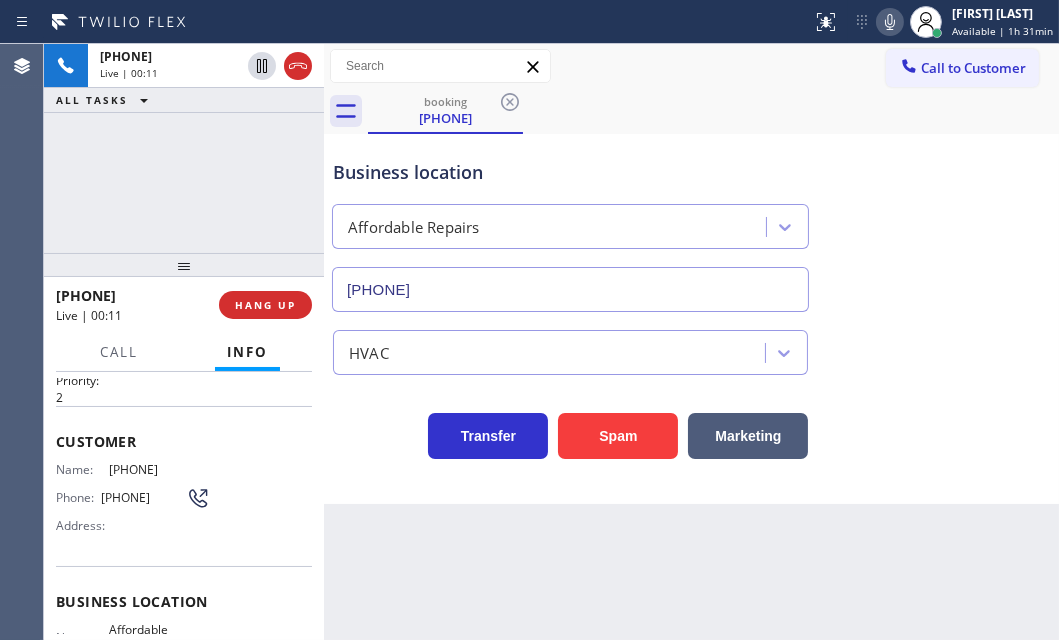 scroll, scrollTop: 54, scrollLeft: 0, axis: vertical 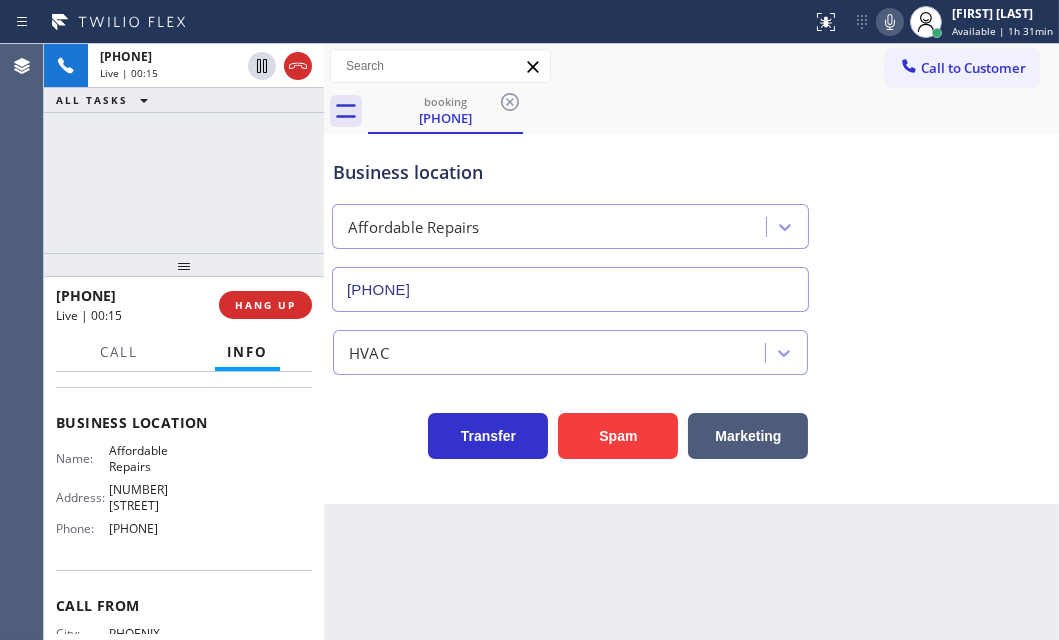 drag, startPoint x: 57, startPoint y: 437, endPoint x: 236, endPoint y: 550, distance: 211.68373 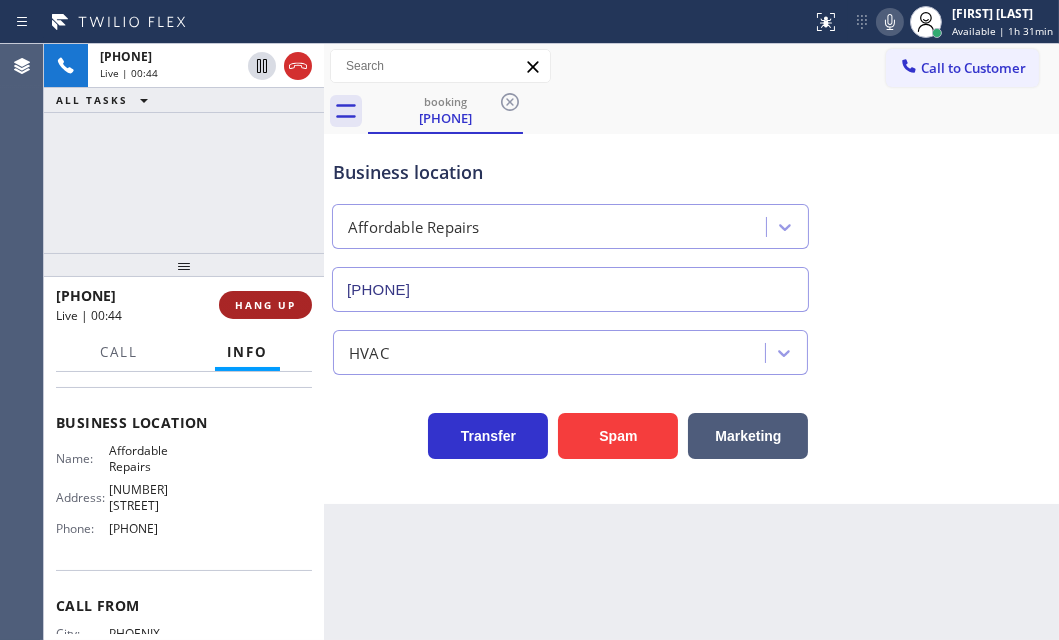 click on "HANG UP" at bounding box center [265, 305] 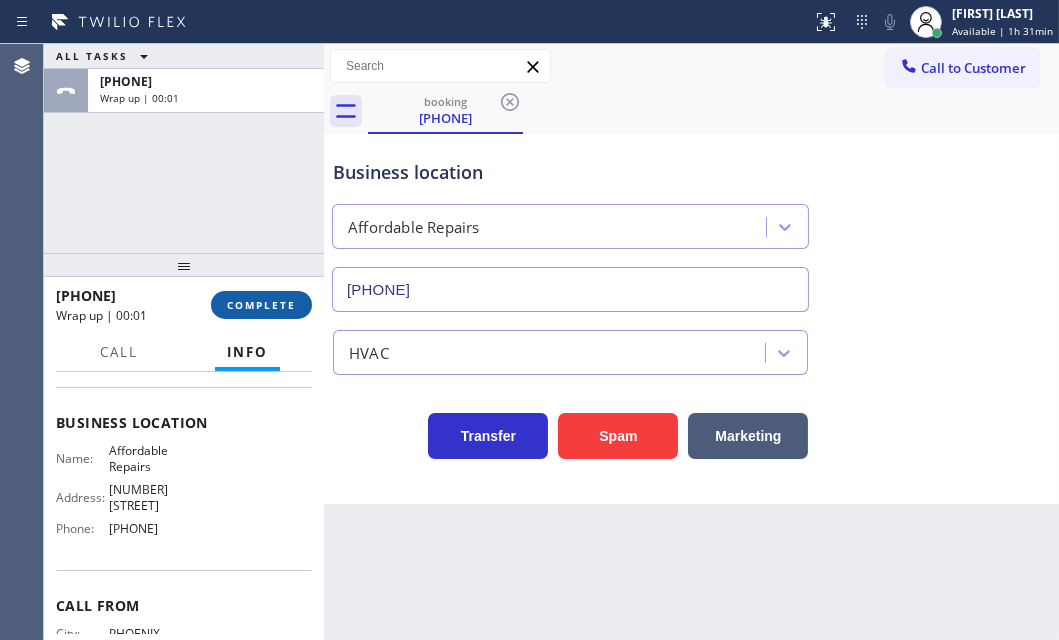 click on "COMPLETE" at bounding box center (261, 305) 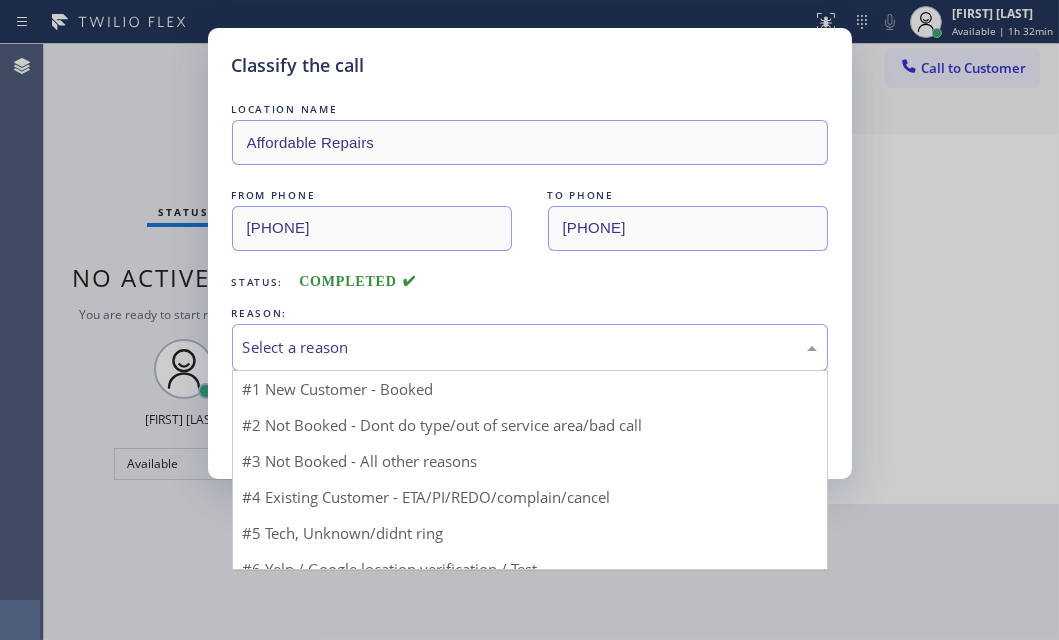 click on "Select a reason" at bounding box center [530, 347] 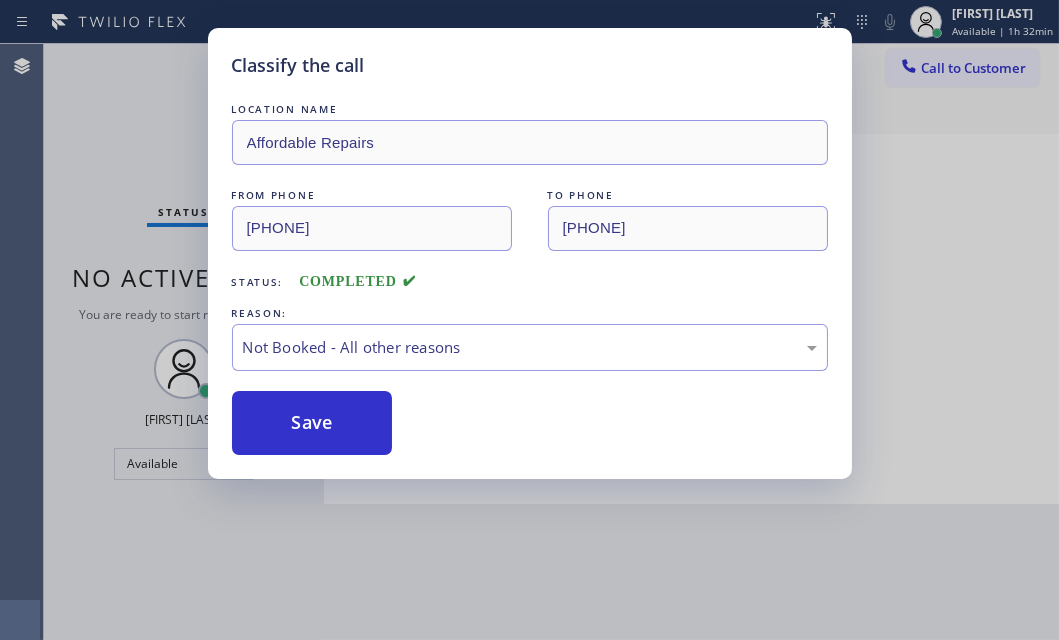 drag, startPoint x: 291, startPoint y: 418, endPoint x: 512, endPoint y: 422, distance: 221.0362 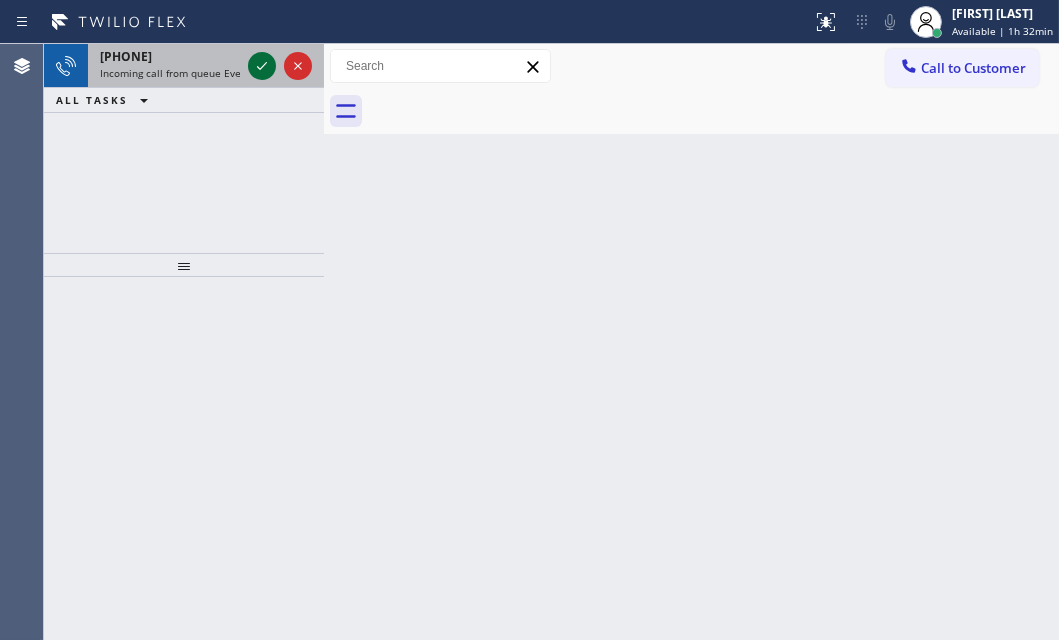 drag, startPoint x: 266, startPoint y: 70, endPoint x: 250, endPoint y: 62, distance: 17.888544 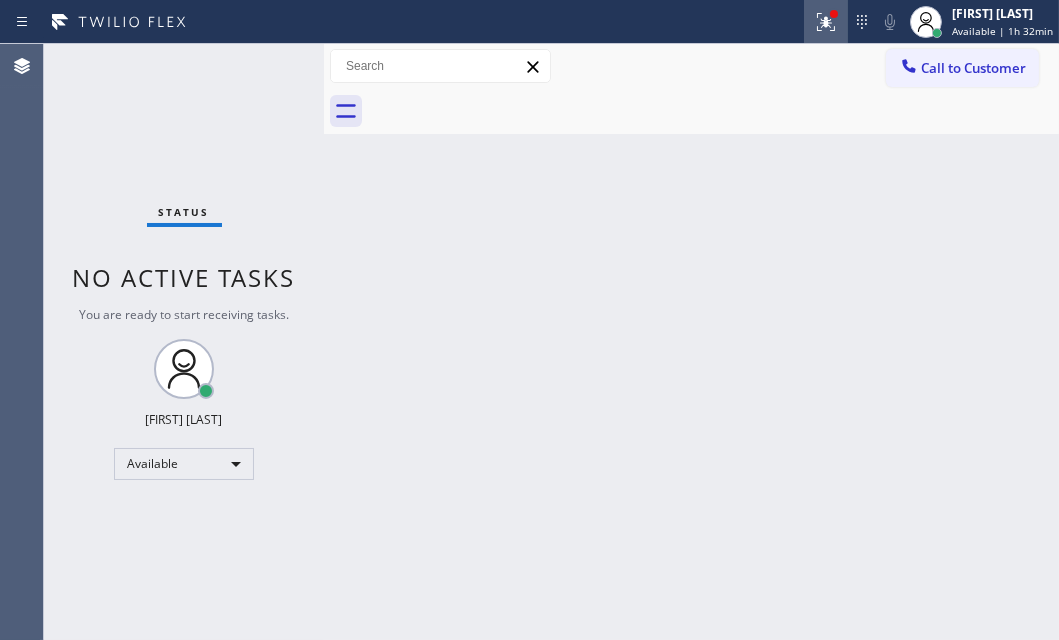 click 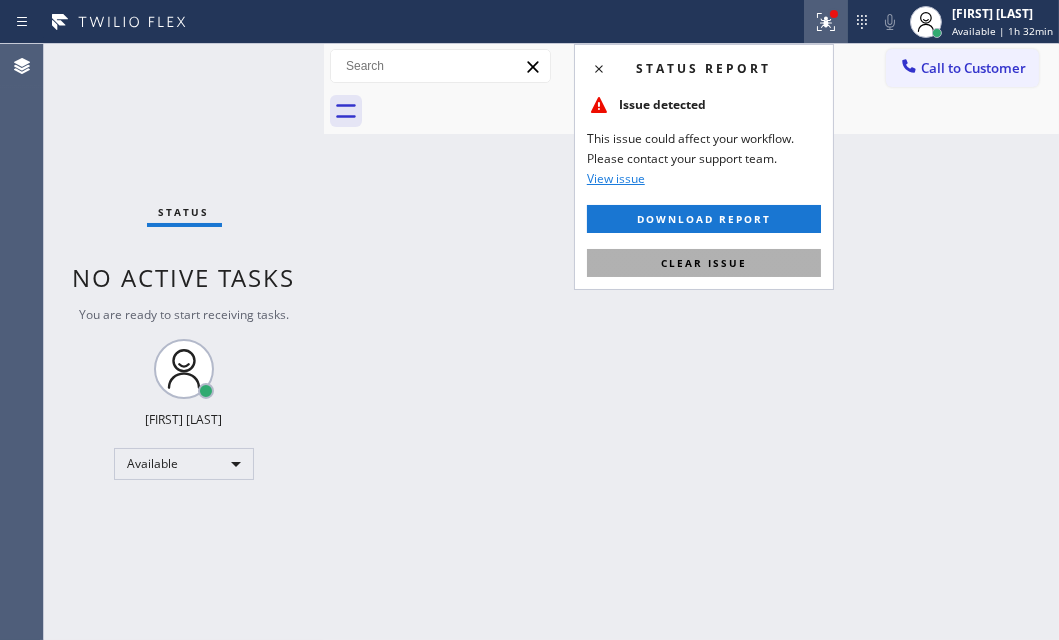 click on "Clear issue" at bounding box center [704, 263] 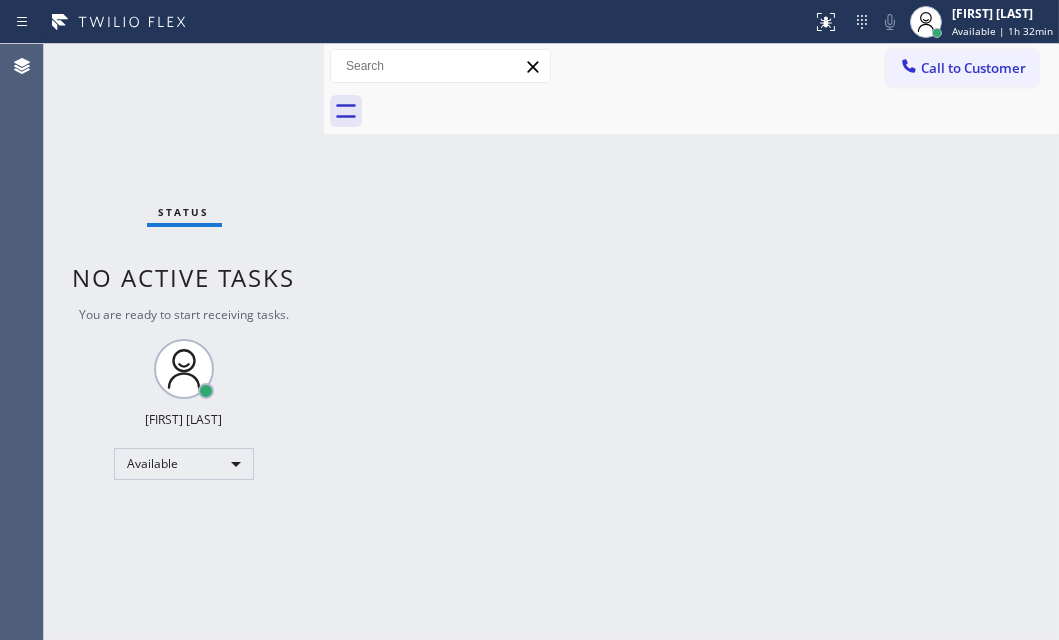 click on "Back to Dashboard Change Sender ID Customers Technicians Select a contact Outbound call Technician Search Technician Your caller id phone number Your caller id phone number Call Technician info Name   Phone none Address none Change Sender ID HVAC +18559994417 5 Star Appliance +18557314952 Appliance Repair +18554611149 Plumbing +18889090120 Air Duct Cleaning +18006865038  Electricians +18005688664 Cancel Change Check personal SMS Reset Change No tabs Call to Customer Outbound call Location Search location Your caller id phone number Customer number Call Outbound call Technician Search Technician Your caller id phone number Your caller id phone number Call" at bounding box center (691, 342) 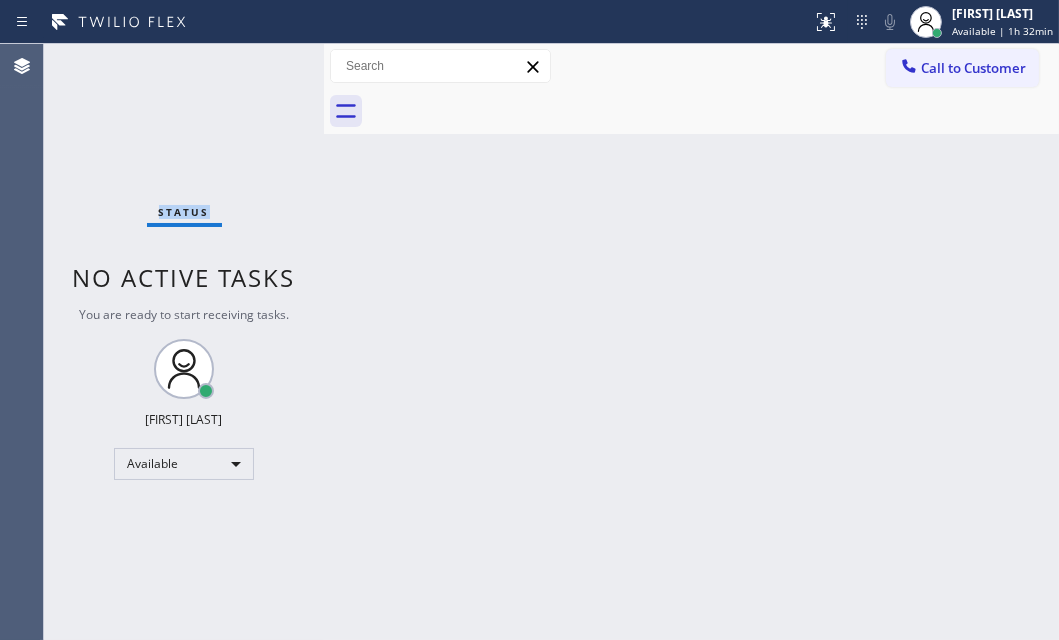 click on "Status   No active tasks     You are ready to start receiving tasks.   [FIRST] [LAST] Available" at bounding box center (184, 342) 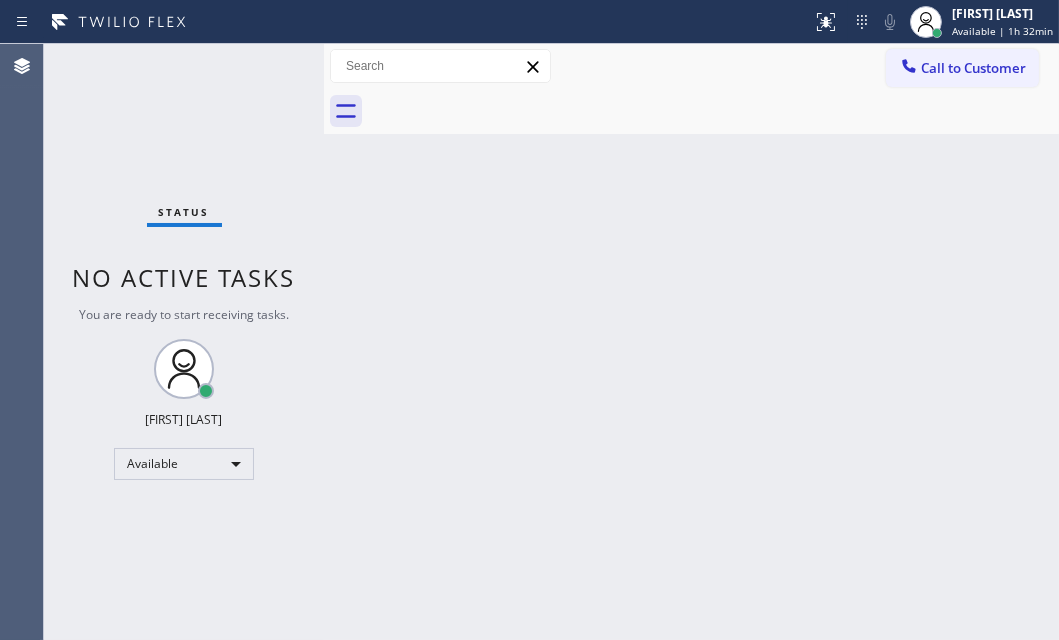 click on "Status   No active tasks     You are ready to start receiving tasks.   [FIRST] [LAST] Available" at bounding box center [184, 342] 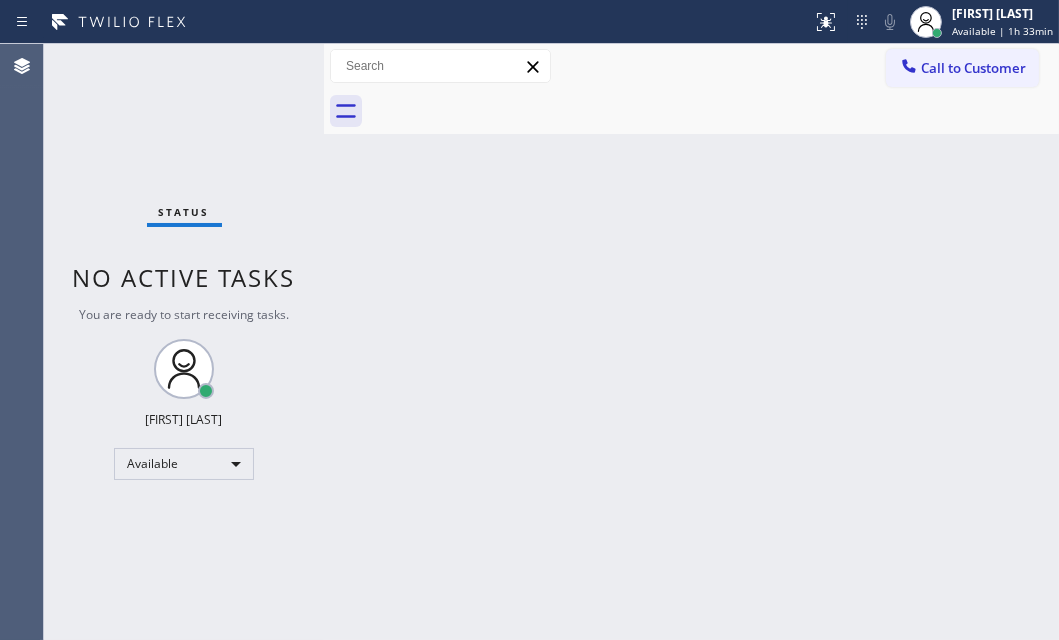 click on "Status   No active tasks     You are ready to start receiving tasks.   [FIRST] [LAST] Available" at bounding box center [184, 342] 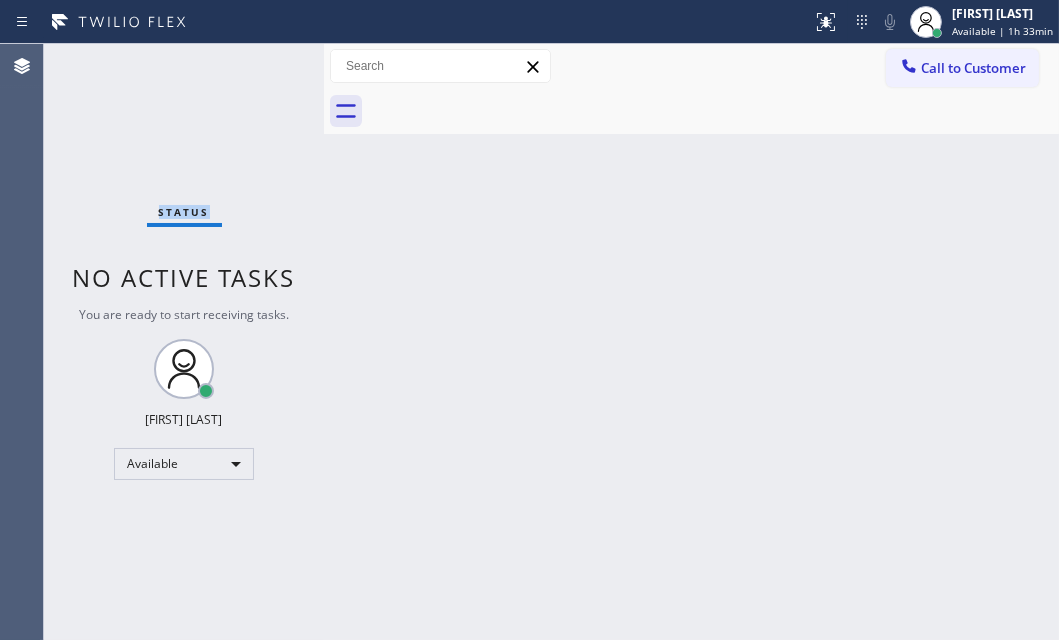 click on "Status   No active tasks     You are ready to start receiving tasks.   [FIRST] [LAST] Available" at bounding box center [184, 342] 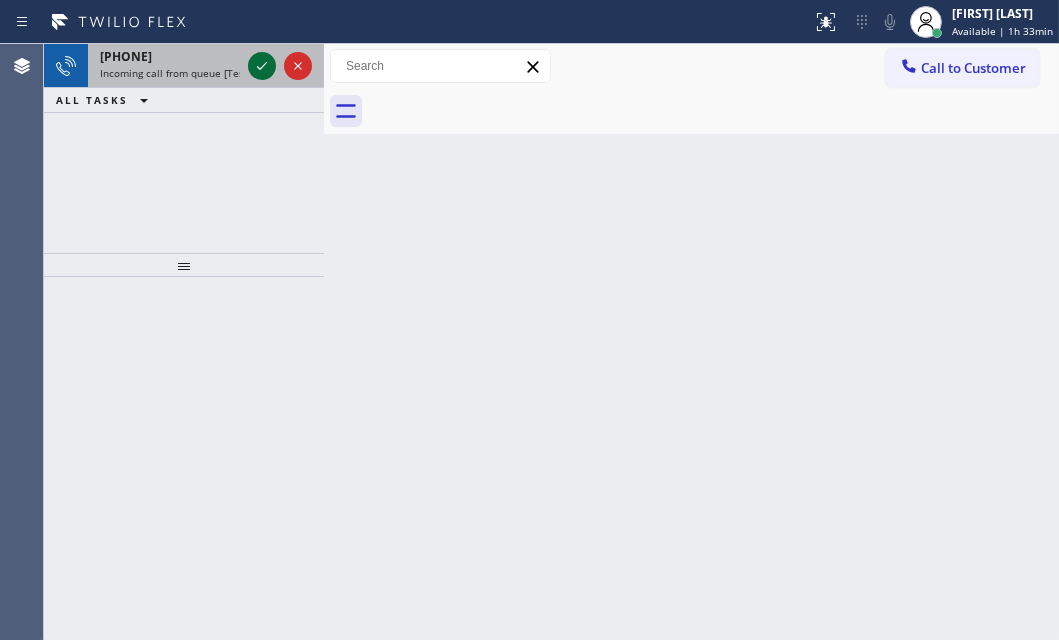 drag, startPoint x: 254, startPoint y: 70, endPoint x: 261, endPoint y: 61, distance: 11.401754 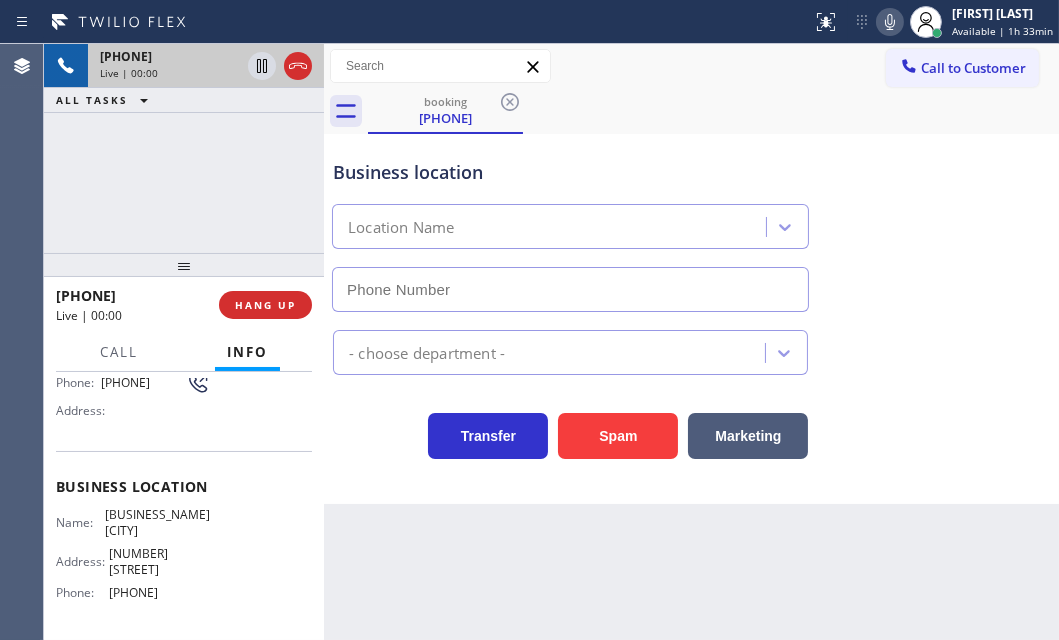 scroll, scrollTop: 181, scrollLeft: 0, axis: vertical 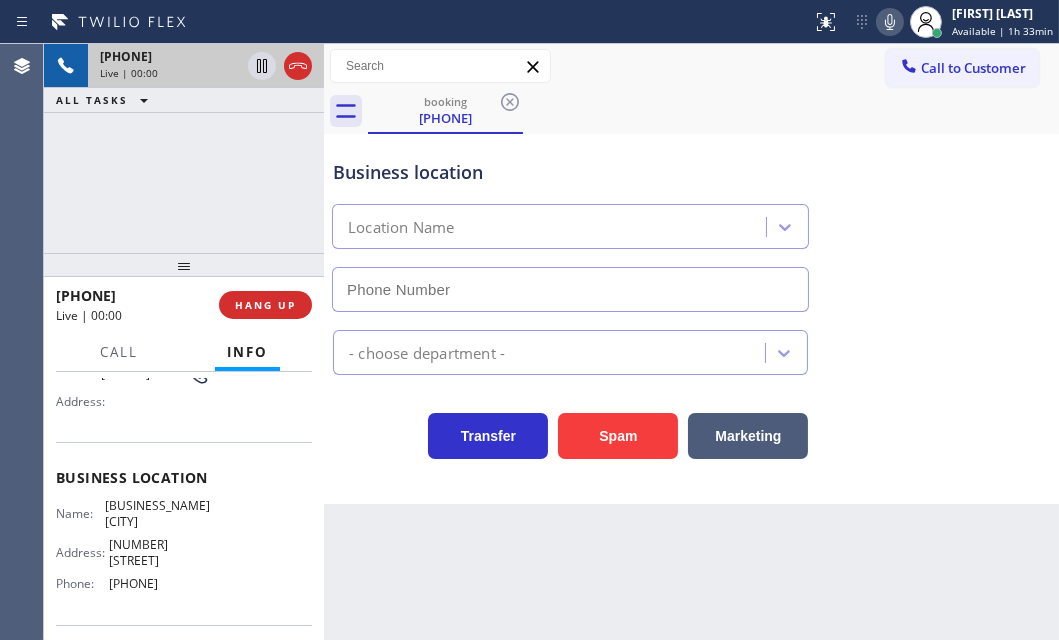 type on "[PHONE]" 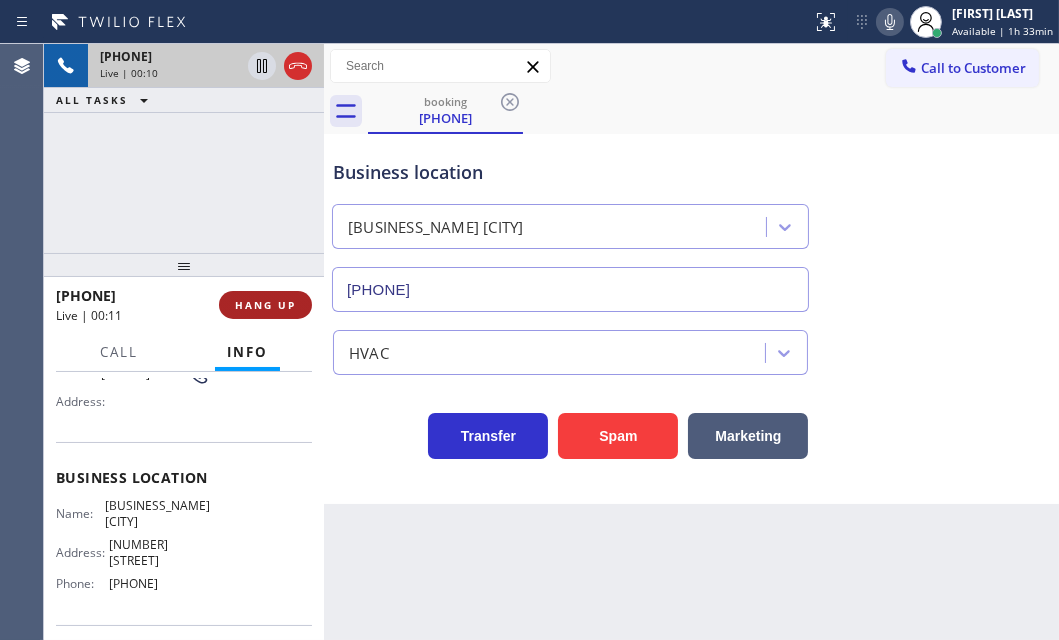 click on "HANG UP" at bounding box center [265, 305] 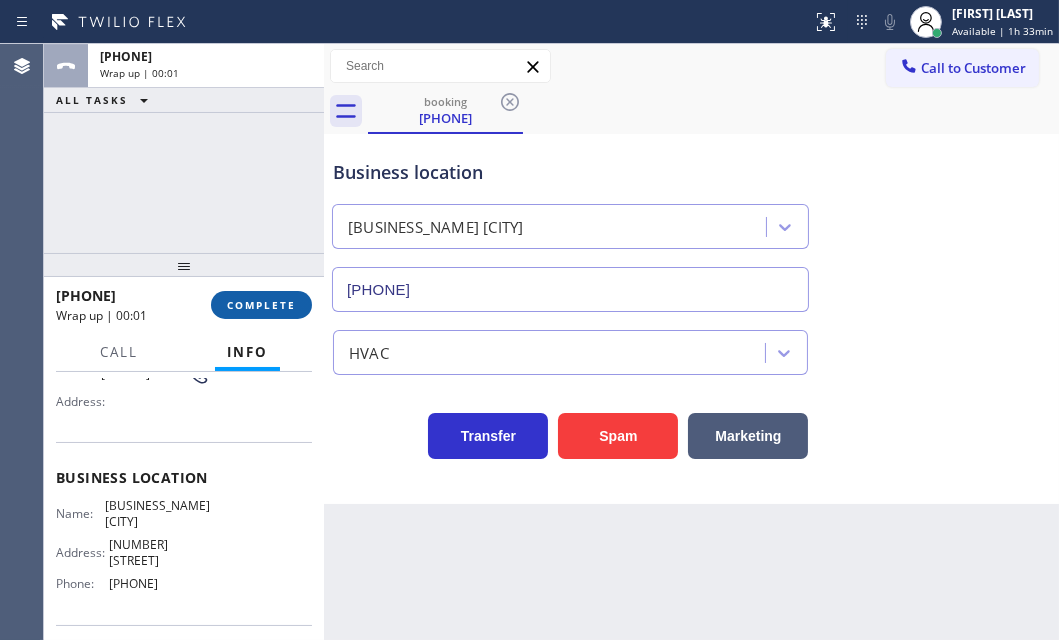 click on "COMPLETE" at bounding box center [261, 305] 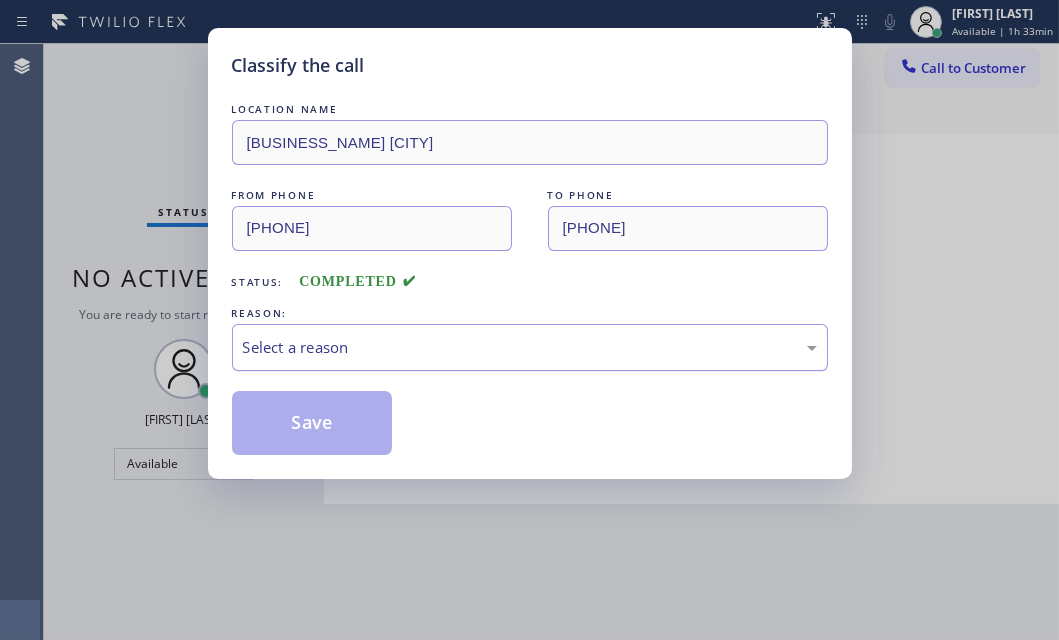 click on "Select a reason" at bounding box center [530, 347] 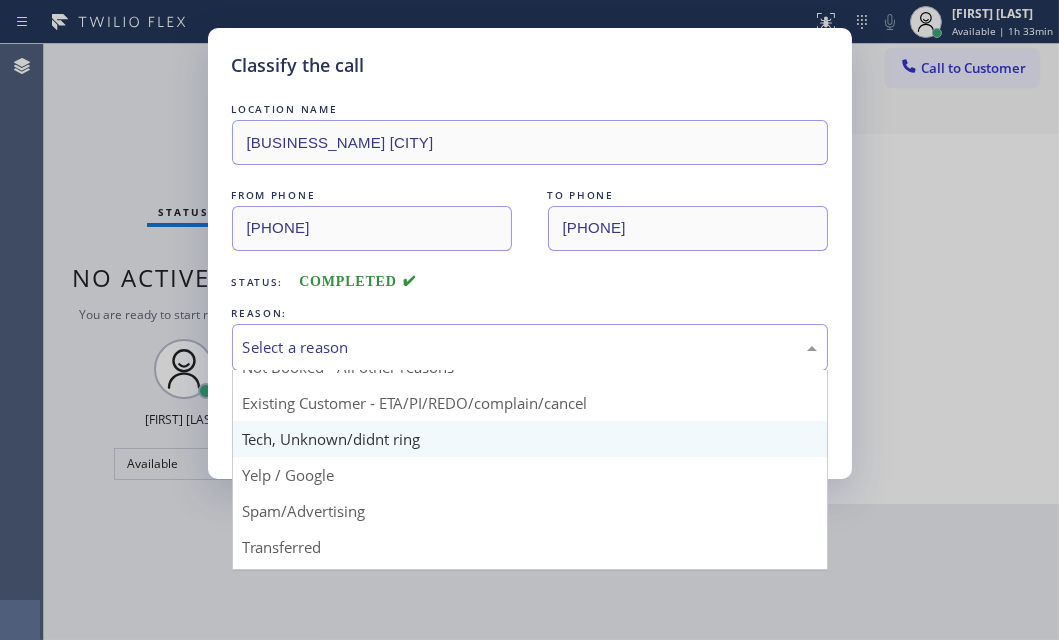 scroll, scrollTop: 90, scrollLeft: 0, axis: vertical 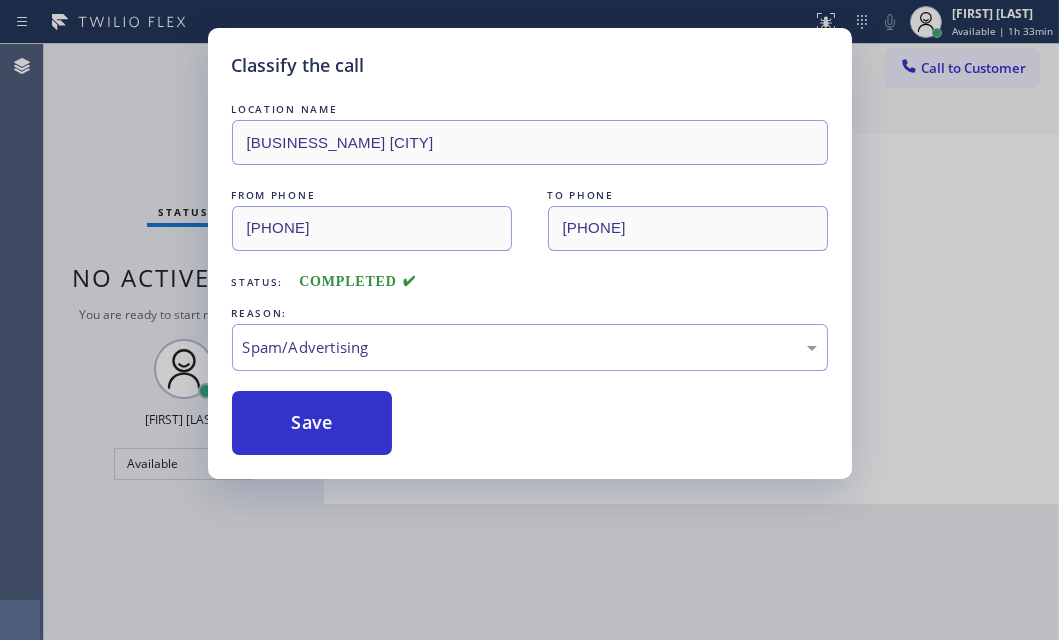 drag, startPoint x: 290, startPoint y: 481, endPoint x: 284, endPoint y: 457, distance: 24.738634 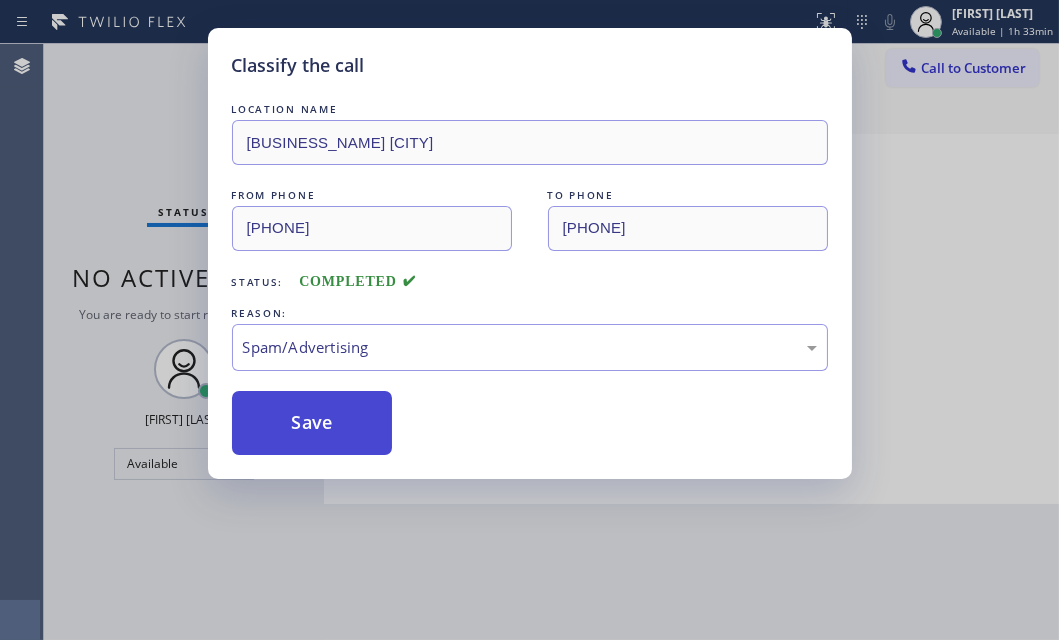 click on "Save" at bounding box center [312, 423] 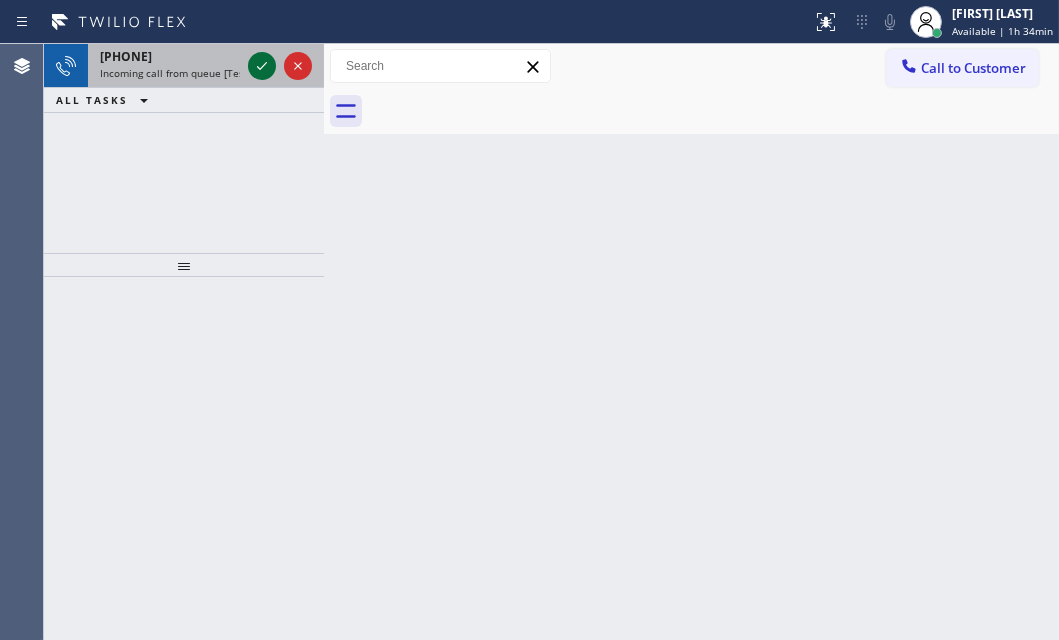 click 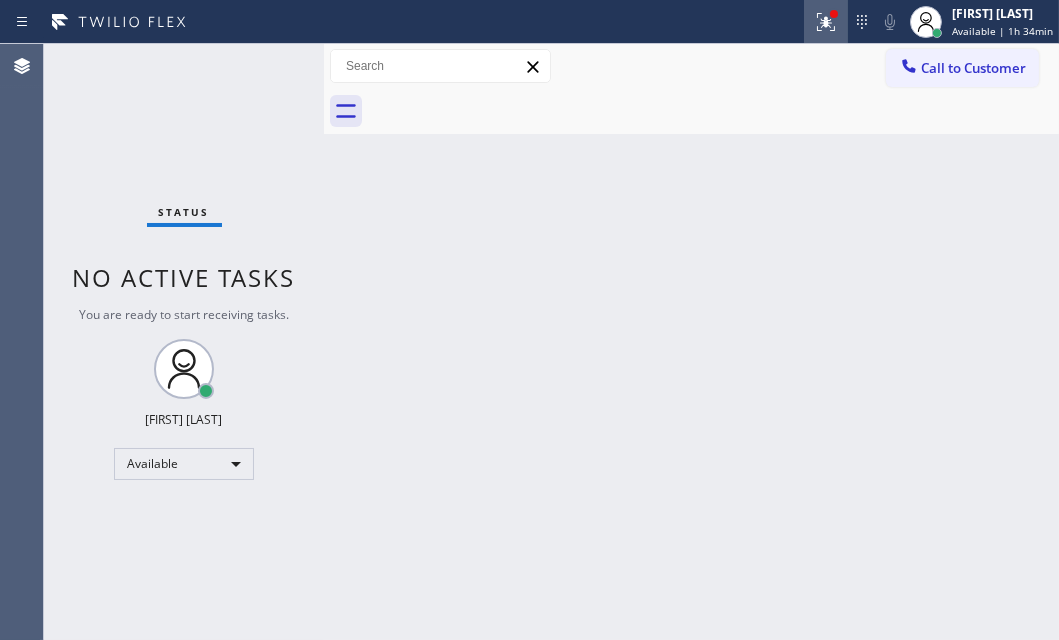 click 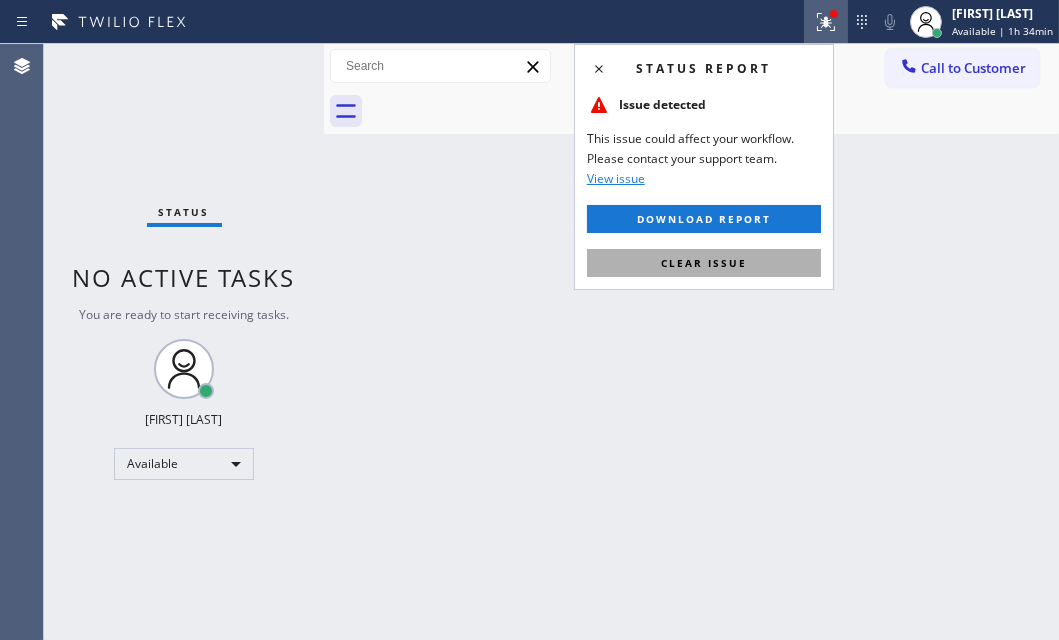 click on "Clear issue" at bounding box center (704, 263) 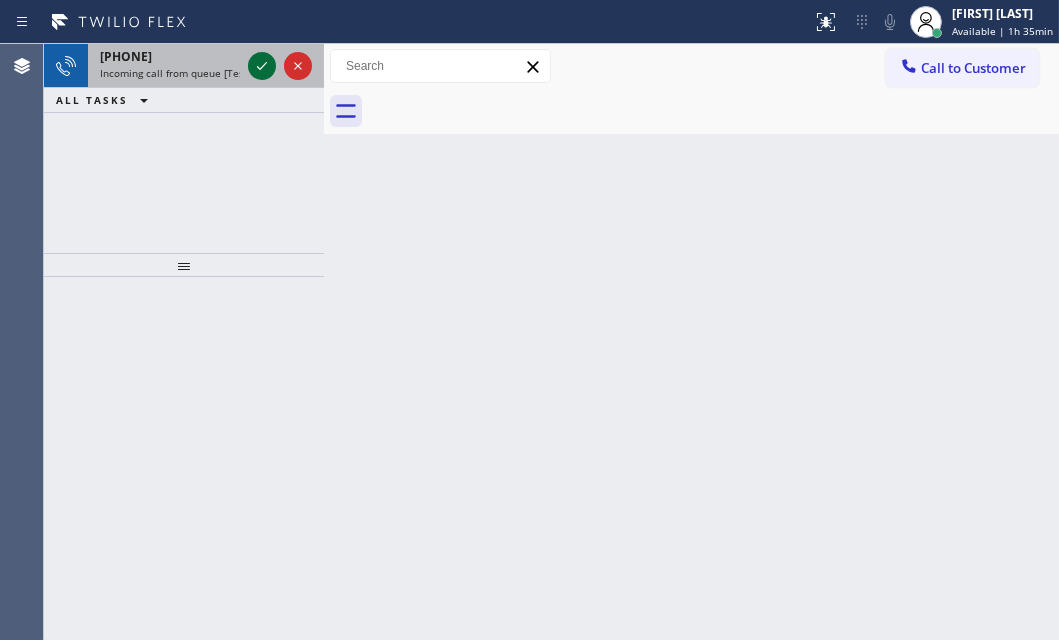 click 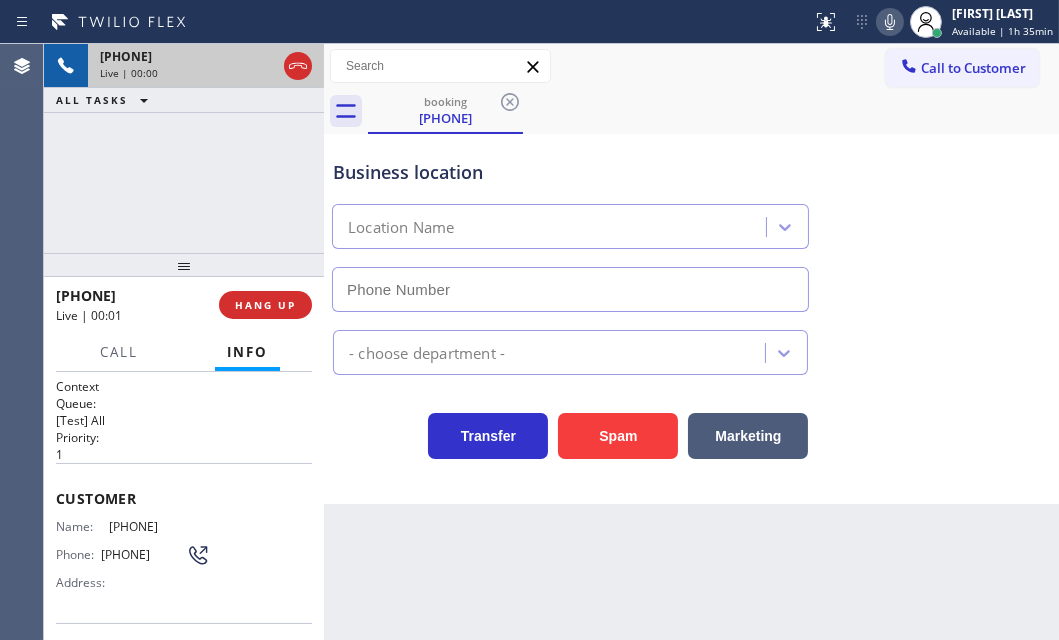 type on "[PHONE]" 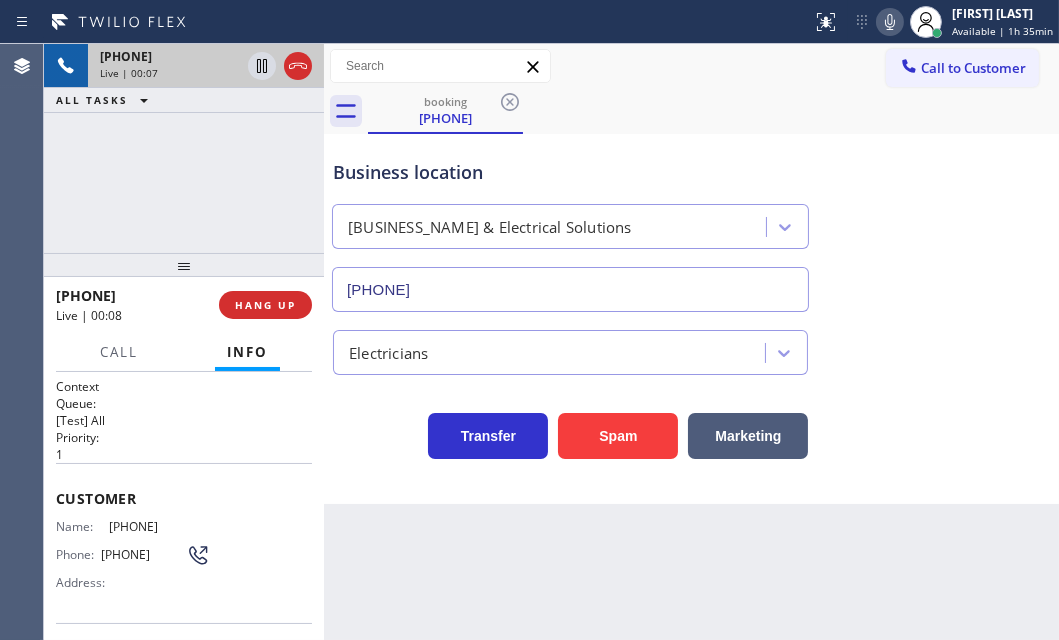 click on "[PHONE] Live | 00:07 ALL TASKS ALL TASKS ACTIVE TASKS TASKS IN WRAP UP" at bounding box center (184, 148) 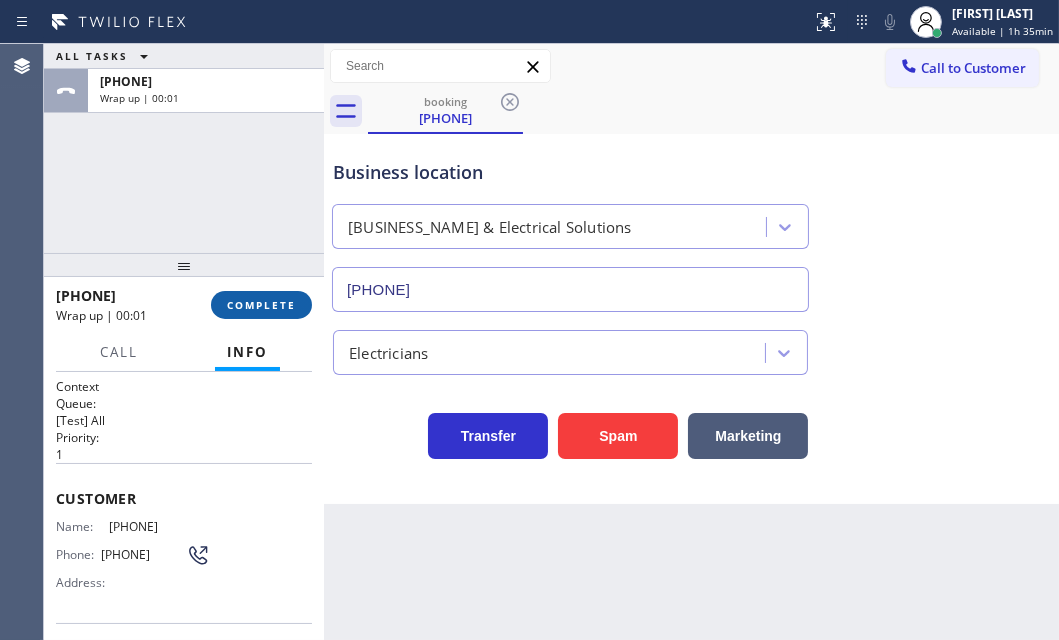 click on "COMPLETE" at bounding box center [261, 305] 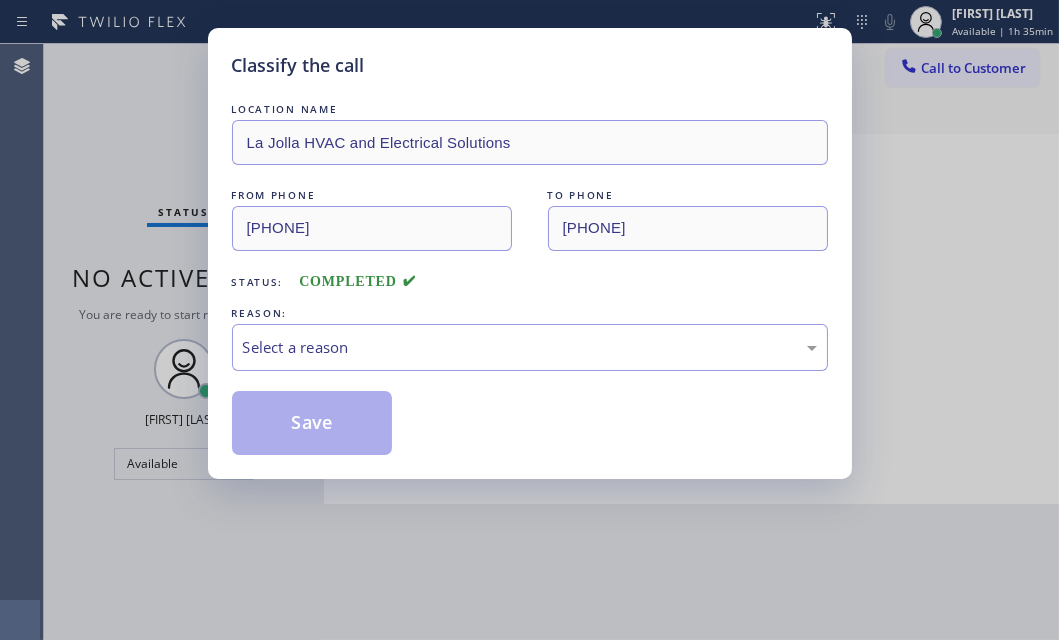 click on "LOCATION NAME [BUSINESS_NAME]  and  Electrical Solutions FROM PHONE [PHONE] TO PHONE [PHONE] Status: COMPLETED REASON: Select a reason Save" at bounding box center (530, 277) 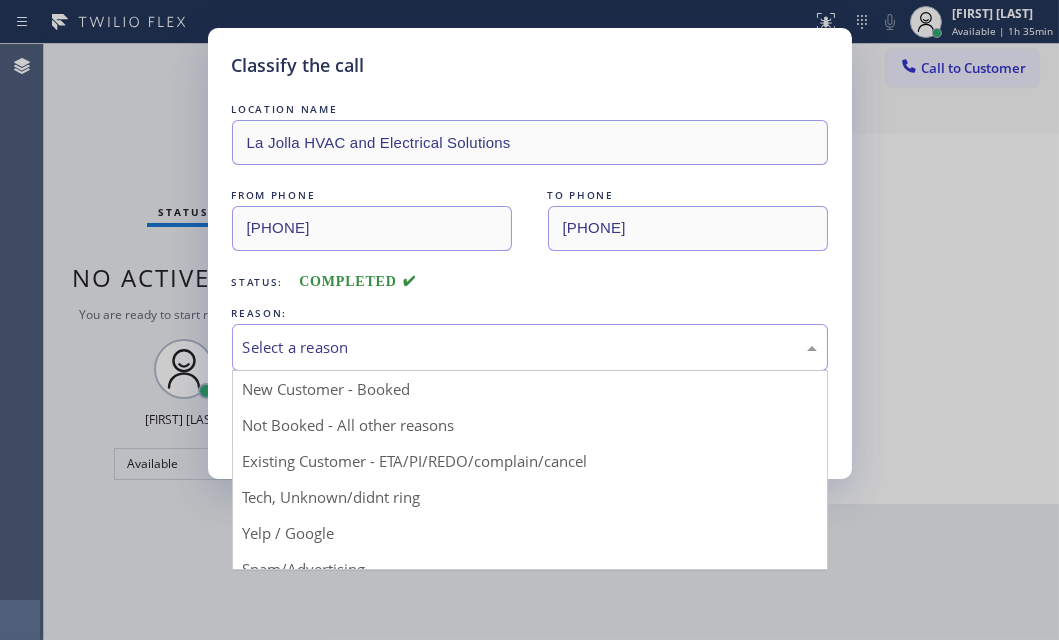 click on "Select a reason" at bounding box center (530, 347) 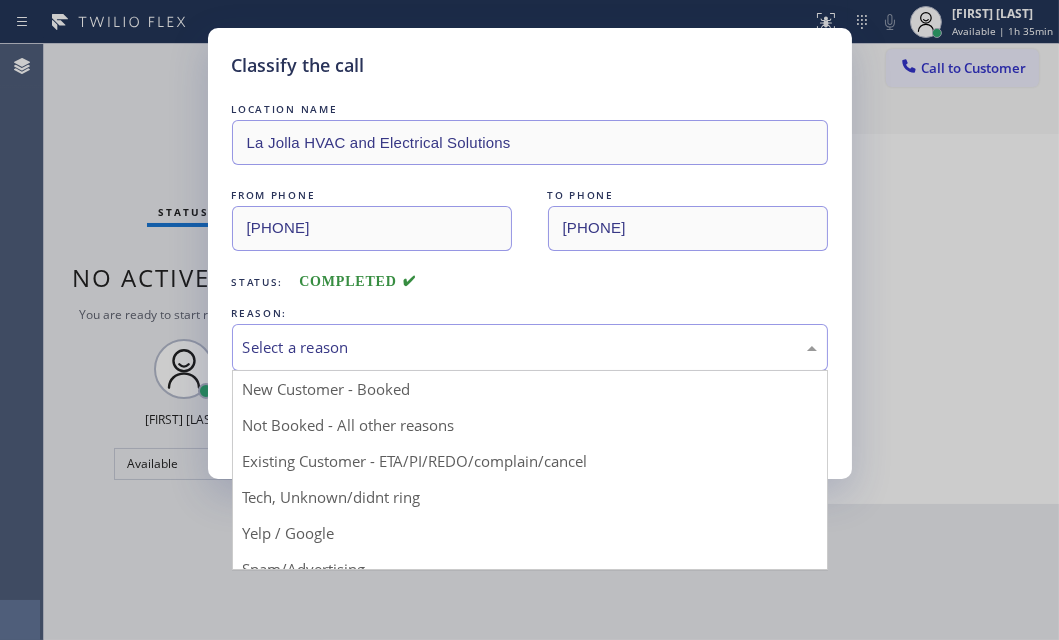 scroll, scrollTop: 133, scrollLeft: 0, axis: vertical 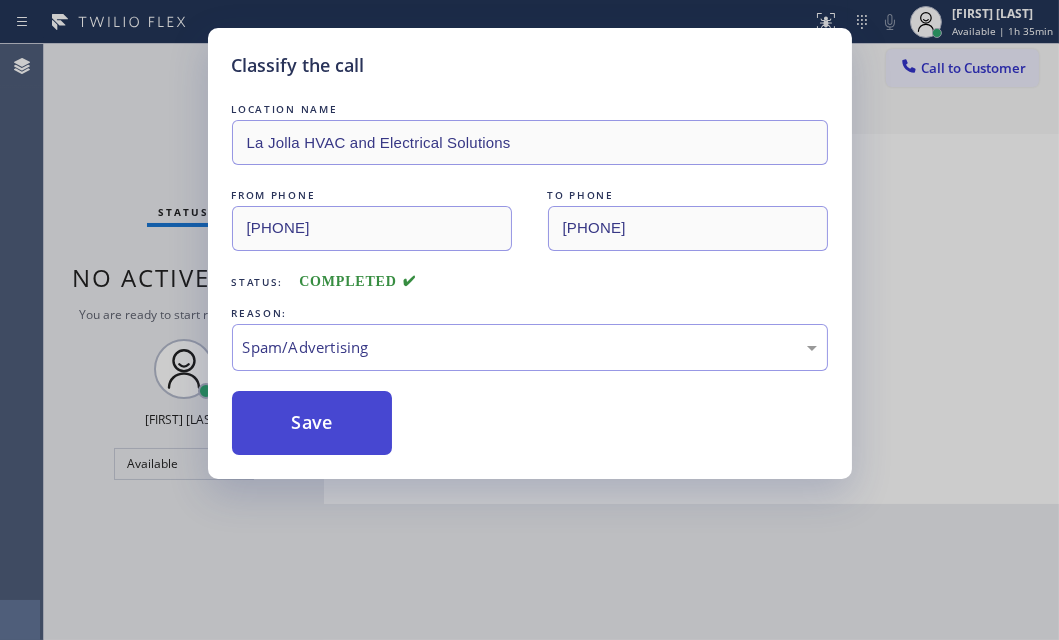 click on "Save" at bounding box center (312, 423) 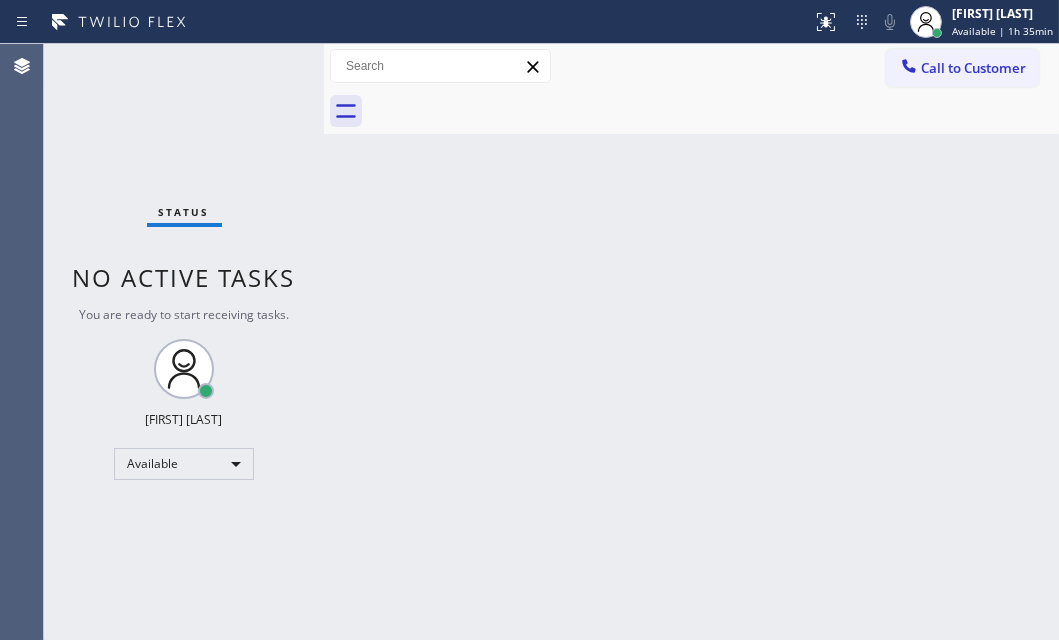 click on "Status   No active tasks     You are ready to start receiving tasks.   [FIRST] [LAST] Available" at bounding box center (184, 342) 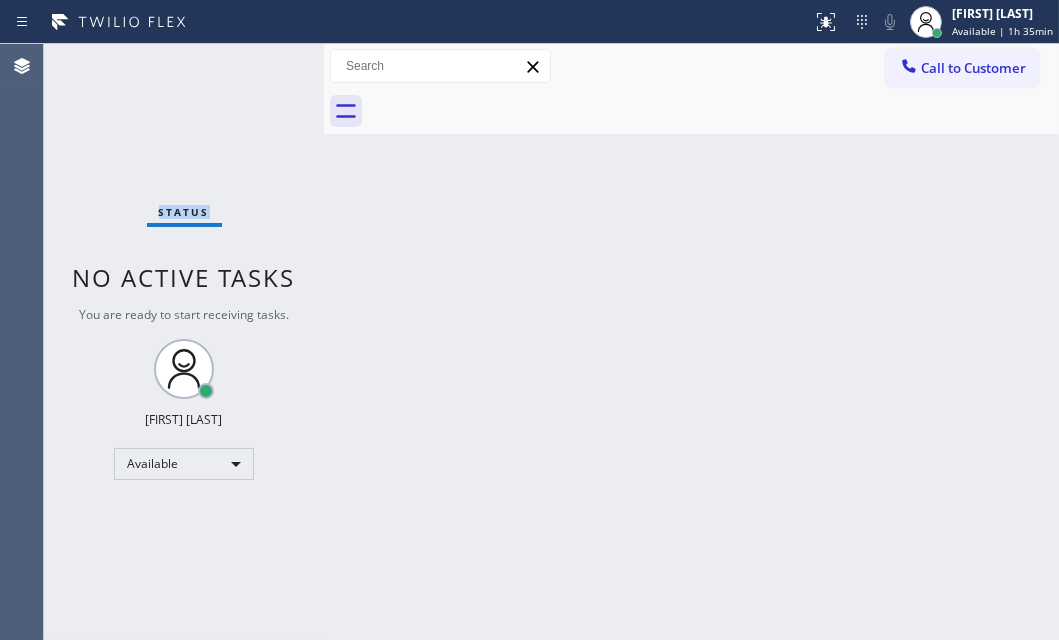 click on "Status   No active tasks     You are ready to start receiving tasks.   [FIRST] [LAST] Available" at bounding box center (184, 342) 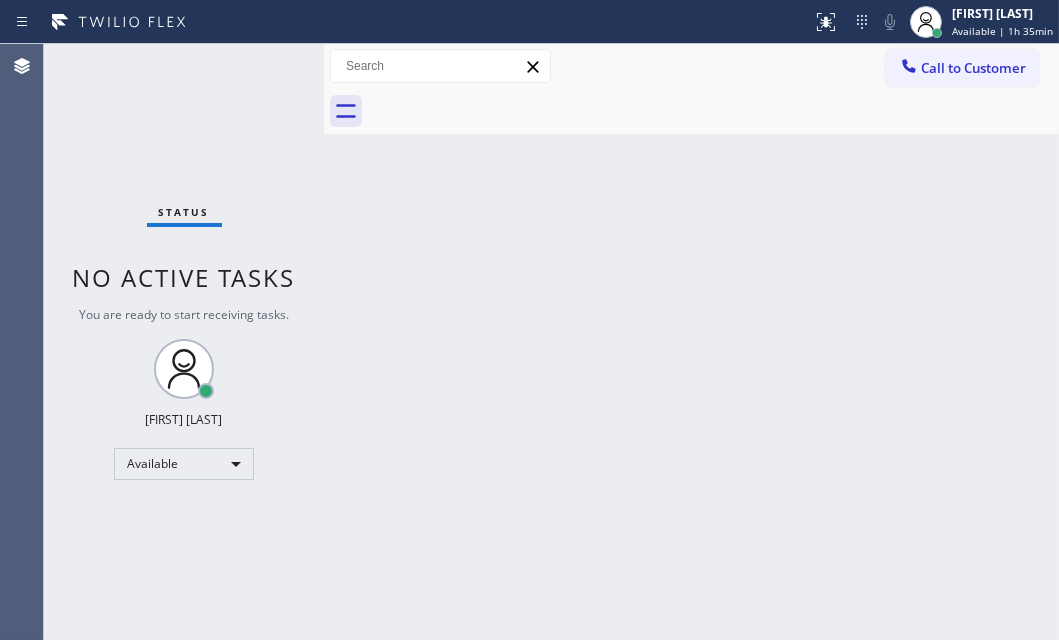 click on "Status   No active tasks     You are ready to start receiving tasks.   [FIRST] [LAST] Available" at bounding box center (184, 342) 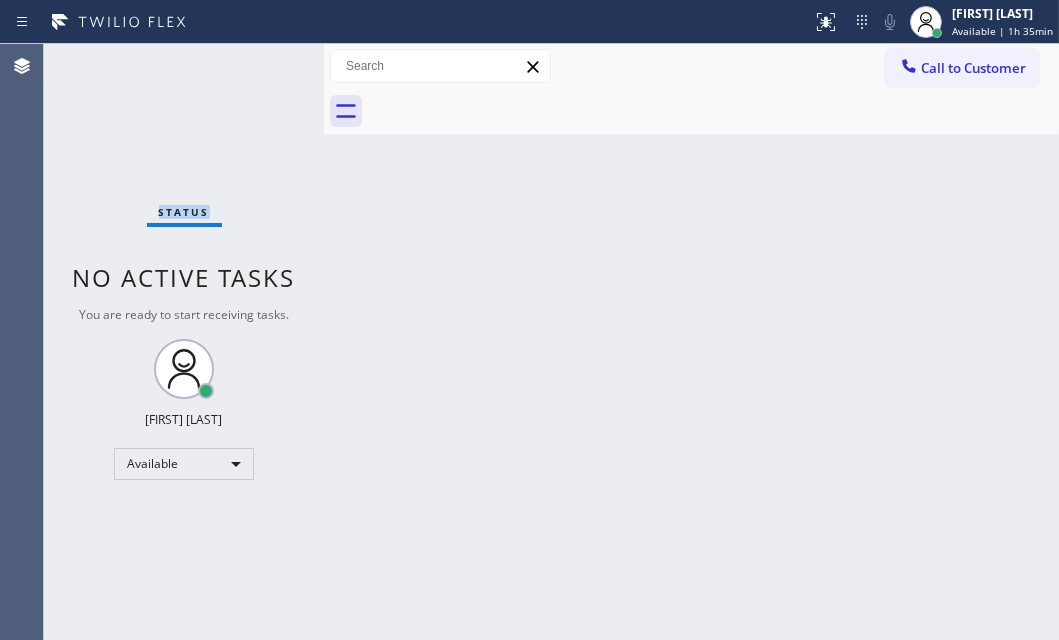 click on "Status   No active tasks     You are ready to start receiving tasks.   [FIRST] [LAST] Available" at bounding box center [184, 342] 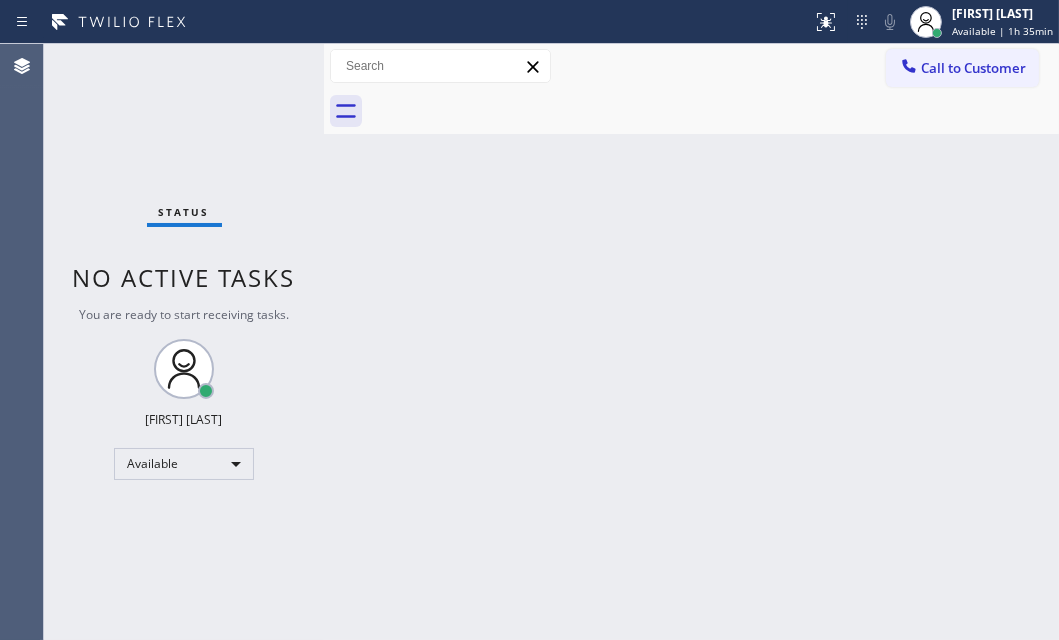 click on "Status   No active tasks     You are ready to start receiving tasks.   [FIRST] [LAST] Available" at bounding box center [184, 342] 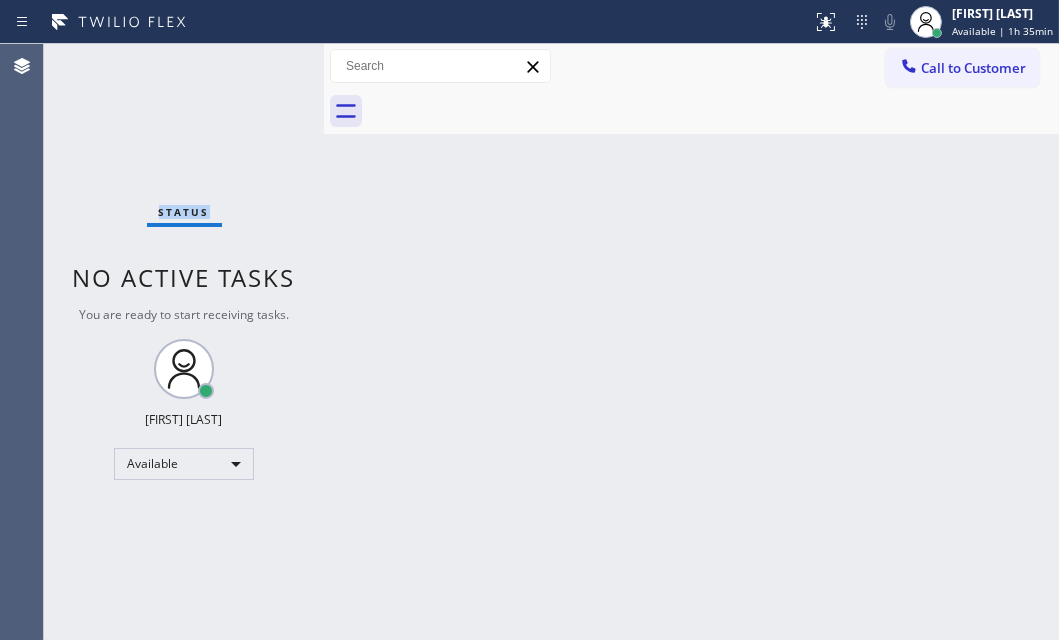 click on "Status   No active tasks     You are ready to start receiving tasks.   [FIRST] [LAST] Available" at bounding box center [184, 342] 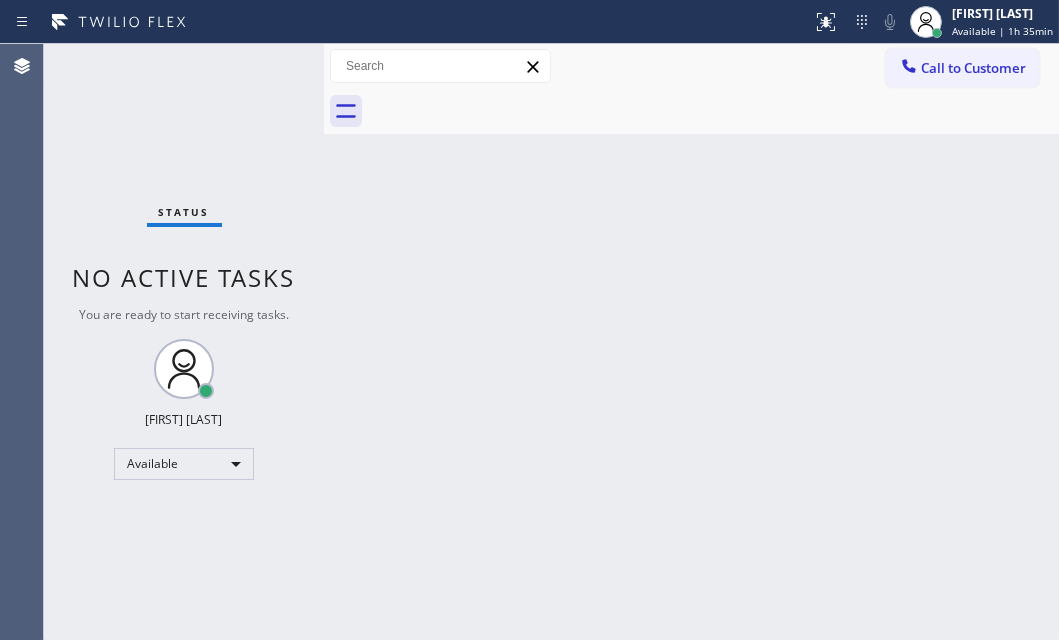 click on "Status   No active tasks     You are ready to start receiving tasks.   [FIRST] [LAST] Available" at bounding box center (184, 342) 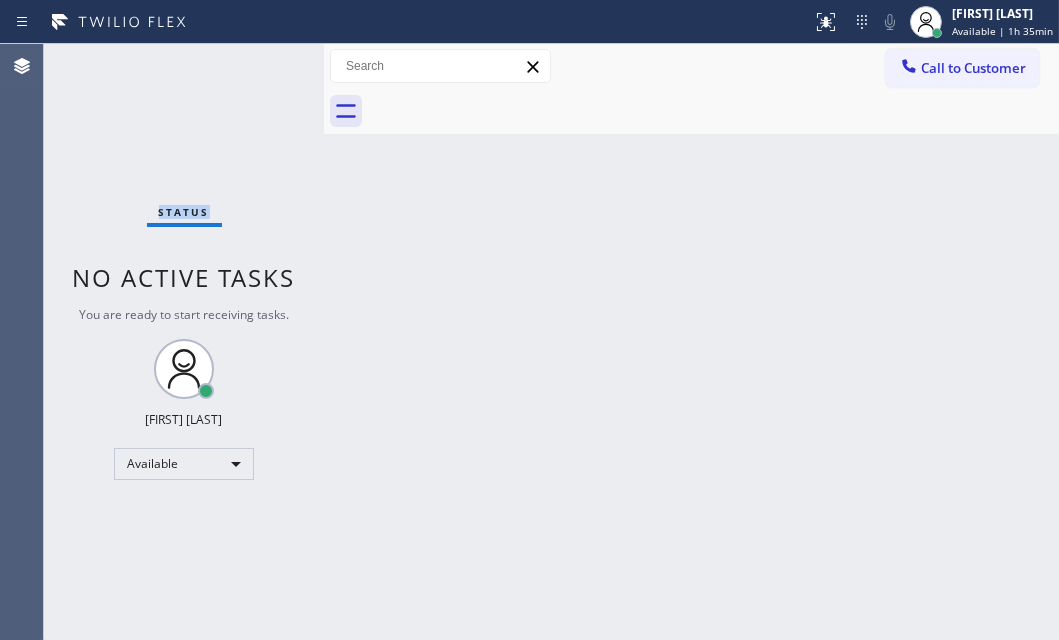 click on "Status   No active tasks     You are ready to start receiving tasks.   [FIRST] [LAST] Available" at bounding box center [184, 342] 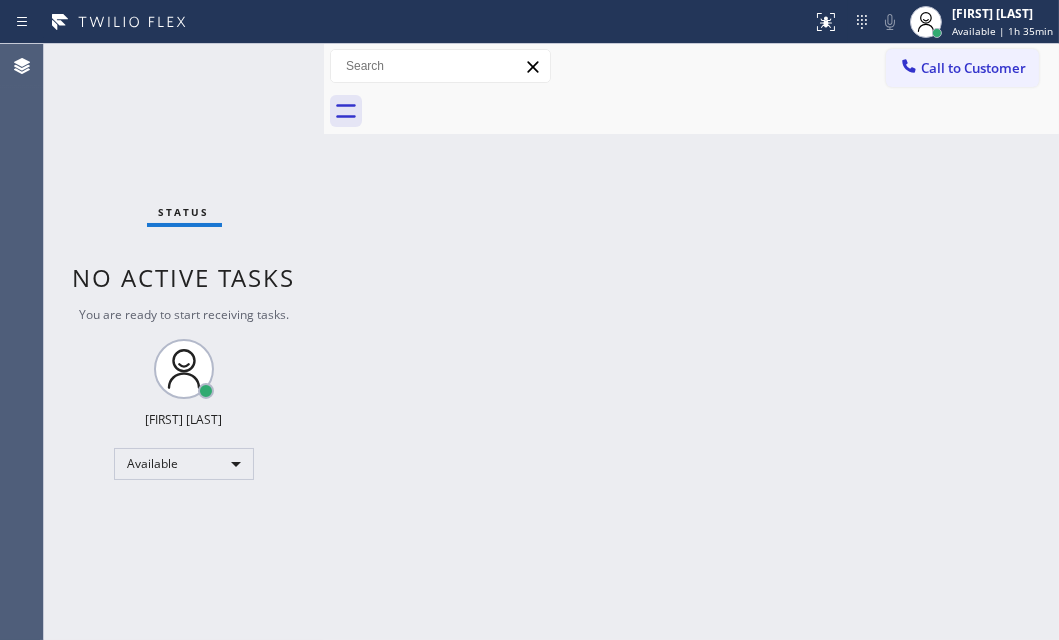 click on "Status   No active tasks     You are ready to start receiving tasks.   [FIRST] [LAST] Available" at bounding box center [184, 342] 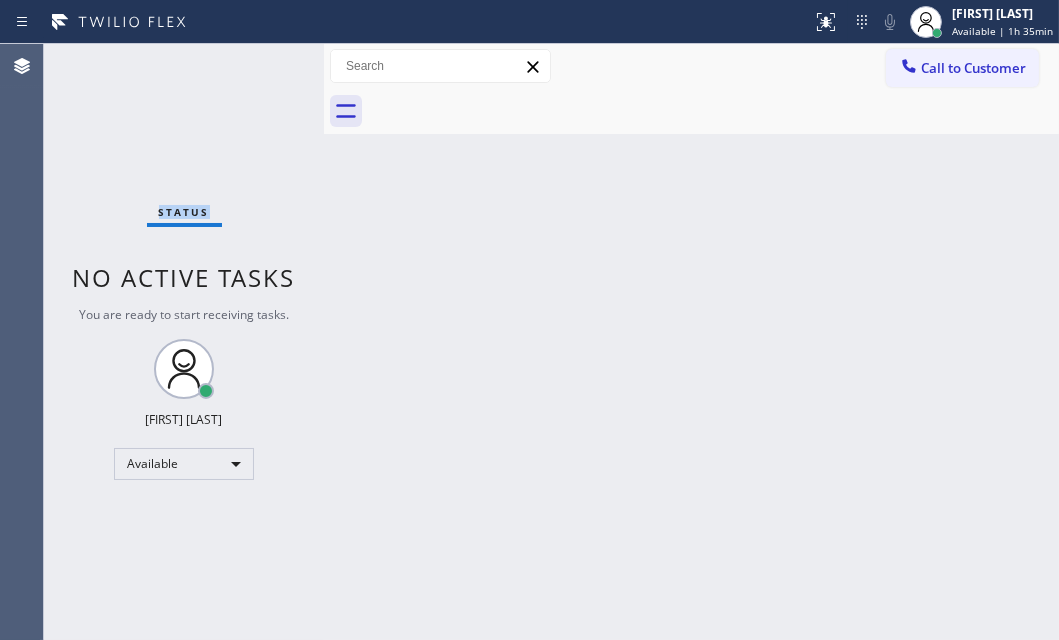 click on "Status   No active tasks     You are ready to start receiving tasks.   [FIRST] [LAST] Available" at bounding box center [184, 342] 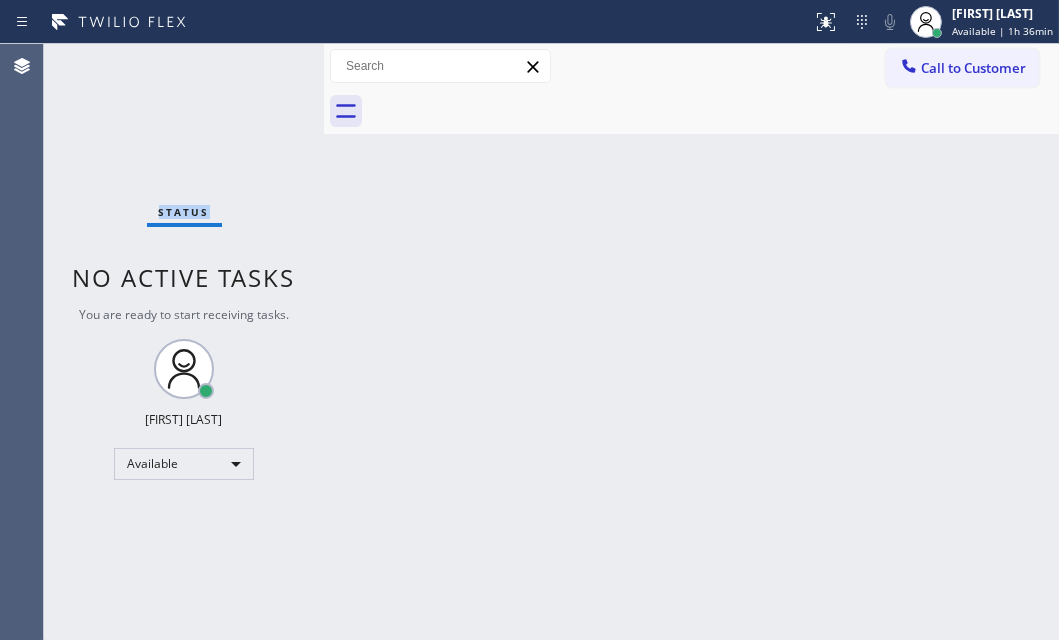 click on "Status   No active tasks     You are ready to start receiving tasks.   [FIRST] [LAST] Available" at bounding box center (184, 342) 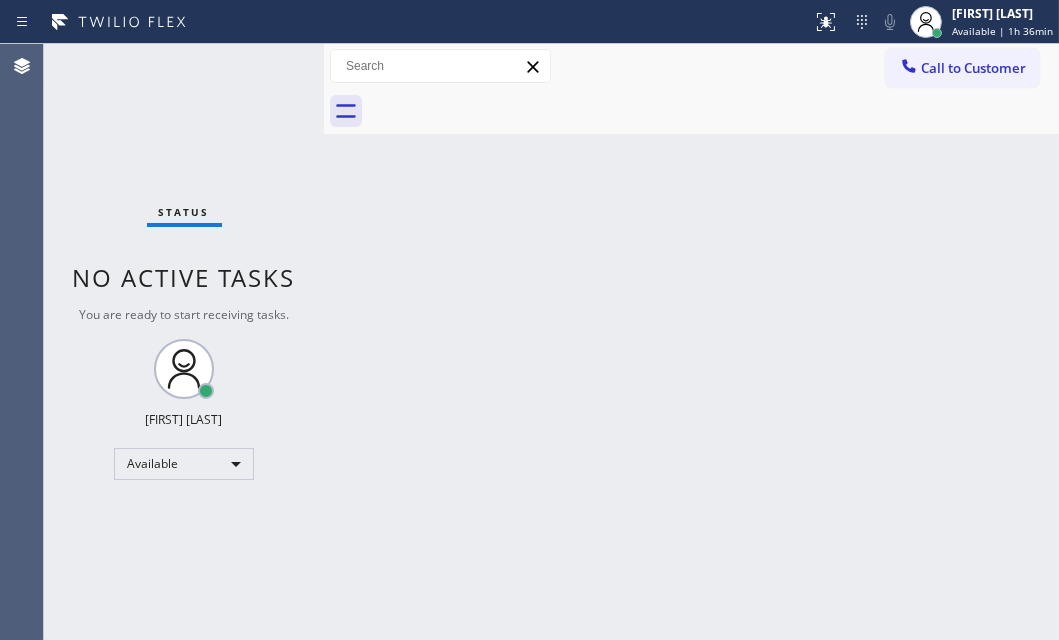 click on "Status   No active tasks     You are ready to start receiving tasks.   [FIRST] [LAST] Available" at bounding box center (184, 342) 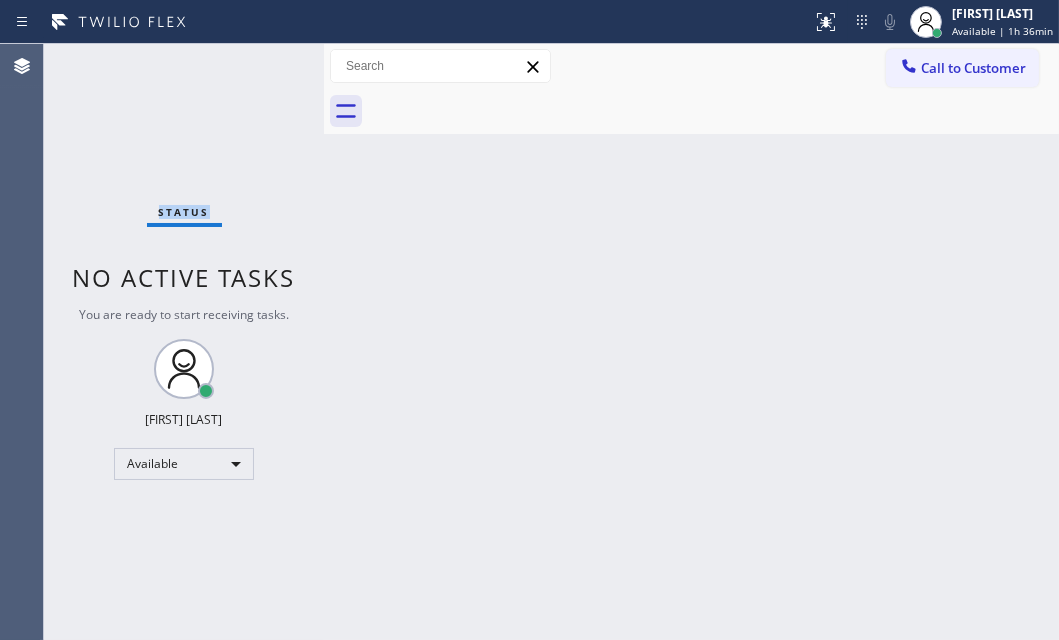 click on "Status   No active tasks     You are ready to start receiving tasks.   [FIRST] [LAST] Available" at bounding box center (184, 342) 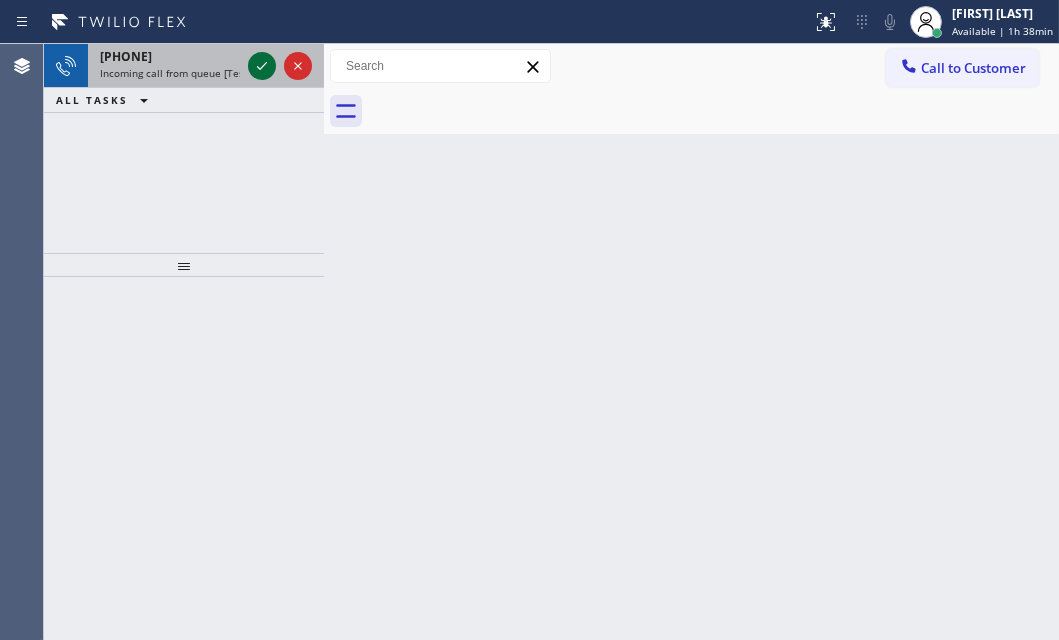 click 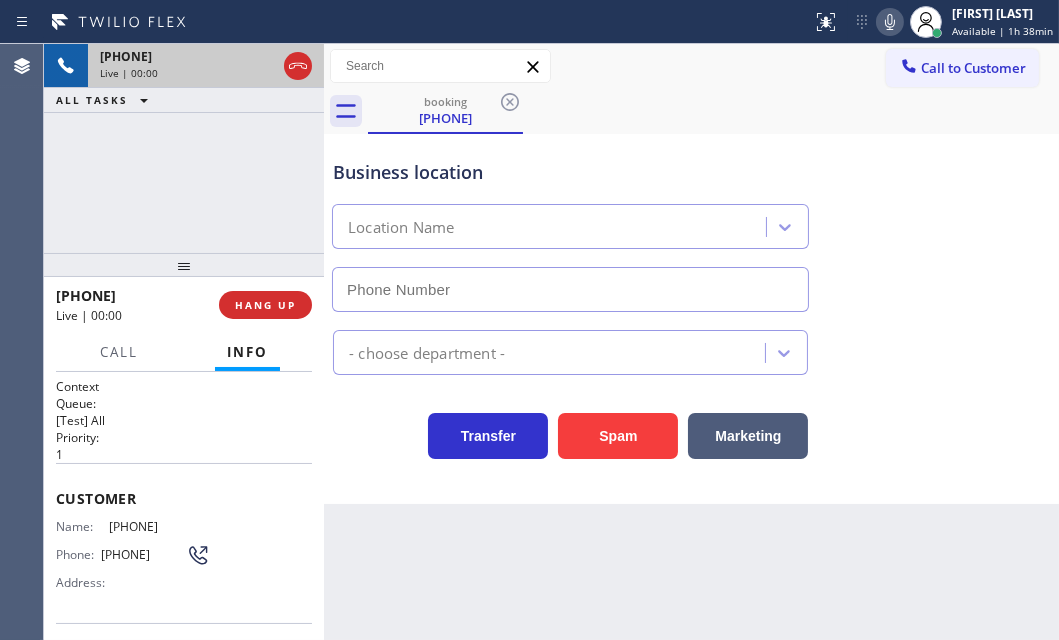 type on "[PHONE]" 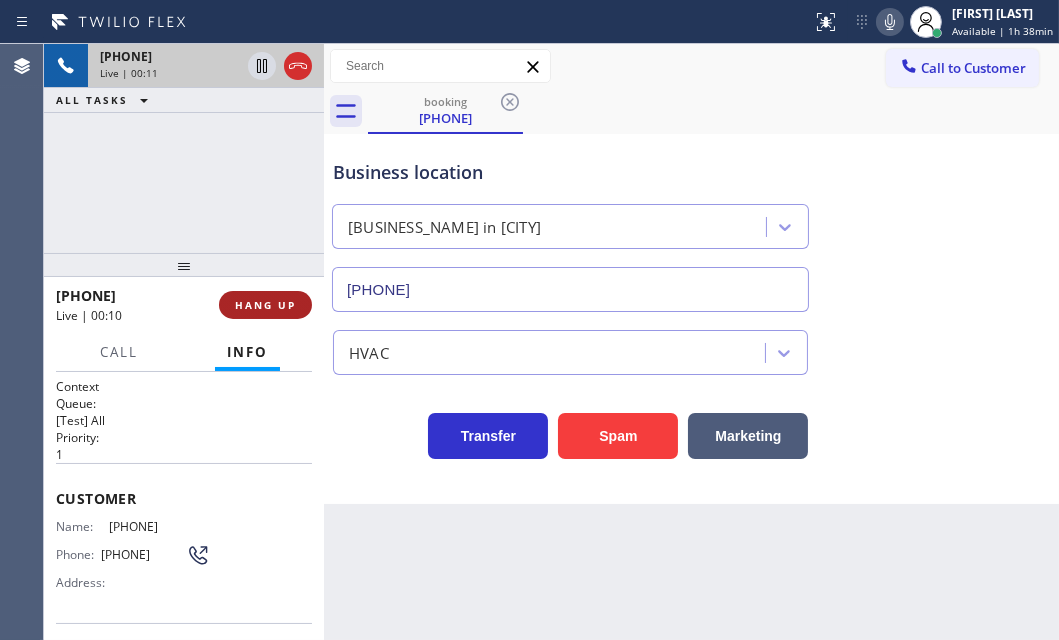 click on "HANG UP" at bounding box center (265, 305) 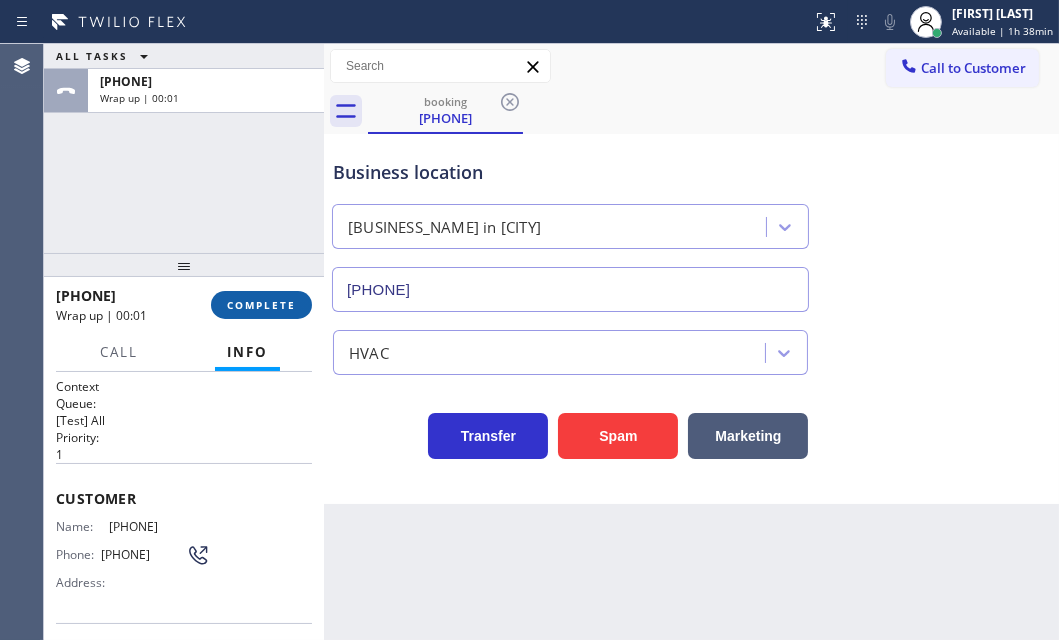 click on "COMPLETE" at bounding box center (261, 305) 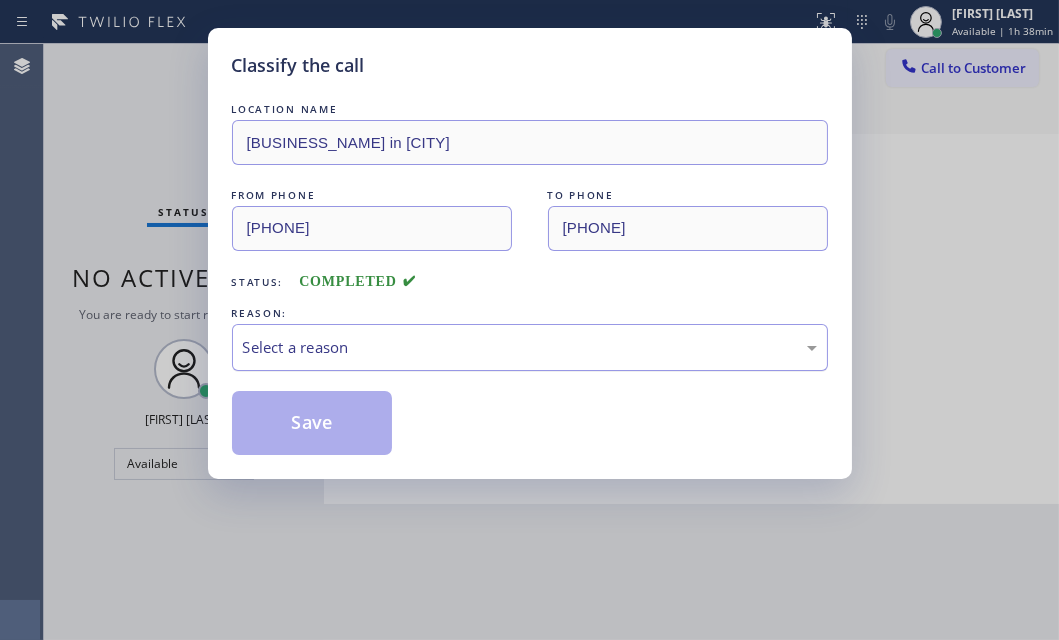 click on "Select a reason" at bounding box center (530, 347) 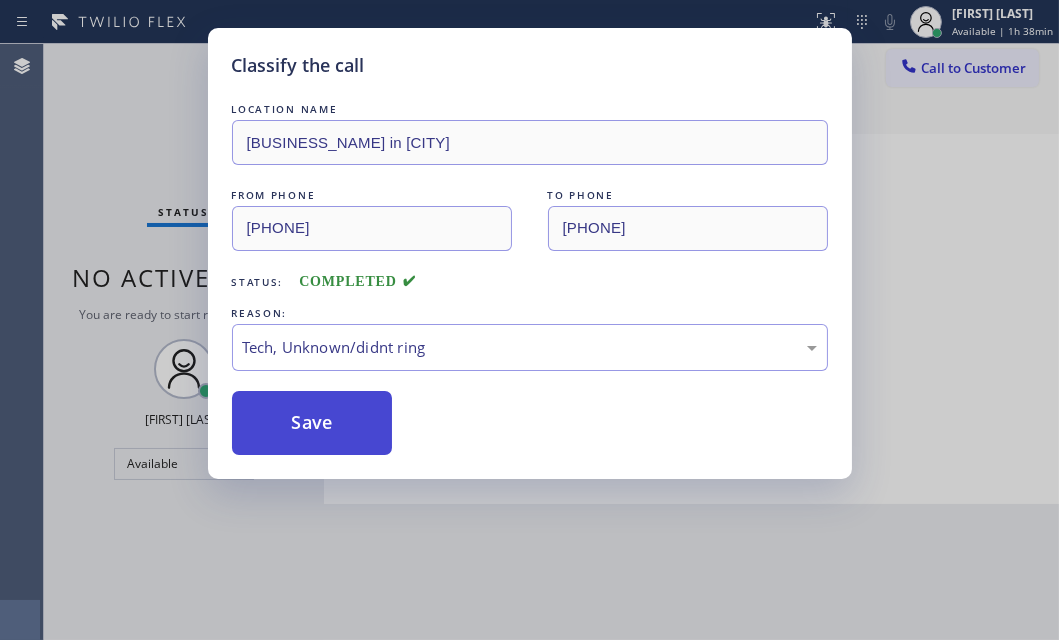 click on "Save" at bounding box center [312, 423] 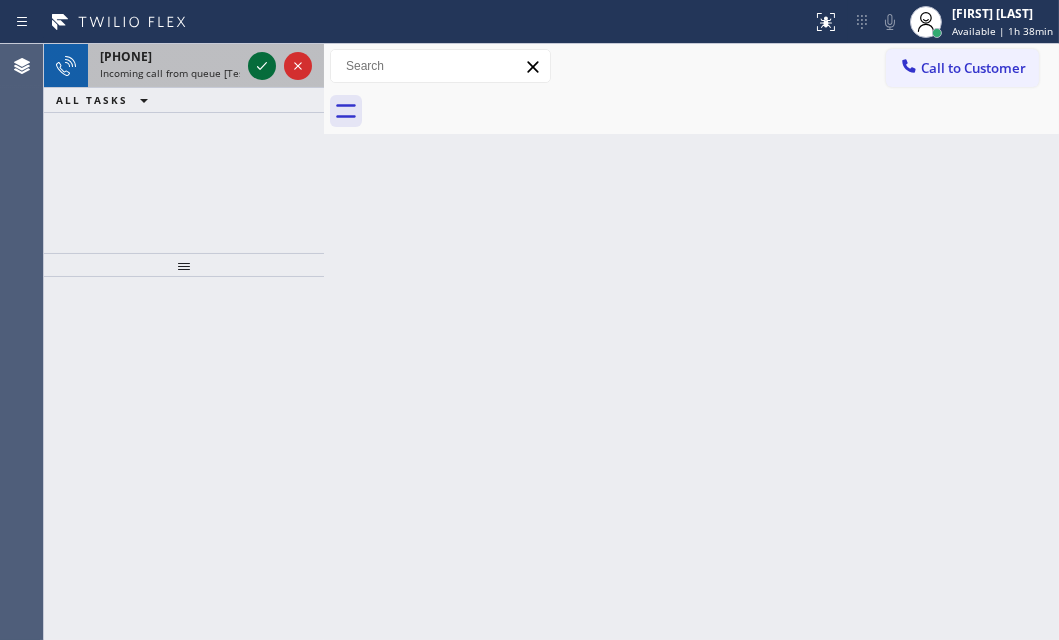 click 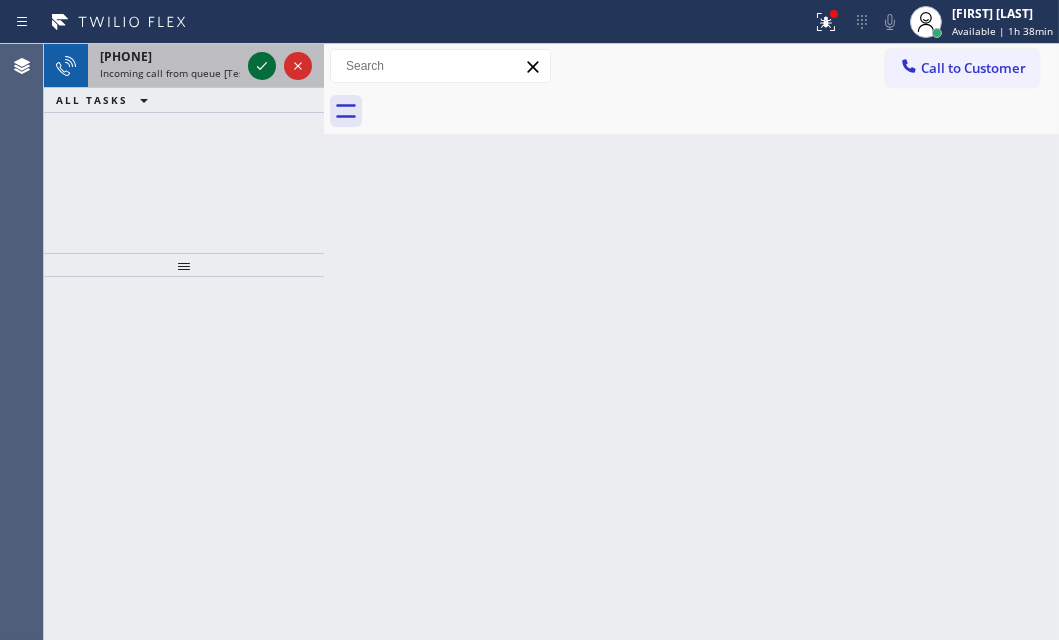 click 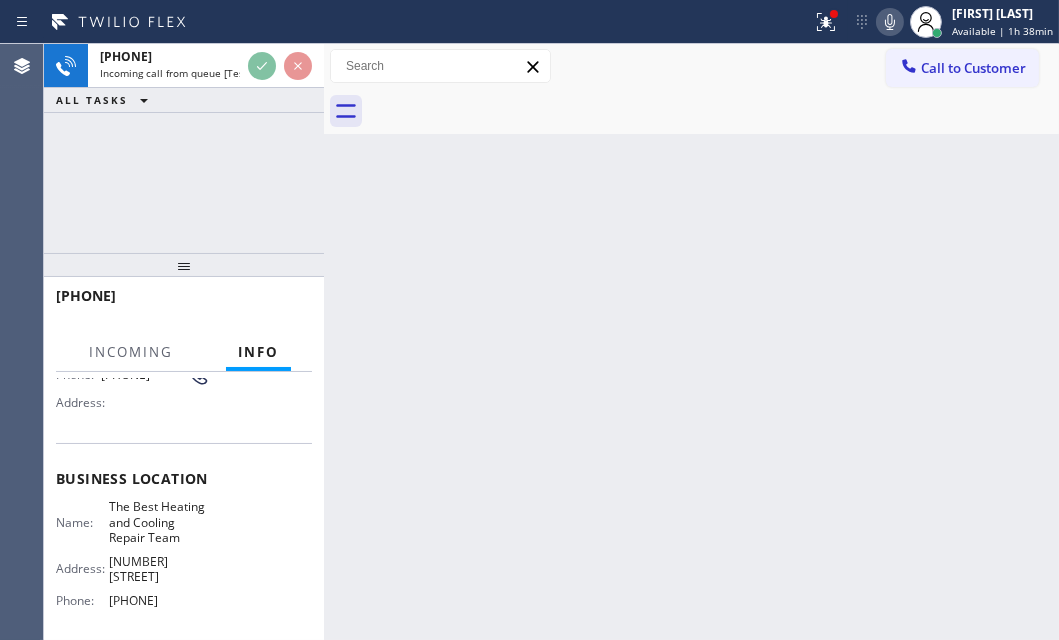 scroll, scrollTop: 181, scrollLeft: 0, axis: vertical 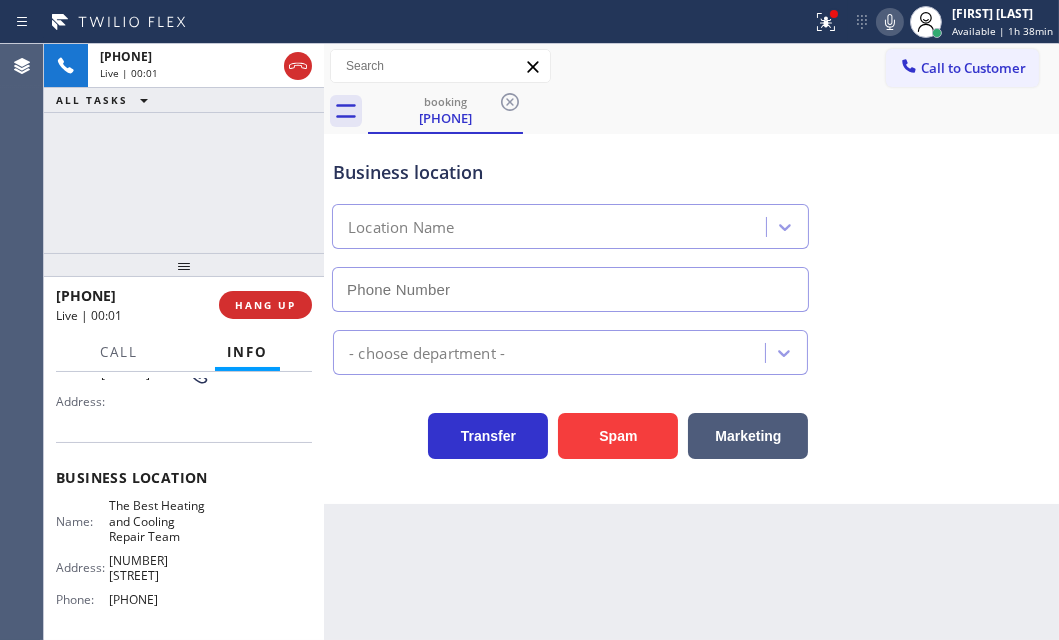 type on "[PHONE]" 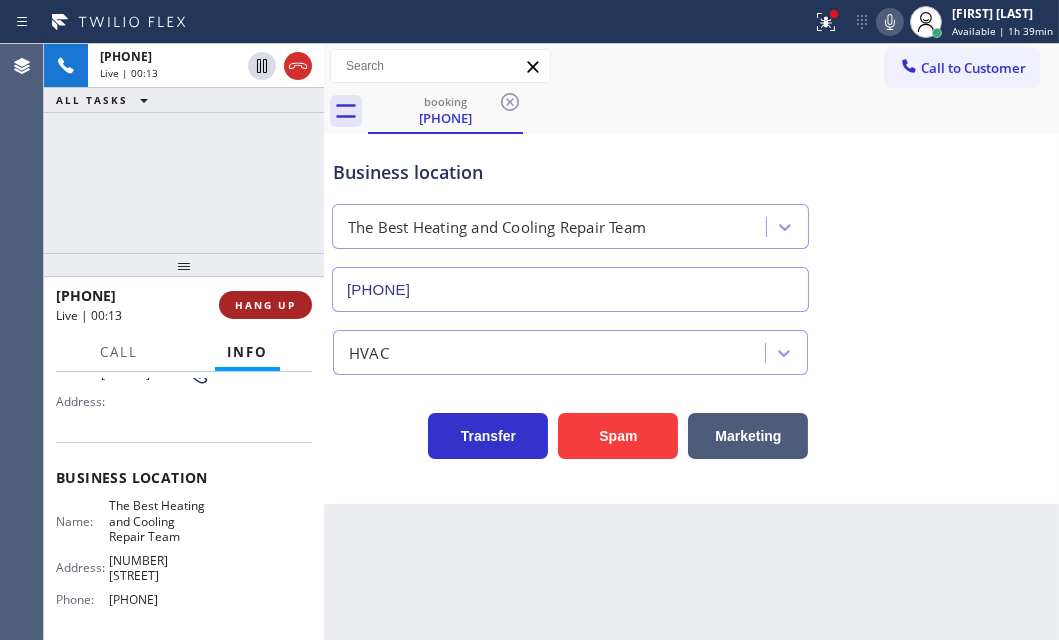click on "HANG UP" at bounding box center (265, 305) 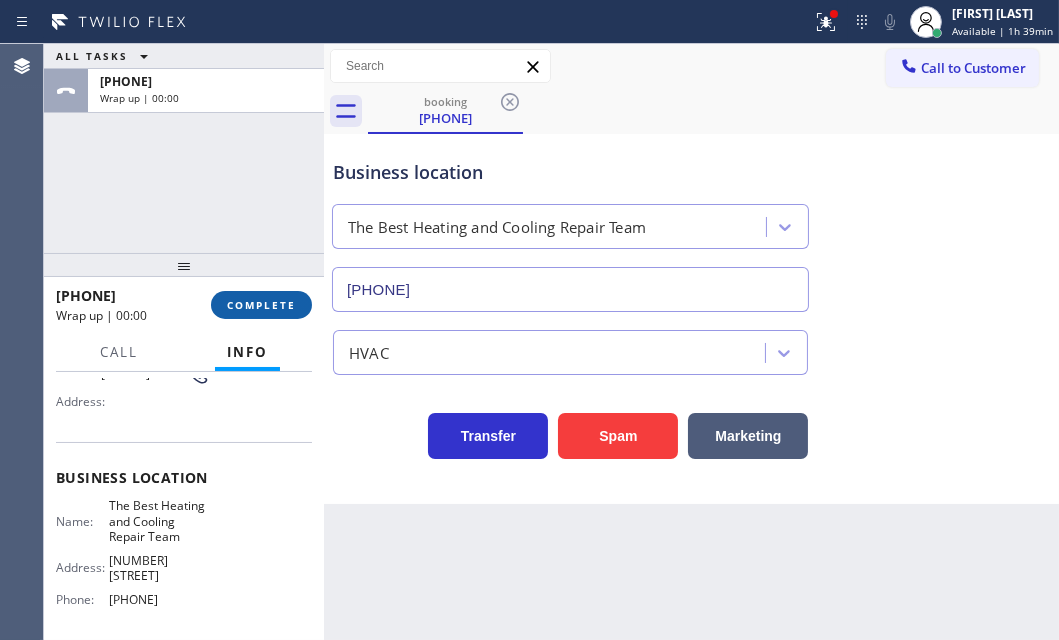 click on "COMPLETE" at bounding box center [261, 305] 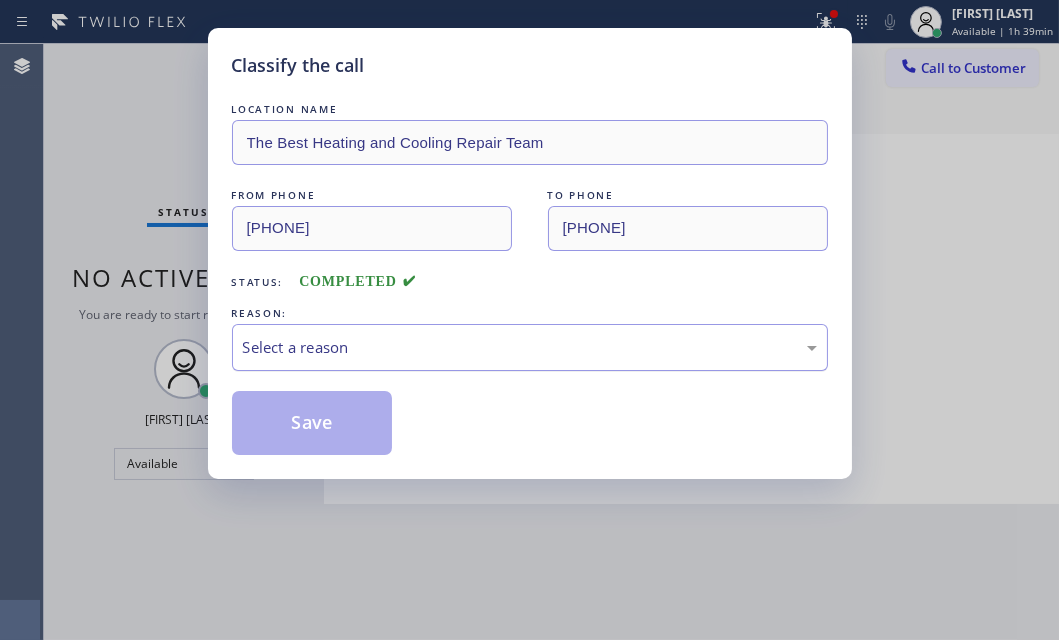 click on "Select a reason" at bounding box center [530, 347] 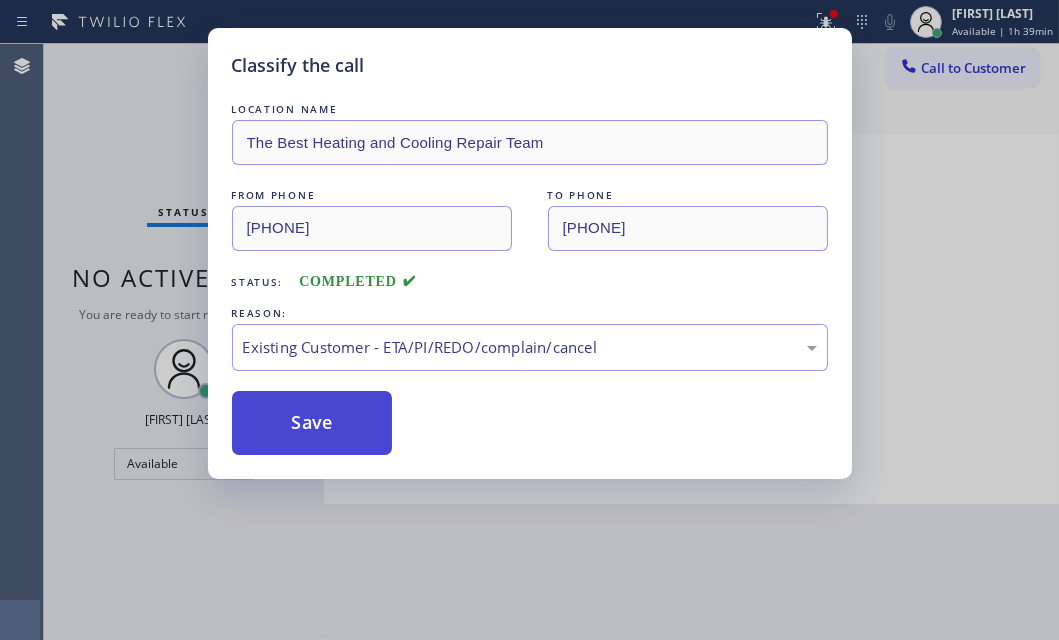 click on "Save" at bounding box center (312, 423) 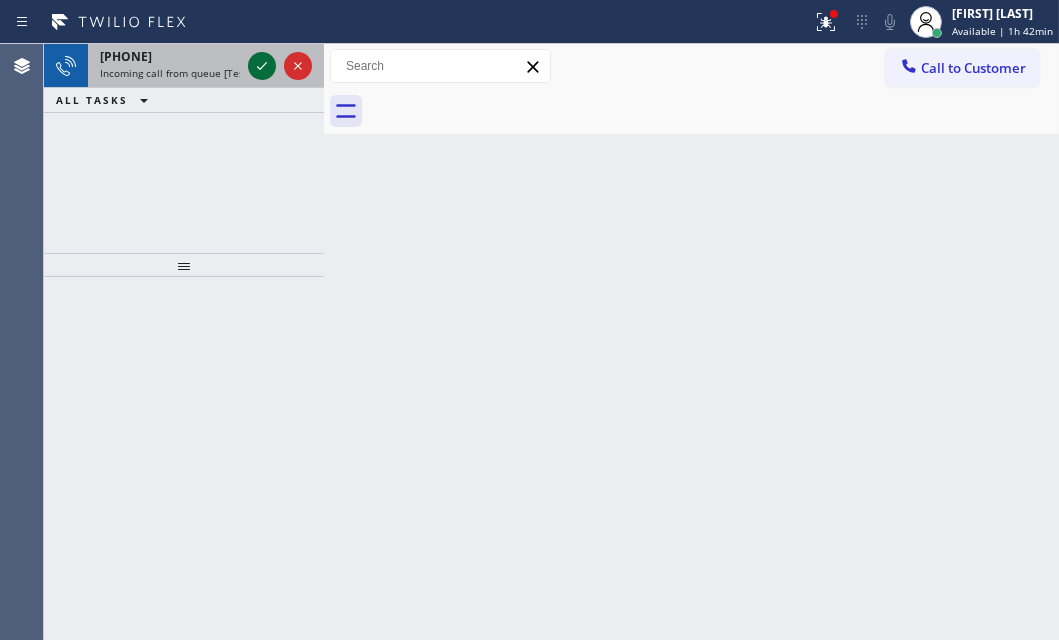 click 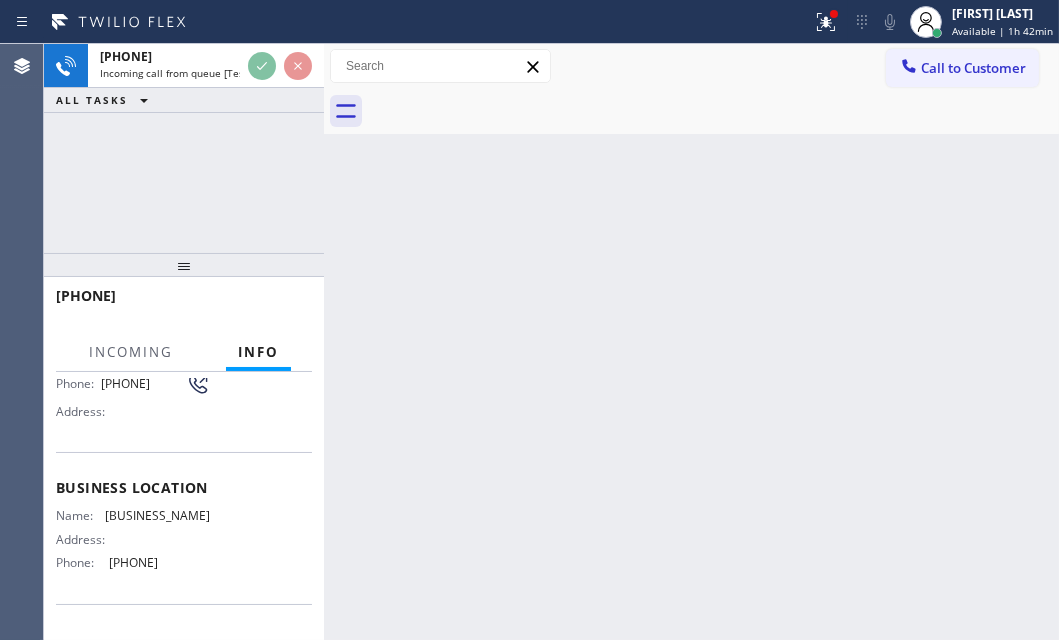 scroll, scrollTop: 272, scrollLeft: 0, axis: vertical 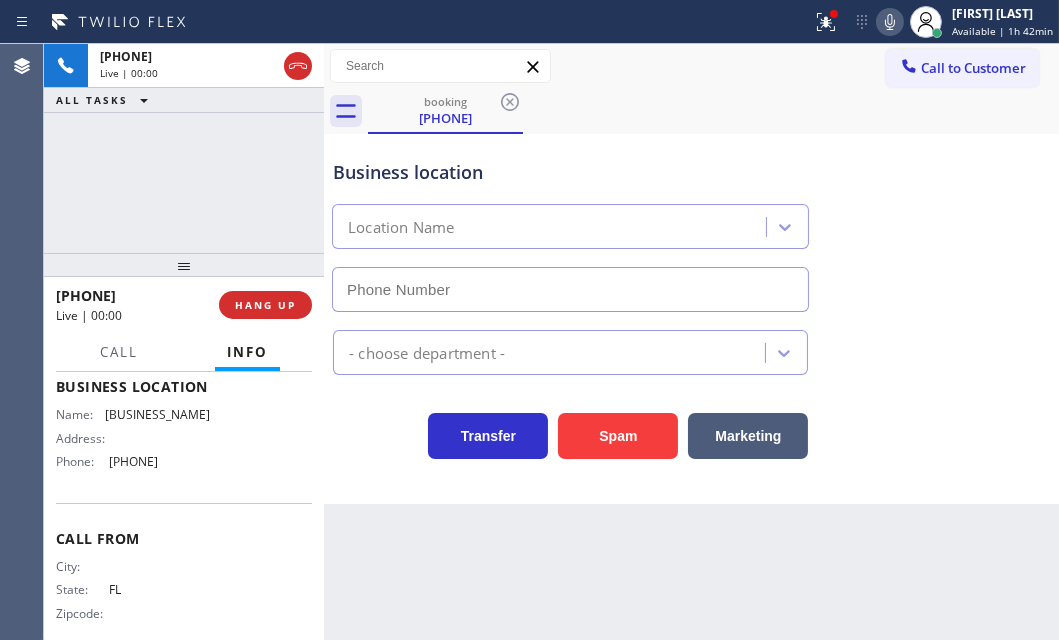 type on "[PHONE]" 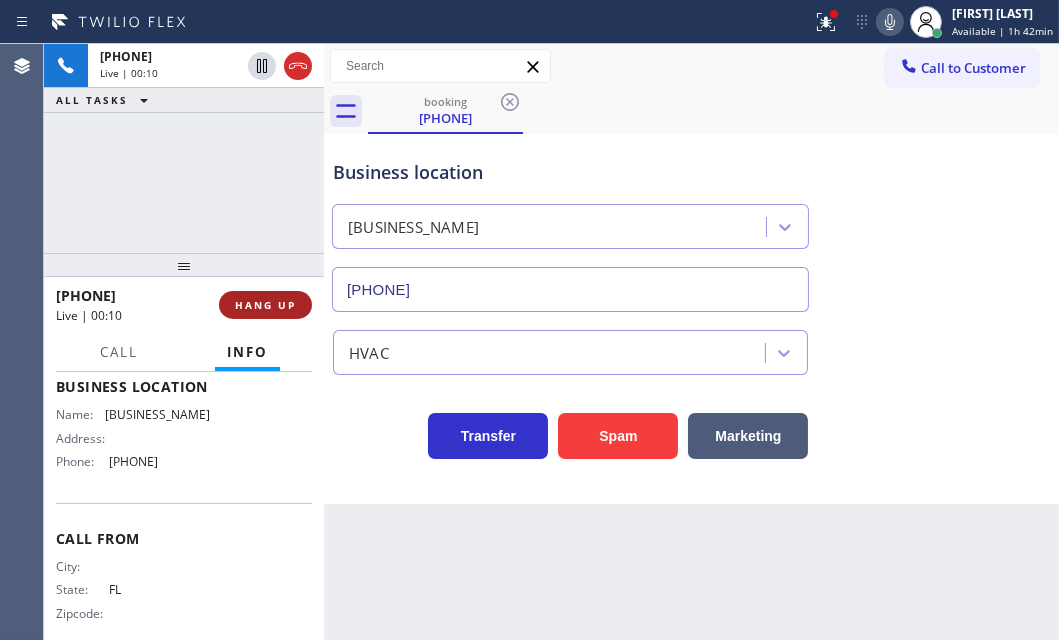 click on "HANG UP" at bounding box center [265, 305] 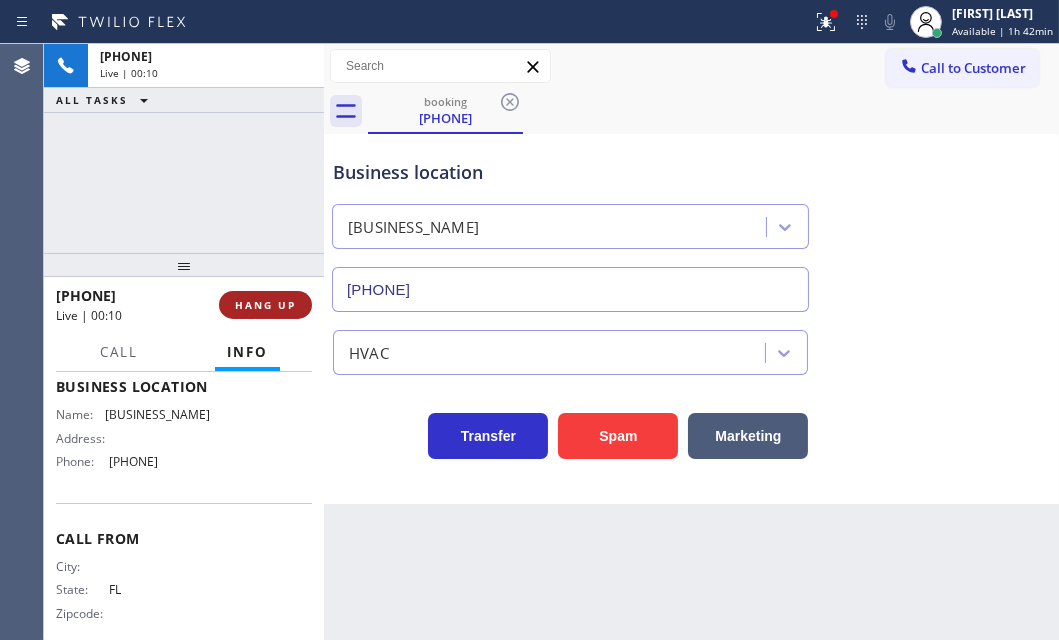 click on "HANG UP" at bounding box center (265, 305) 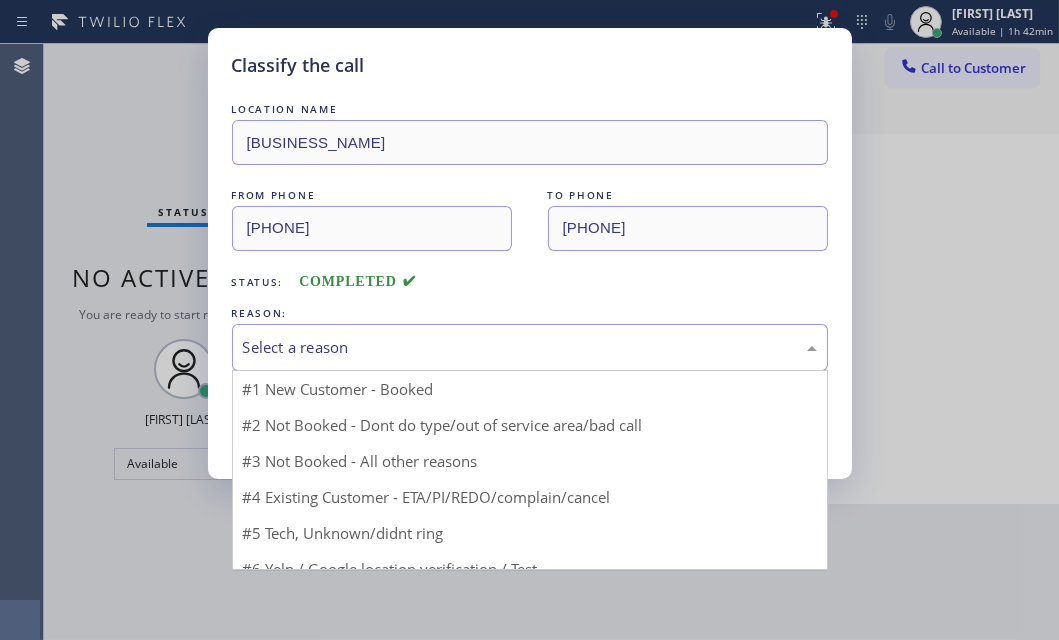 click on "Select a reason" at bounding box center (530, 347) 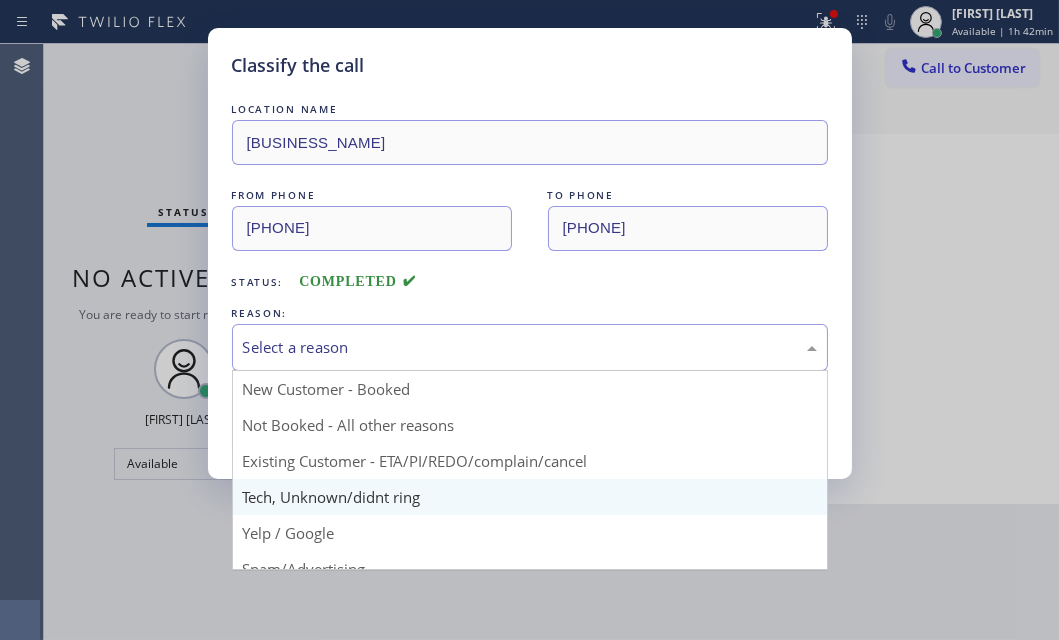 scroll, scrollTop: 90, scrollLeft: 0, axis: vertical 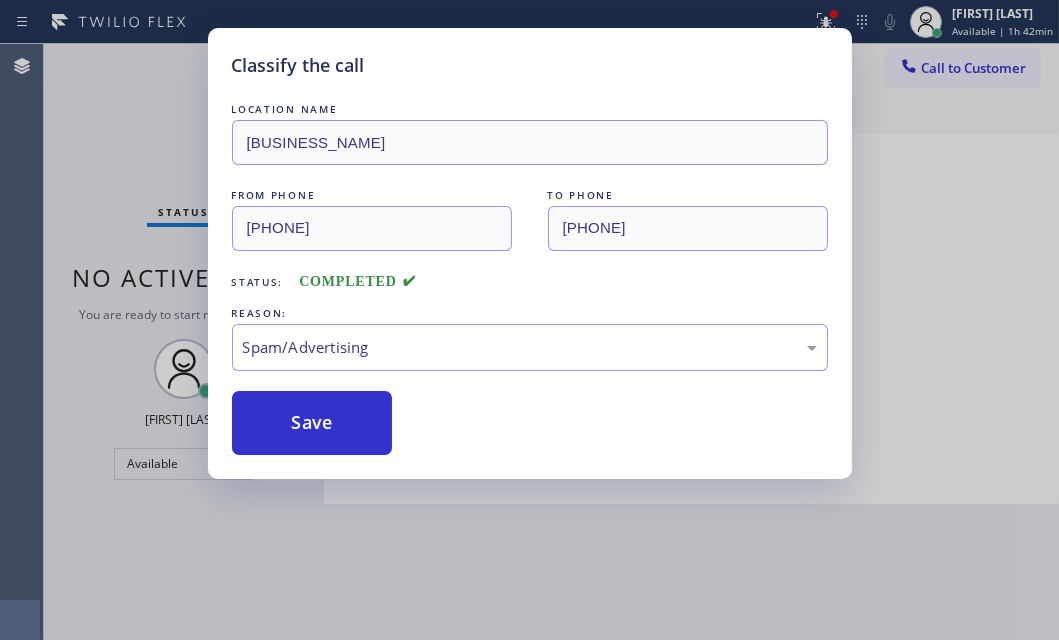 drag, startPoint x: 306, startPoint y: 484, endPoint x: 309, endPoint y: 457, distance: 27.166155 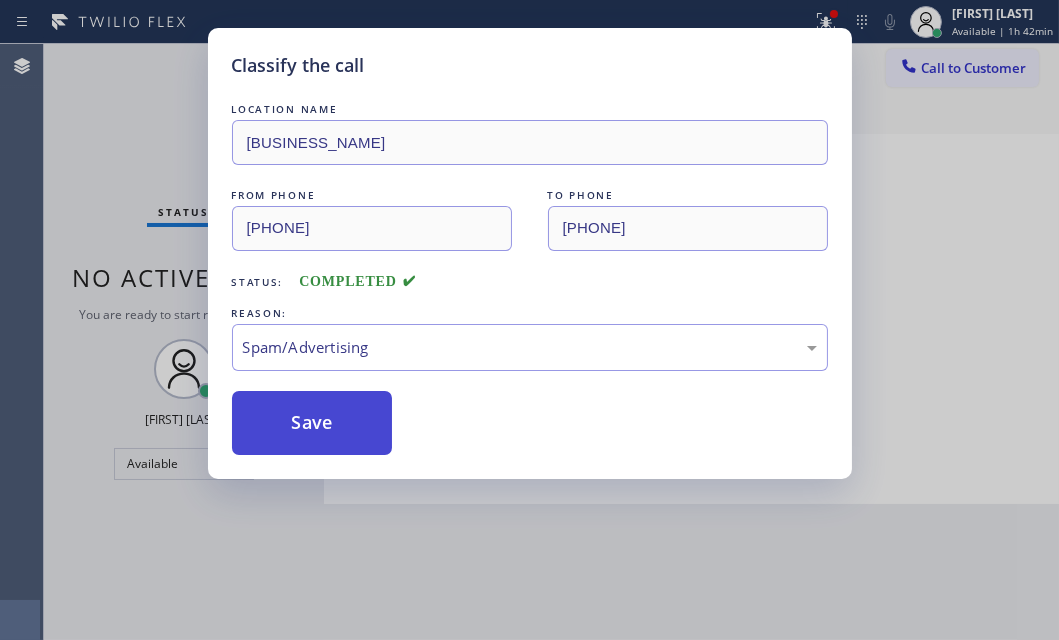 click on "Save" at bounding box center [312, 423] 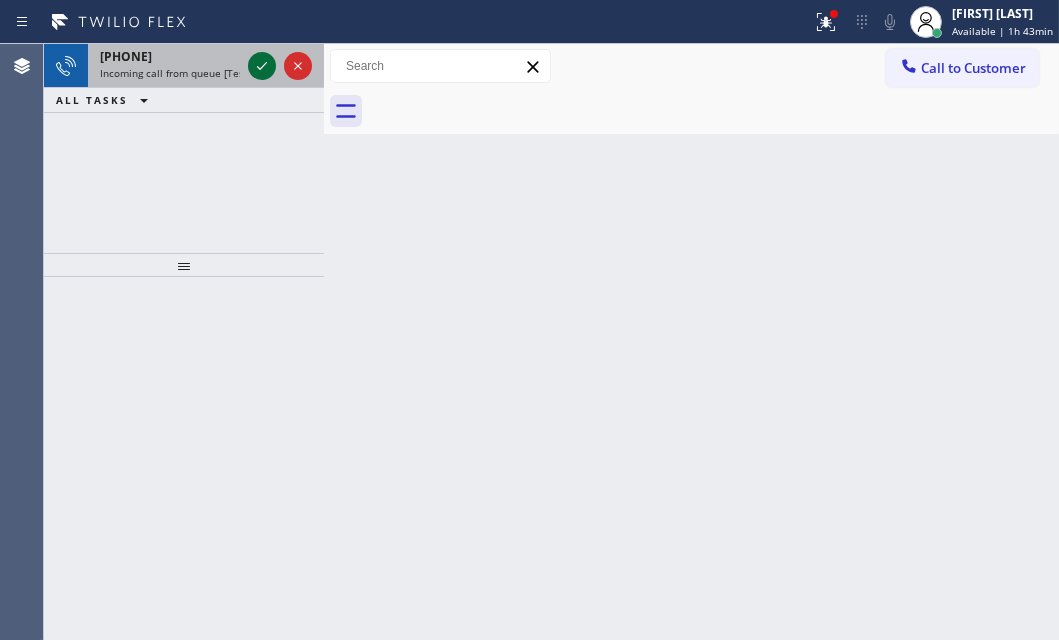 click 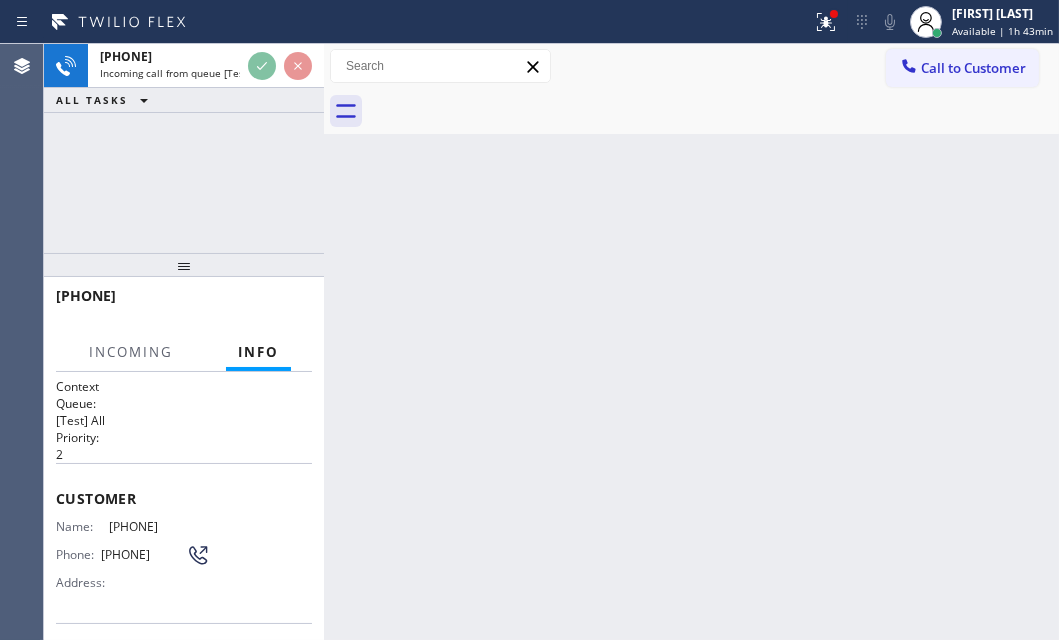 scroll, scrollTop: 0, scrollLeft: 0, axis: both 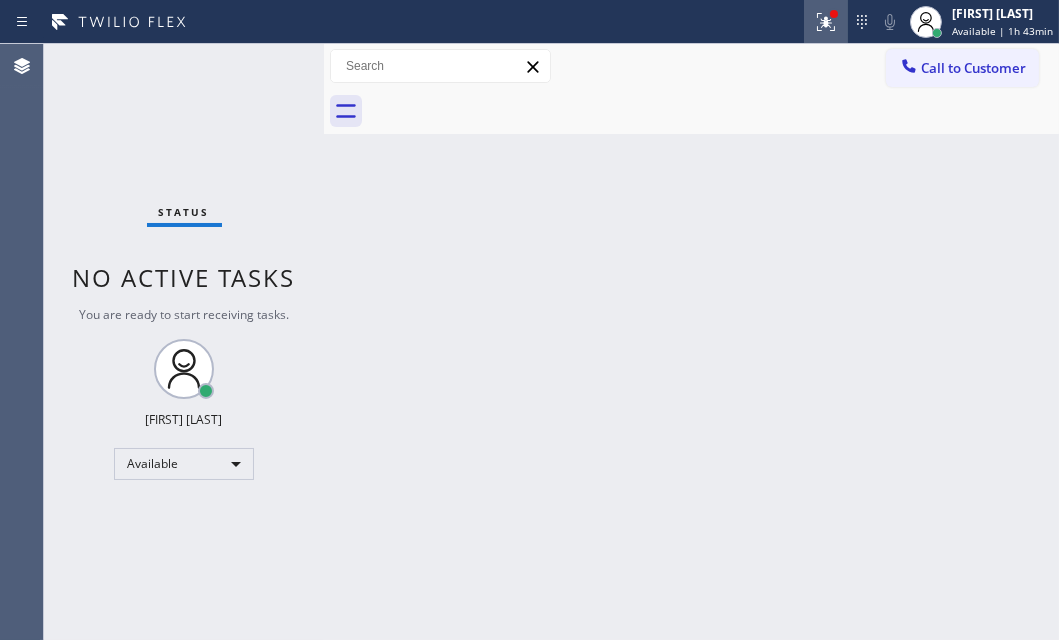 click 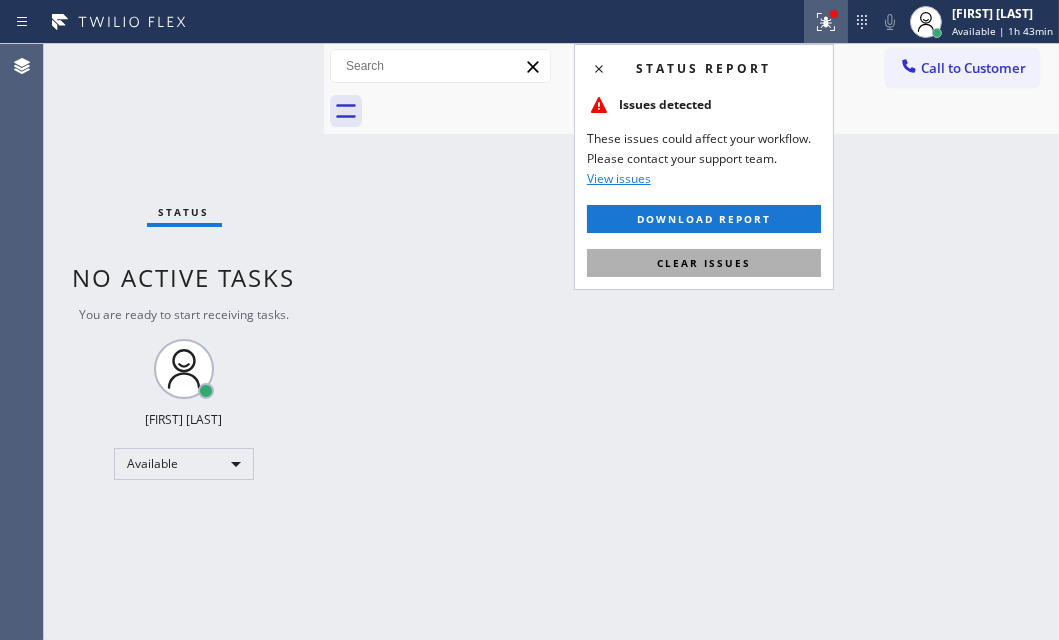 click on "Clear issues" at bounding box center (704, 263) 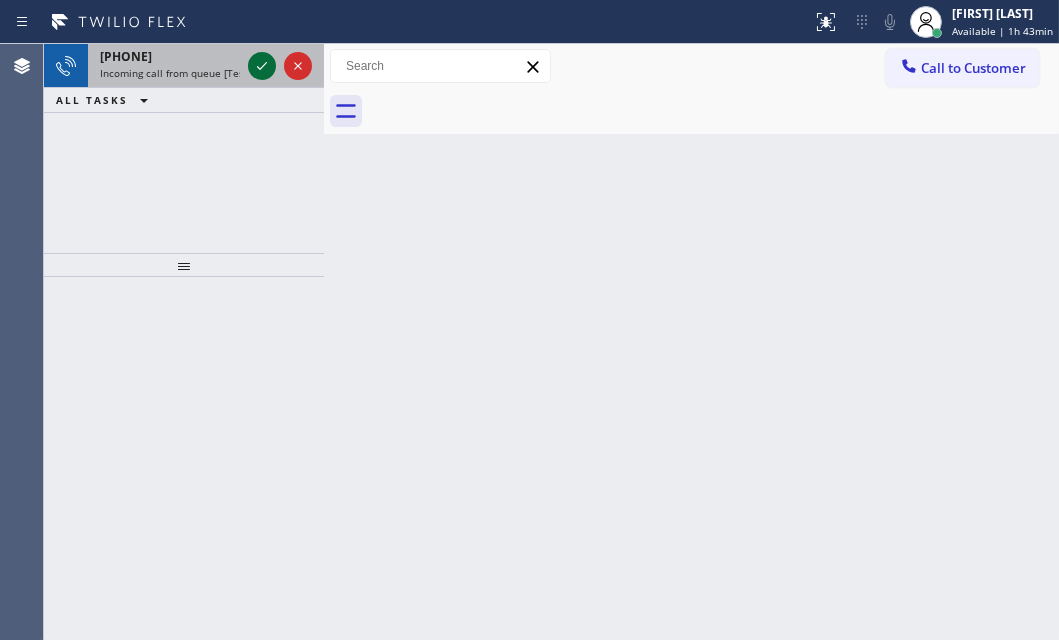 click 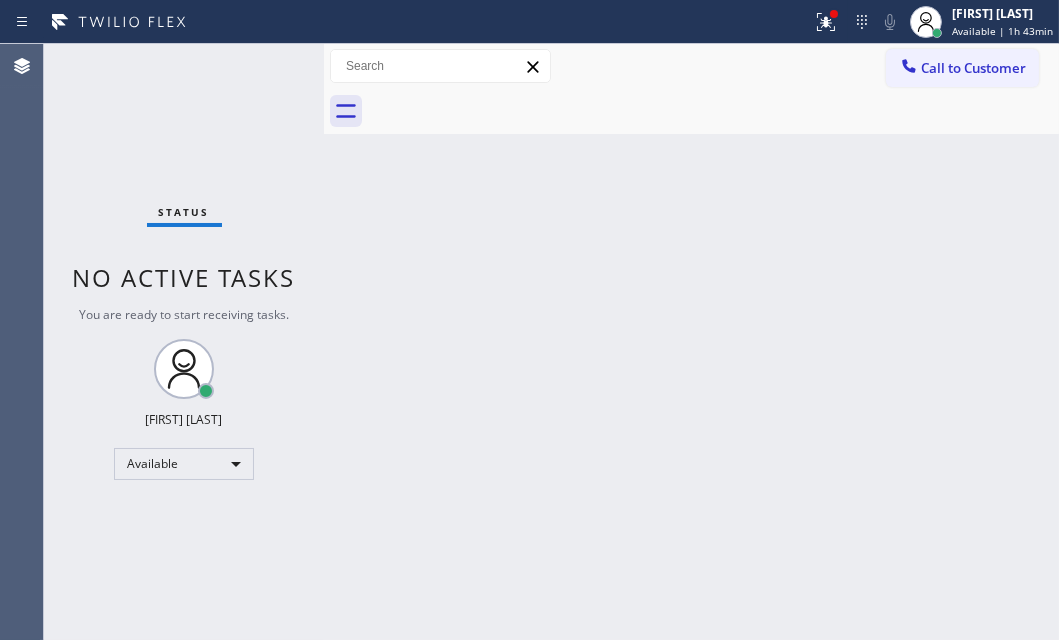 click on "Back to Dashboard Change Sender ID Customers Technicians Select a contact Outbound call Technician Search Technician Your caller id phone number Your caller id phone number Call Technician info Name   Phone none Address none Change Sender ID HVAC +18559994417 5 Star Appliance +18557314952 Appliance Repair +18554611149 Plumbing +18889090120 Air Duct Cleaning +18006865038  Electricians +18005688664 Cancel Change Check personal SMS Reset Change No tabs Call to Customer Outbound call Location Search location Your caller id phone number Customer number Call Outbound call Technician Search Technician Your caller id phone number Your caller id phone number Call" at bounding box center [691, 342] 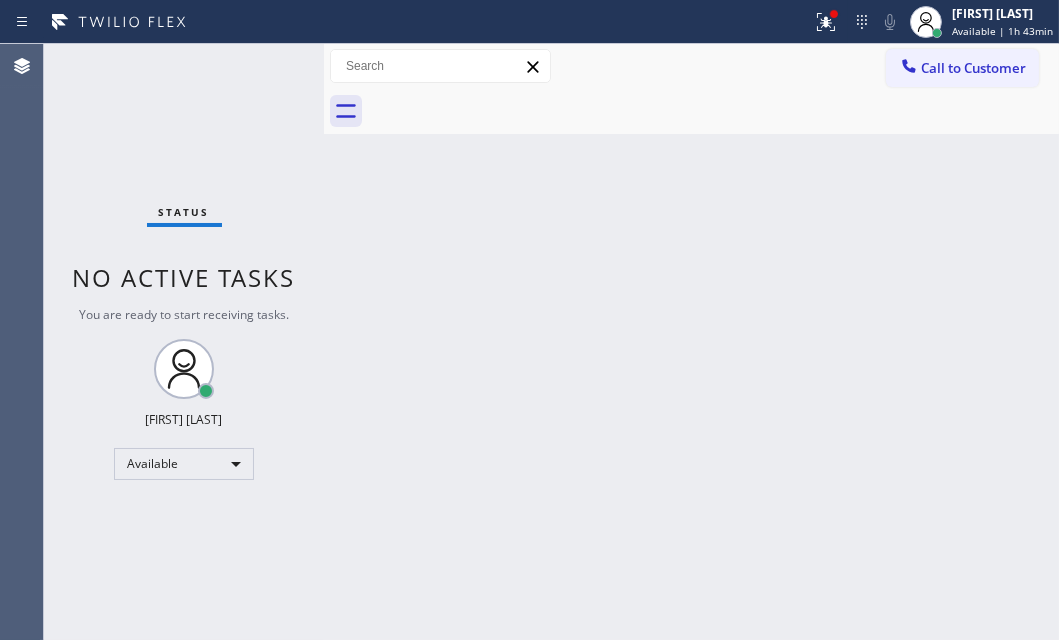 click on "Back to Dashboard Change Sender ID Customers Technicians Select a contact Outbound call Technician Search Technician Your caller id phone number Your caller id phone number Call Technician info Name   Phone none Address none Change Sender ID HVAC +18559994417 5 Star Appliance +18557314952 Appliance Repair +18554611149 Plumbing +18889090120 Air Duct Cleaning +18006865038  Electricians +18005688664 Cancel Change Check personal SMS Reset Change No tabs Call to Customer Outbound call Location Search location Your caller id phone number Customer number Call Outbound call Technician Search Technician Your caller id phone number Your caller id phone number Call" at bounding box center (691, 342) 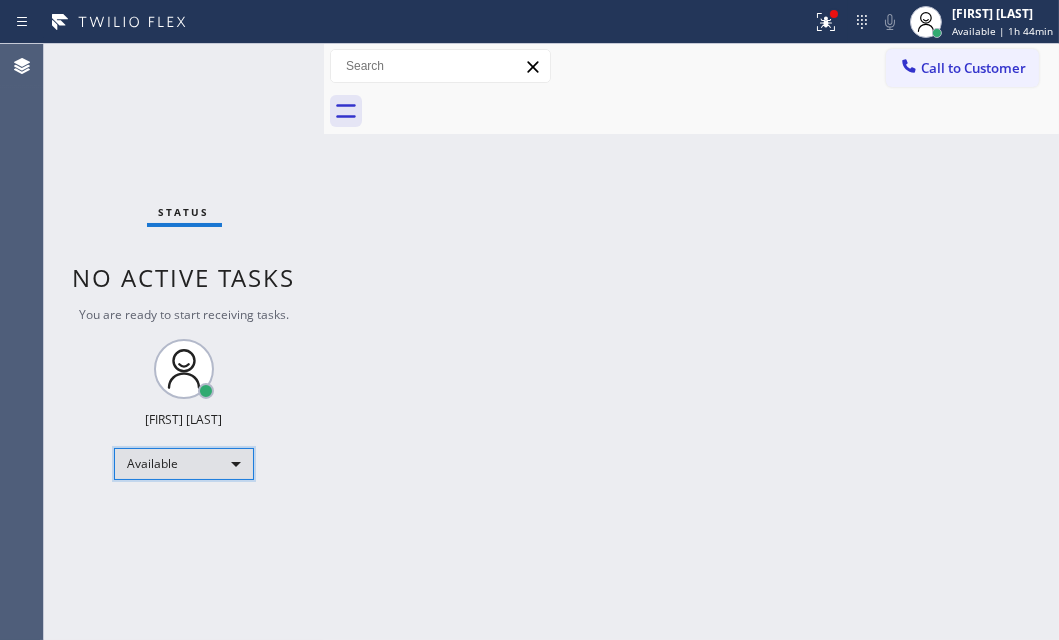 click on "Available" at bounding box center (184, 464) 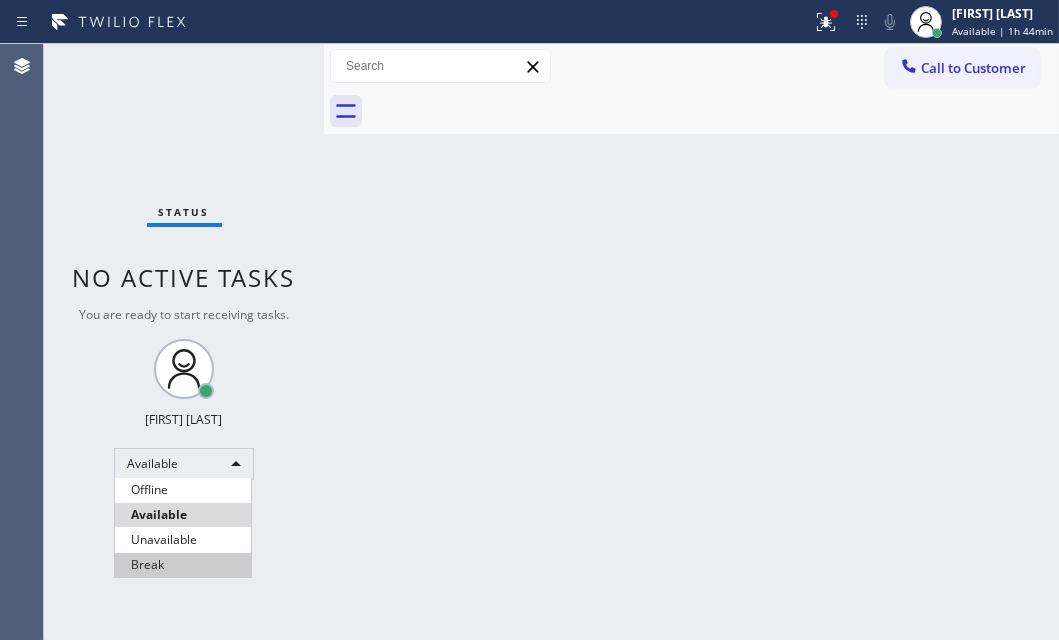 click on "Break" at bounding box center (183, 565) 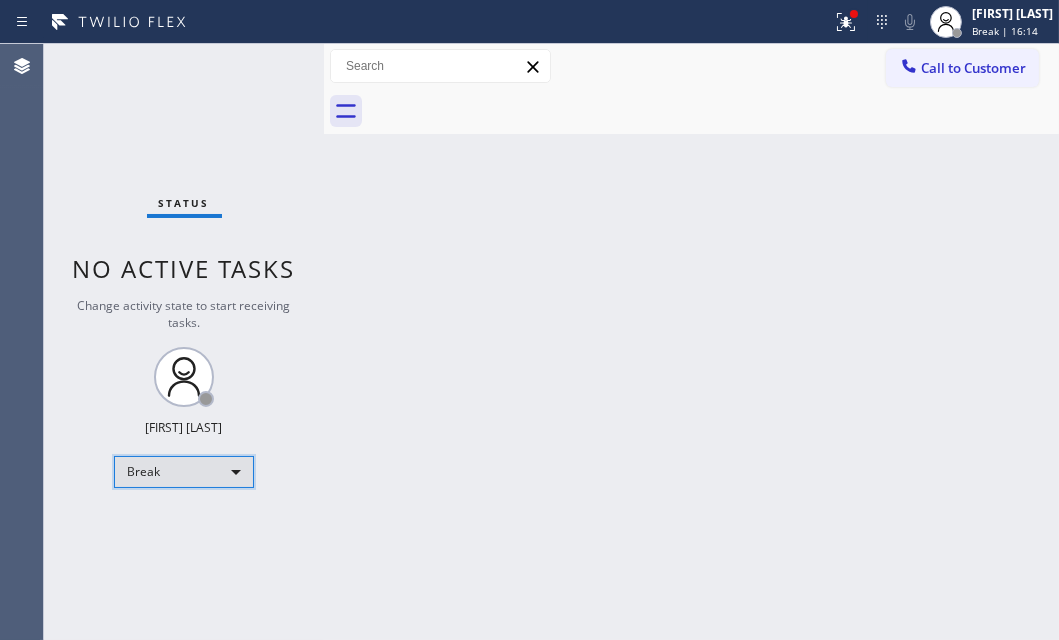 click on "Break" at bounding box center [184, 472] 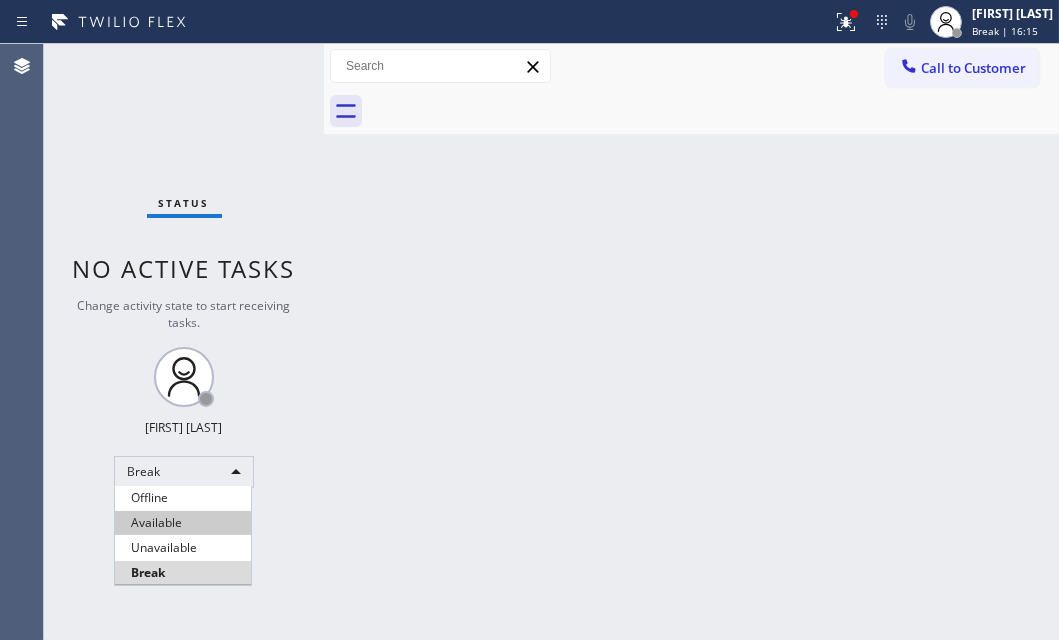 click on "Available" at bounding box center [183, 523] 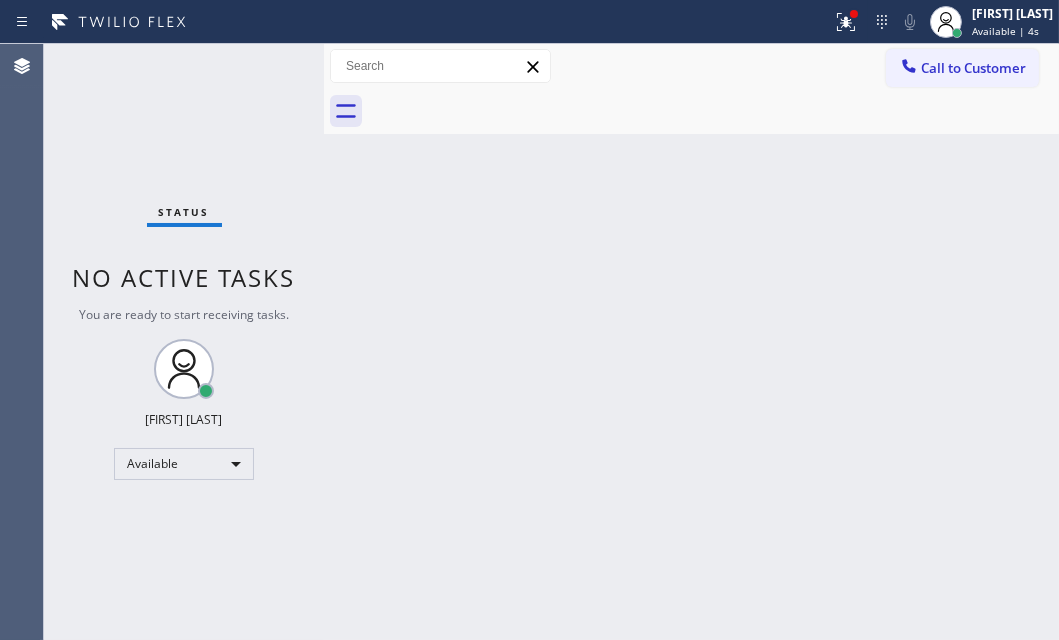 drag, startPoint x: 192, startPoint y: 138, endPoint x: 262, endPoint y: 63, distance: 102.59142 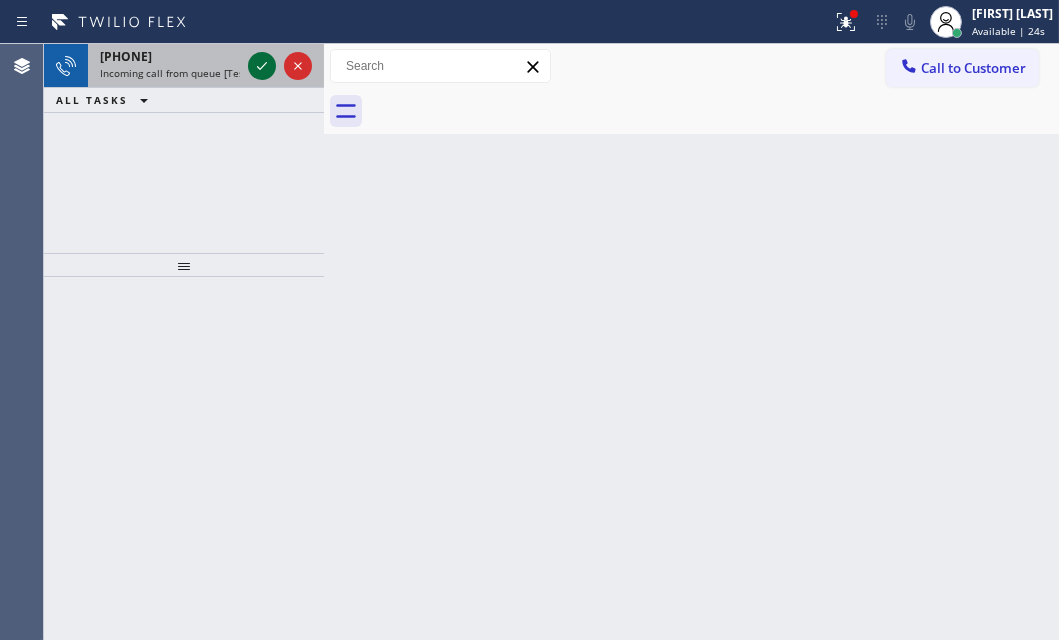 click 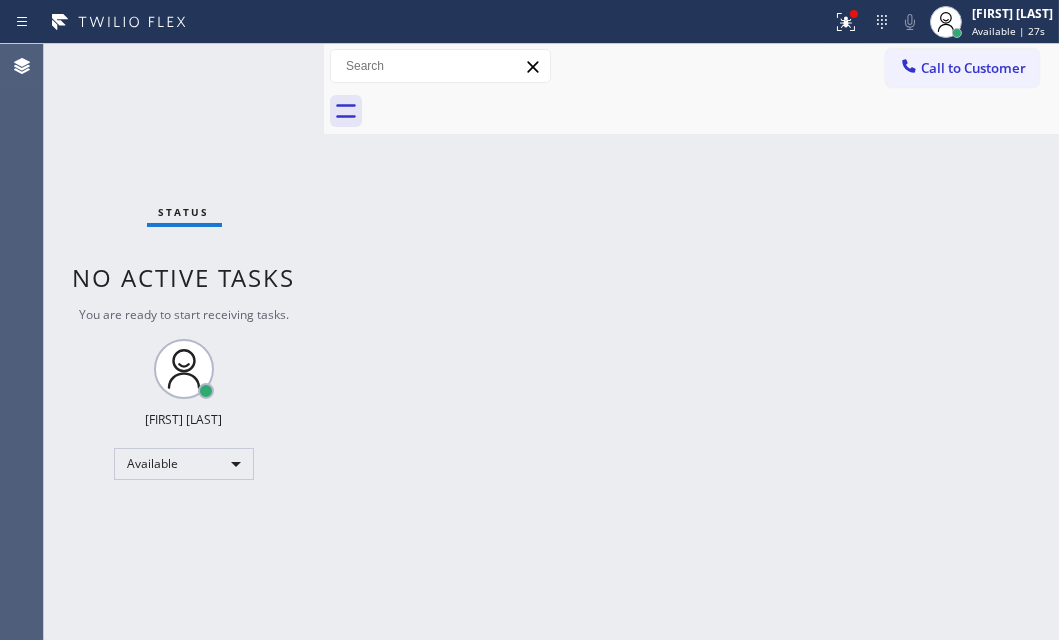 click on "Status   No active tasks     You are ready to start receiving tasks.   [FIRST] [LAST] Available" at bounding box center [184, 342] 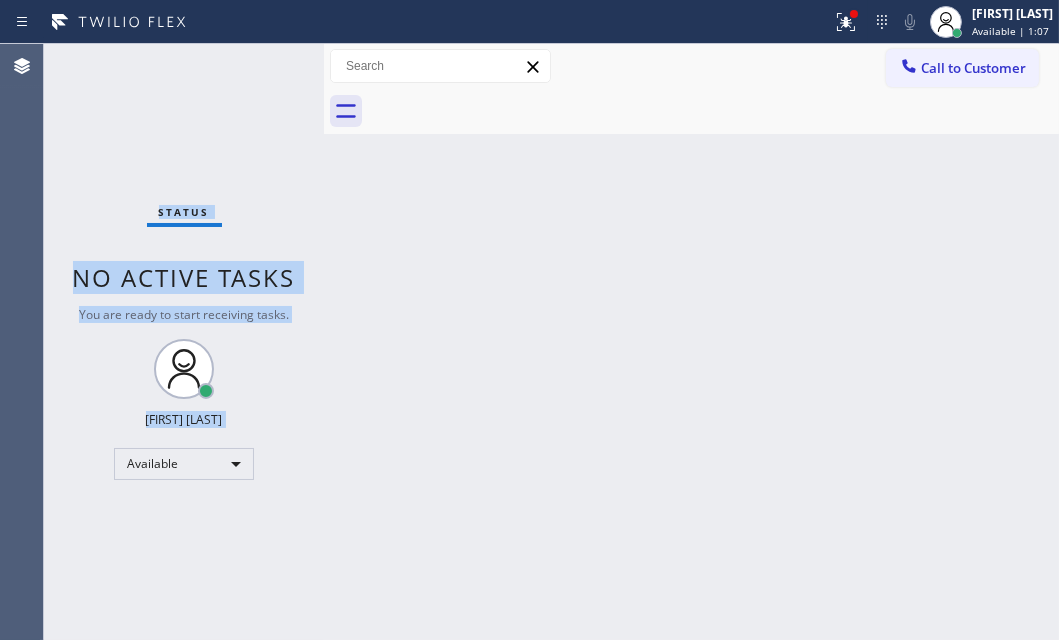 click on "Status   No active tasks     You are ready to start receiving tasks.   [FIRST] [LAST] Available" at bounding box center [184, 342] 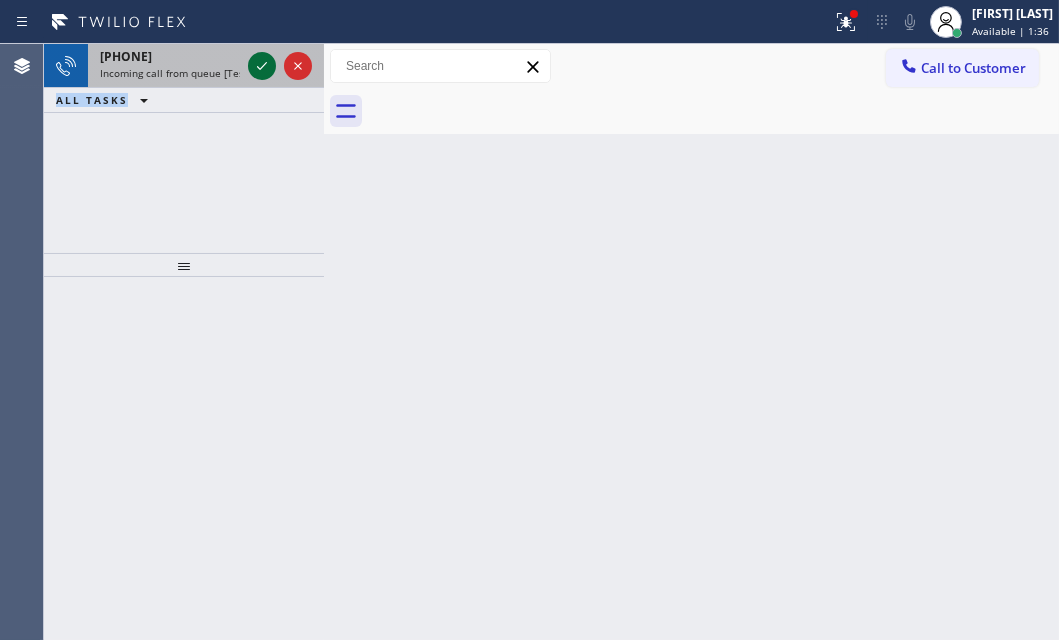 click 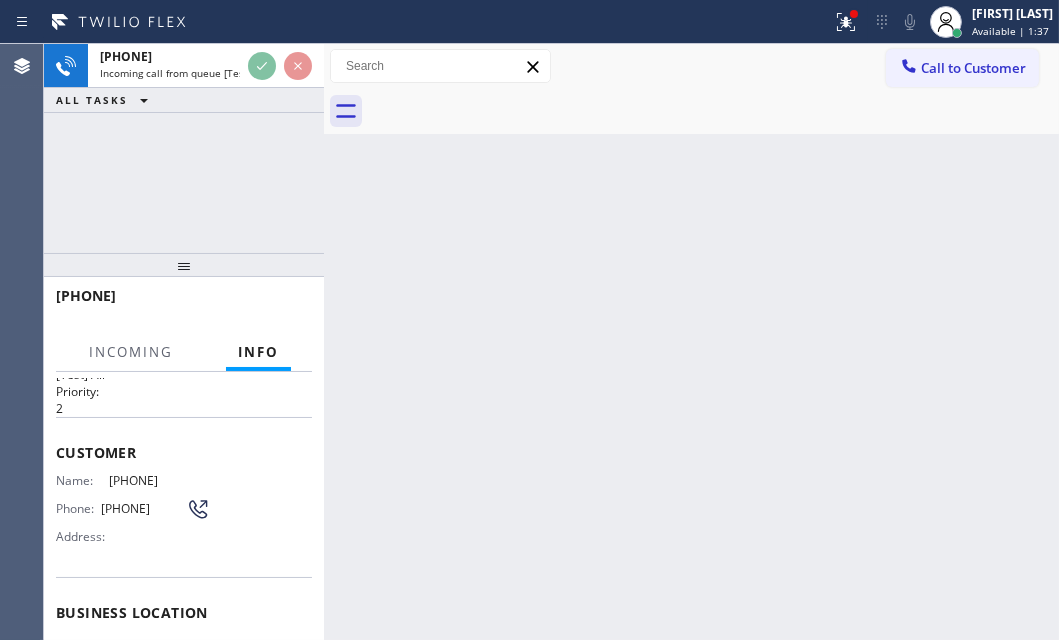 scroll, scrollTop: 90, scrollLeft: 0, axis: vertical 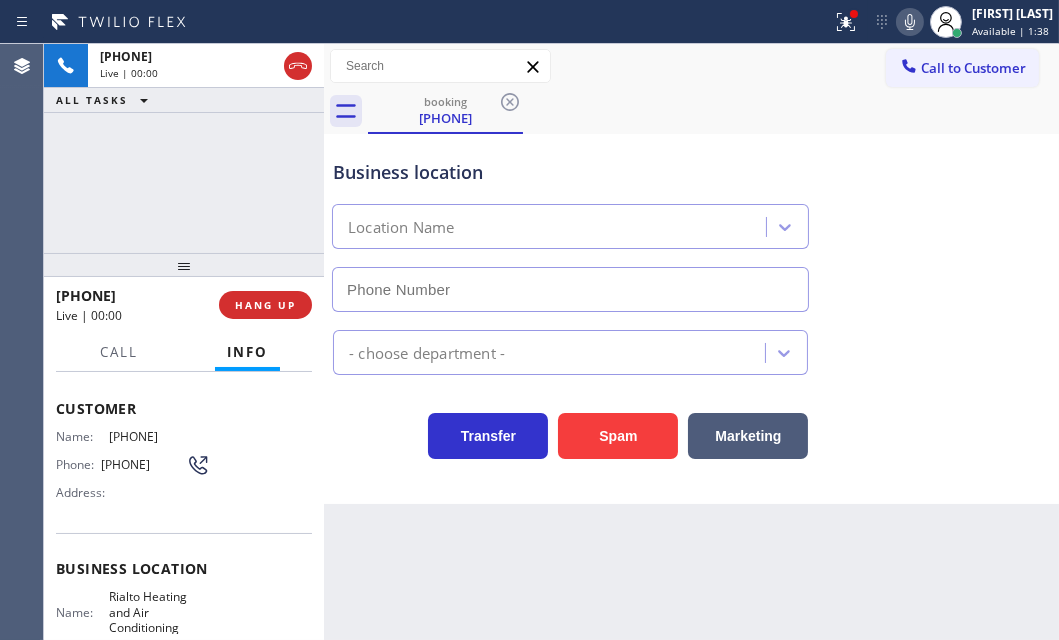 type on "[PHONE]" 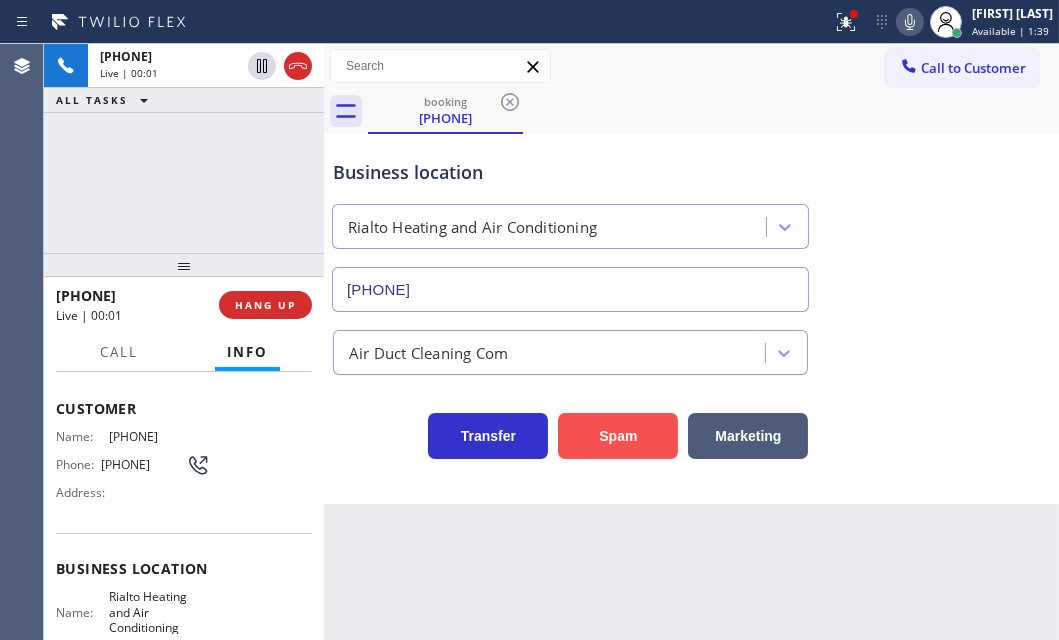 click on "Spam" at bounding box center [618, 436] 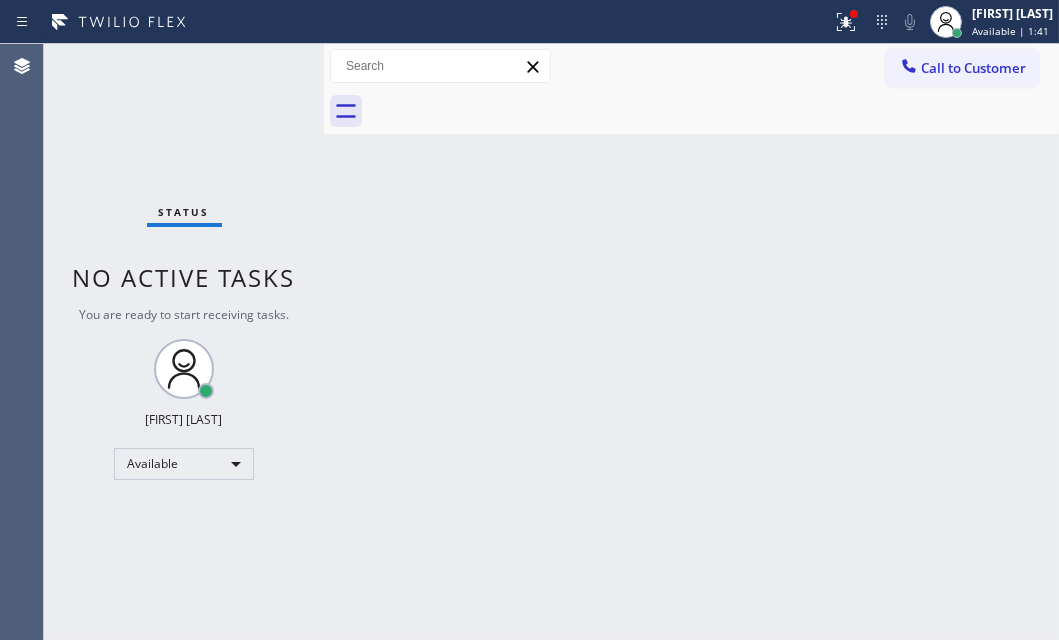 click on "Status   No active tasks     You are ready to start receiving tasks.   [FIRST] [LAST] Available" at bounding box center [184, 342] 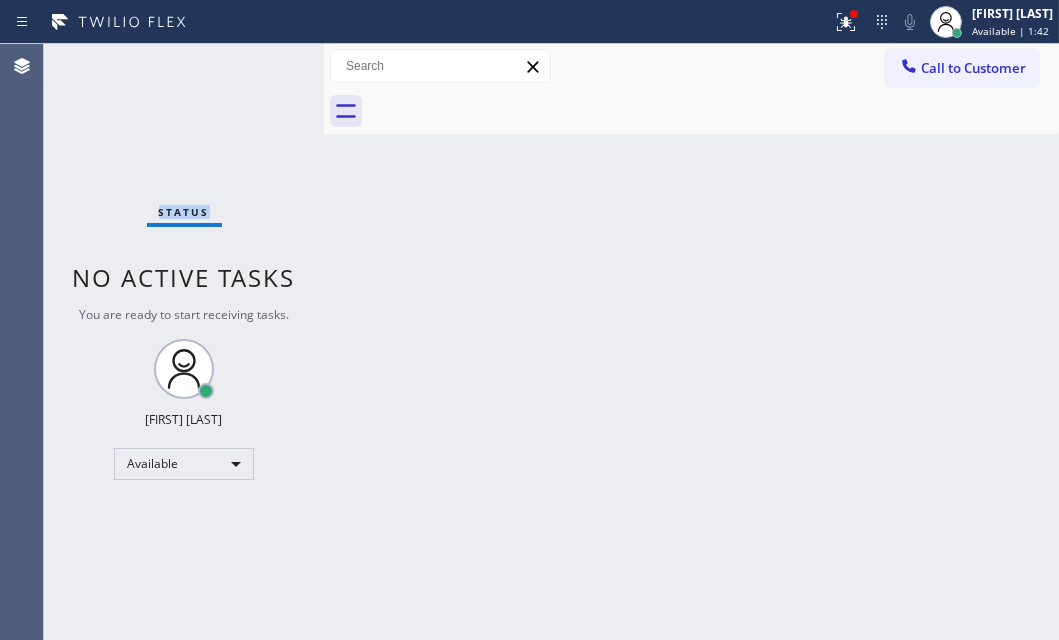 click on "Status   No active tasks     You are ready to start receiving tasks.   [FIRST] [LAST] Available" at bounding box center (184, 342) 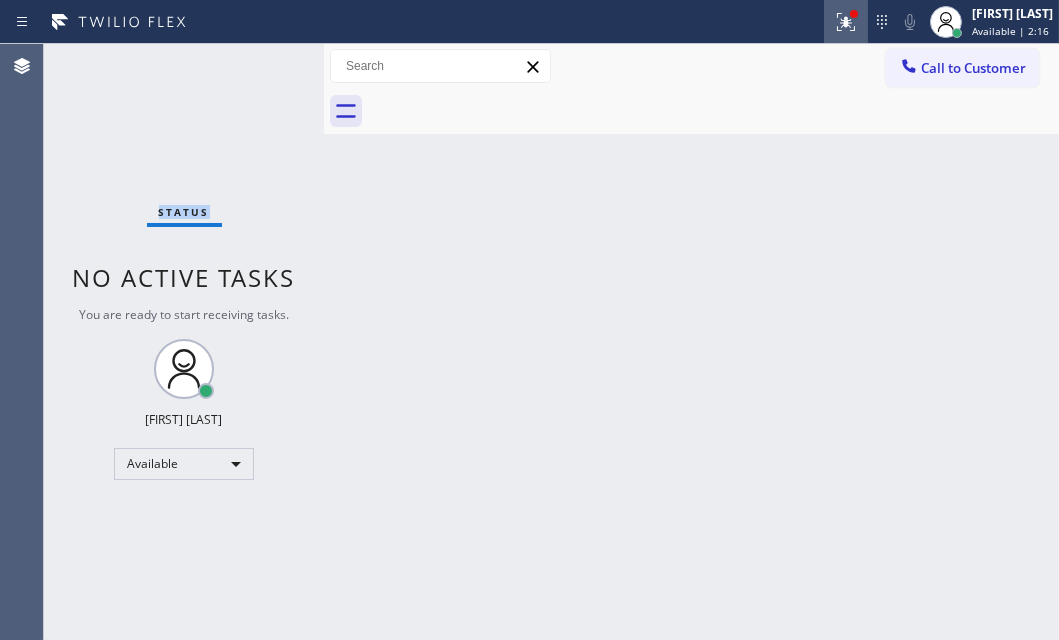 click 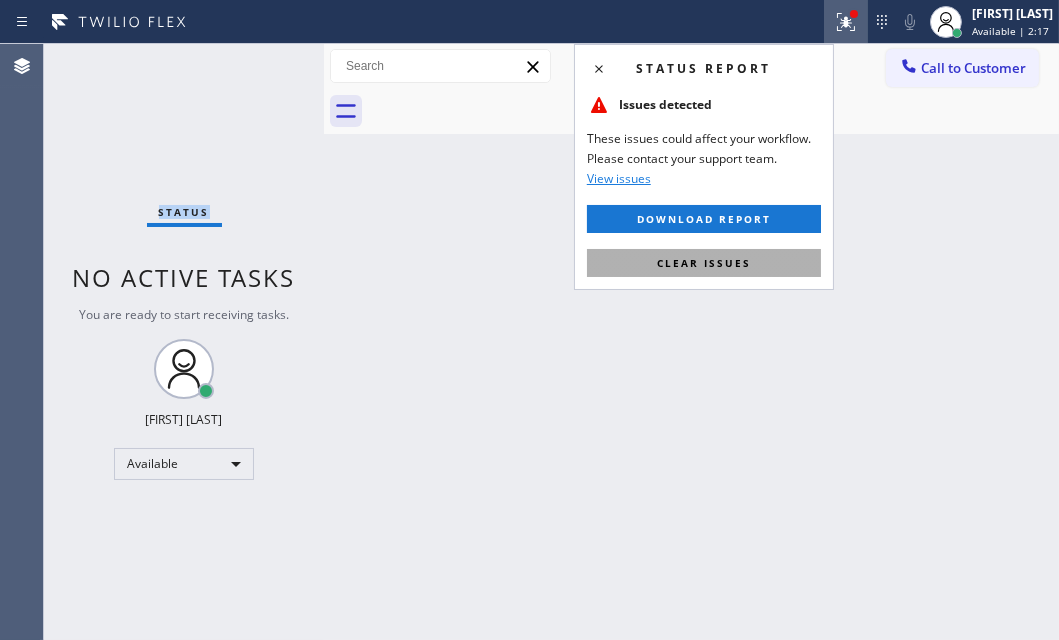 click on "Clear issues" at bounding box center (704, 263) 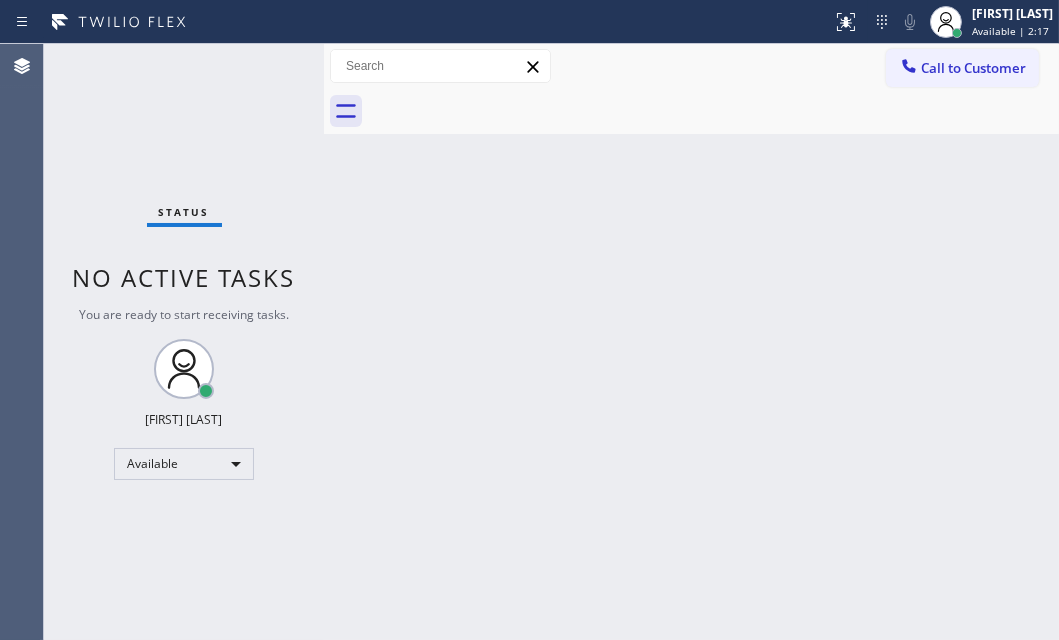 click on "Back to Dashboard Change Sender ID Customers Technicians Select a contact Outbound call Technician Search Technician Your caller id phone number Your caller id phone number Call Technician info Name   Phone none Address none Change Sender ID HVAC +18559994417 5 Star Appliance +18557314952 Appliance Repair +18554611149 Plumbing +18889090120 Air Duct Cleaning +18006865038  Electricians +18005688664 Cancel Change Check personal SMS Reset Change No tabs Call to Customer Outbound call Location Search location Your caller id phone number Customer number Call Outbound call Technician Search Technician Your caller id phone number Your caller id phone number Call" at bounding box center [691, 342] 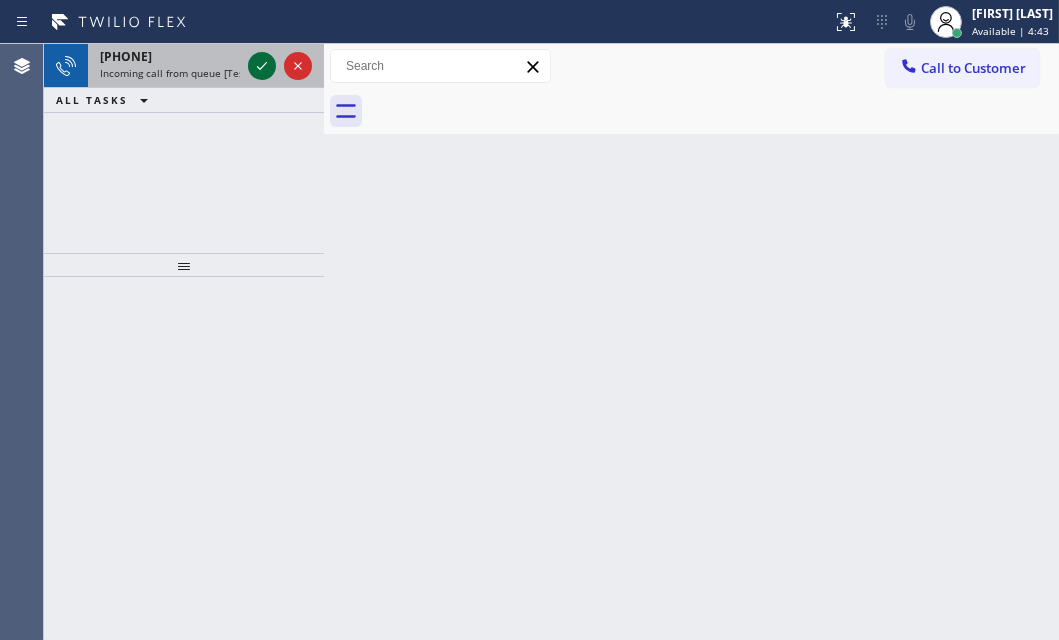 click 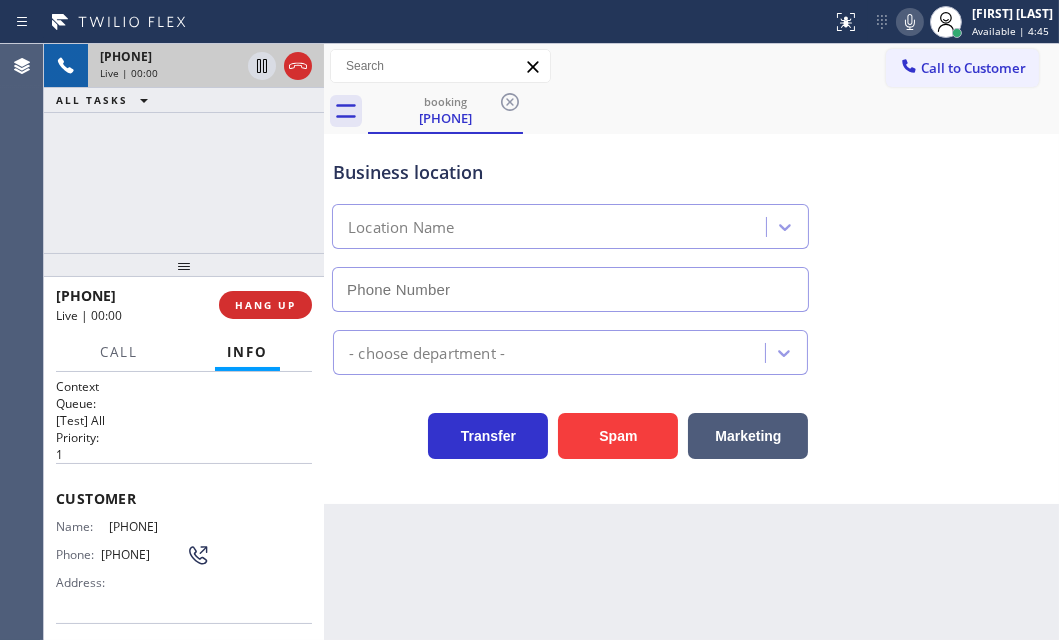 type on "[PHONE]" 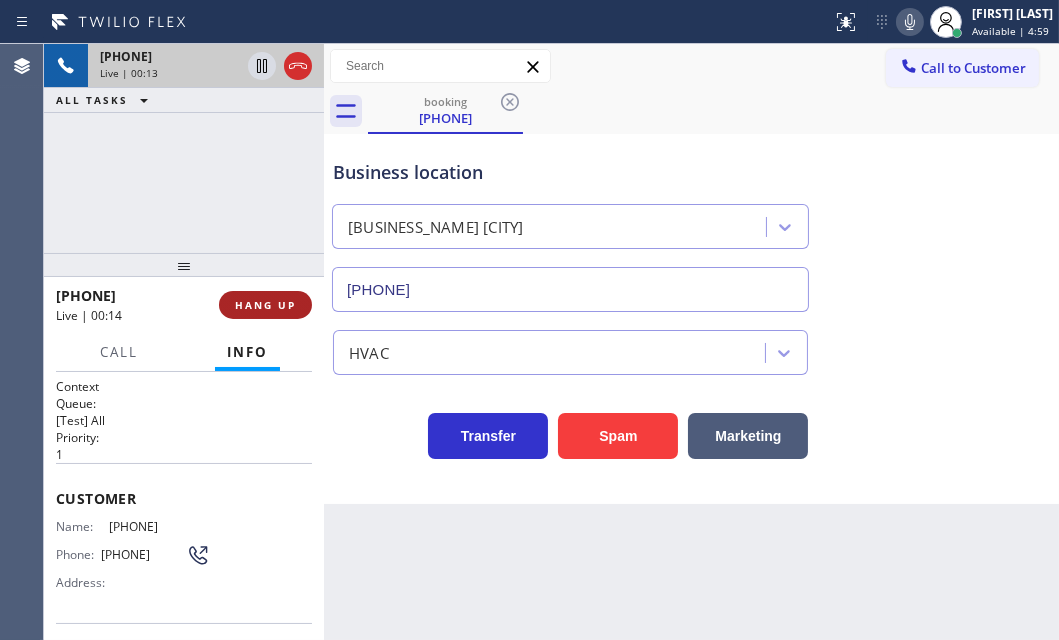click on "HANG UP" at bounding box center (265, 305) 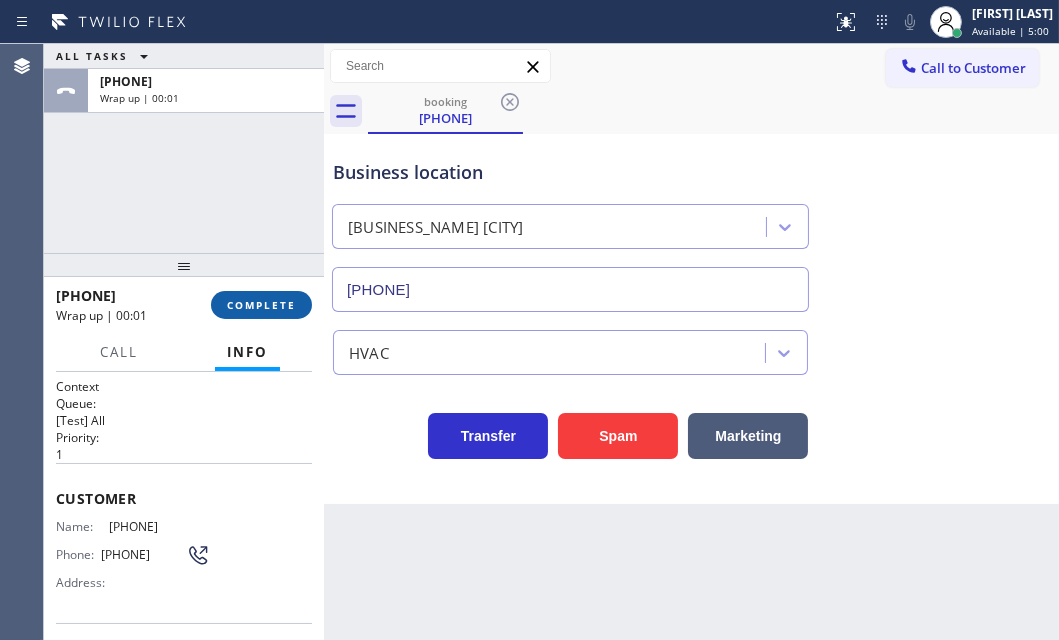 click on "COMPLETE" at bounding box center (261, 305) 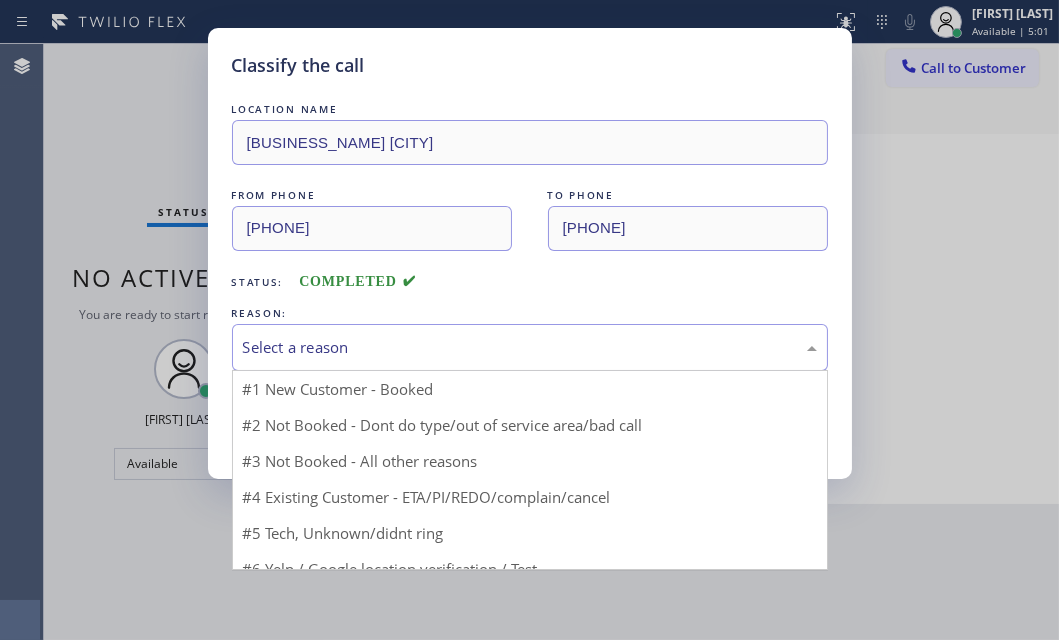 click on "Select a reason" at bounding box center [530, 347] 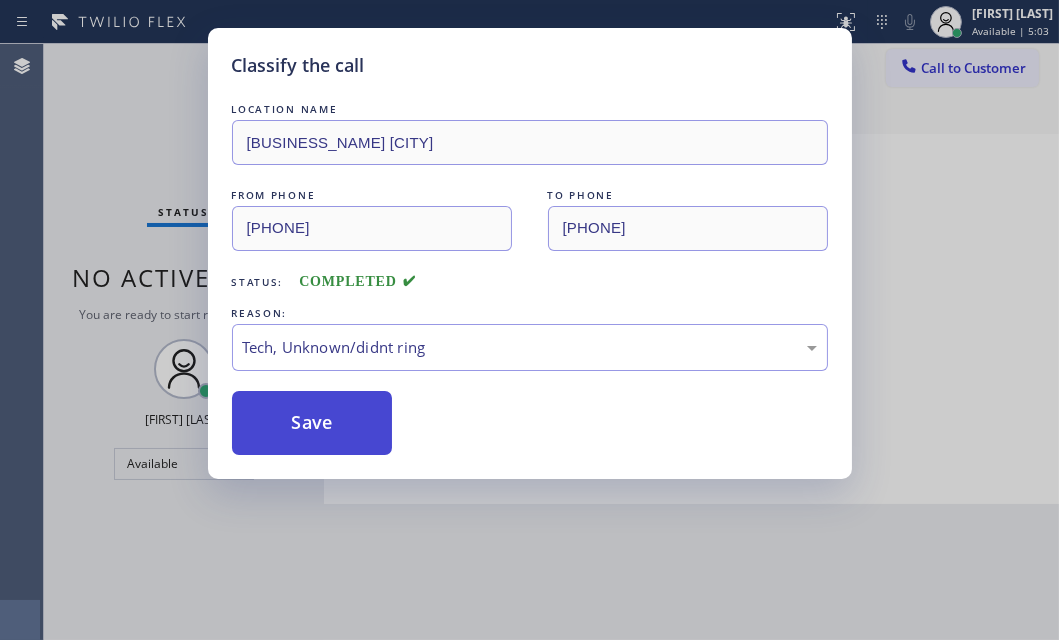 click on "Save" at bounding box center [312, 423] 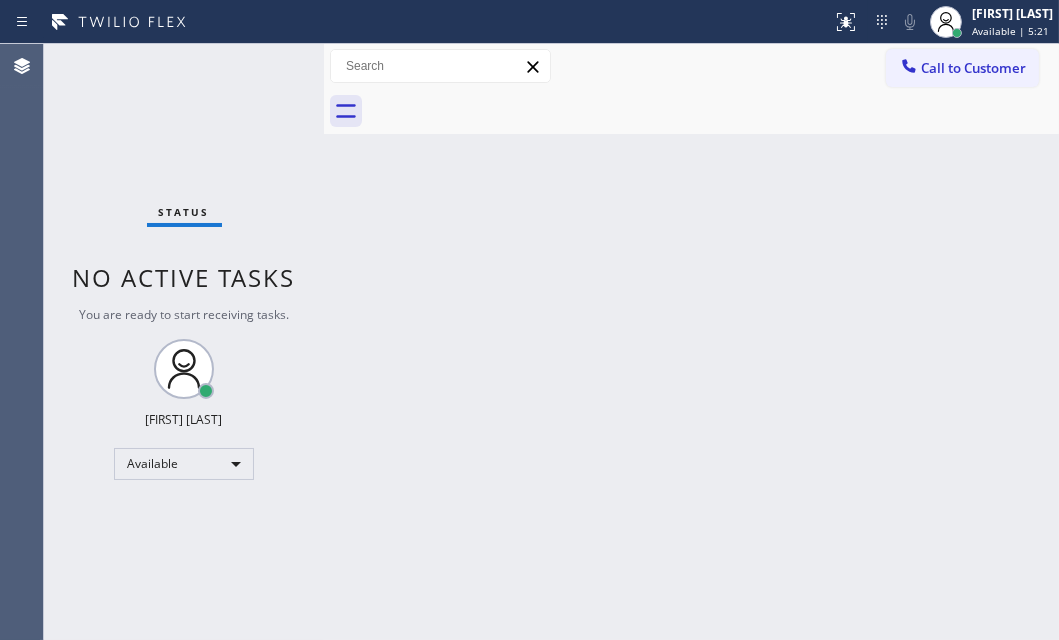 click on "Status   No active tasks     You are ready to start receiving tasks.   [FIRST] [LAST] Available" at bounding box center [184, 342] 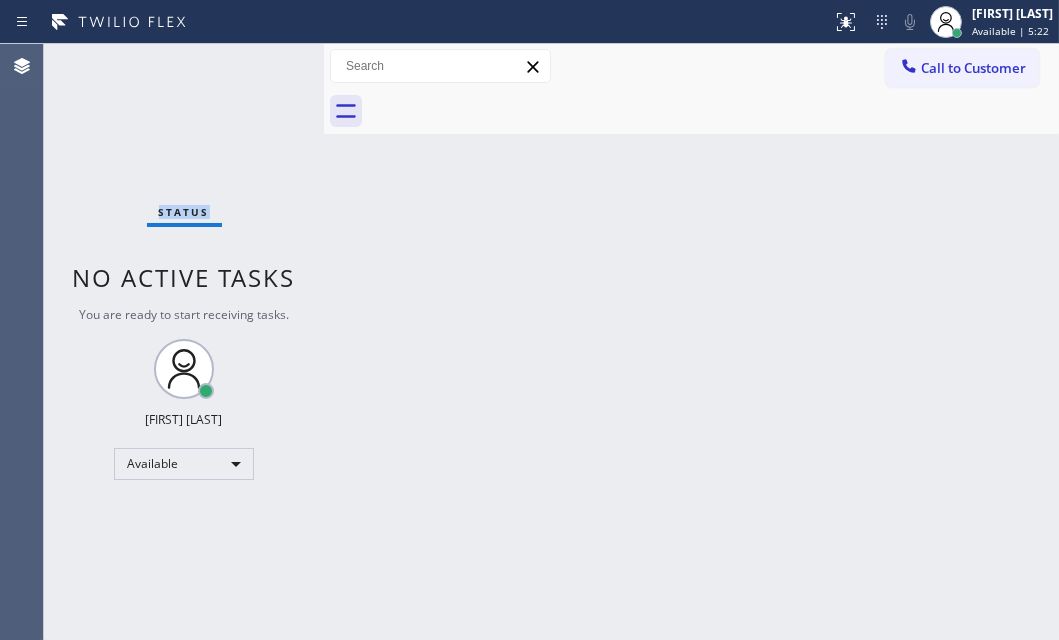 click on "Status   No active tasks     You are ready to start receiving tasks.   [FIRST] [LAST] Available" at bounding box center [184, 342] 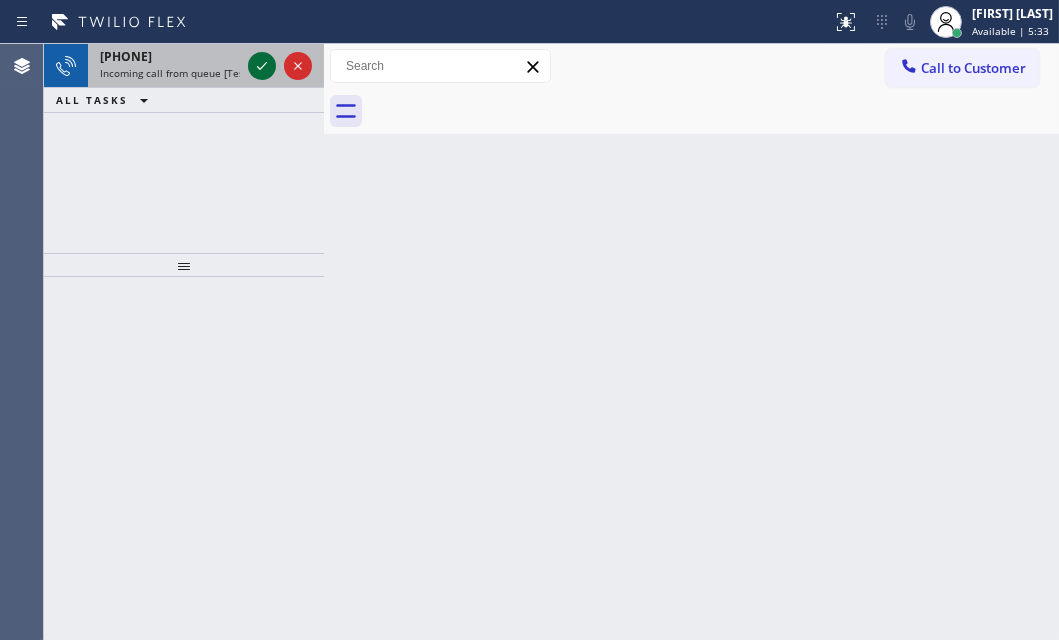 click 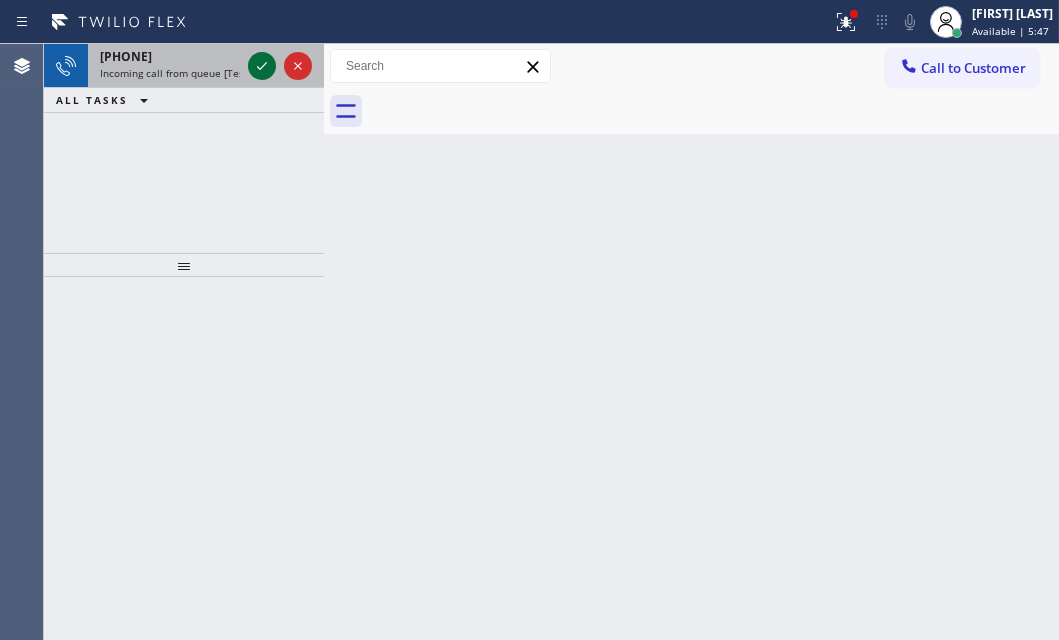 click at bounding box center (262, 66) 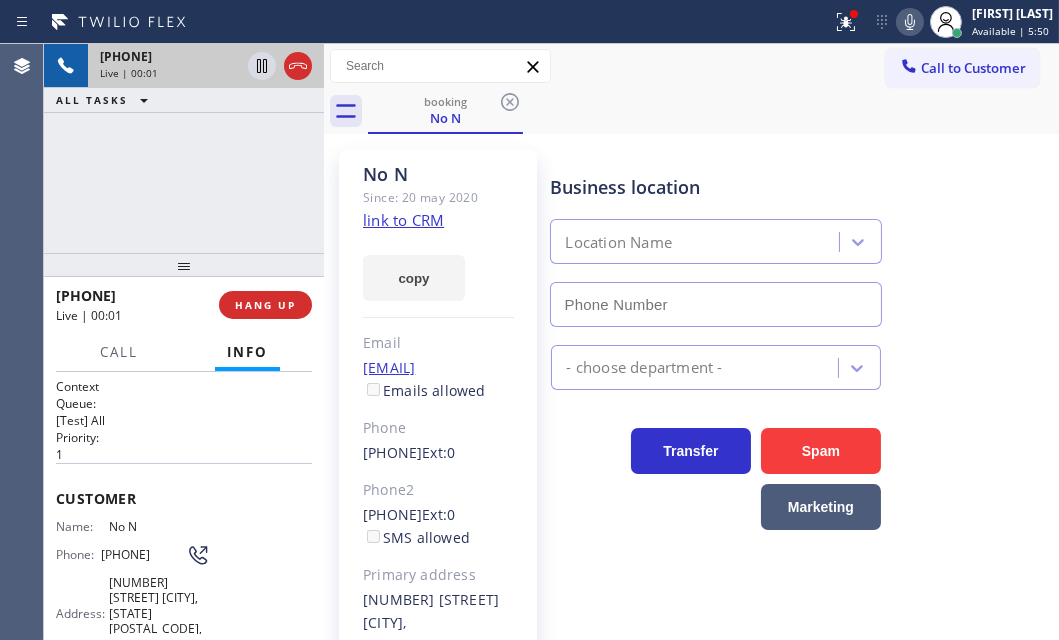 type on "[PHONE]" 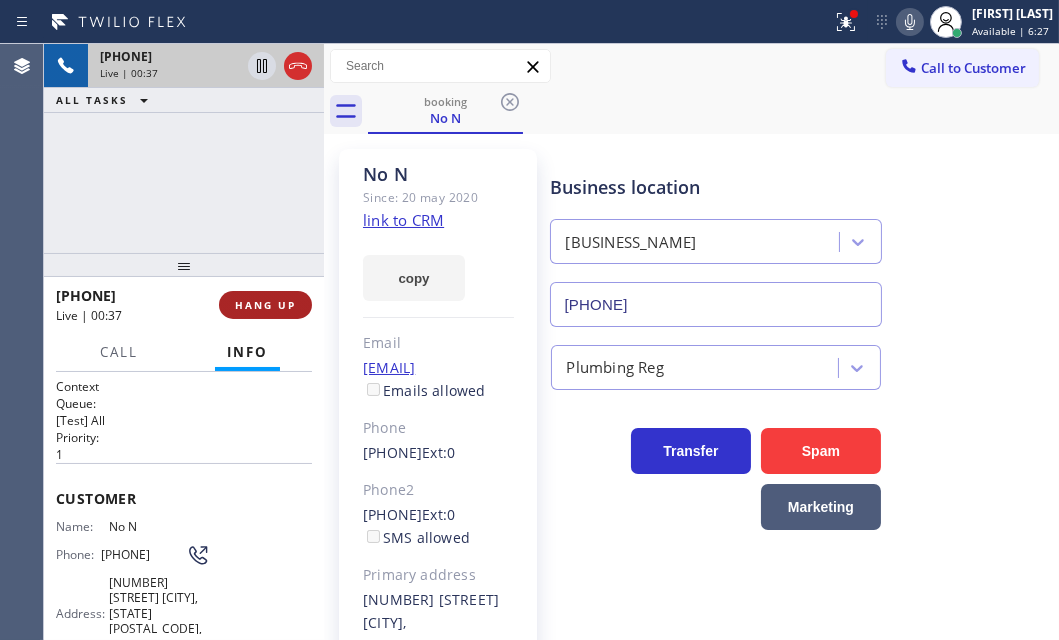 click on "HANG UP" at bounding box center [265, 305] 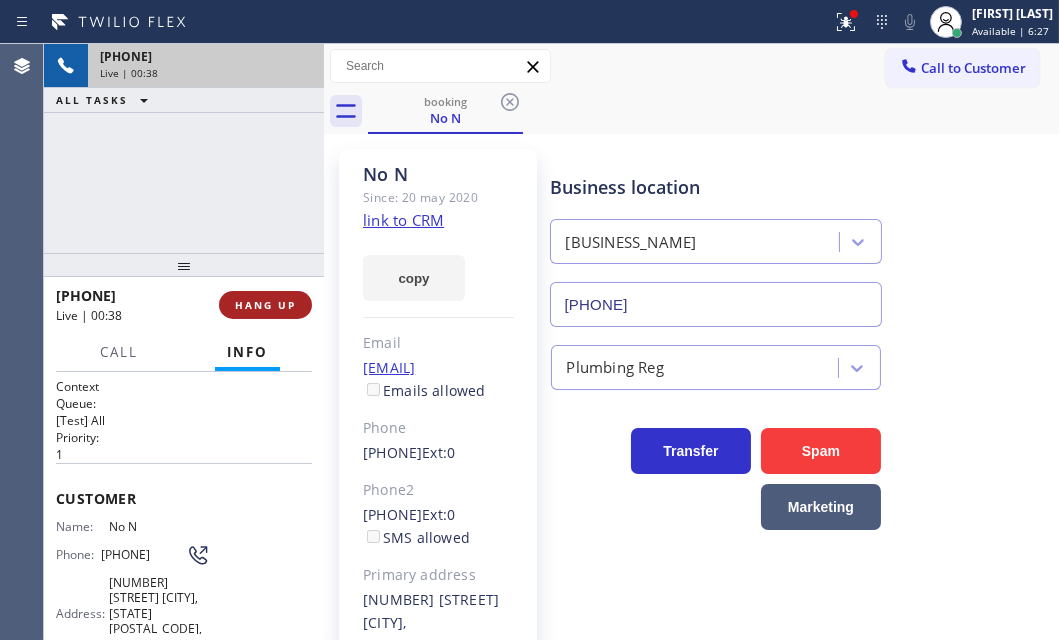 click on "HANG UP" at bounding box center [265, 305] 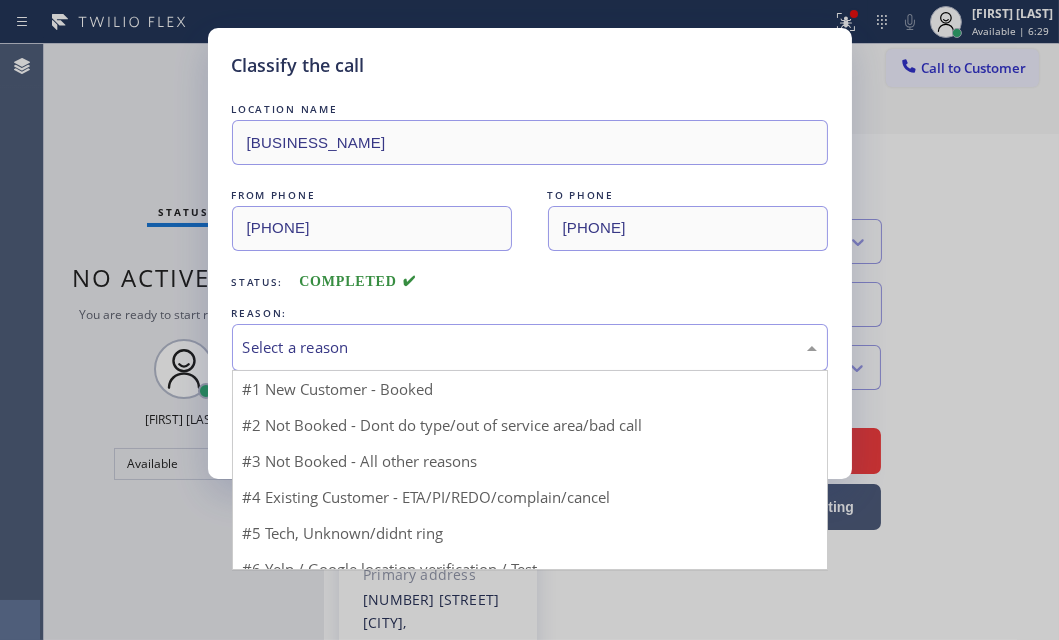 click on "Select a reason" at bounding box center (530, 347) 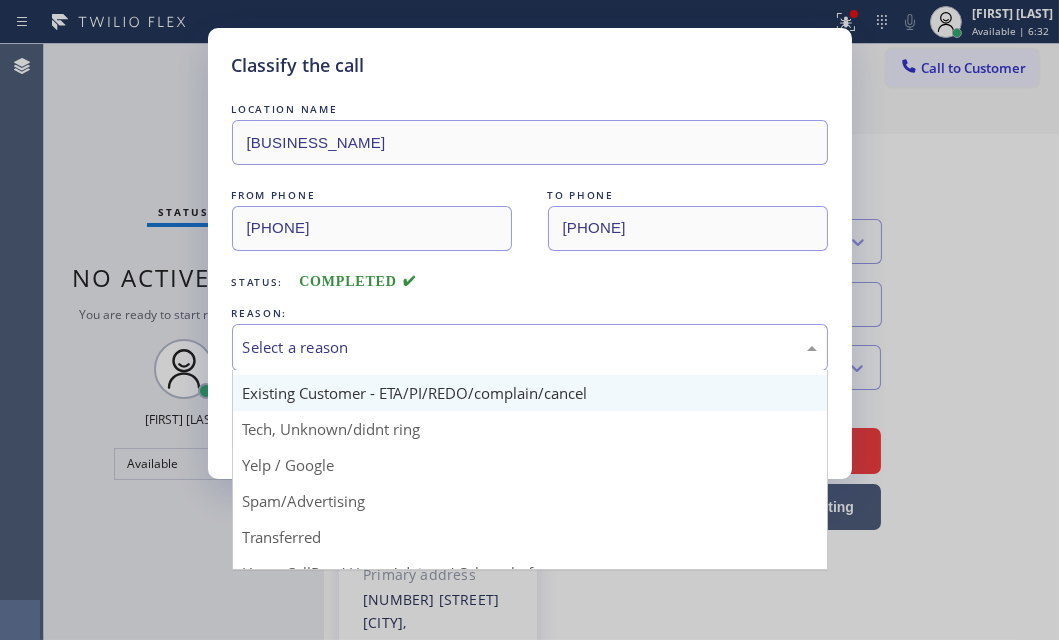 scroll, scrollTop: 133, scrollLeft: 0, axis: vertical 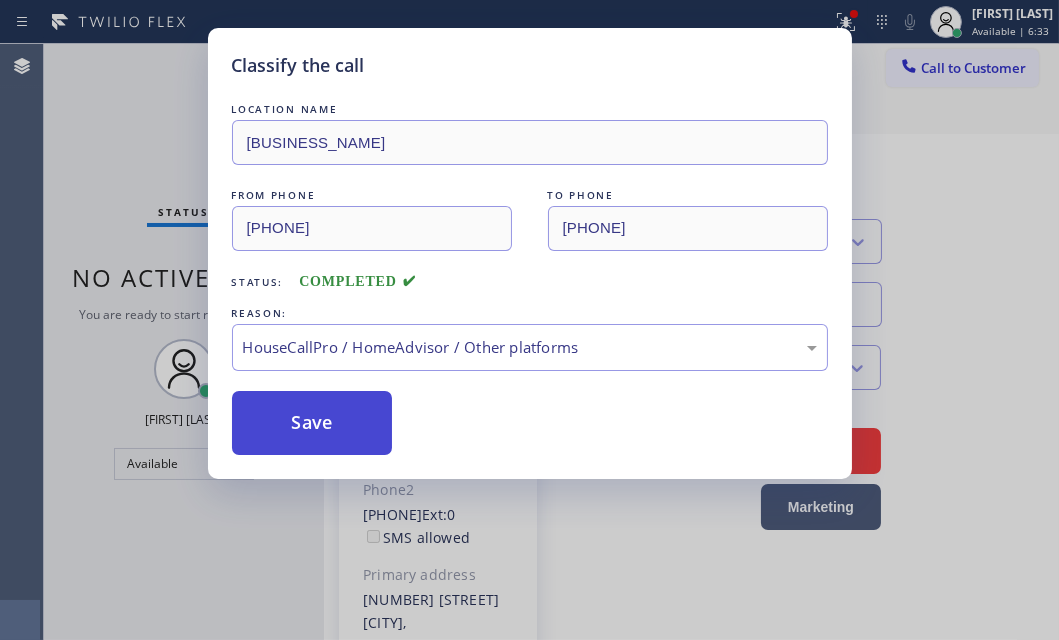 click on "Save" at bounding box center [312, 423] 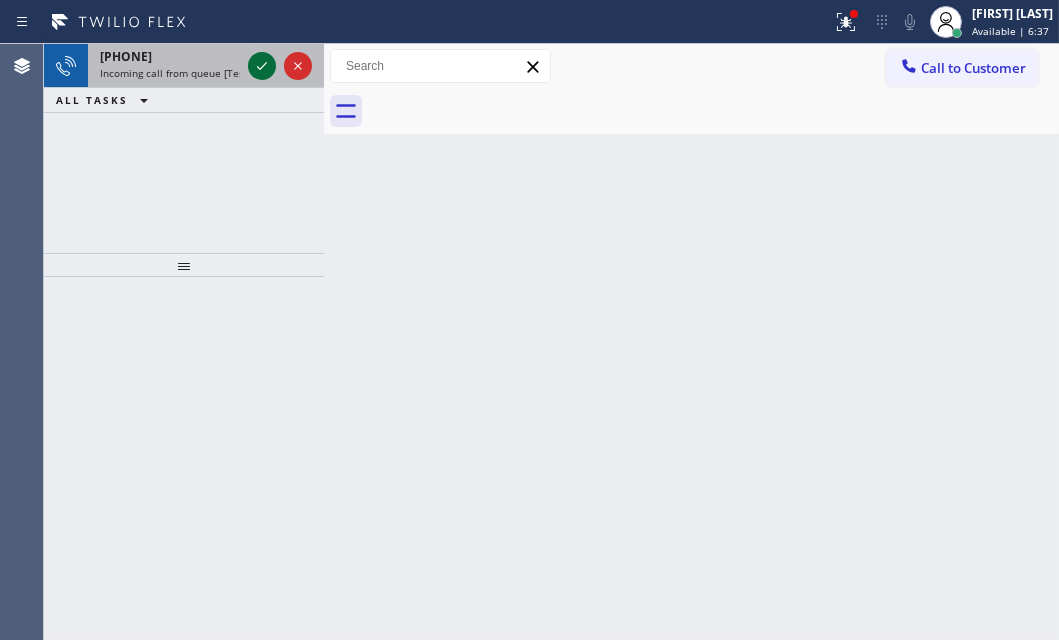 click 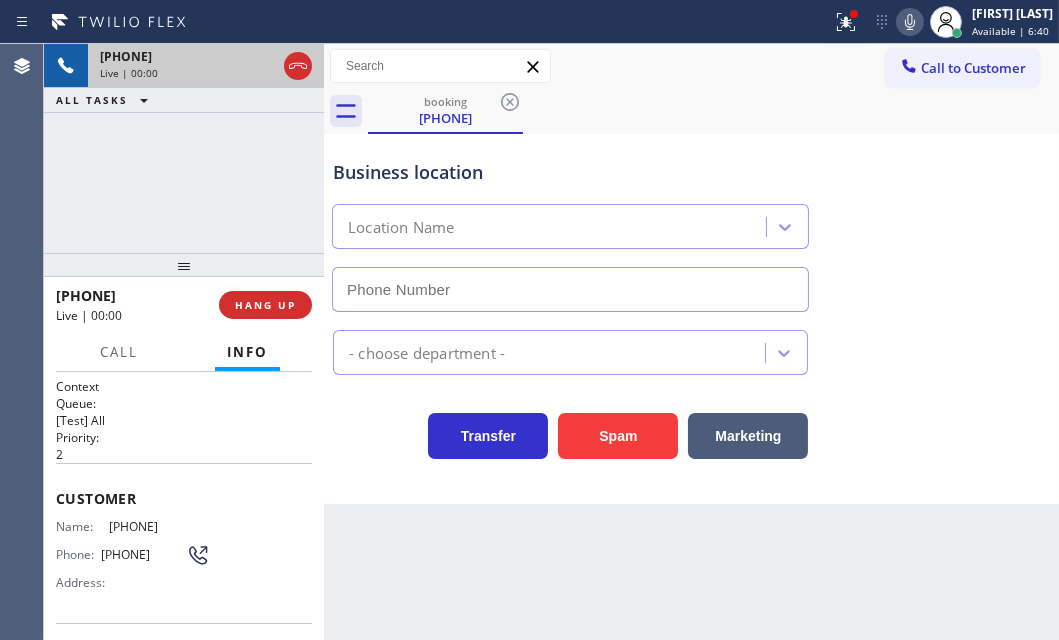 type on "[PHONE]" 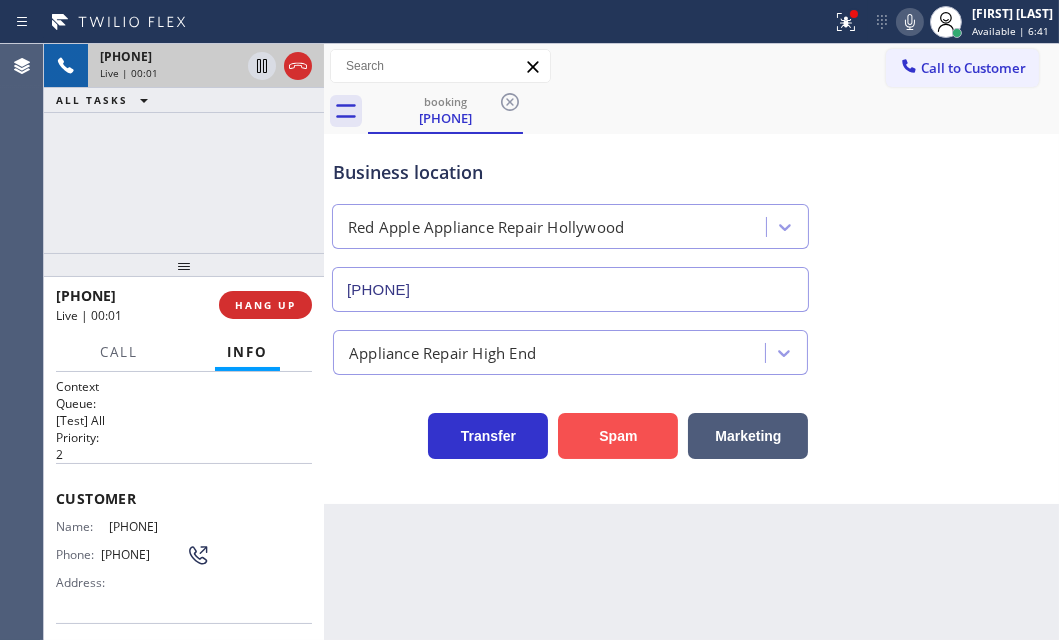 click on "Spam" at bounding box center (618, 436) 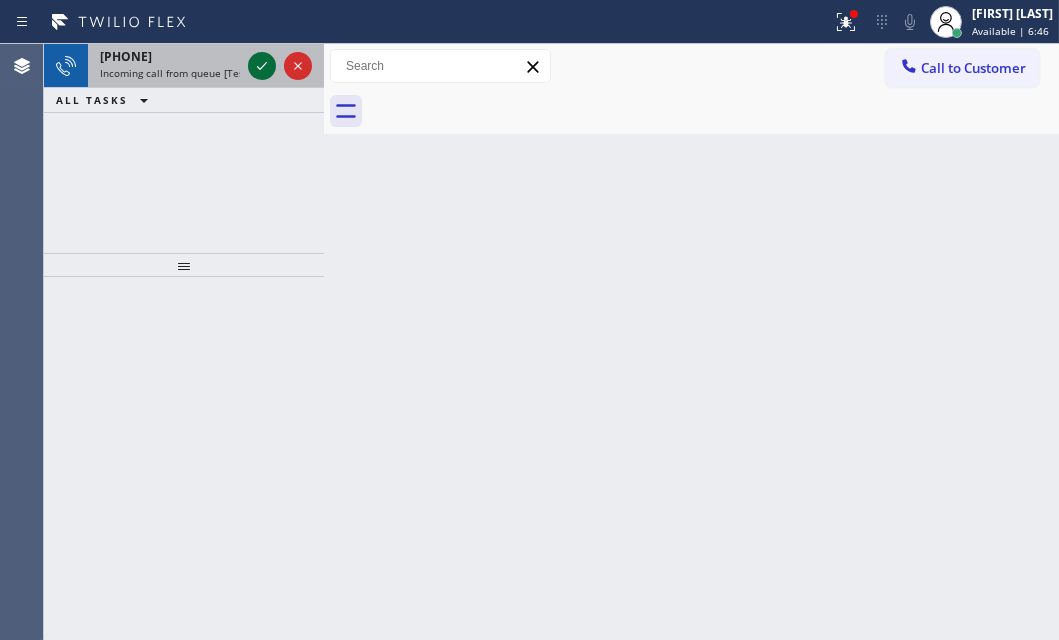 click 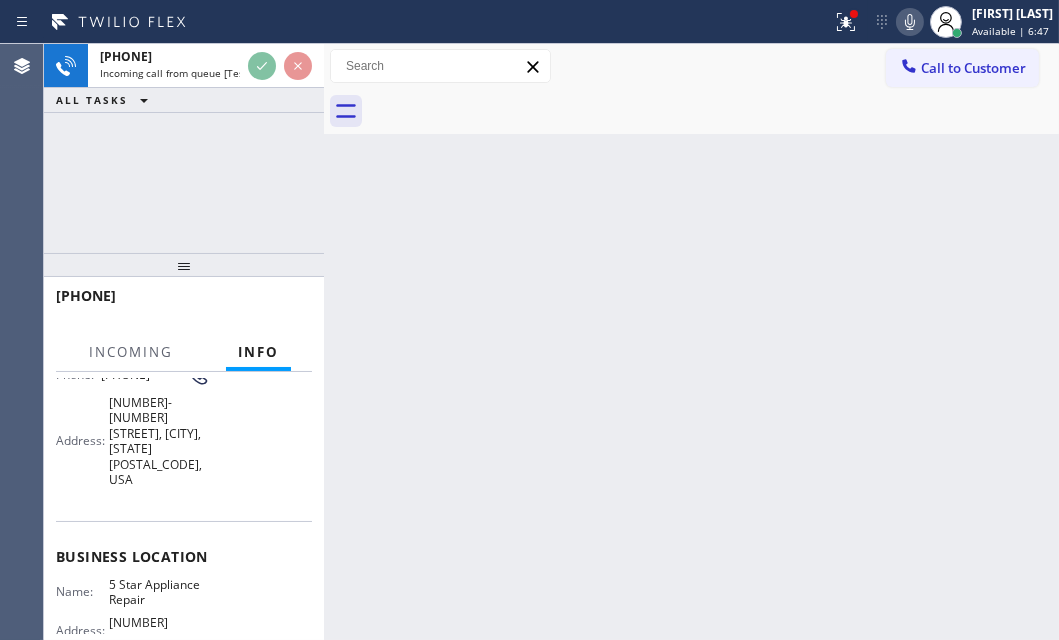 scroll, scrollTop: 181, scrollLeft: 0, axis: vertical 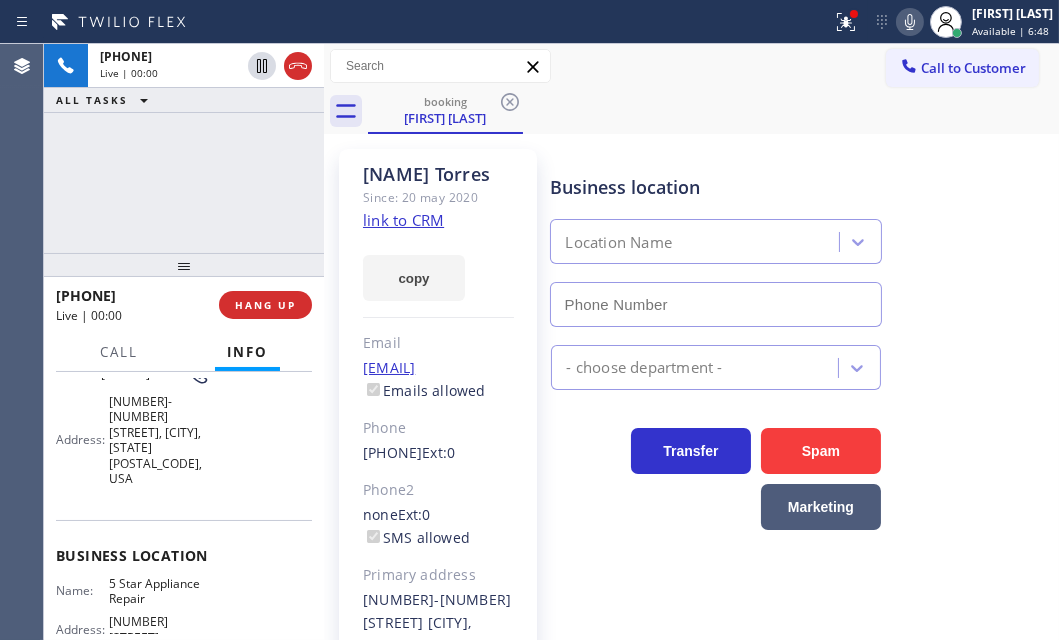 type on "[PHONE]" 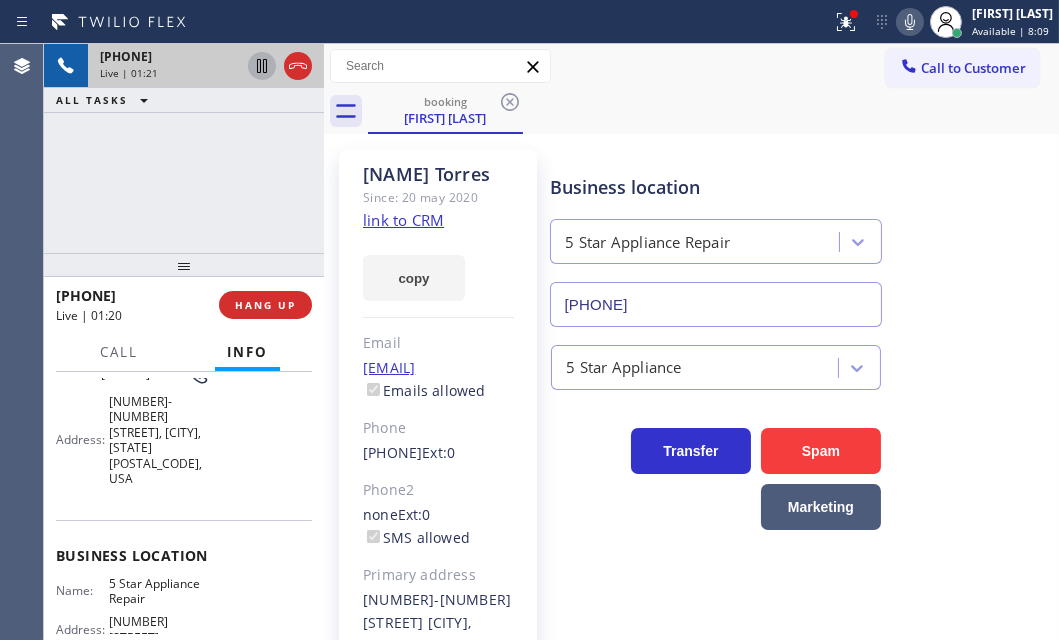 click 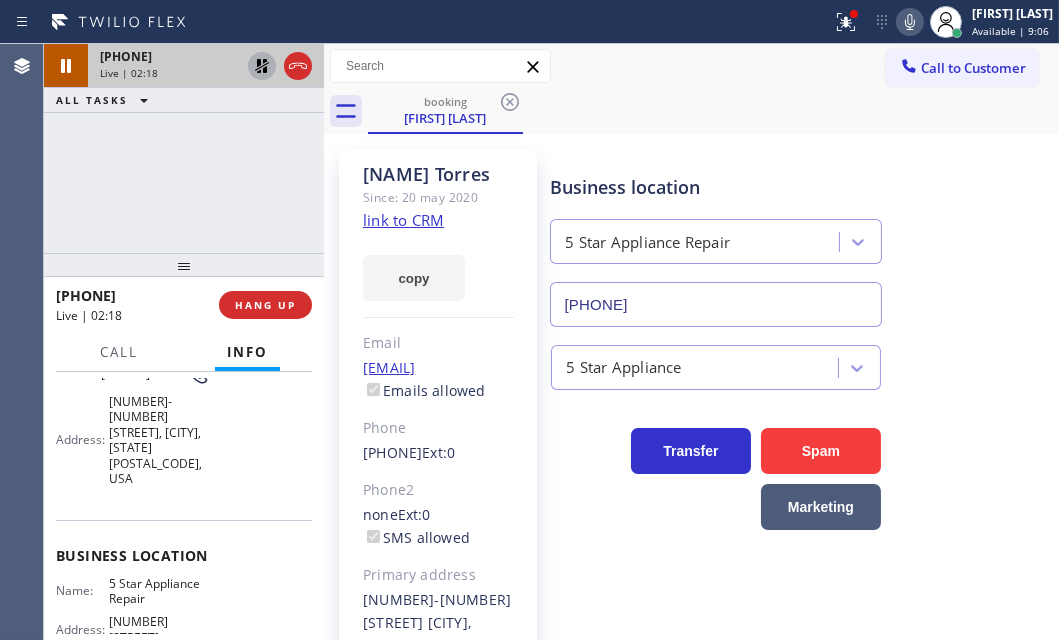 click 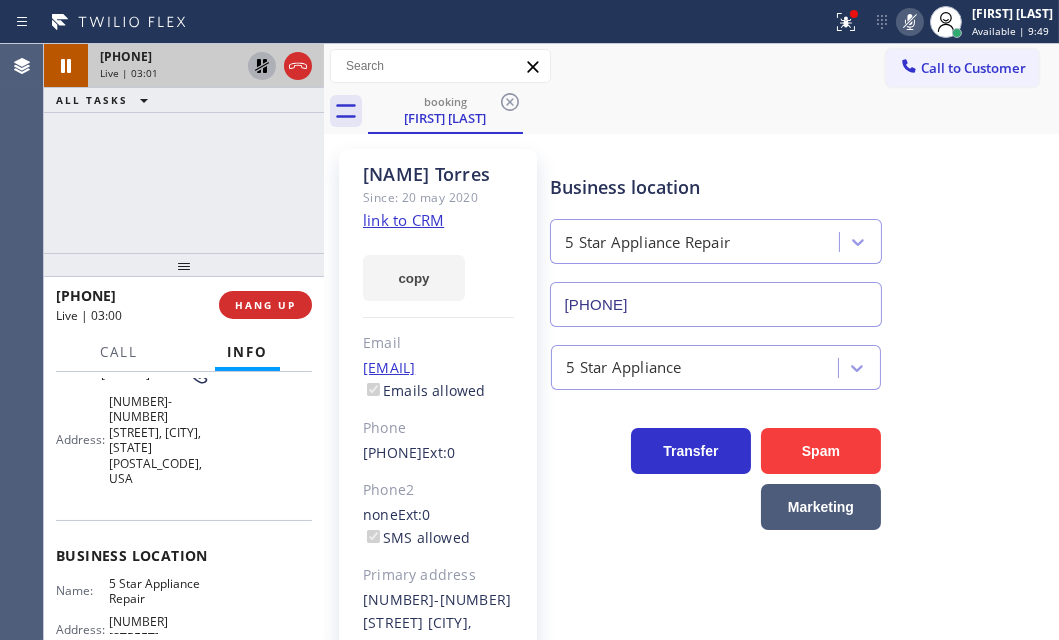 click 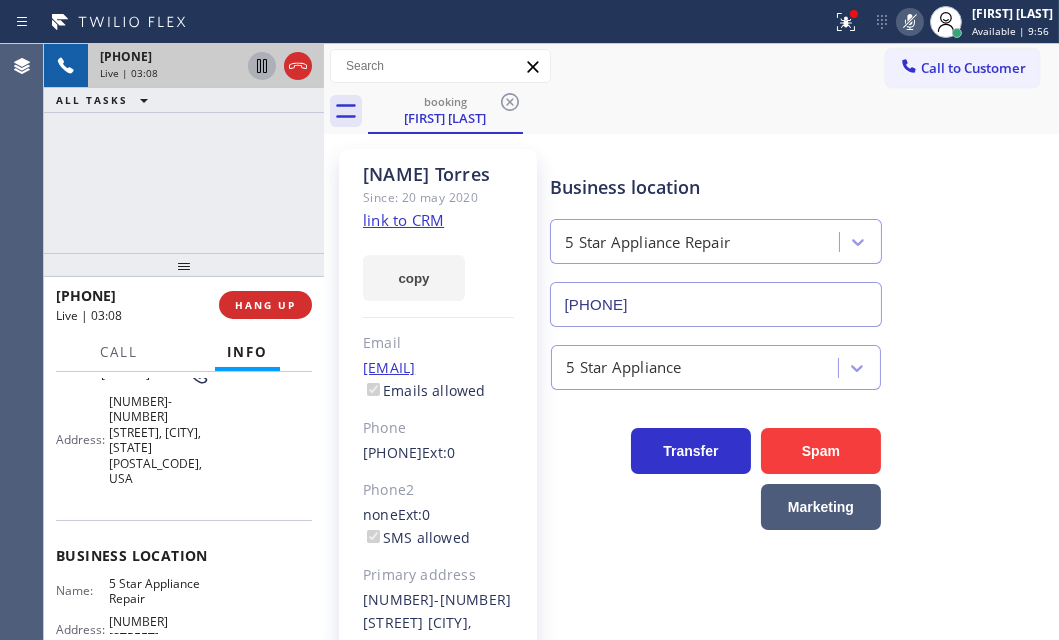 click 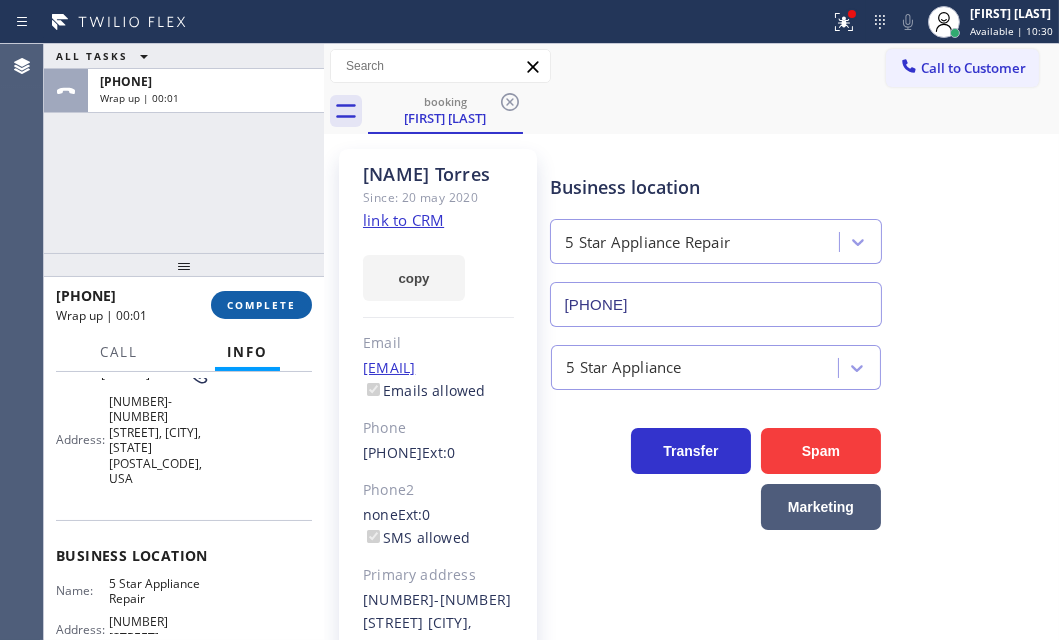 click on "COMPLETE" at bounding box center [261, 305] 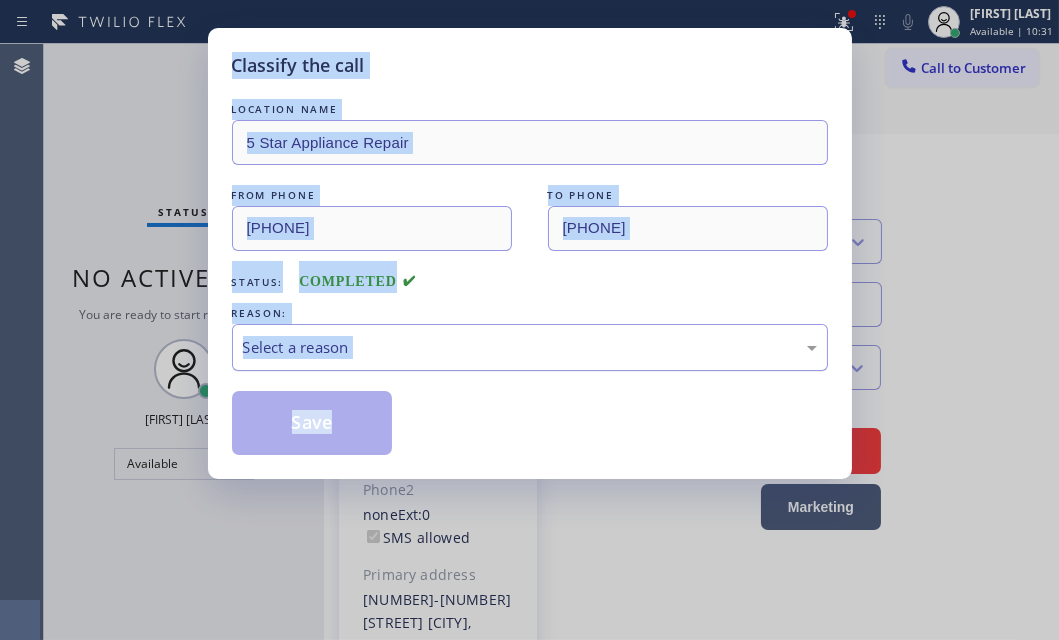 click on "Select a reason" at bounding box center (530, 347) 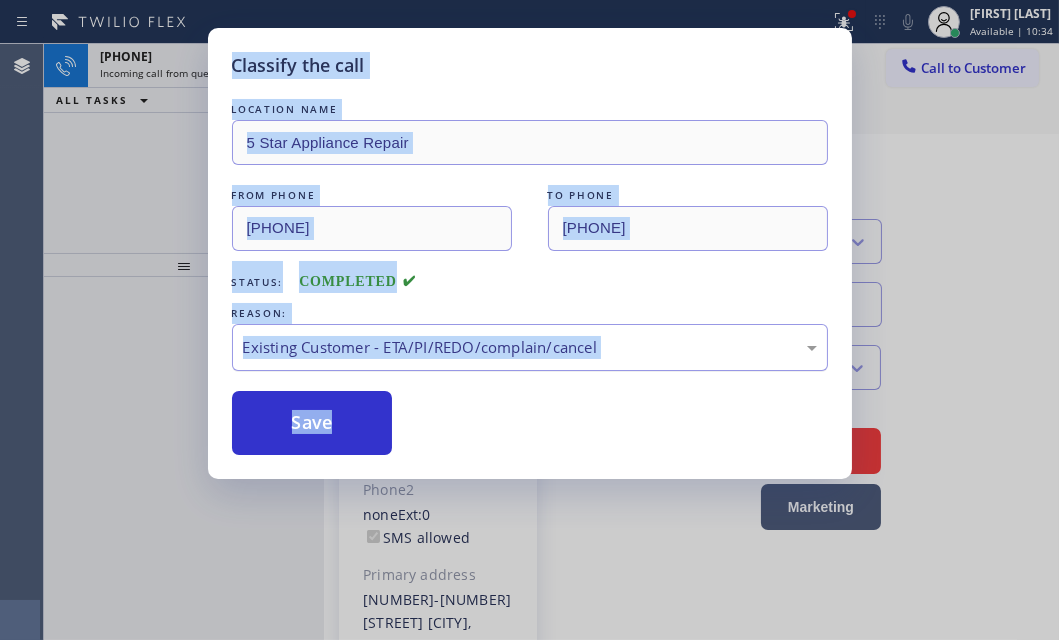 drag, startPoint x: 321, startPoint y: 418, endPoint x: 280, endPoint y: 325, distance: 101.636604 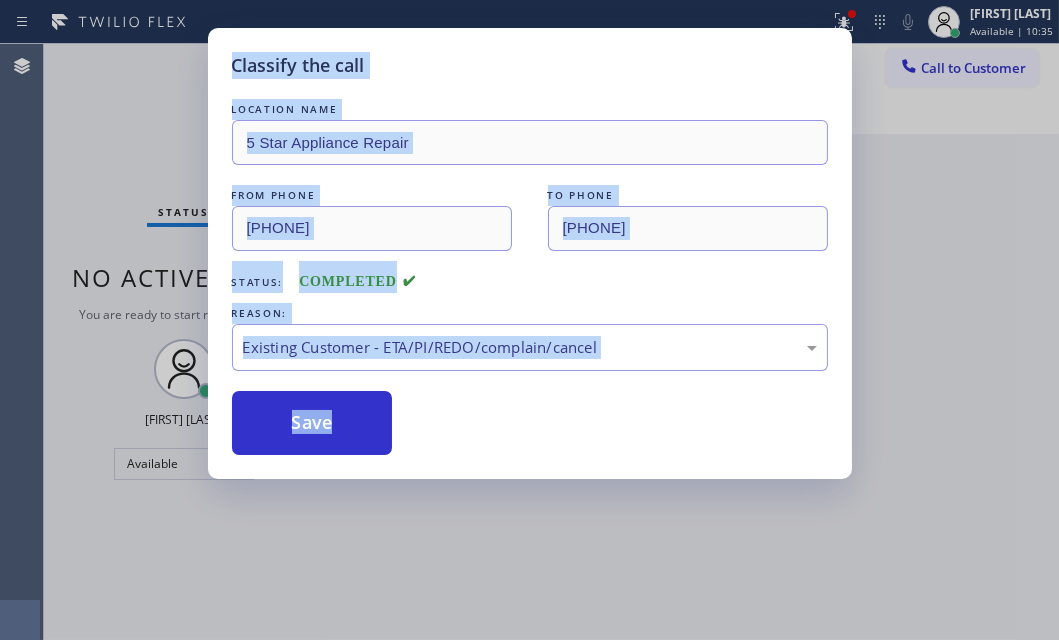 click on "Classify the call LOCATION NAME 5 Star Appliance Repair FROM PHONE [PHONE] TO PHONE [PHONE] Status: COMPLETED REASON: Existing Customer - ETA/PI/REDO/complain/cancel Save" at bounding box center [529, 320] 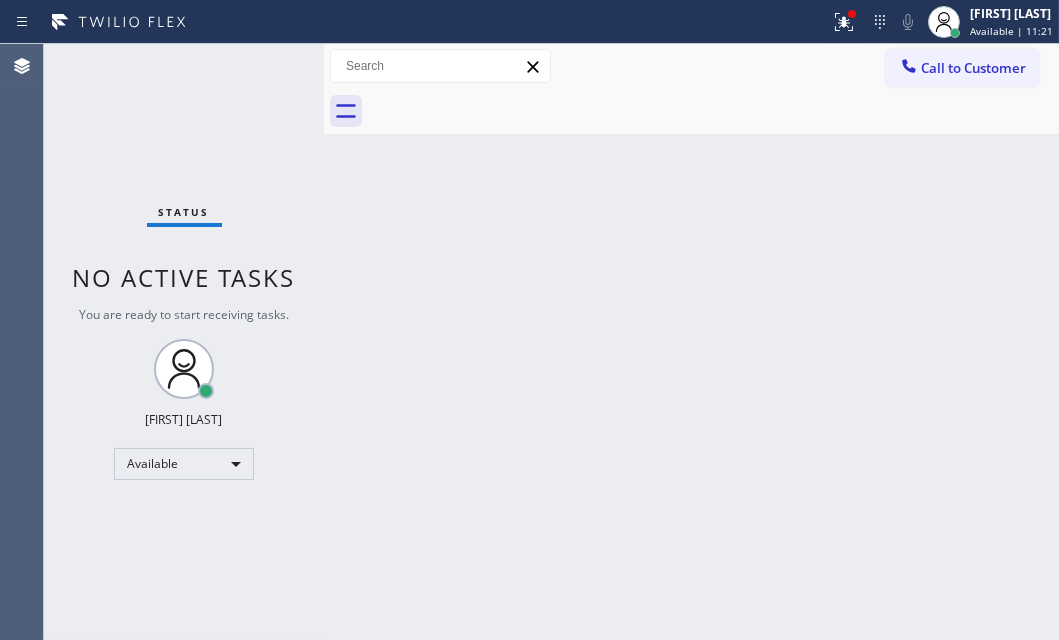 click on "Status   No active tasks     You are ready to start receiving tasks.   [FIRST] [LAST] Available" at bounding box center (184, 342) 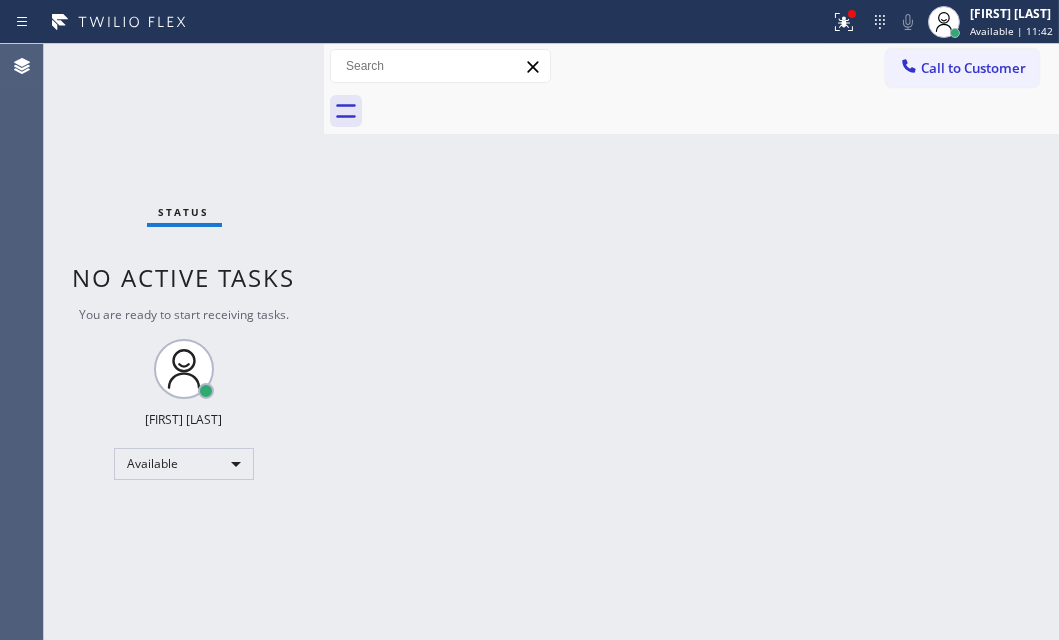 click on "Status   No active tasks     You are ready to start receiving tasks.   [FIRST] [LAST] Available" at bounding box center (184, 342) 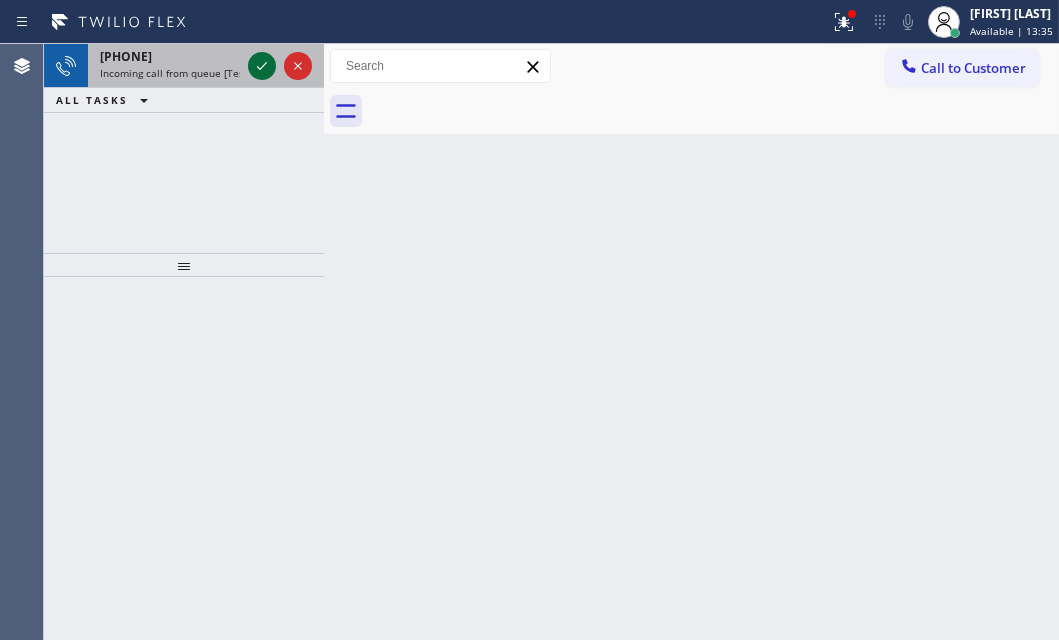click 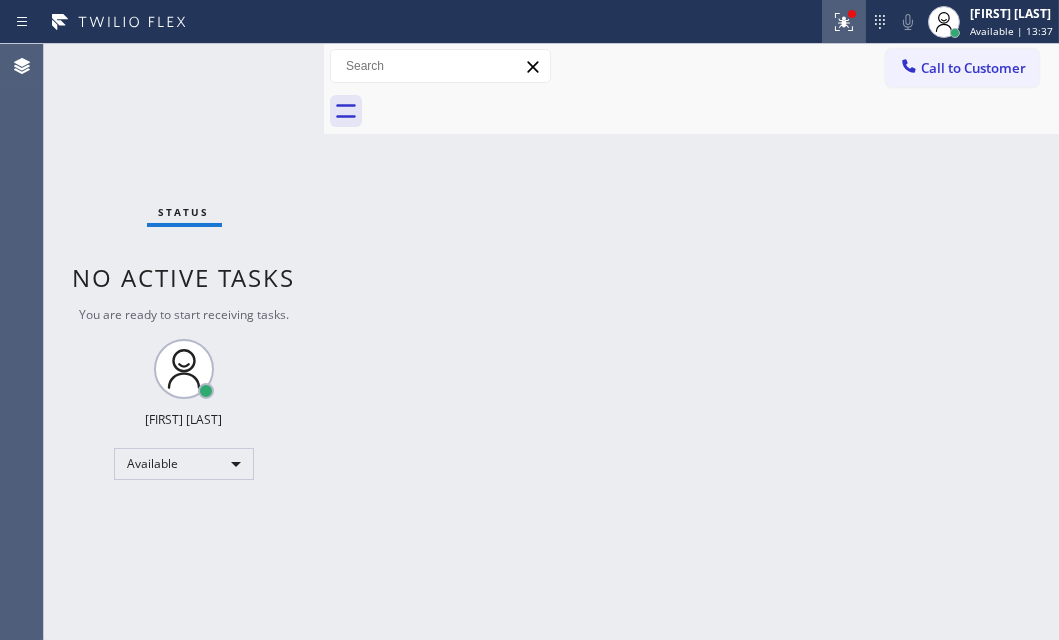 click 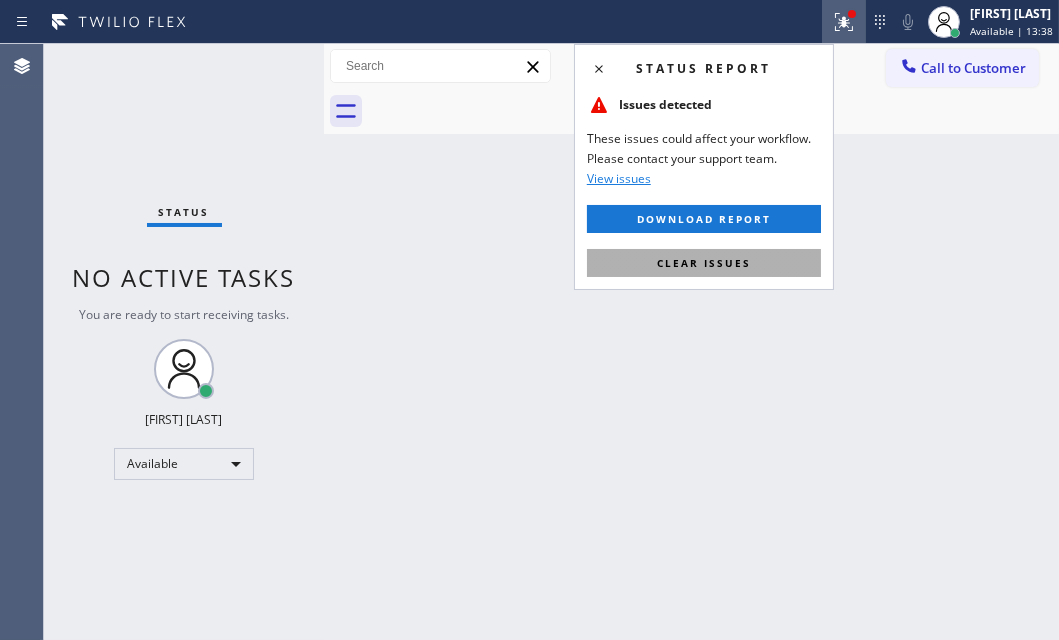 click on "Clear issues" at bounding box center [704, 263] 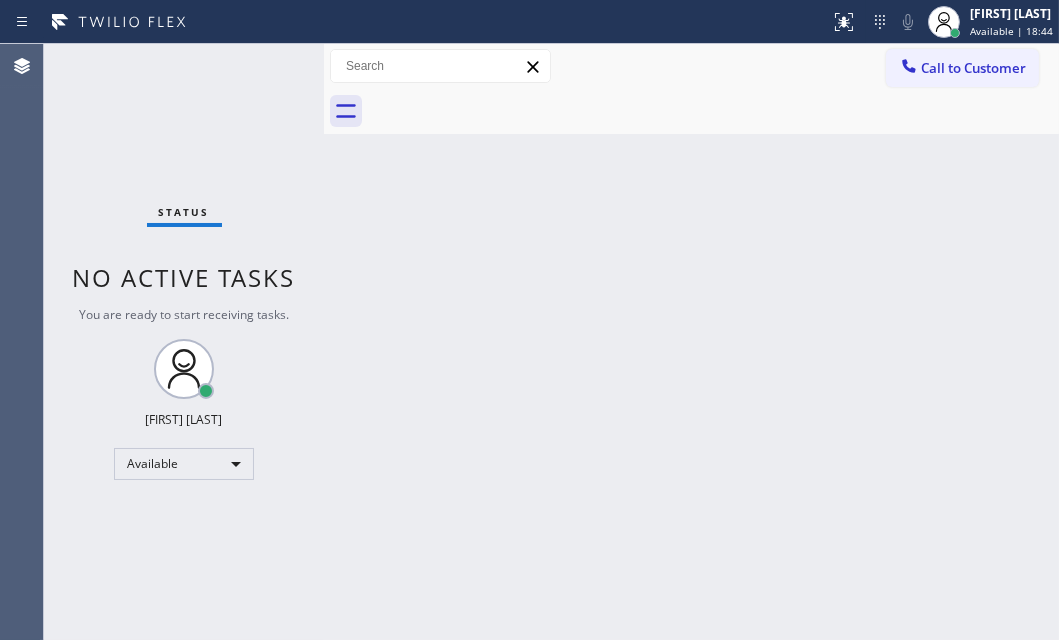 click on "Status   No active tasks     You are ready to start receiving tasks.   [FIRST] [LAST] Available" at bounding box center [184, 342] 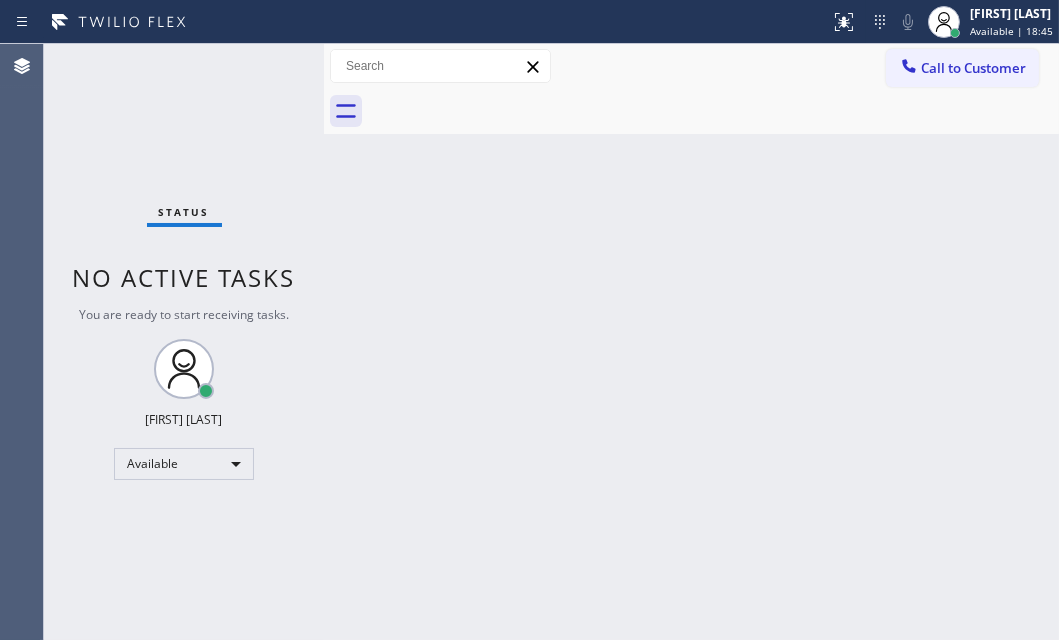 click on "Status   No active tasks     You are ready to start receiving tasks.   [FIRST] [LAST] Available" at bounding box center (184, 342) 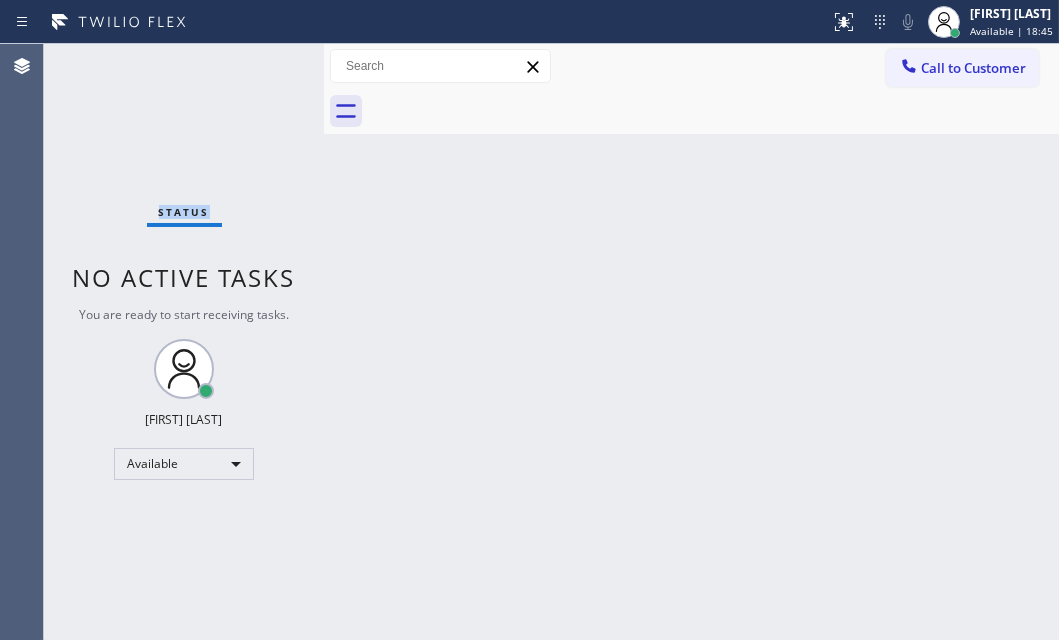 click on "Status   No active tasks     You are ready to start receiving tasks.   [FIRST] [LAST] Available" at bounding box center [184, 342] 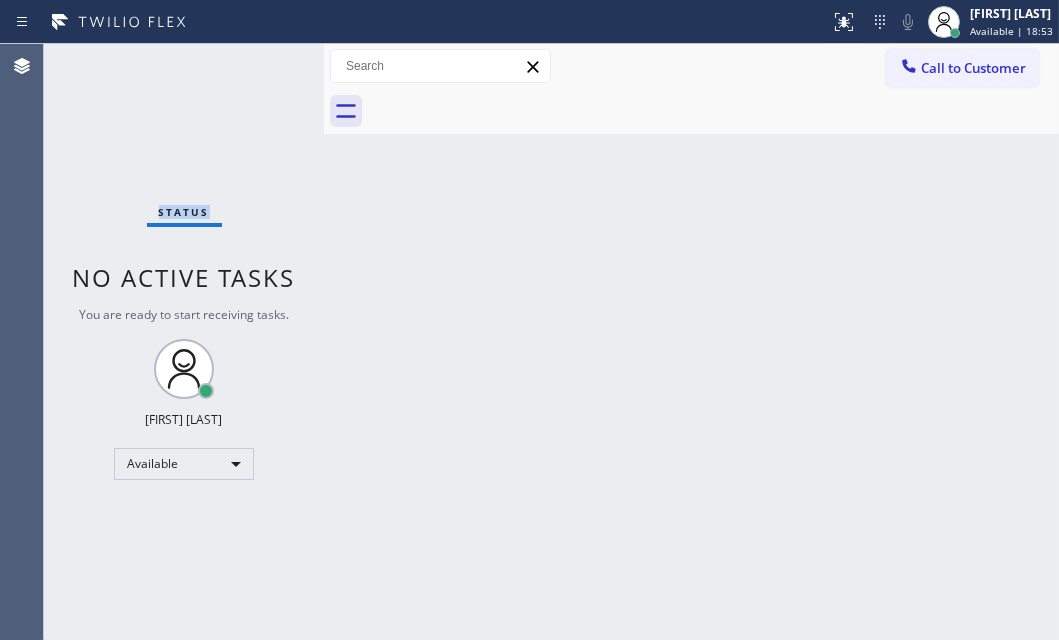 click on "Status   No active tasks     You are ready to start receiving tasks.   [FIRST] [LAST] Available" at bounding box center (184, 342) 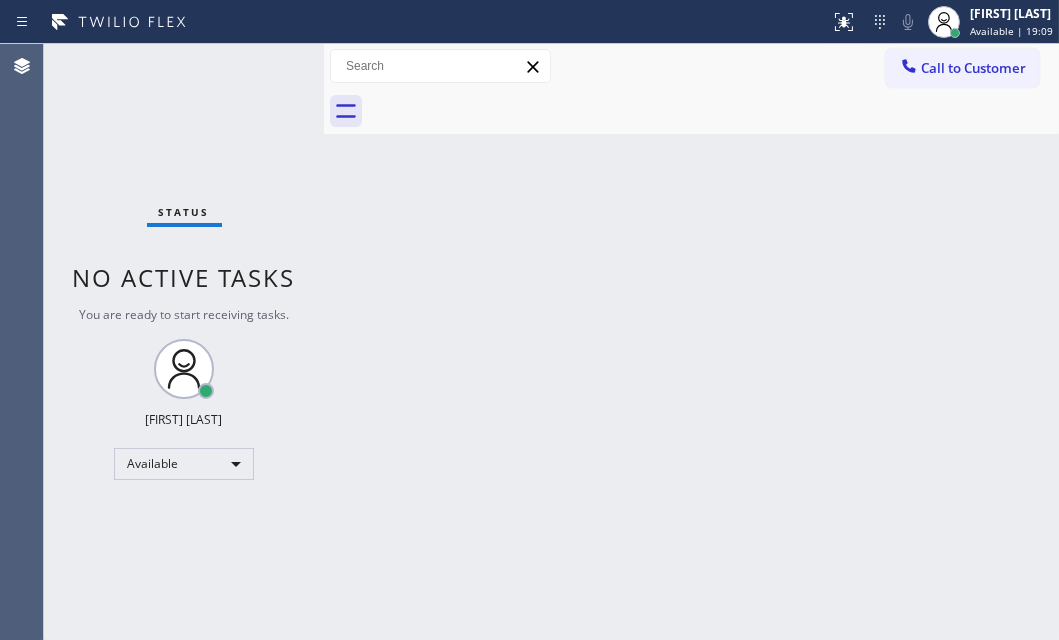 click on "Status   No active tasks     You are ready to start receiving tasks.   [FIRST] [LAST] Available" at bounding box center [184, 342] 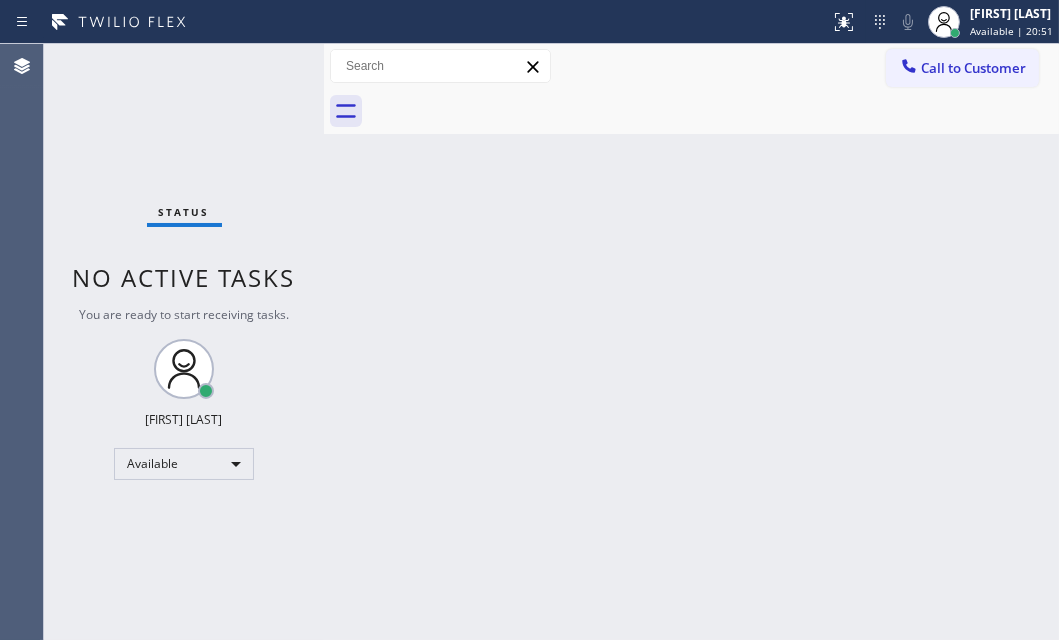 click on "Status   No active tasks     You are ready to start receiving tasks.   [FIRST] [LAST] Available" at bounding box center [184, 342] 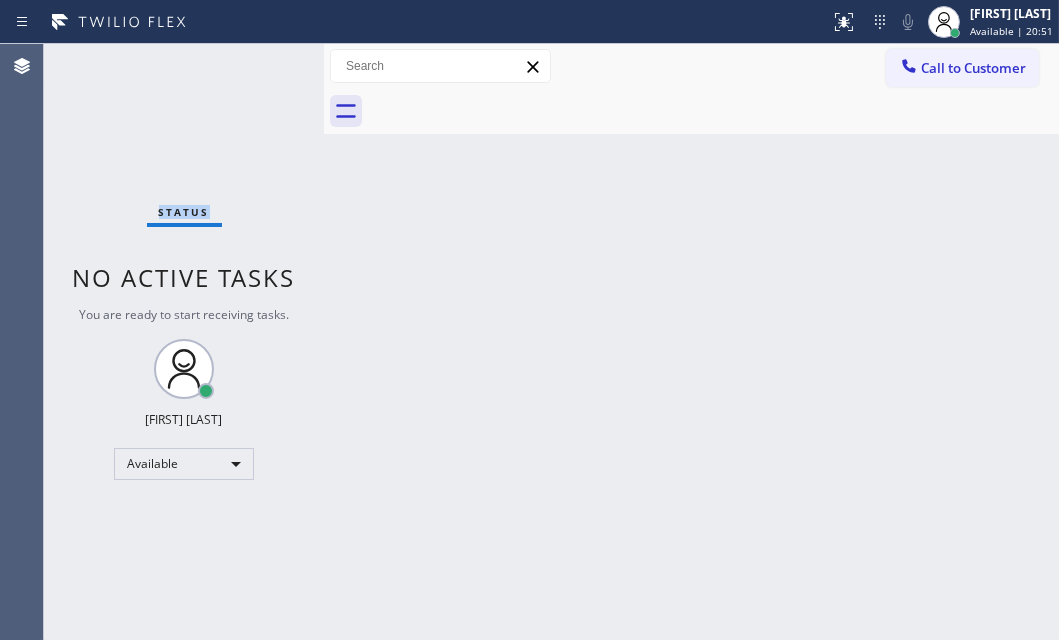 click on "Status   No active tasks     You are ready to start receiving tasks.   [FIRST] [LAST] Available" at bounding box center (184, 342) 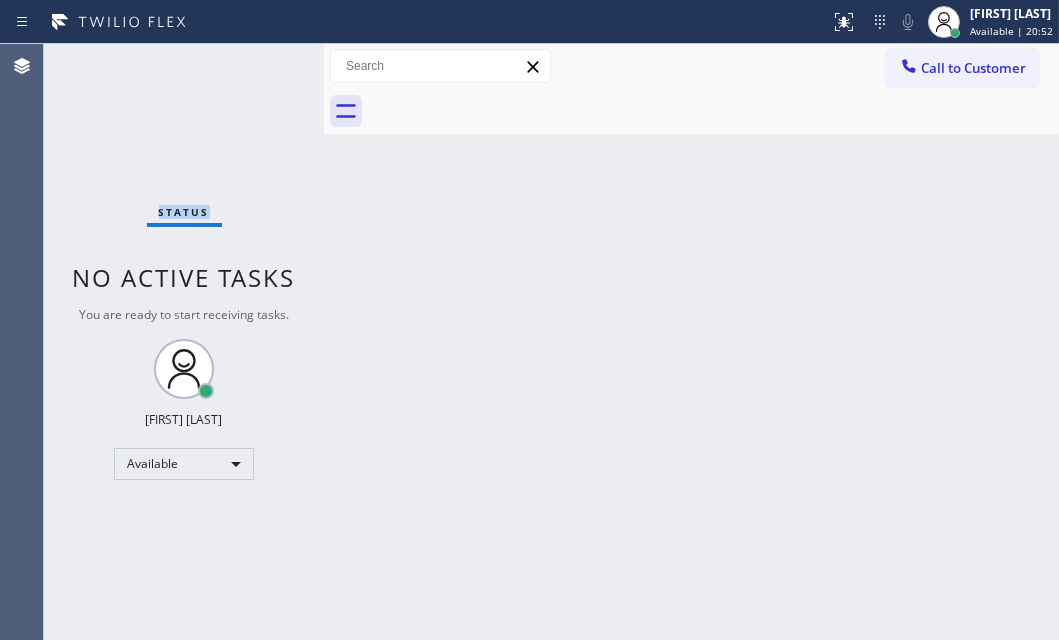 click on "Status   No active tasks     You are ready to start receiving tasks.   [FIRST] [LAST] Available" at bounding box center [184, 342] 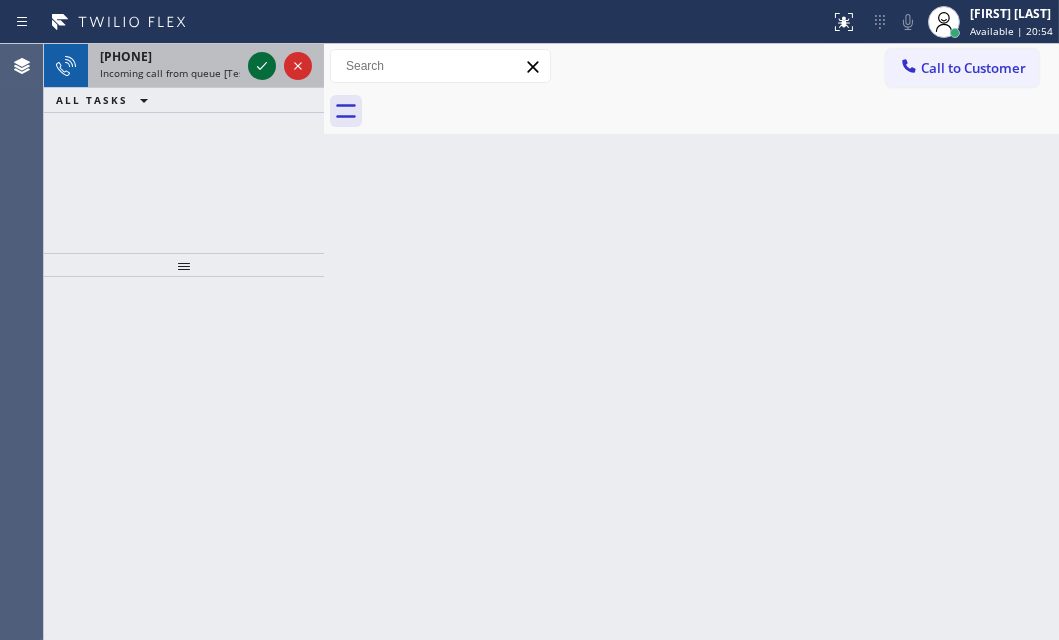click 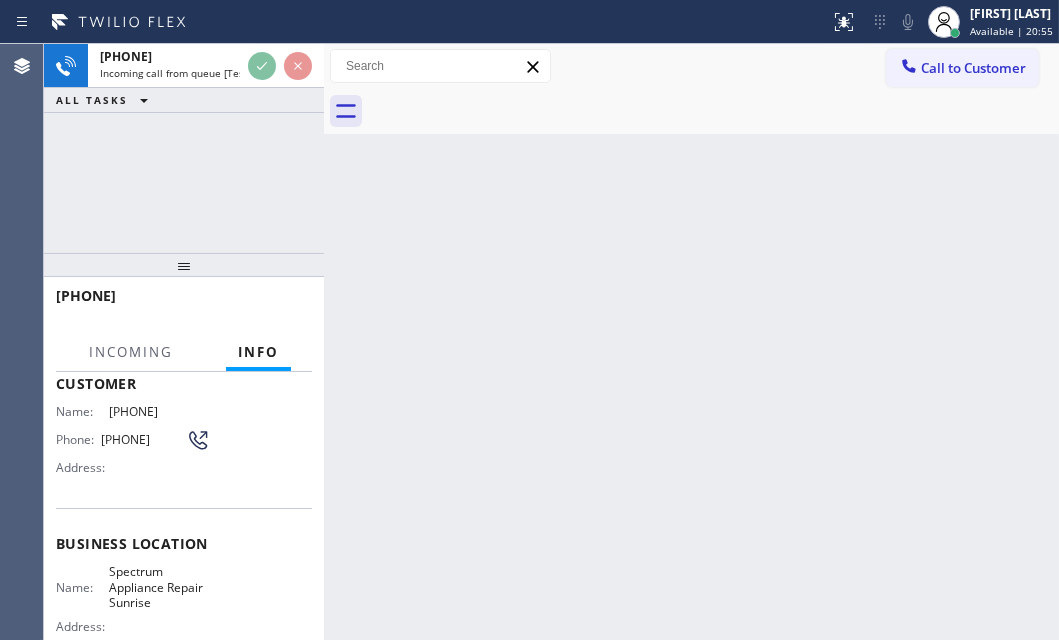 scroll, scrollTop: 272, scrollLeft: 0, axis: vertical 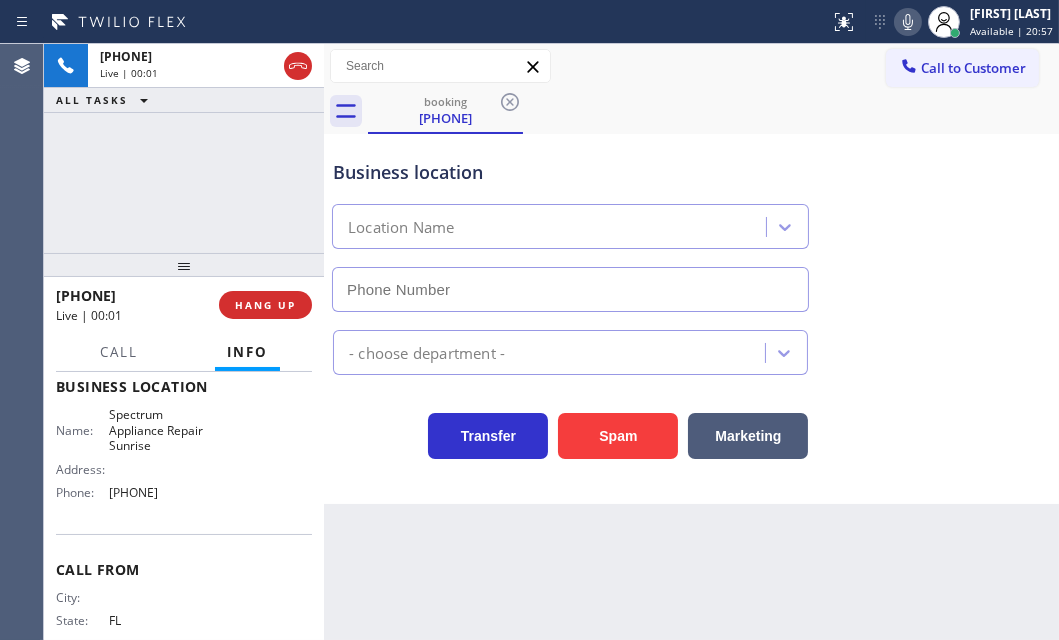 type on "[PHONE]" 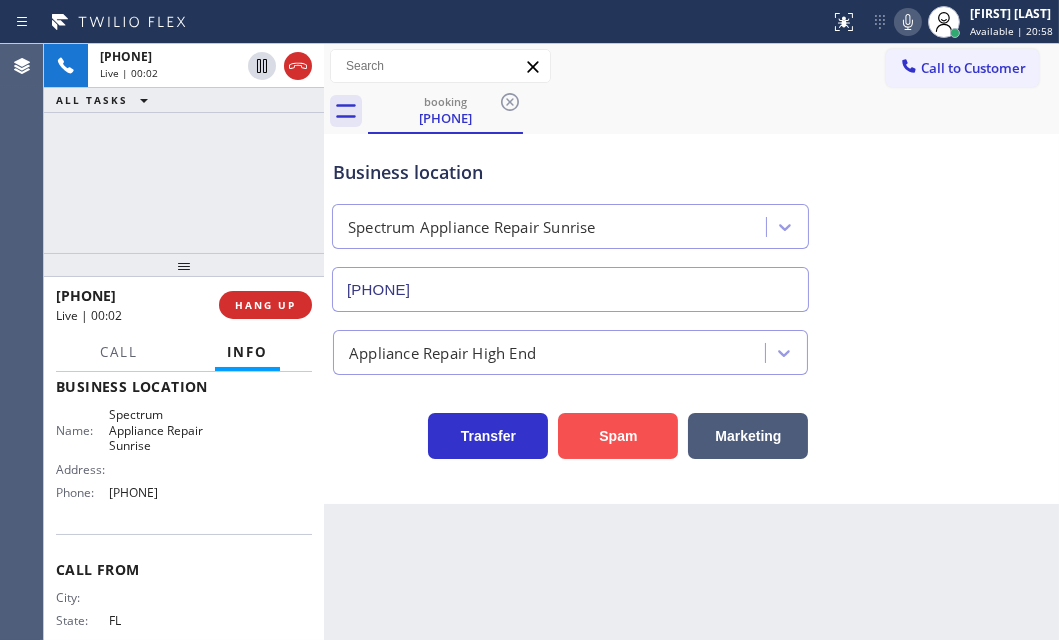 click on "Spam" at bounding box center (618, 436) 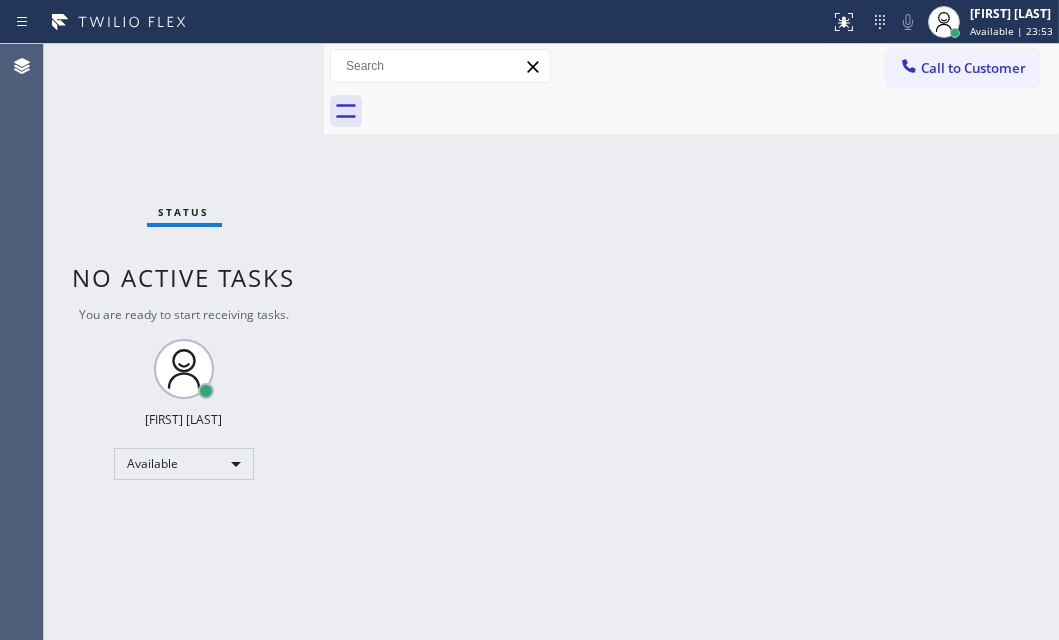 drag, startPoint x: 242, startPoint y: 70, endPoint x: 252, endPoint y: 68, distance: 10.198039 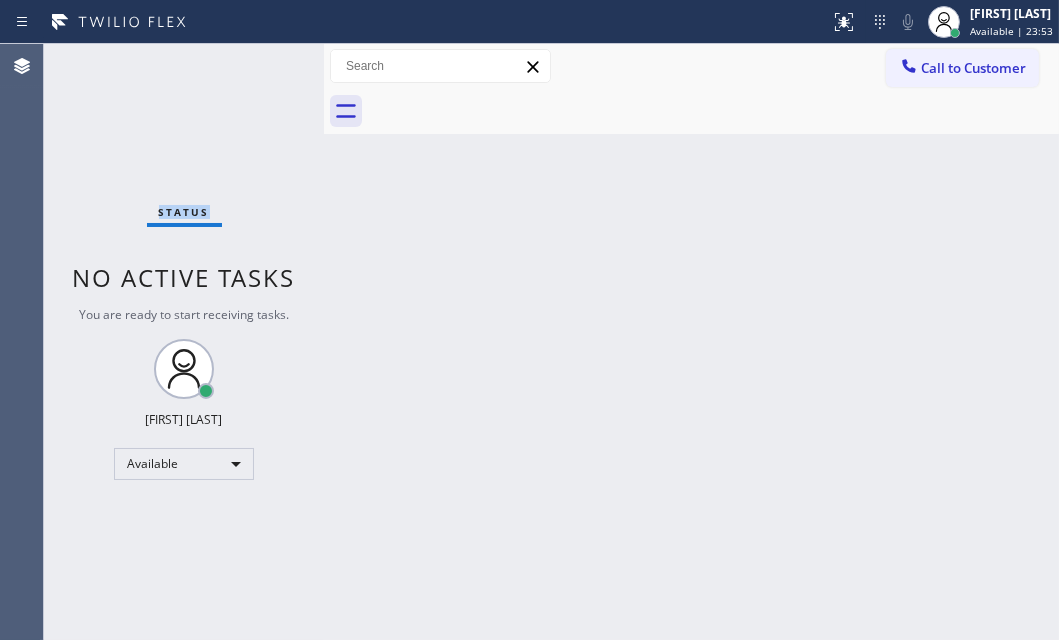 click on "Status   No active tasks     You are ready to start receiving tasks.   [FIRST] [LAST] Available" at bounding box center (184, 342) 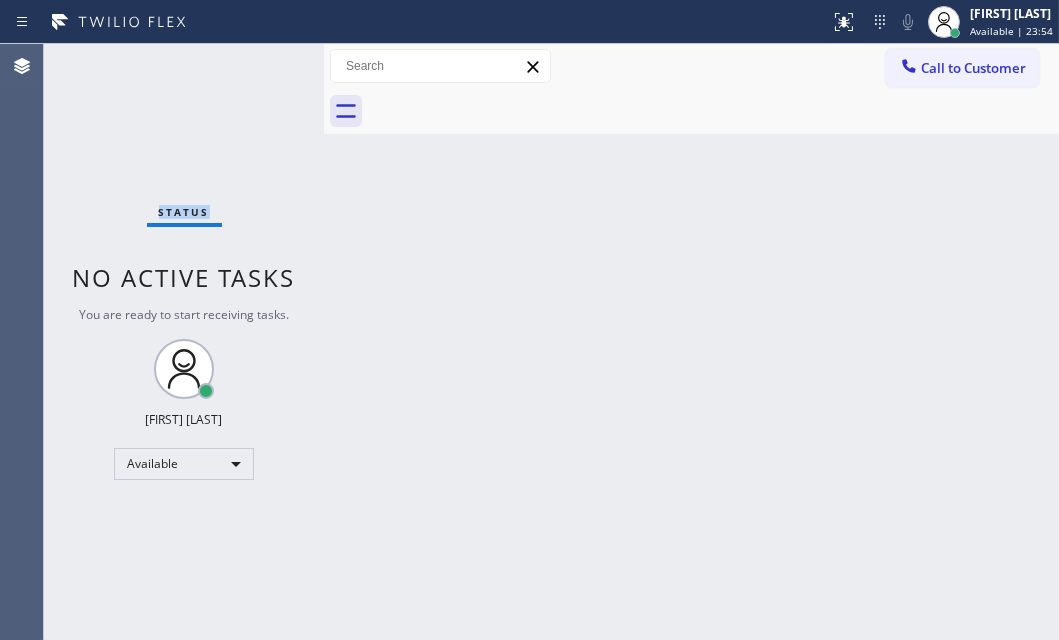 click on "Status   No active tasks     You are ready to start receiving tasks.   [FIRST] [LAST] Available" at bounding box center (184, 342) 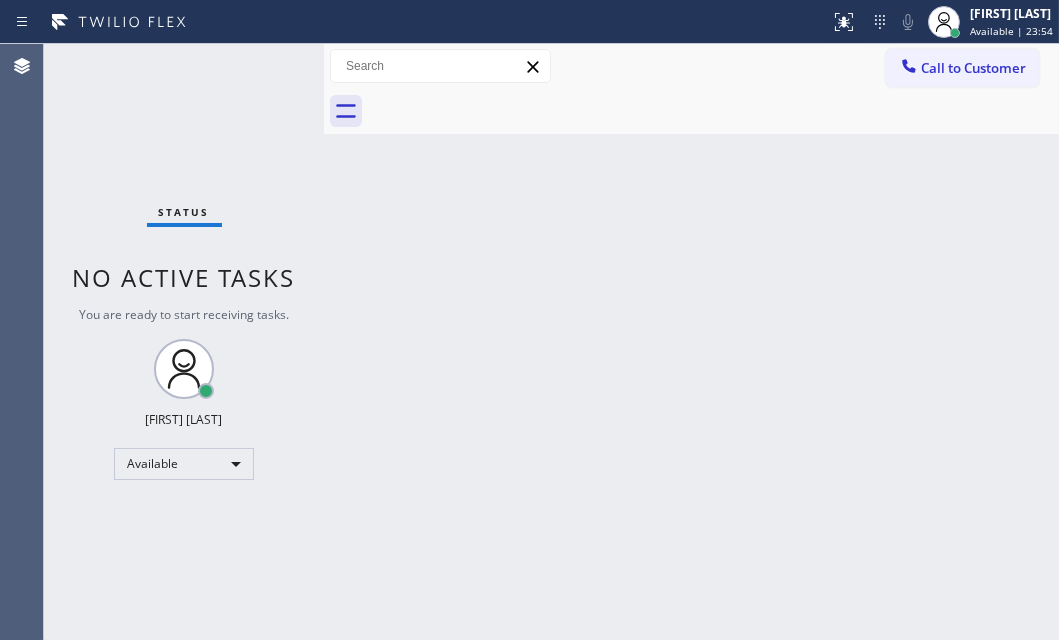 click on "Status   No active tasks     You are ready to start receiving tasks.   [FIRST] [LAST] Available" at bounding box center (184, 342) 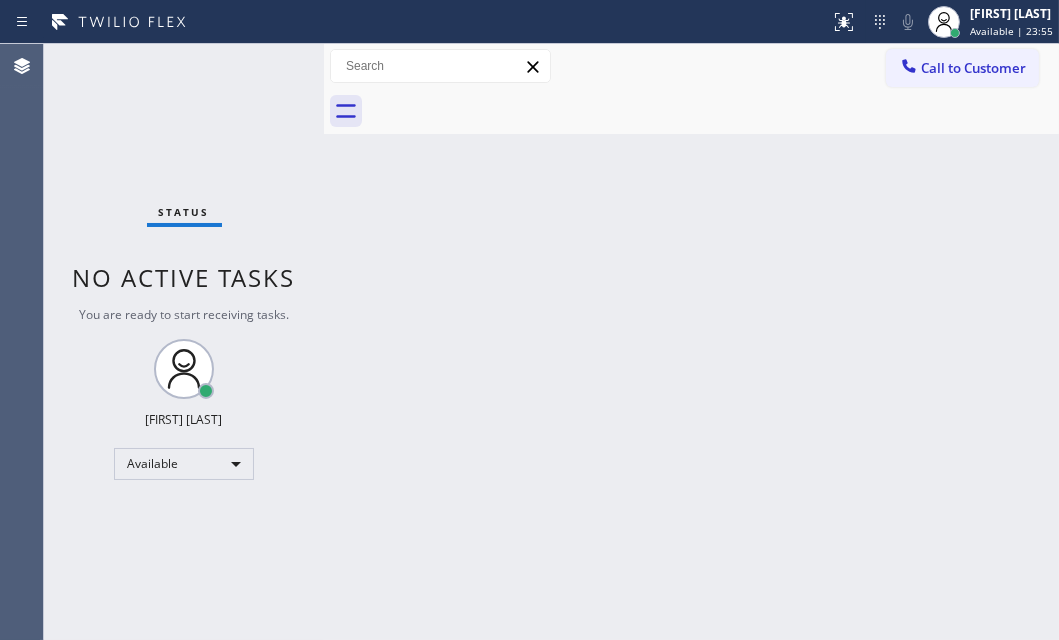 click on "Status   No active tasks     You are ready to start receiving tasks.   [FIRST] [LAST] Available" at bounding box center [184, 342] 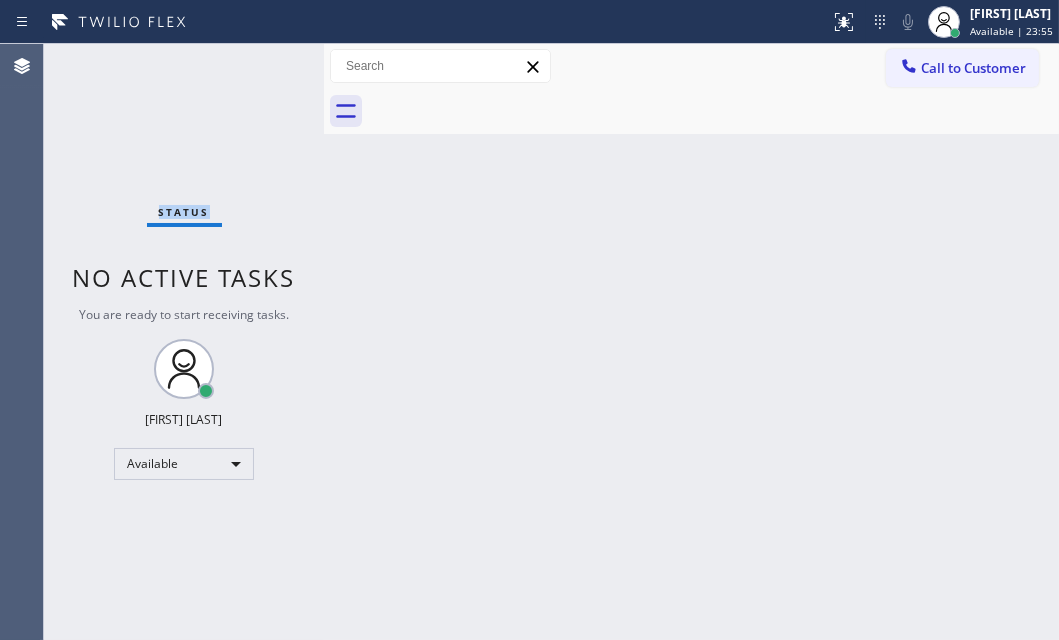 click on "Status   No active tasks     You are ready to start receiving tasks.   [FIRST] [LAST] Available" at bounding box center [184, 342] 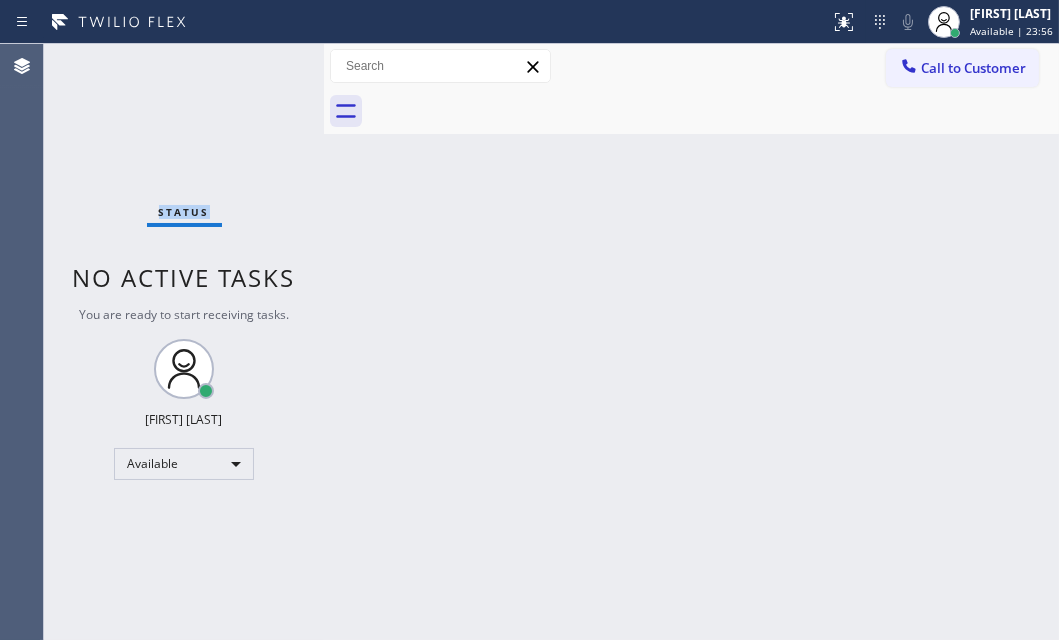 click on "Status   No active tasks     You are ready to start receiving tasks.   [FIRST] [LAST] Available" at bounding box center (184, 342) 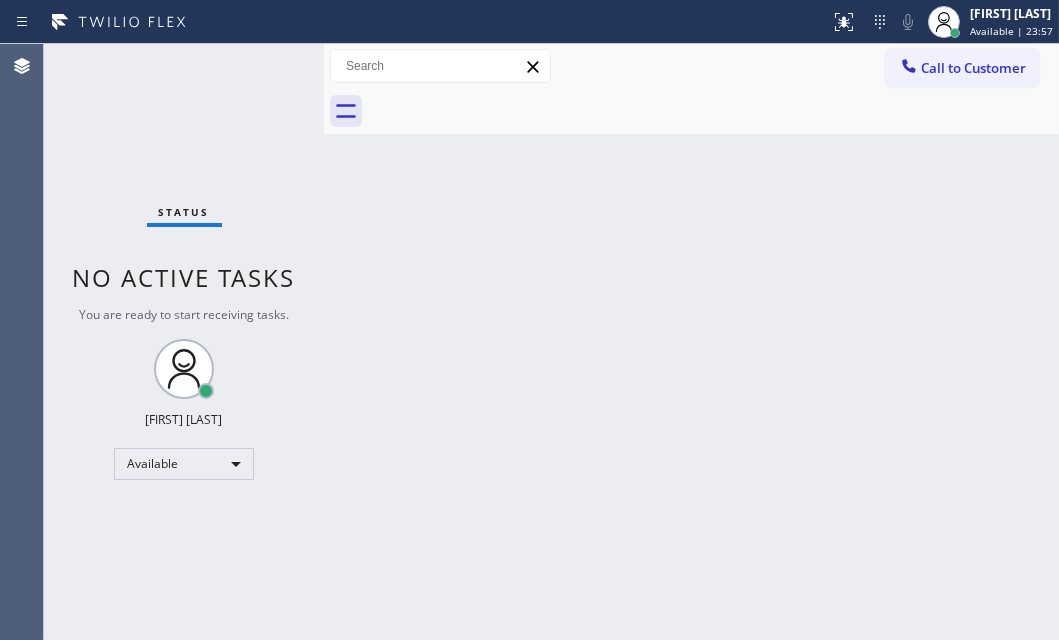 click on "Status   No active tasks     You are ready to start receiving tasks.   [FIRST] [LAST] Available" at bounding box center [184, 342] 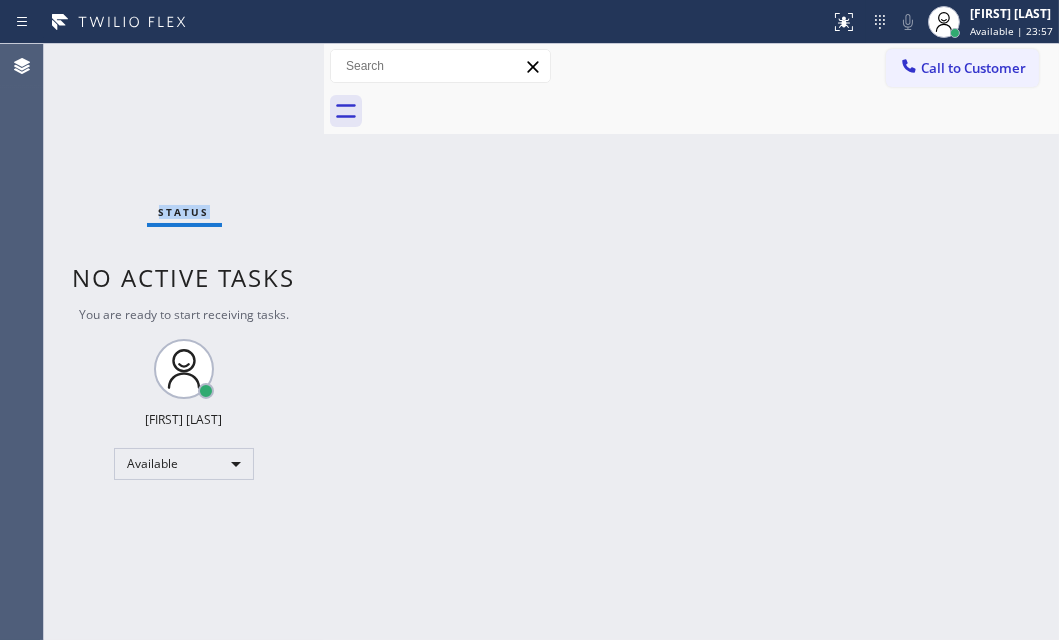click on "Status   No active tasks     You are ready to start receiving tasks.   [FIRST] [LAST] Available" at bounding box center (184, 342) 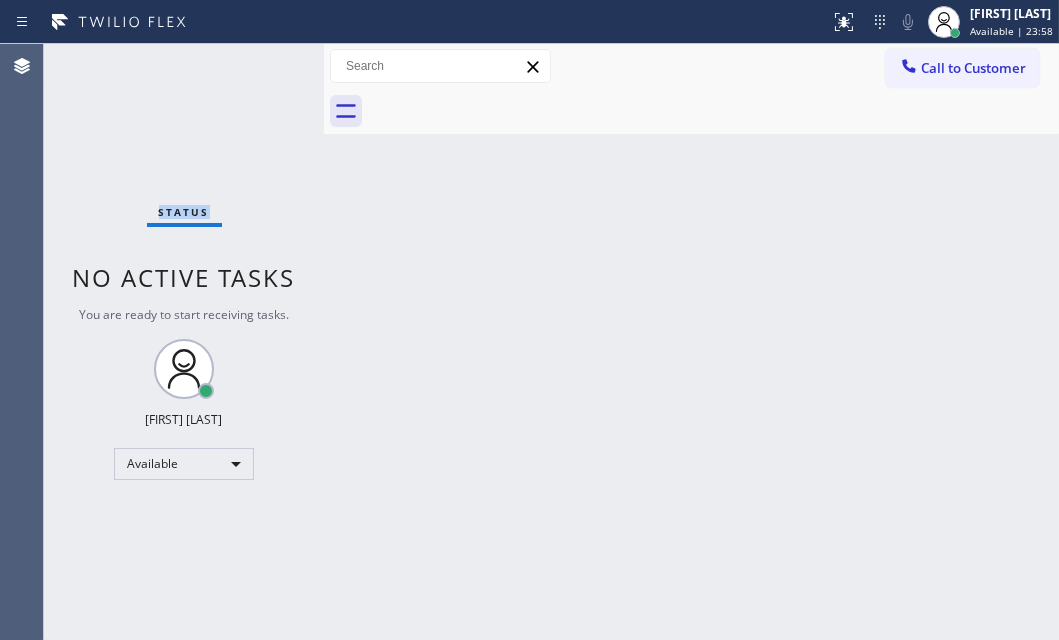 click on "Status   No active tasks     You are ready to start receiving tasks.   [FIRST] [LAST] Available" at bounding box center [184, 342] 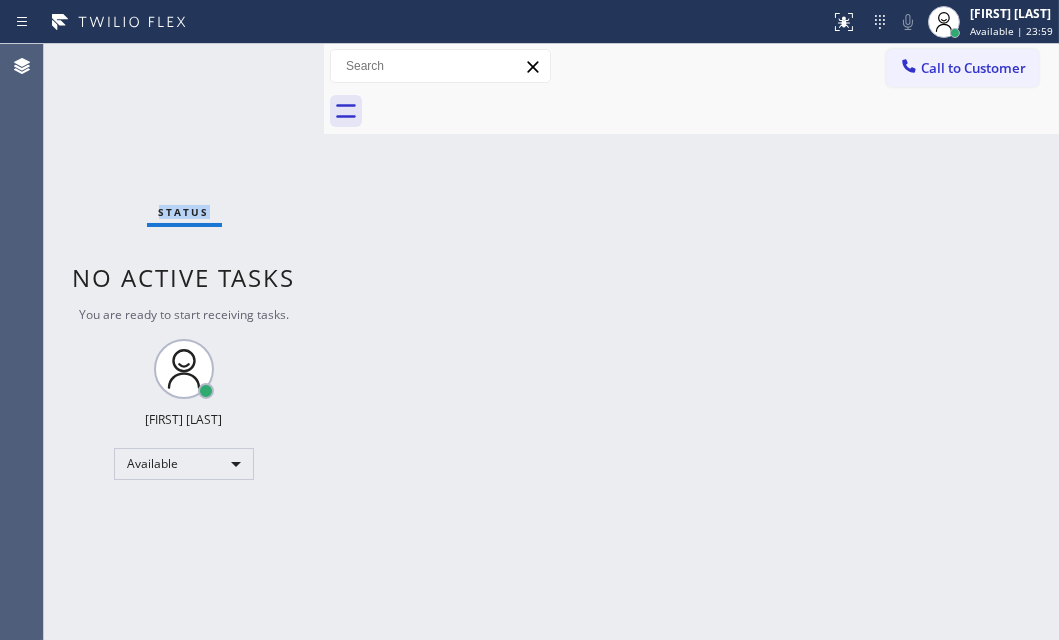 click on "Status   No active tasks     You are ready to start receiving tasks.   [FIRST] [LAST] Available" at bounding box center (184, 342) 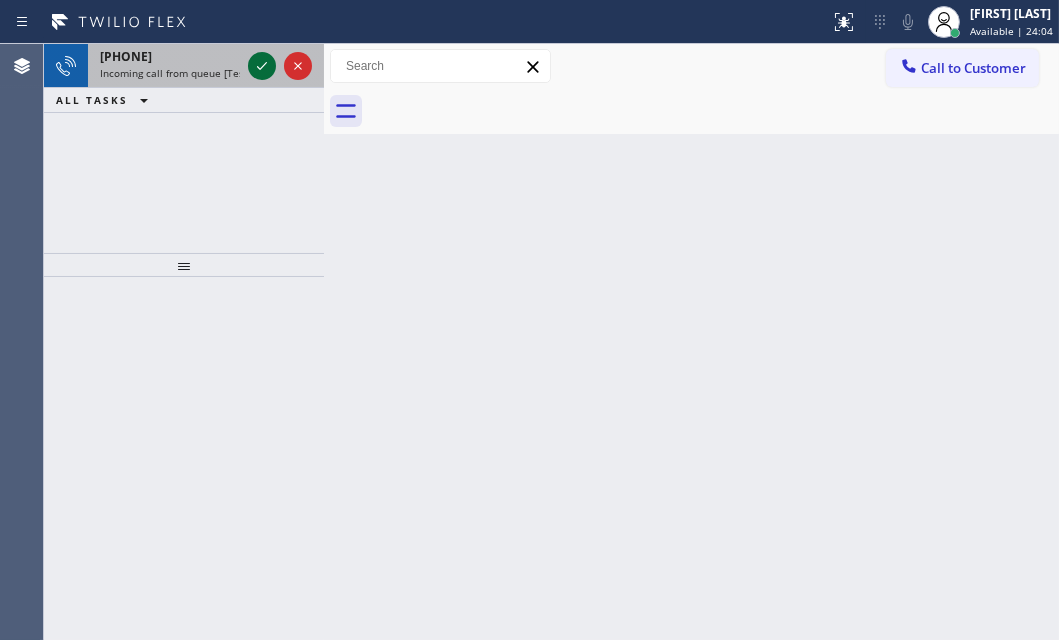 click 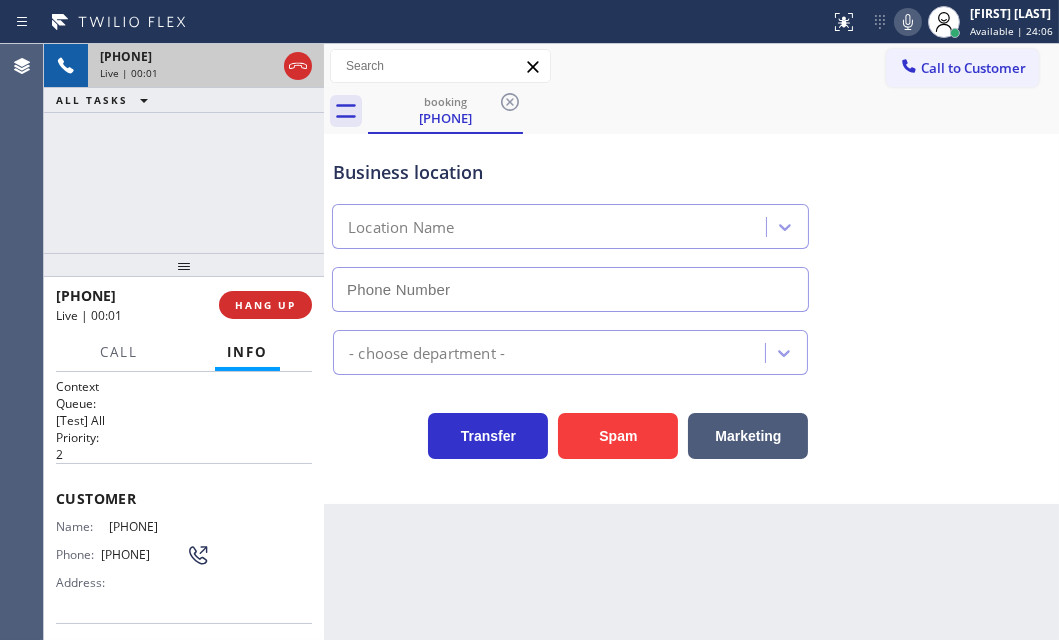 type on "[PHONE]" 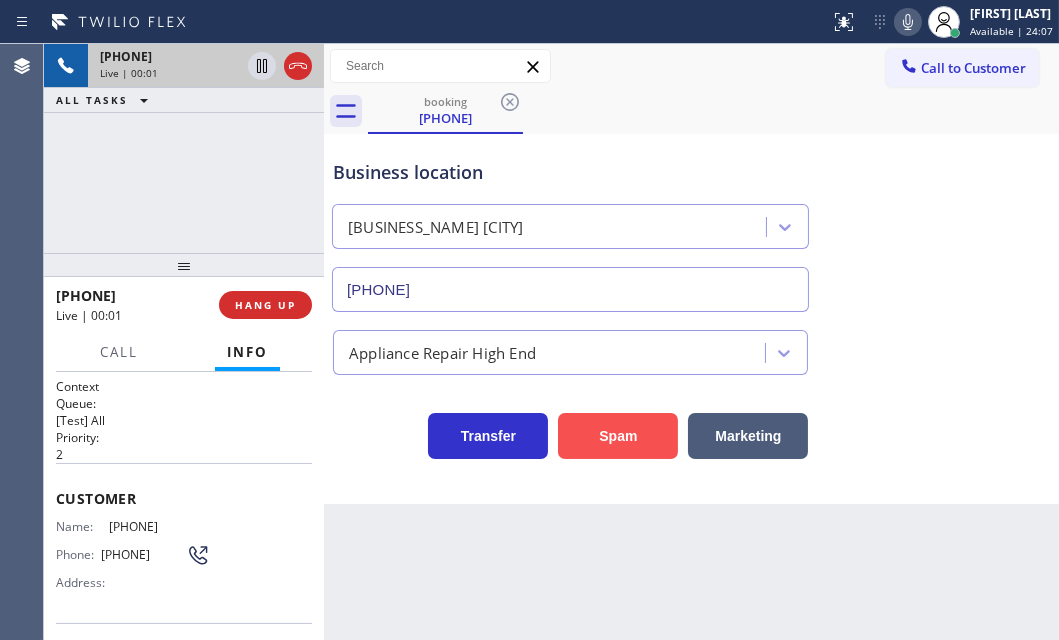 click on "Spam" at bounding box center (618, 436) 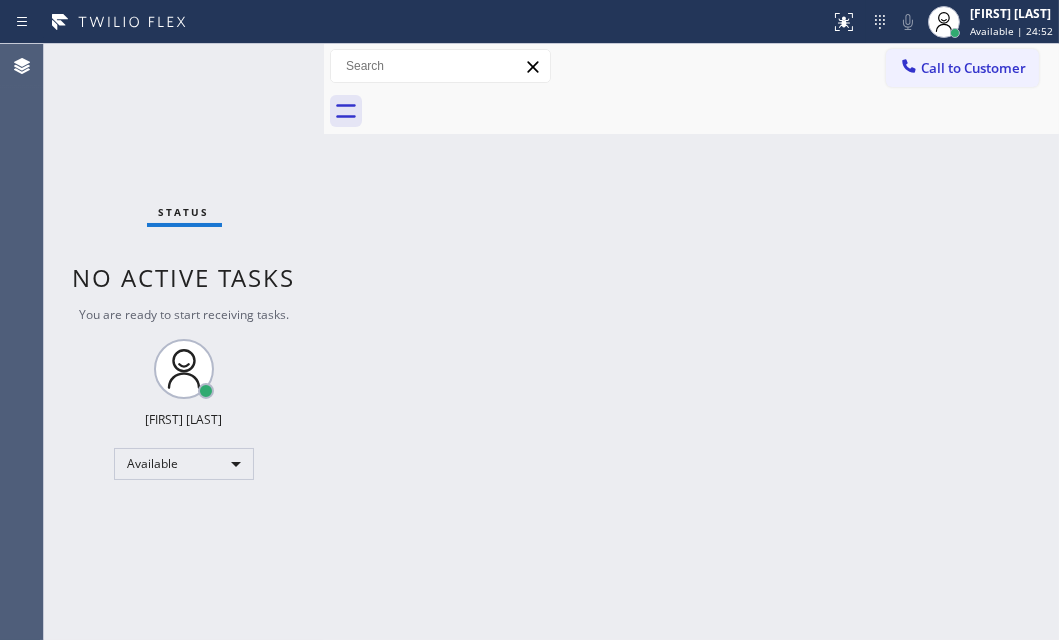 click on "Status   No active tasks     You are ready to start receiving tasks.   [FIRST] [LAST] Available" at bounding box center [184, 342] 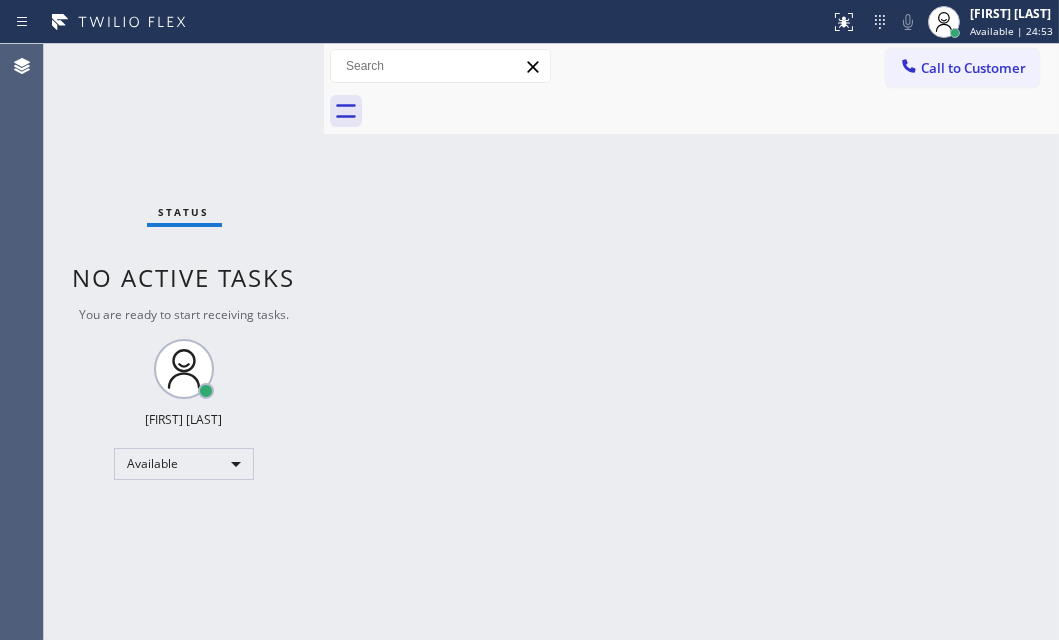 click on "Status   No active tasks     You are ready to start receiving tasks.   [FIRST] [LAST] Available" at bounding box center [184, 342] 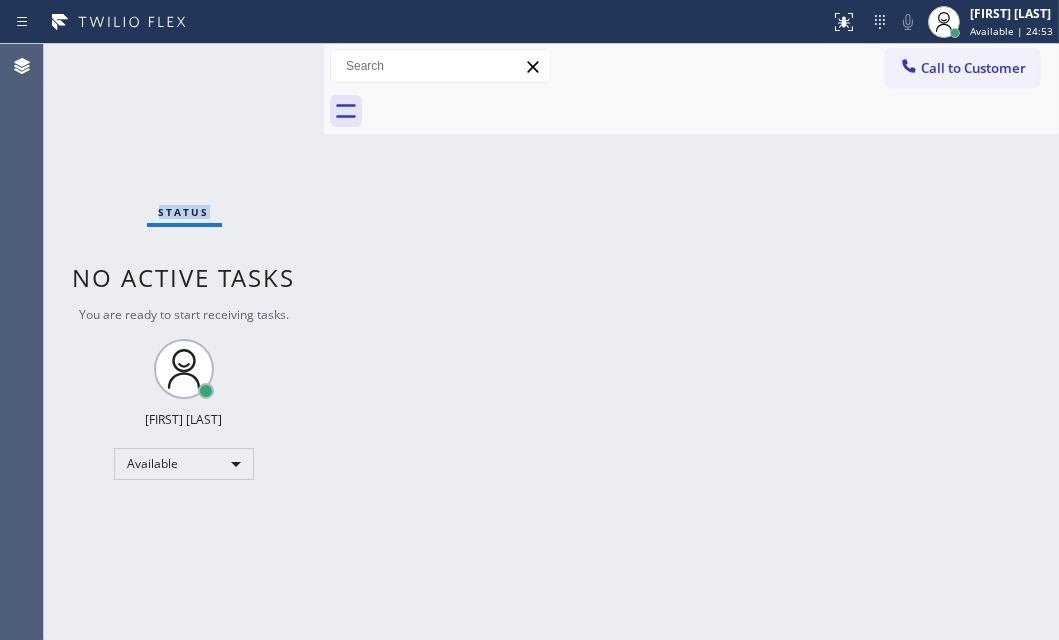 click on "Status   No active tasks     You are ready to start receiving tasks.   [FIRST] [LAST] Available" at bounding box center [184, 342] 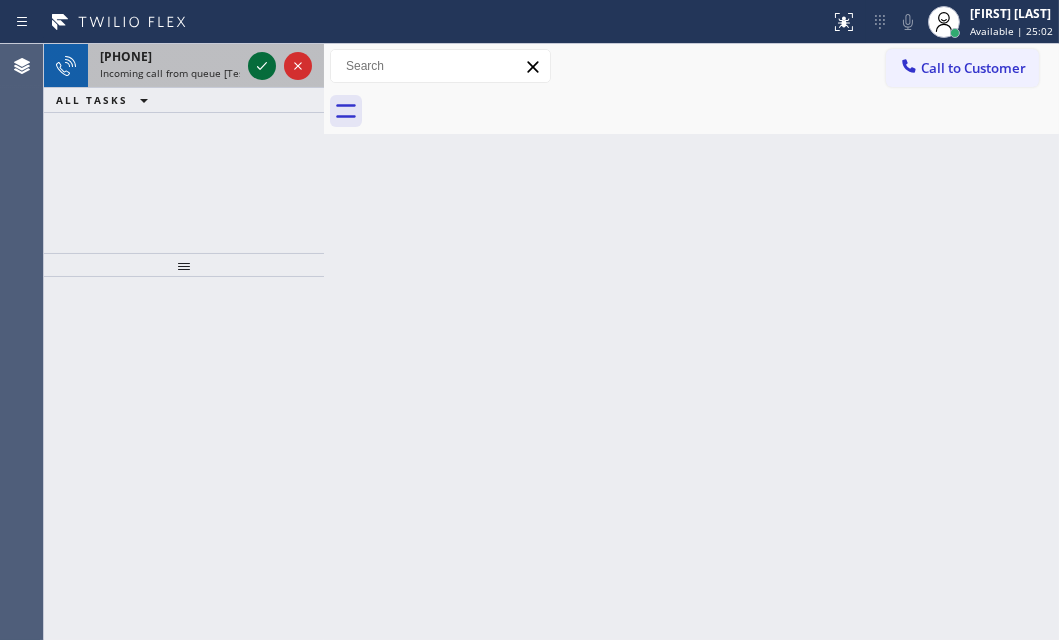 click 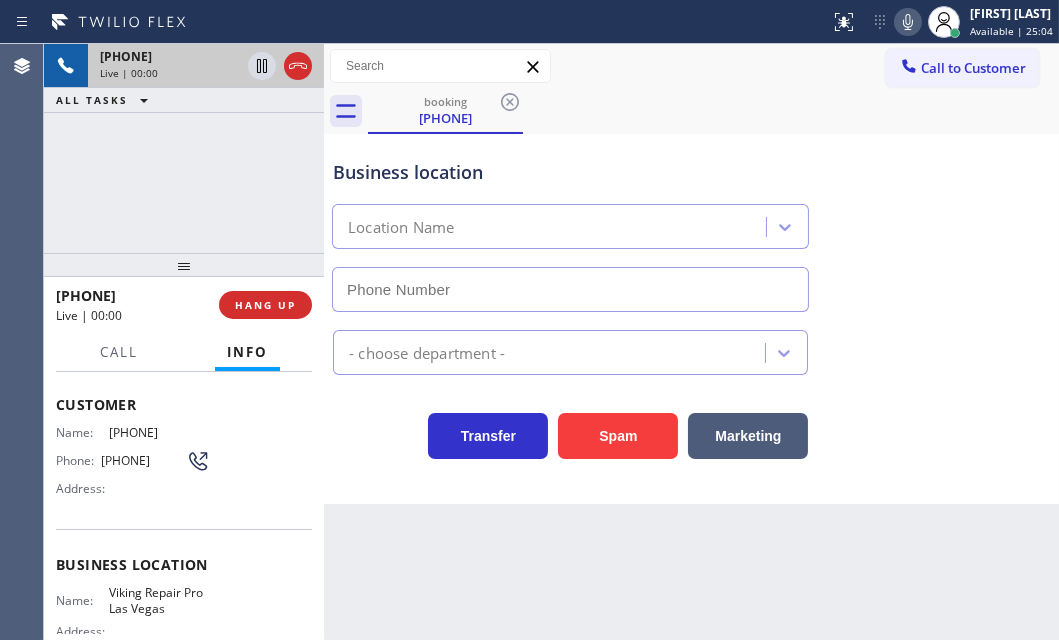 scroll, scrollTop: 181, scrollLeft: 0, axis: vertical 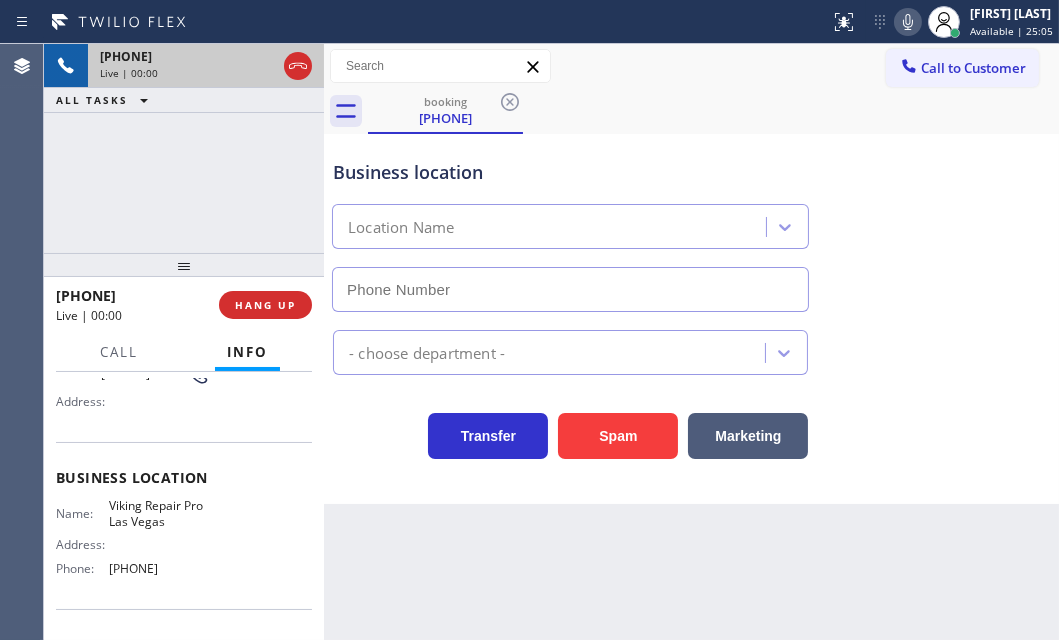 type on "[PHONE]" 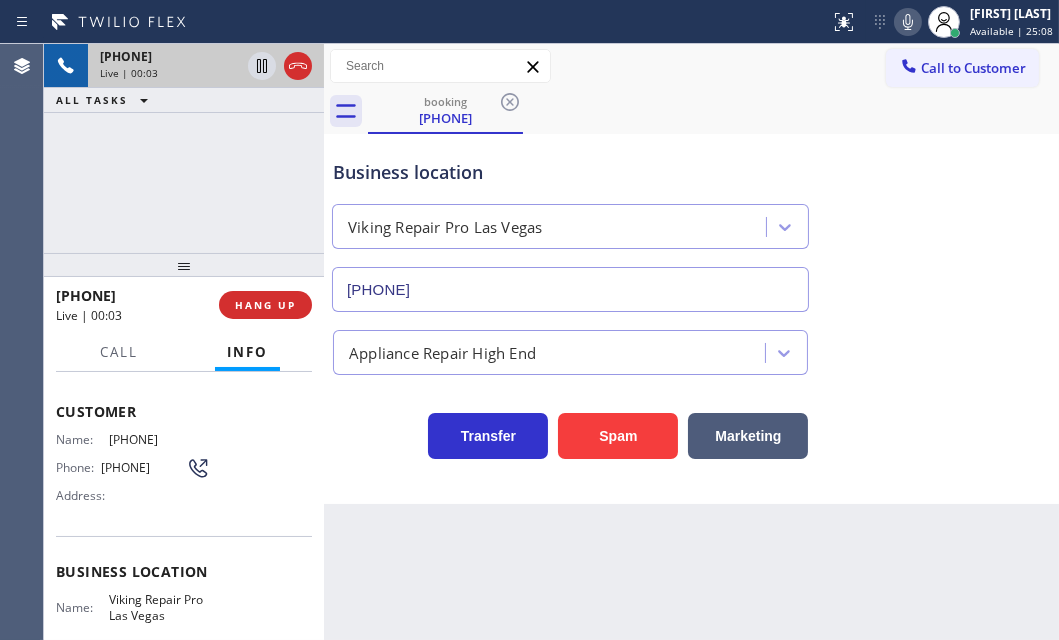 scroll, scrollTop: 0, scrollLeft: 0, axis: both 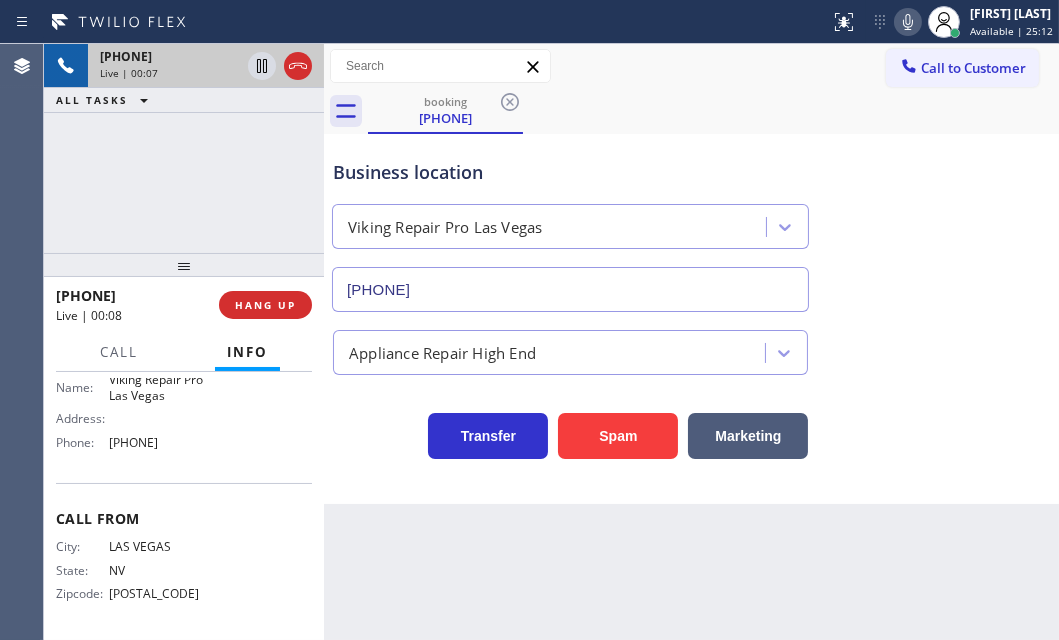 drag, startPoint x: 54, startPoint y: 491, endPoint x: 224, endPoint y: 456, distance: 173.56555 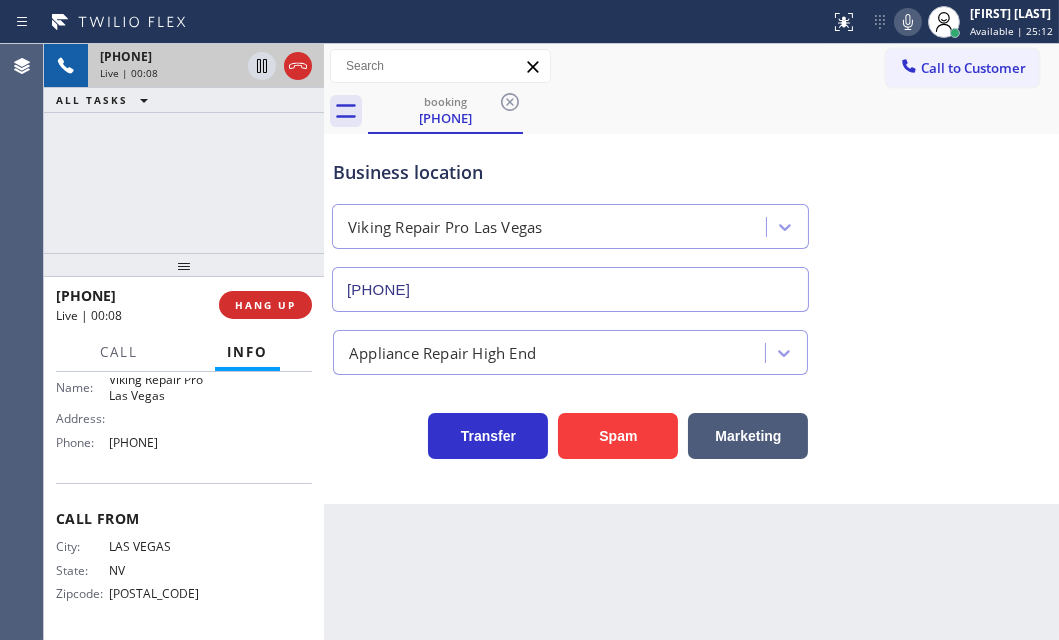copy on "Customer Name: [PHONE] Phone: [PHONE] Address: Business location Name: Viking Repair Pro Las Vegas Address:   Phone: [PHONE]" 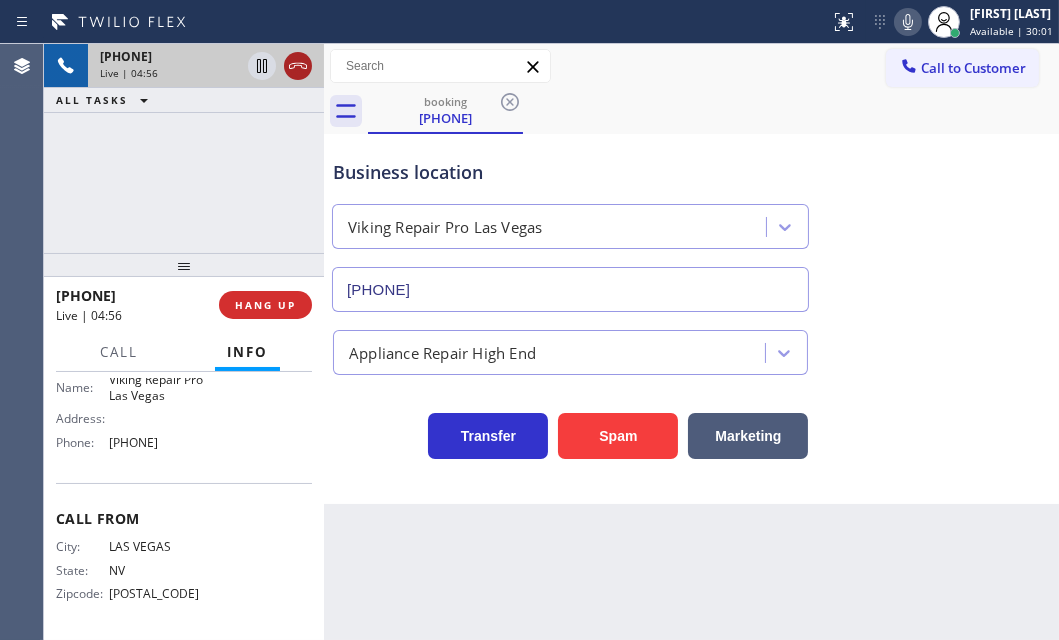 click 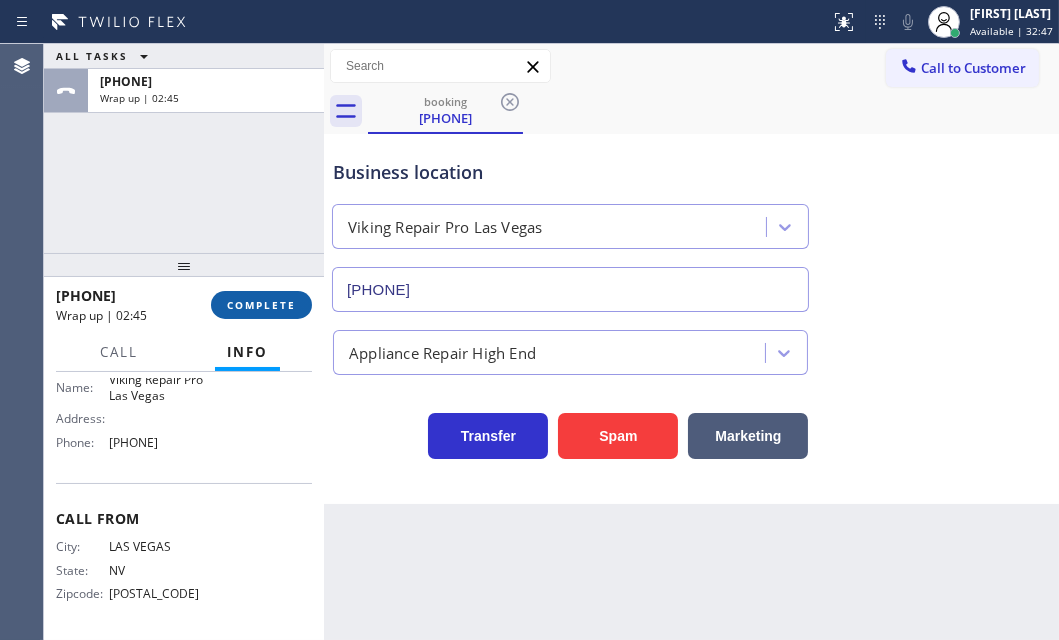 click on "COMPLETE" at bounding box center [261, 305] 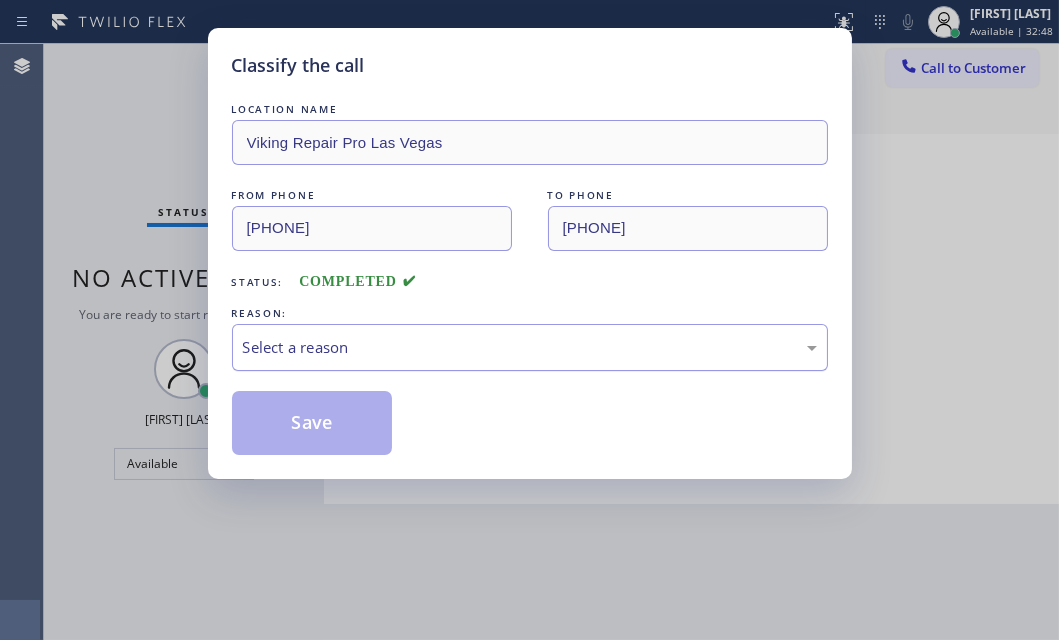 click on "Select a reason" at bounding box center [530, 347] 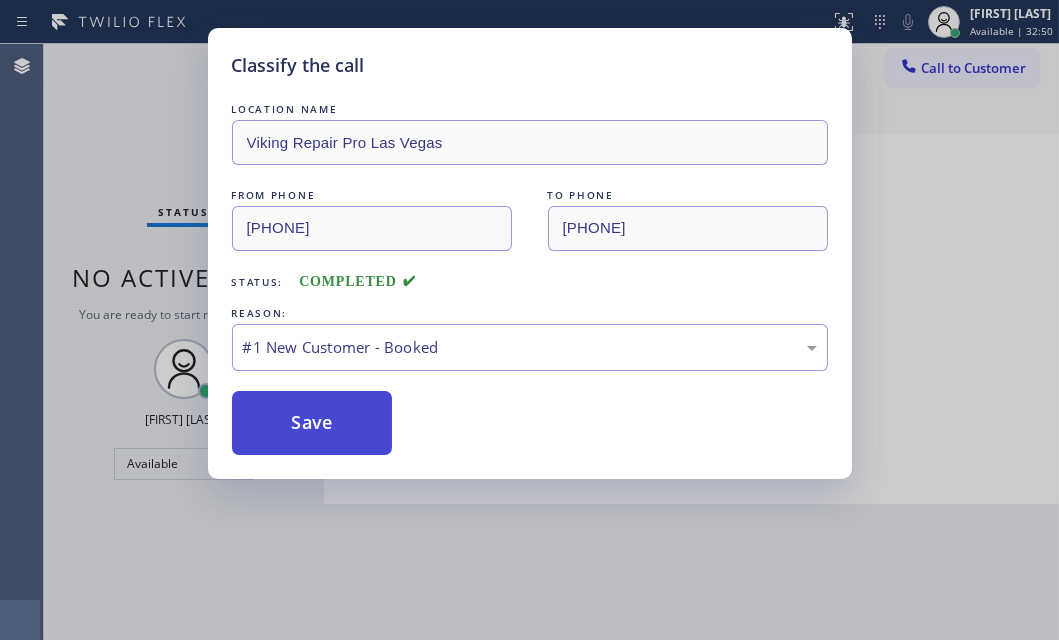 click on "Save" at bounding box center (312, 423) 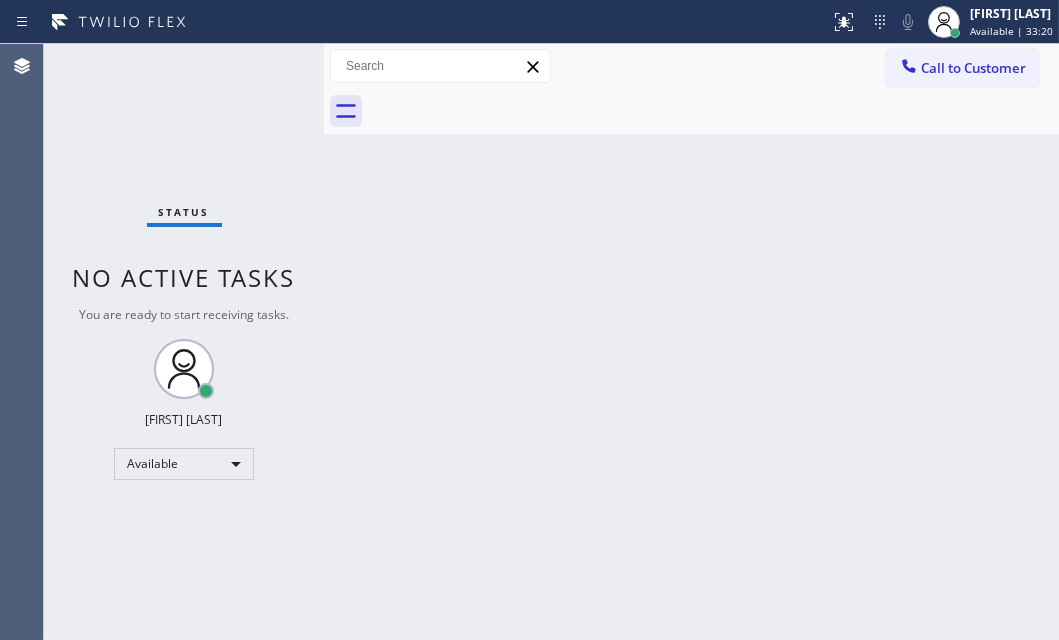 click on "Status   No active tasks     You are ready to start receiving tasks.   [FIRST] [LAST] Available" at bounding box center [184, 342] 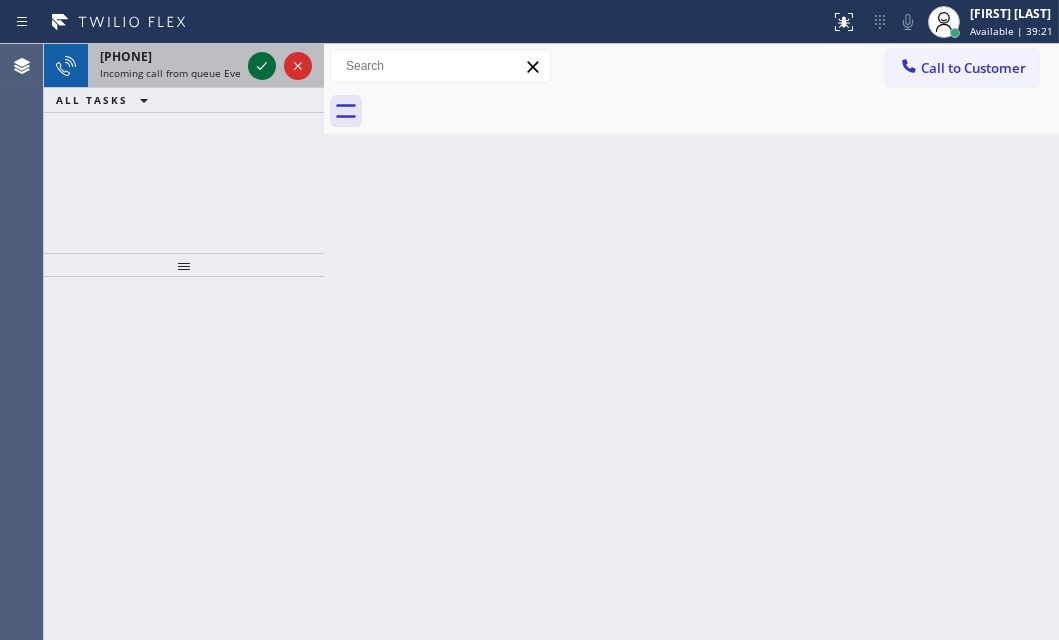 click 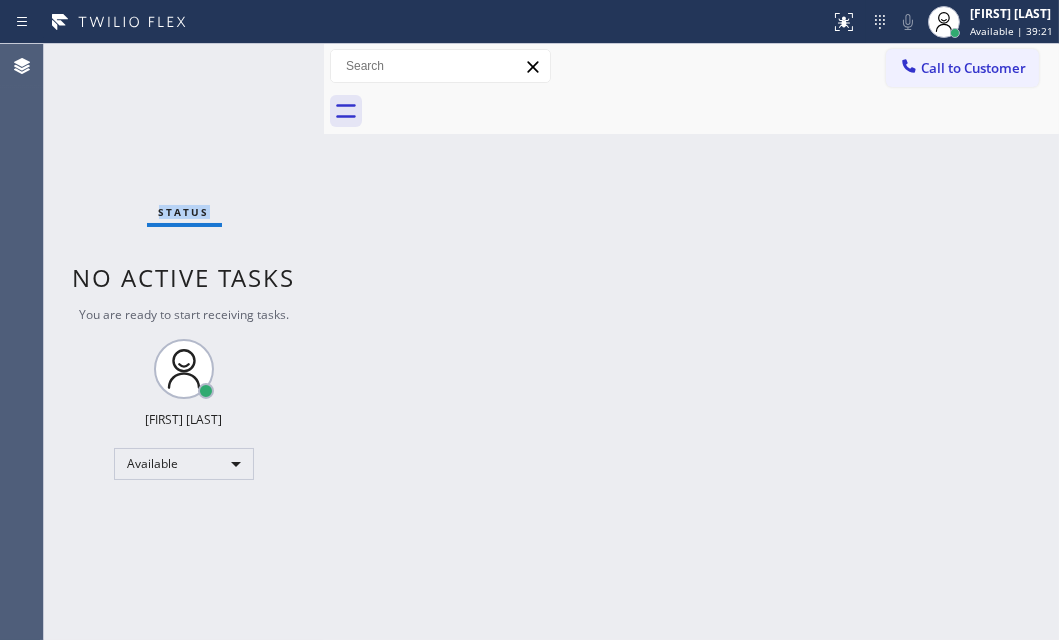 click on "Status   No active tasks     You are ready to start receiving tasks.   [FIRST] [LAST] Available" at bounding box center [184, 342] 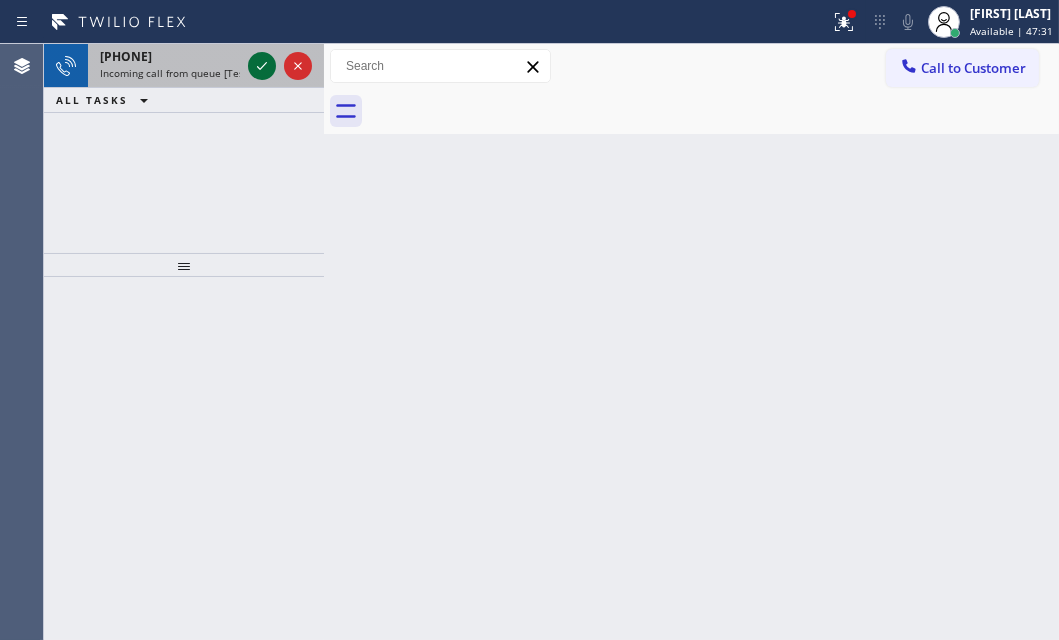click 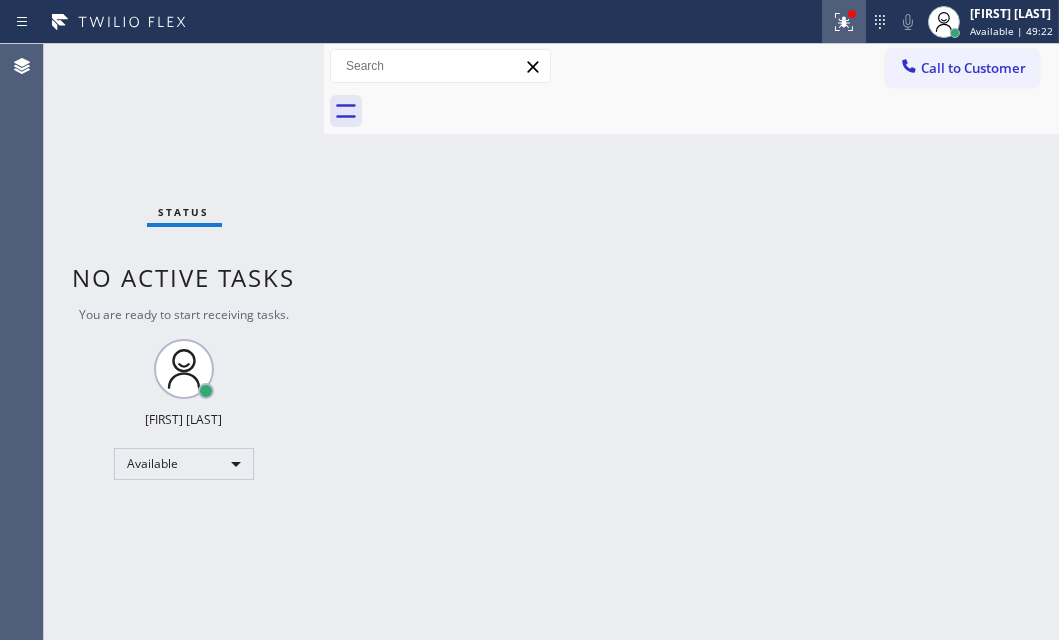 click 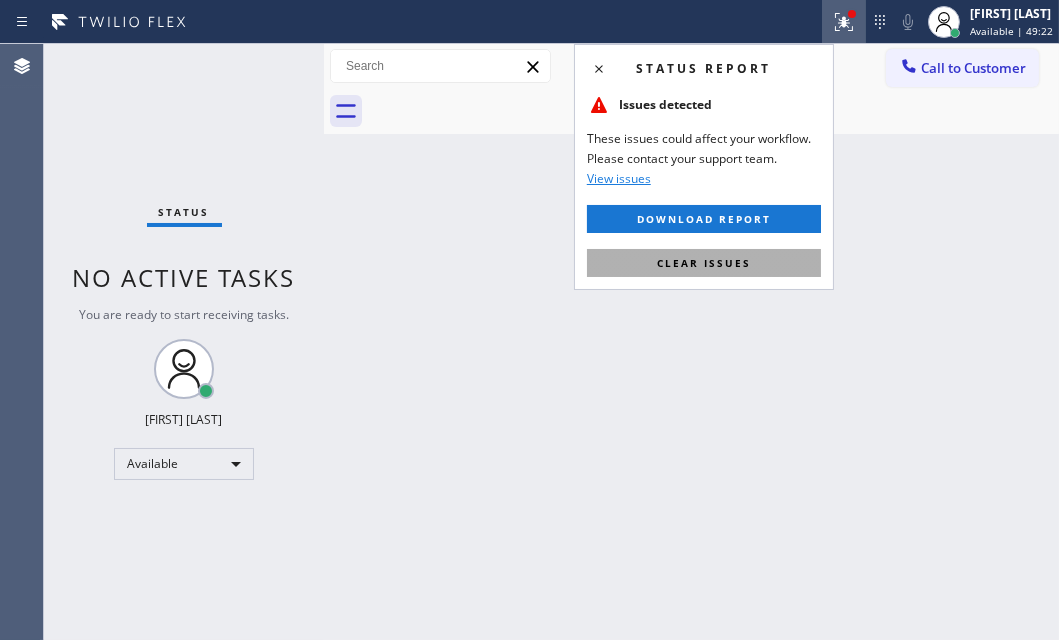 click on "Clear issues" at bounding box center (704, 263) 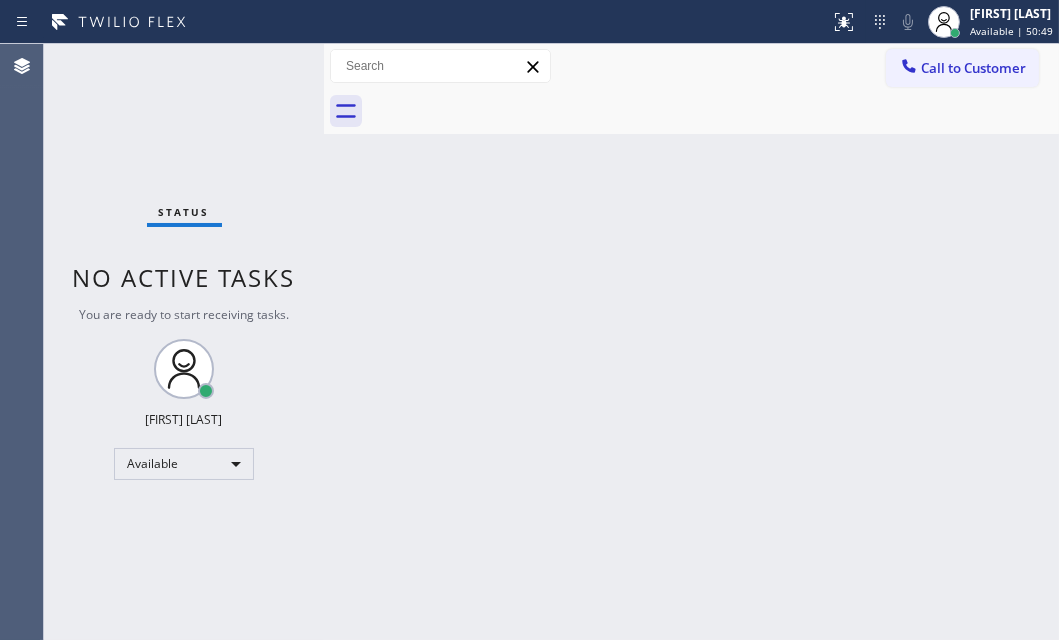 click on "Status   No active tasks     You are ready to start receiving tasks.   [FIRST] [LAST] Available" at bounding box center (184, 342) 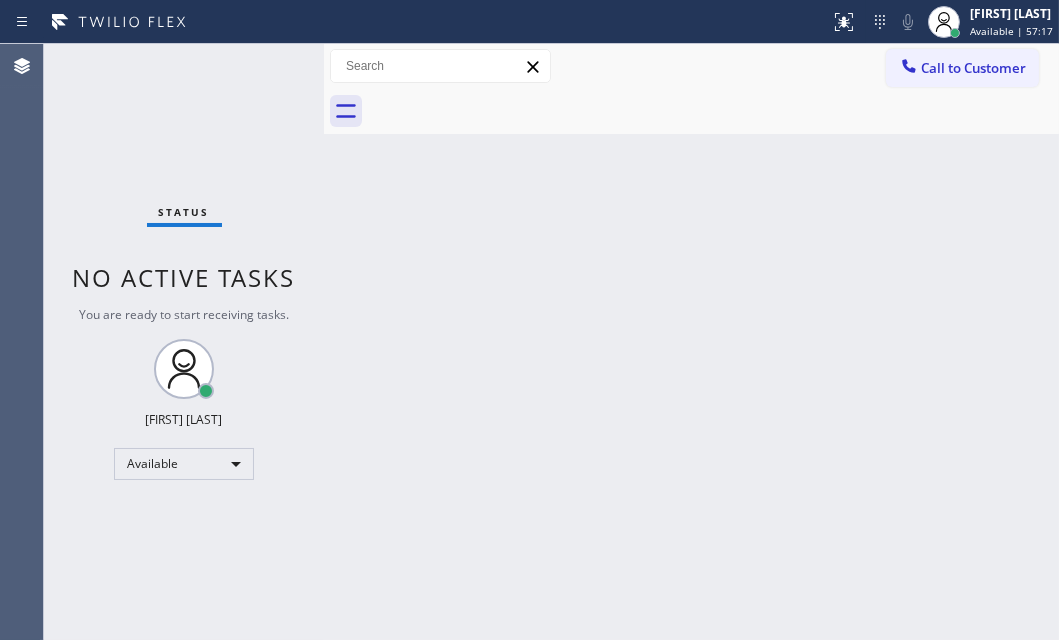 click on "Status   No active tasks     You are ready to start receiving tasks.   [FIRST] [LAST] Available" at bounding box center [184, 342] 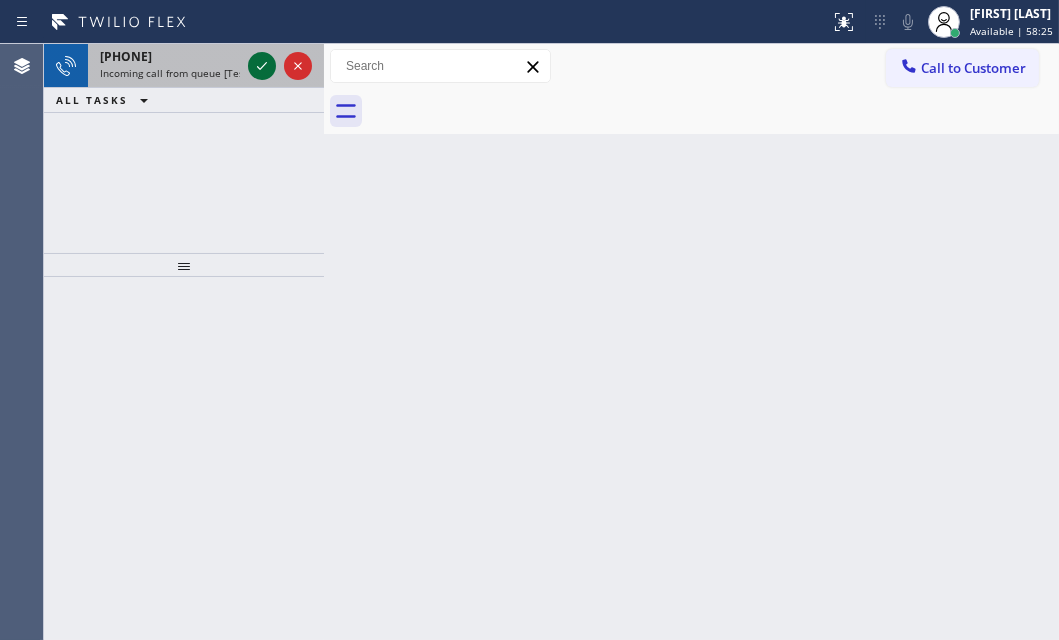 click 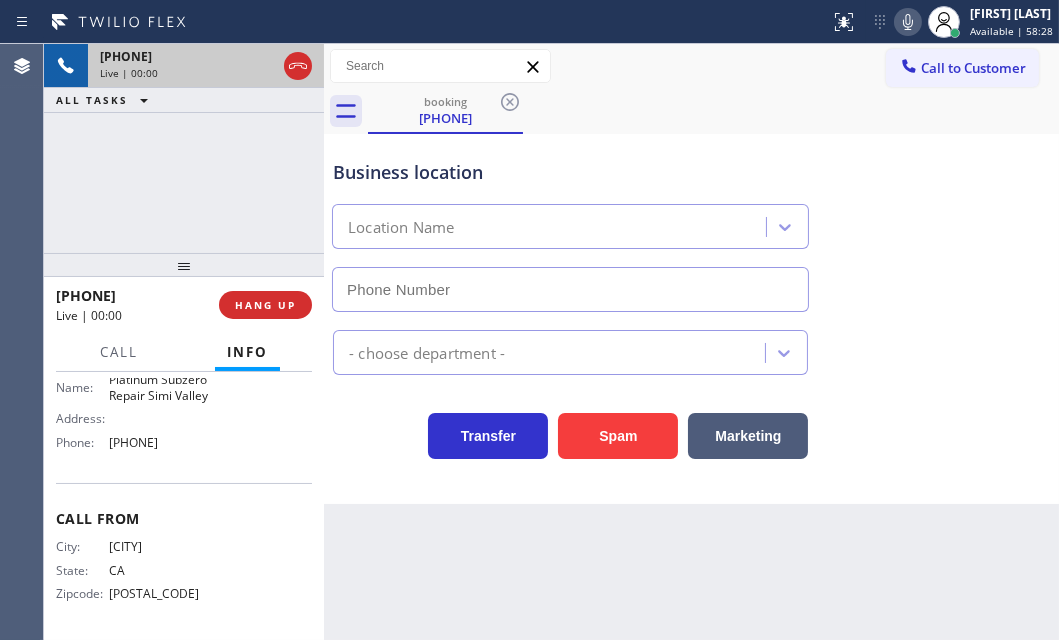 type on "[PHONE]" 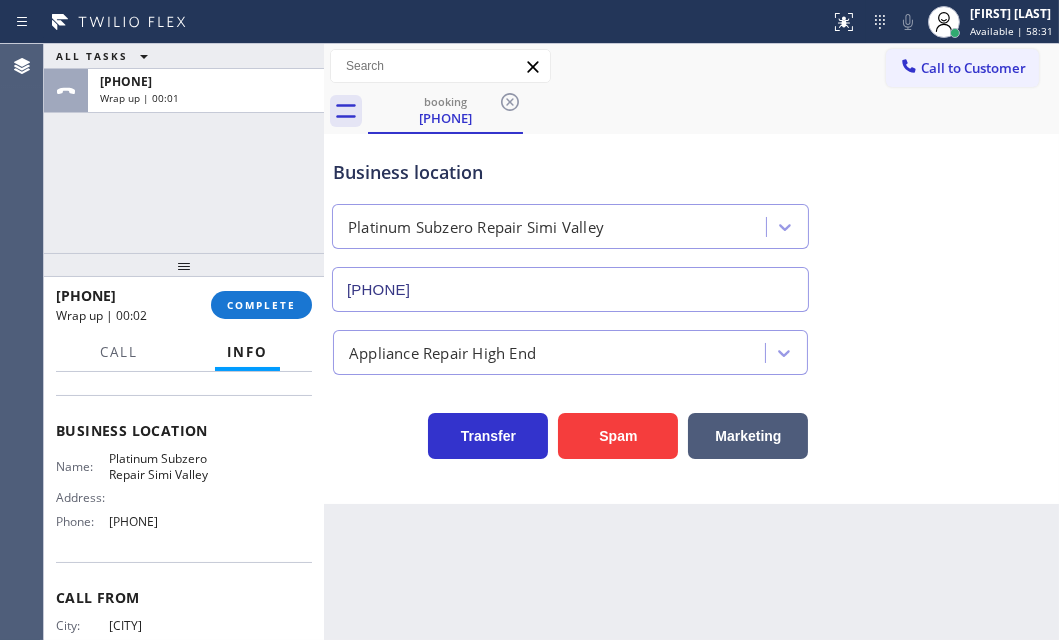 scroll, scrollTop: 342, scrollLeft: 0, axis: vertical 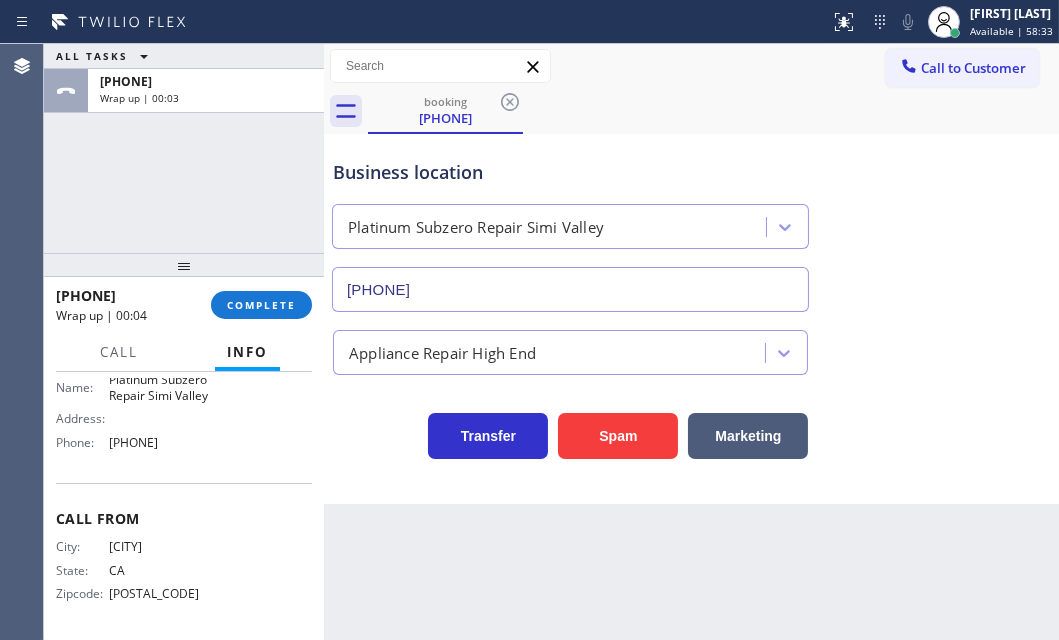 drag, startPoint x: 140, startPoint y: 420, endPoint x: 106, endPoint y: 486, distance: 74.24284 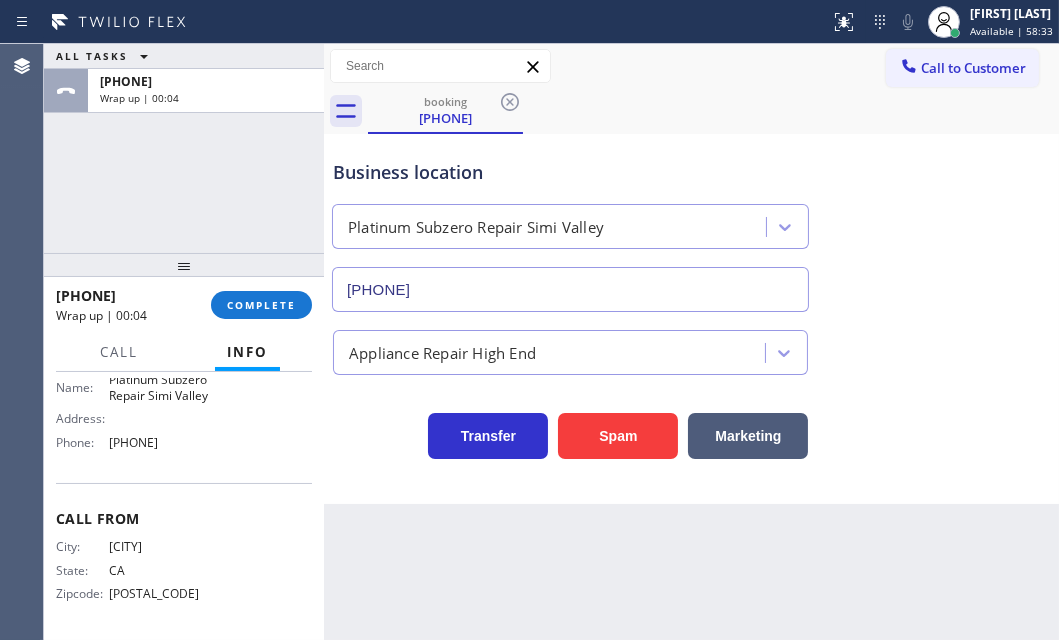 copy on "[PHONE]" 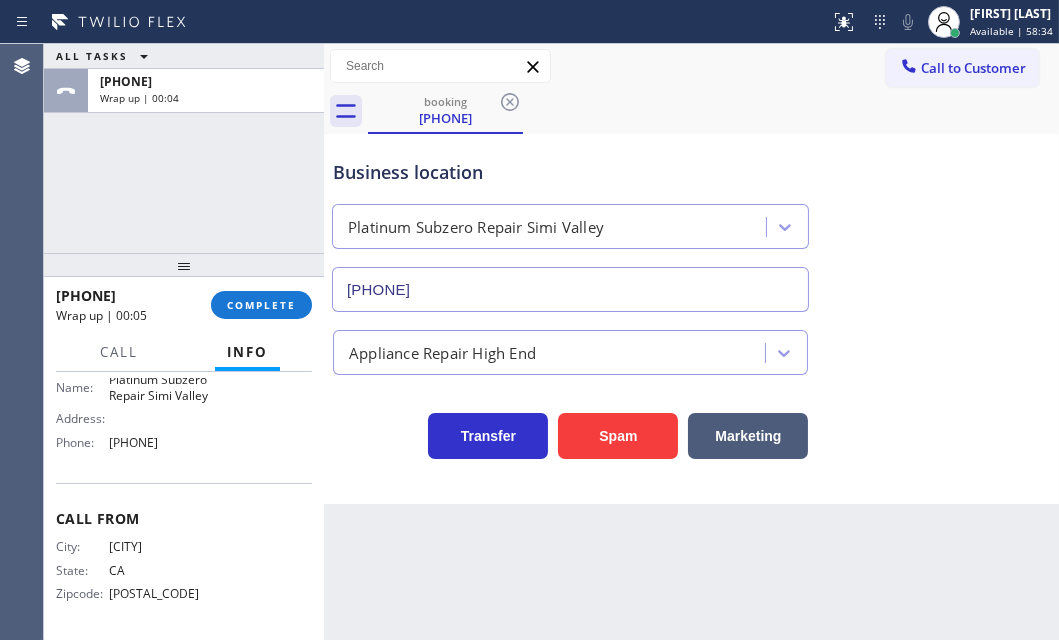 drag, startPoint x: 918, startPoint y: 66, endPoint x: 671, endPoint y: 186, distance: 274.607 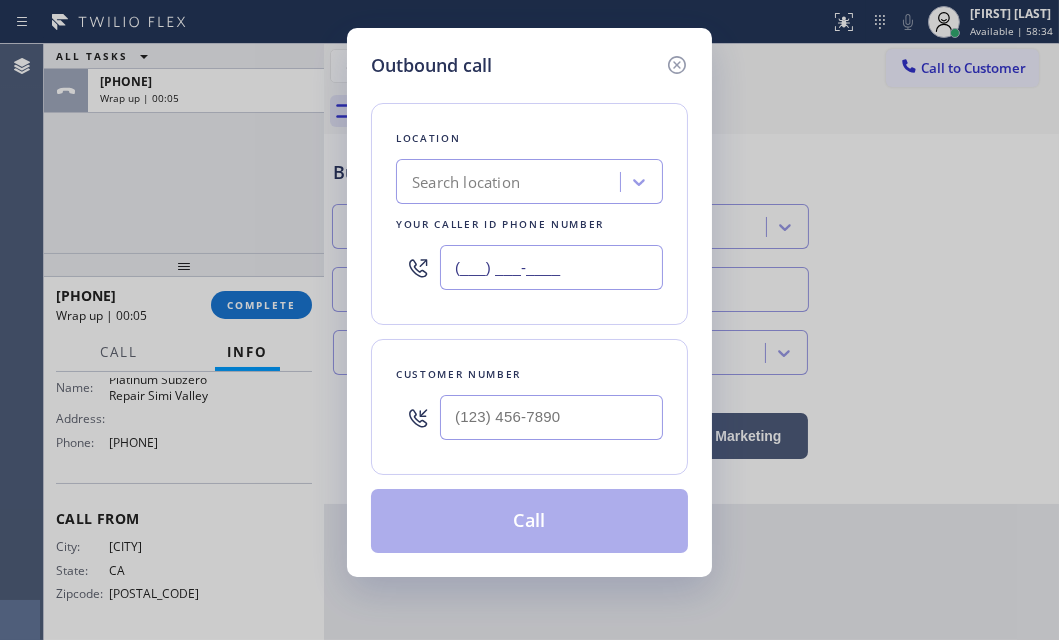 click on "(___) ___-____" at bounding box center [551, 267] 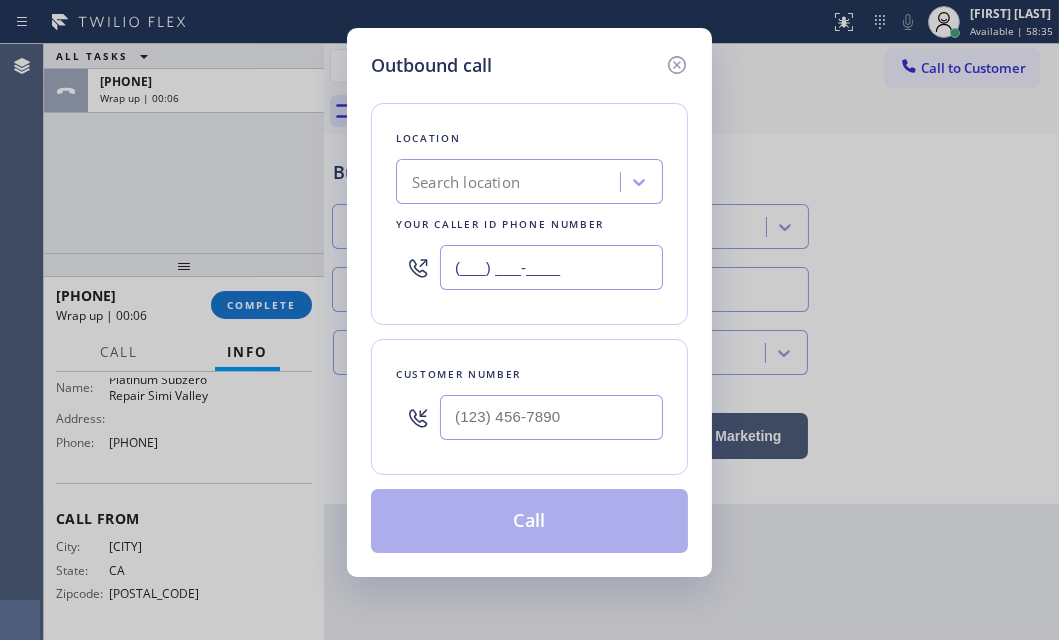 paste on "[PHONE]" 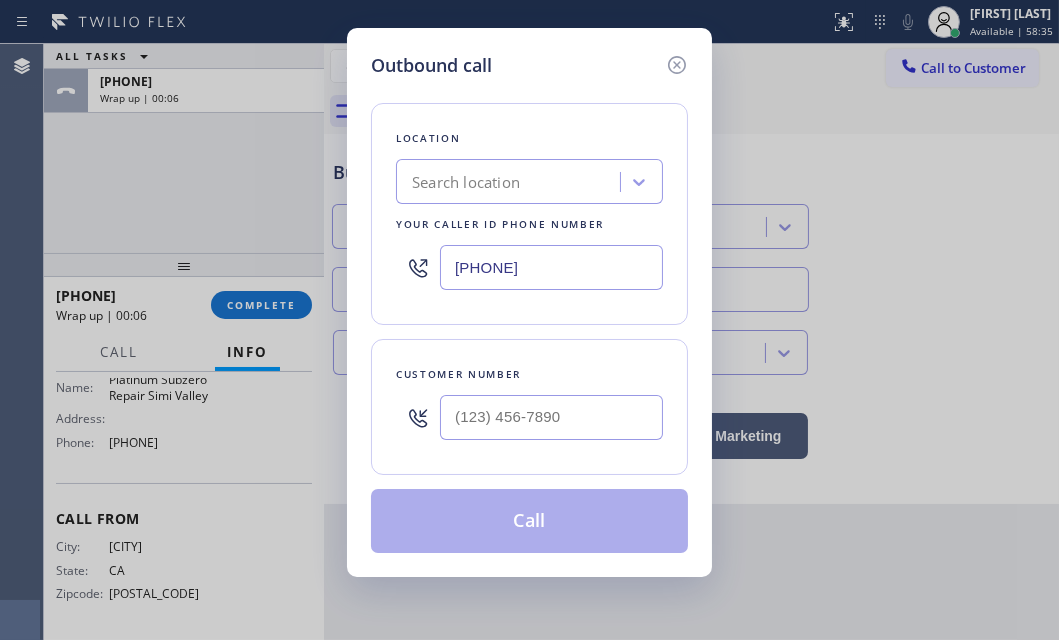 type on "[PHONE]" 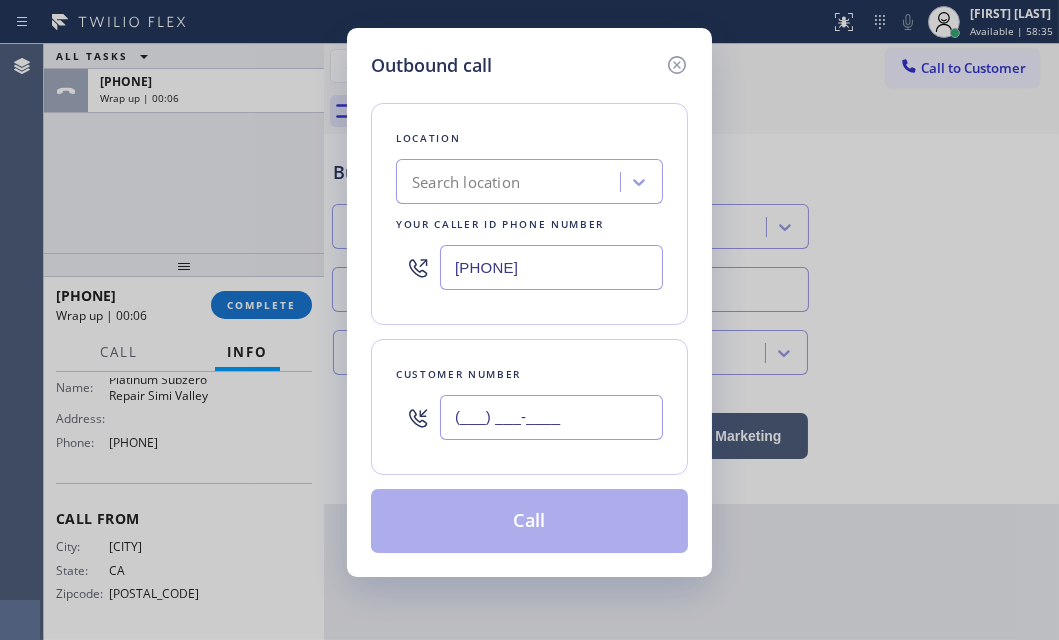 click on "(___) ___-____" at bounding box center [551, 417] 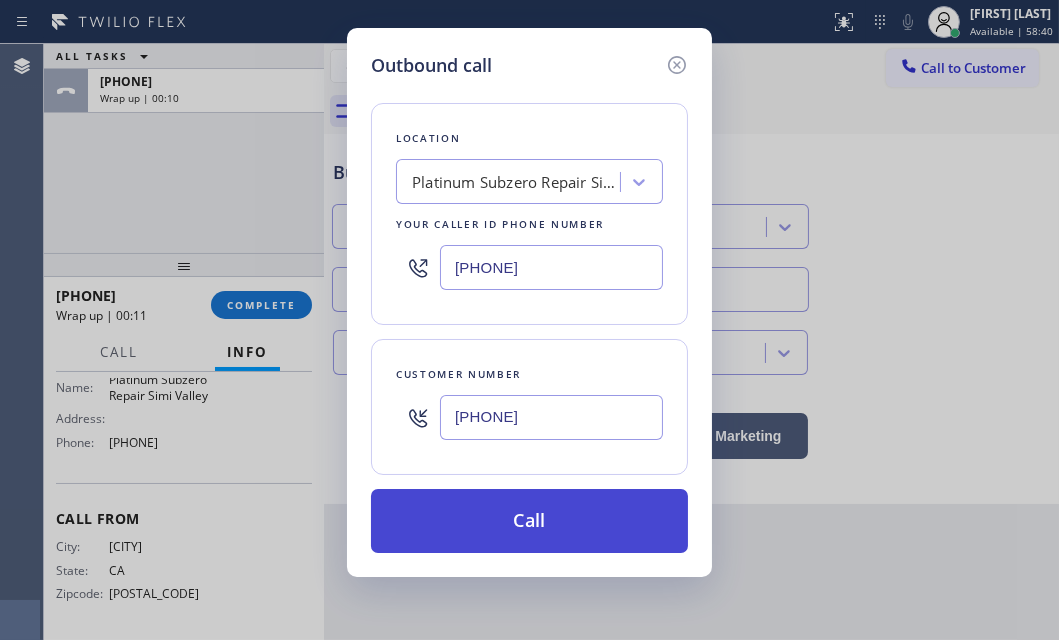 type on "[PHONE]" 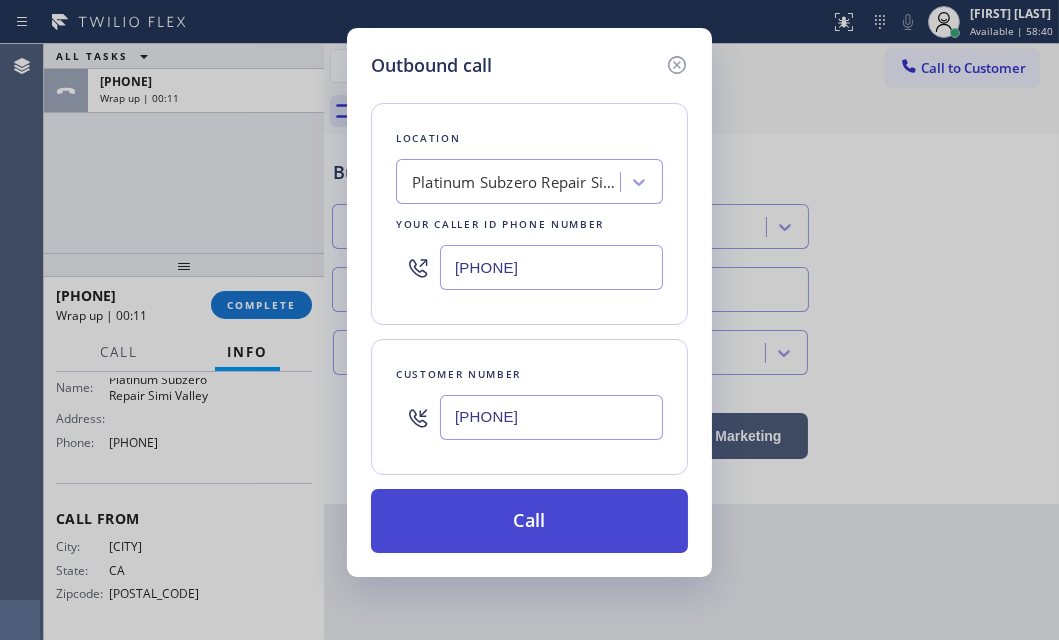 click on "Call" at bounding box center [529, 521] 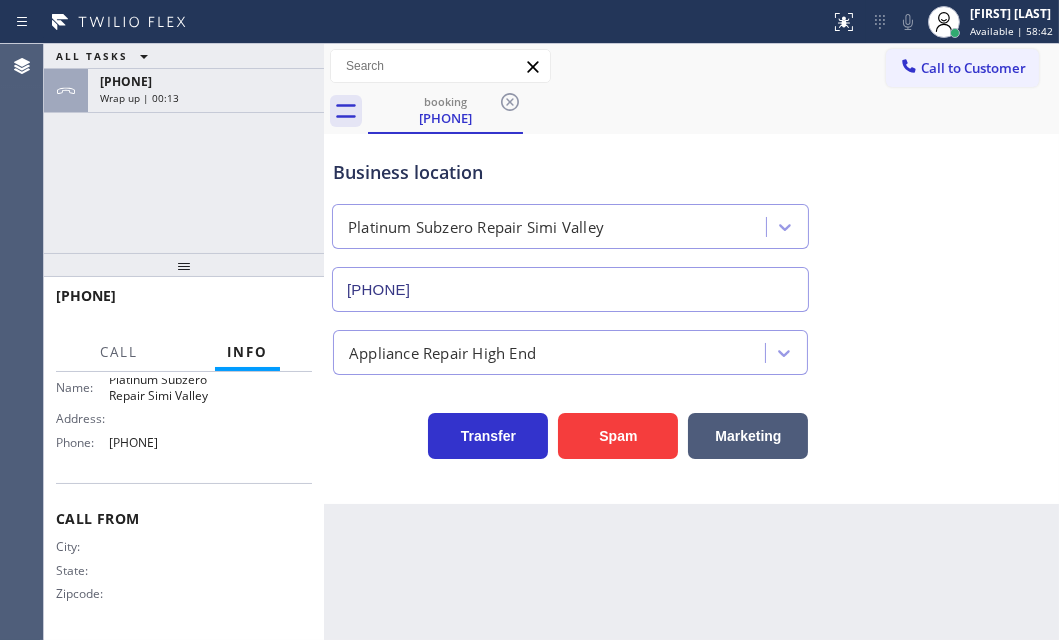 scroll, scrollTop: 327, scrollLeft: 0, axis: vertical 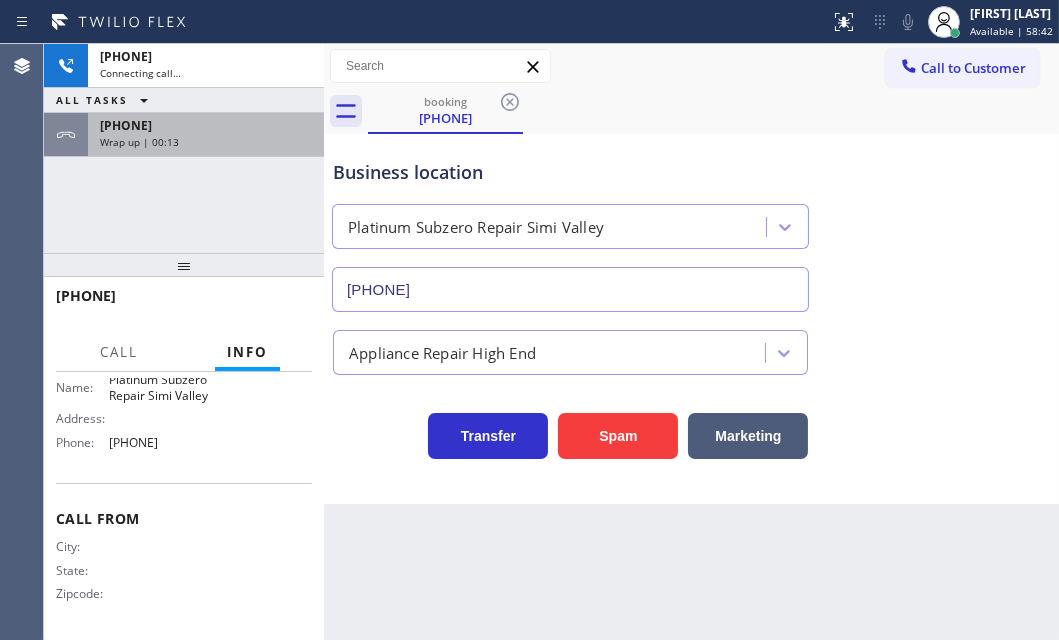 click on "Wrap up | 00:13" at bounding box center (206, 142) 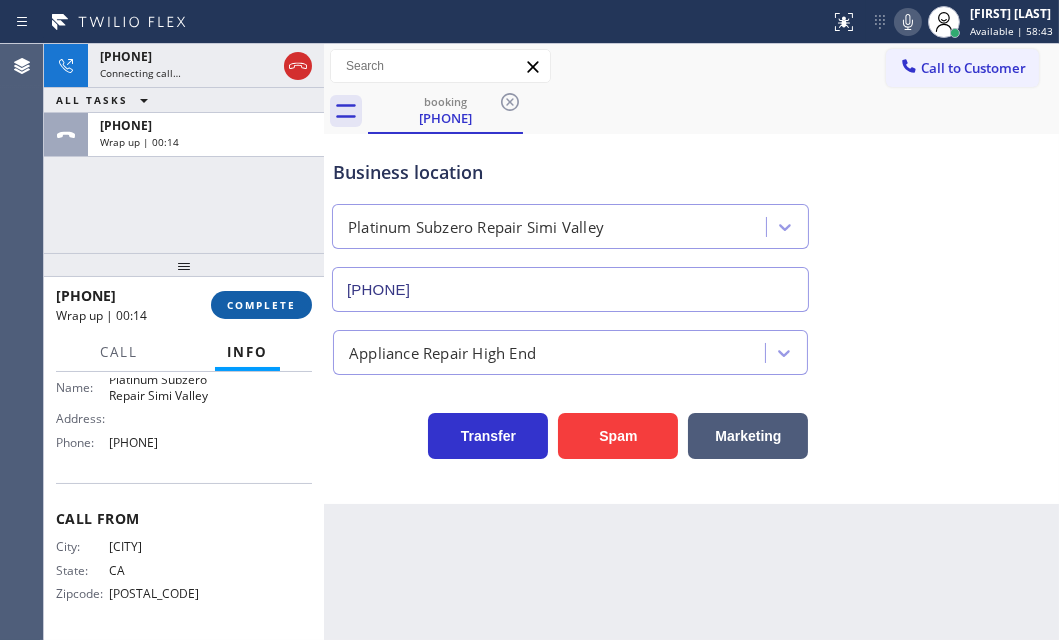 scroll, scrollTop: 342, scrollLeft: 0, axis: vertical 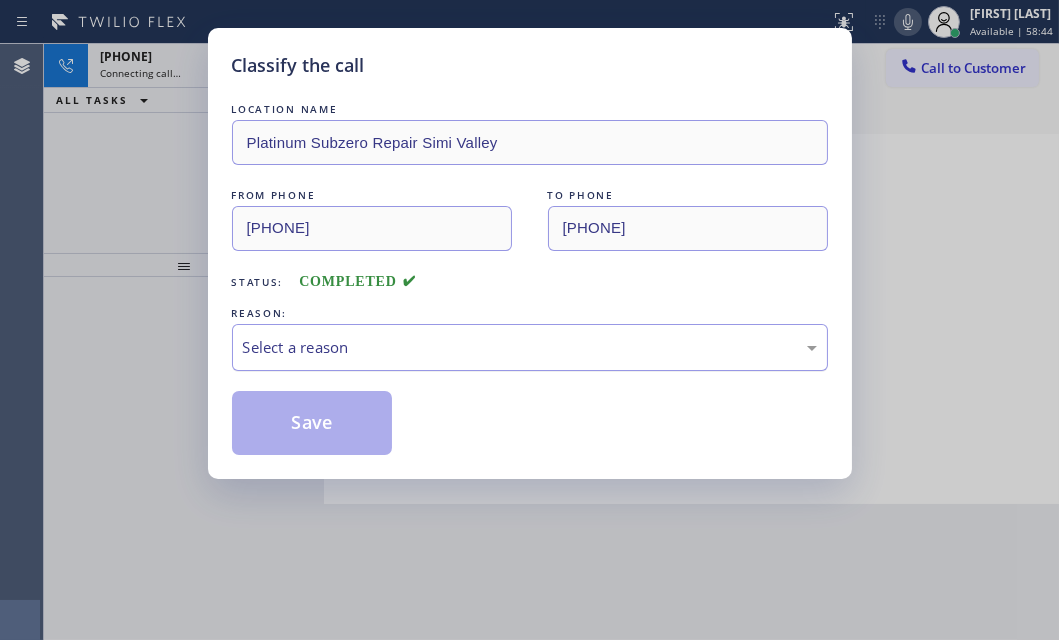 drag, startPoint x: 385, startPoint y: 347, endPoint x: 388, endPoint y: 362, distance: 15.297058 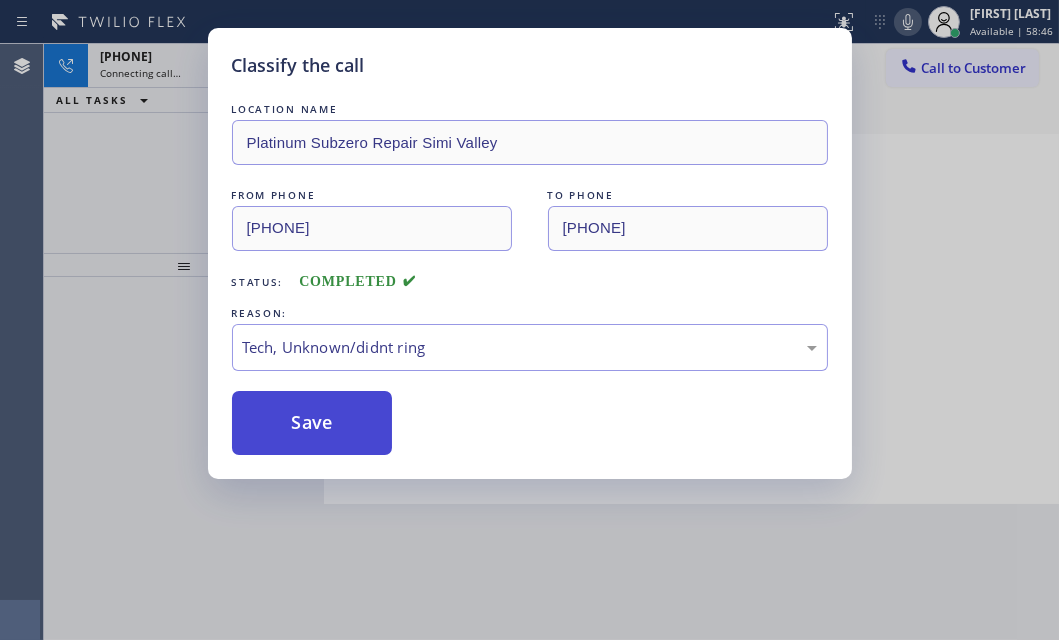click on "Save" at bounding box center [312, 423] 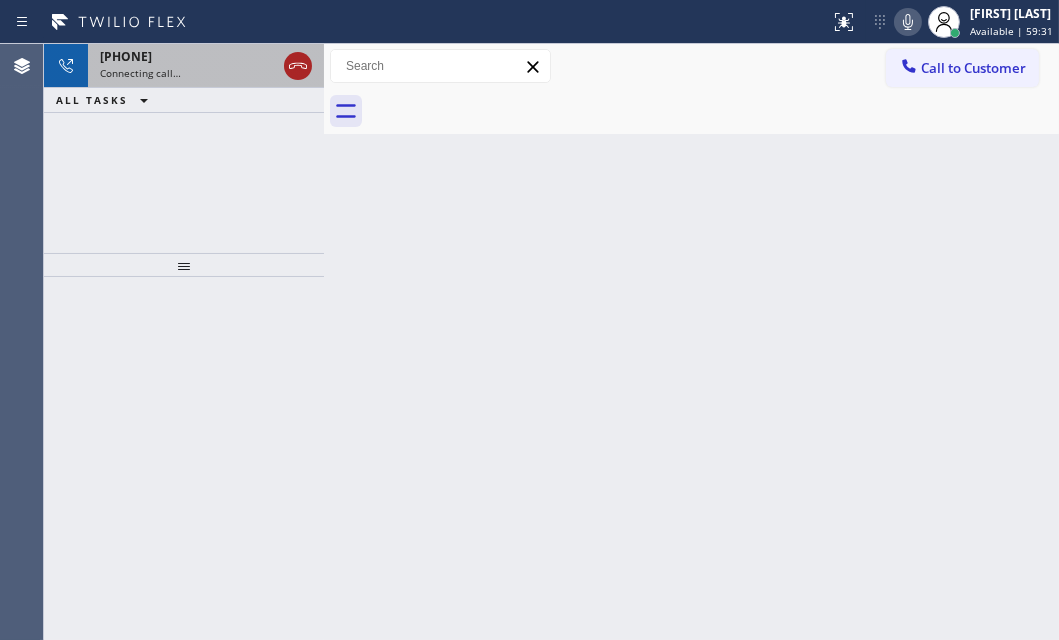click 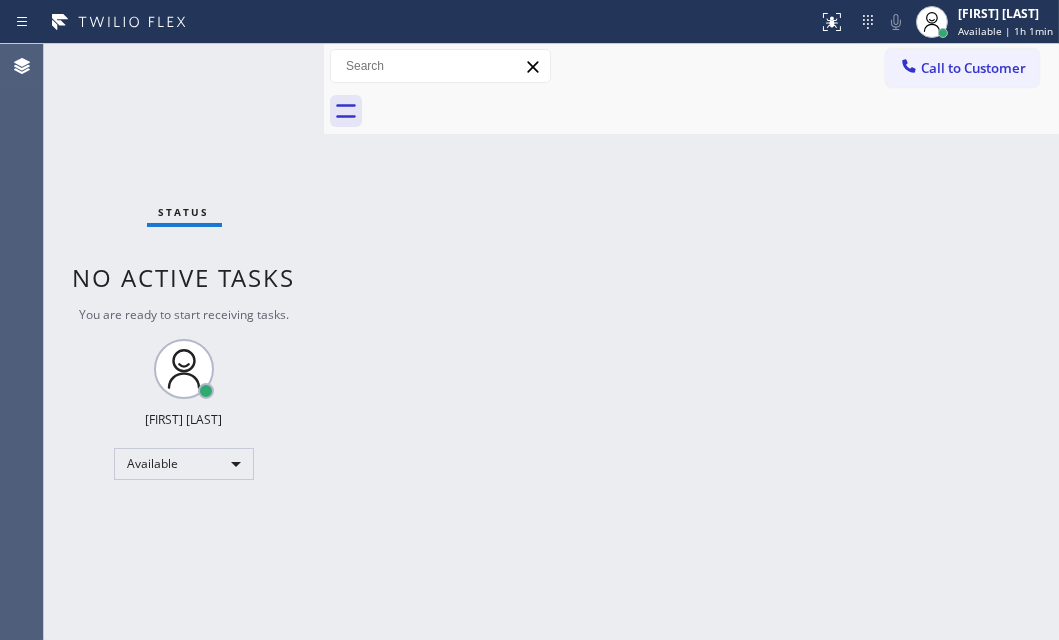 click on "Status   No active tasks     You are ready to start receiving tasks.   [FIRST] [LAST] Available" at bounding box center [184, 342] 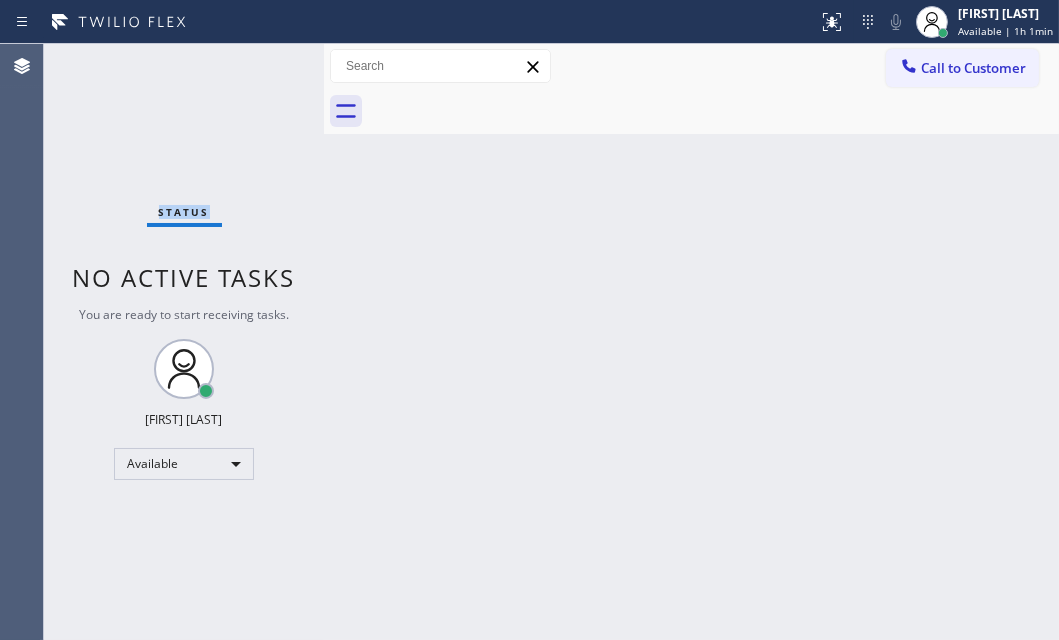 click on "Status   No active tasks     You are ready to start receiving tasks.   [FIRST] [LAST] Available" at bounding box center (184, 342) 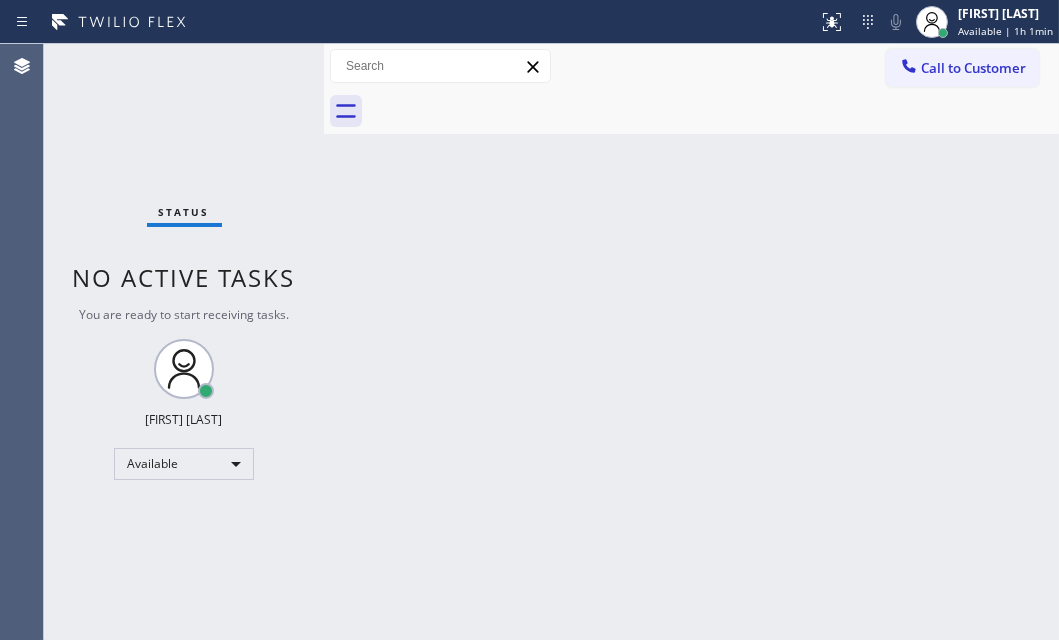 click on "Status   No active tasks     You are ready to start receiving tasks.   [FIRST] [LAST] Available" at bounding box center [184, 342] 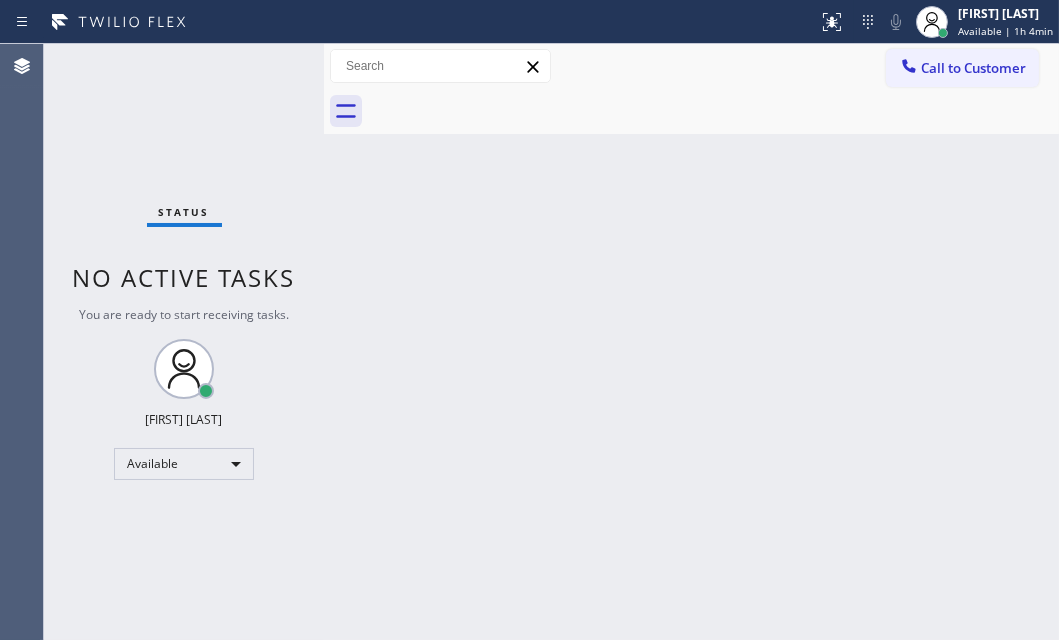 click on "Back to Dashboard Change Sender ID Customers Technicians Select a contact Outbound call Technician Search Technician Your caller id phone number Your caller id phone number Call Technician info Name   Phone none Address none Change Sender ID HVAC [PHONE] 5 Star Appliance [PHONE] Appliance Repair [PHONE] Plumbing [PHONE] Air Duct Cleaning [PHONE]  Electricians [PHONE] Cancel Change Check personal SMS Reset Change No tabs Call to Customer Outbound call Location Platinum Subzero Repair Simi Valley Your caller id phone number [PHONE] Customer number Call Outbound call Technician Search Technician Your caller id phone number Your caller id phone number Call" at bounding box center (691, 342) 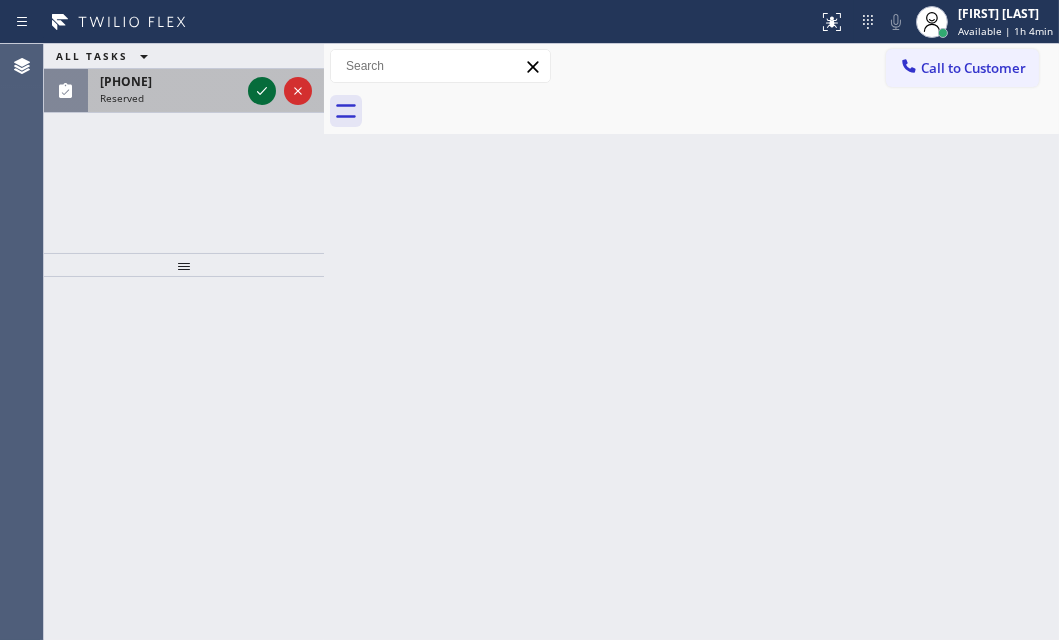 click 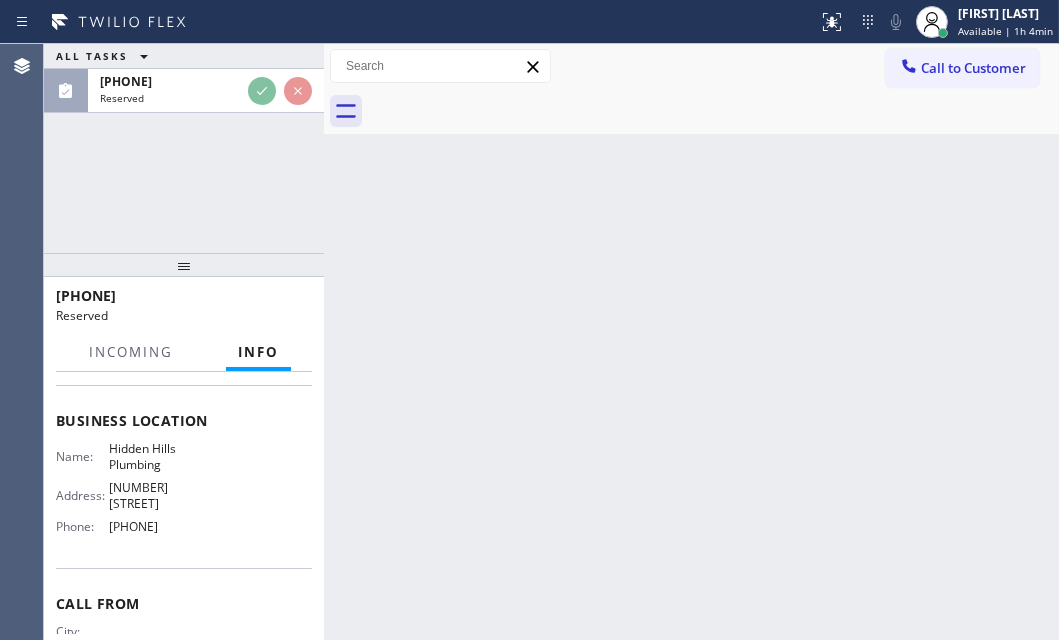 scroll, scrollTop: 256, scrollLeft: 0, axis: vertical 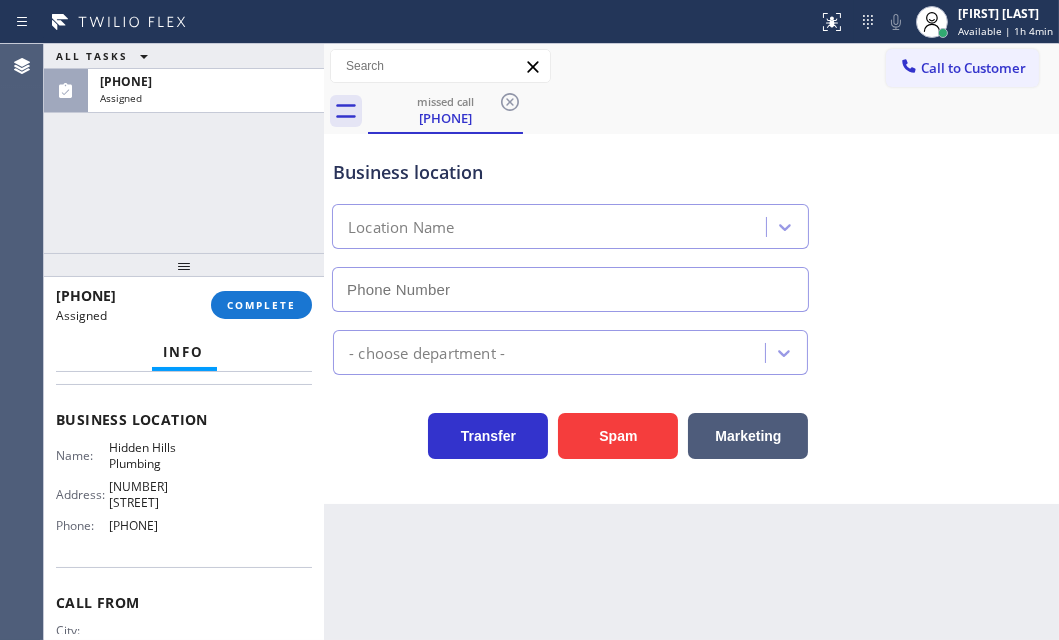 type on "[PHONE]" 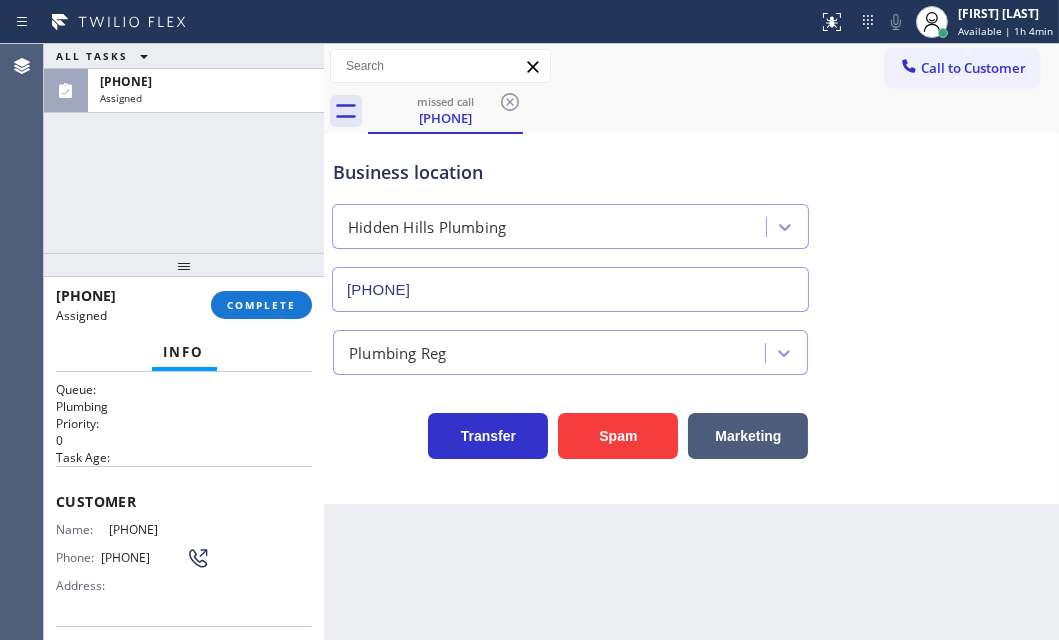 scroll, scrollTop: 0, scrollLeft: 0, axis: both 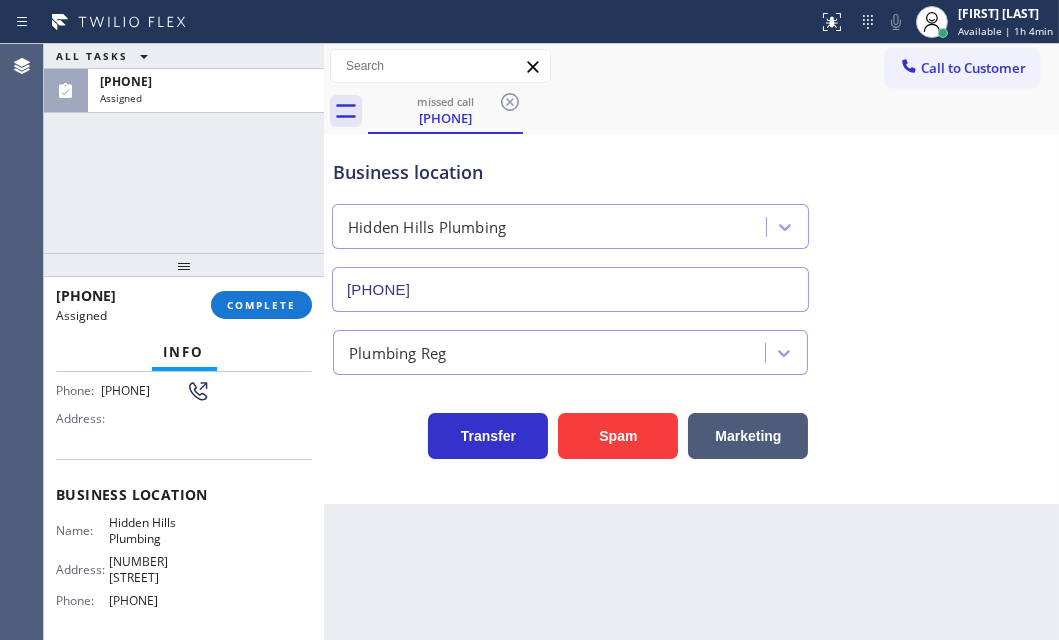 drag, startPoint x: 53, startPoint y: 508, endPoint x: 220, endPoint y: 607, distance: 194.13913 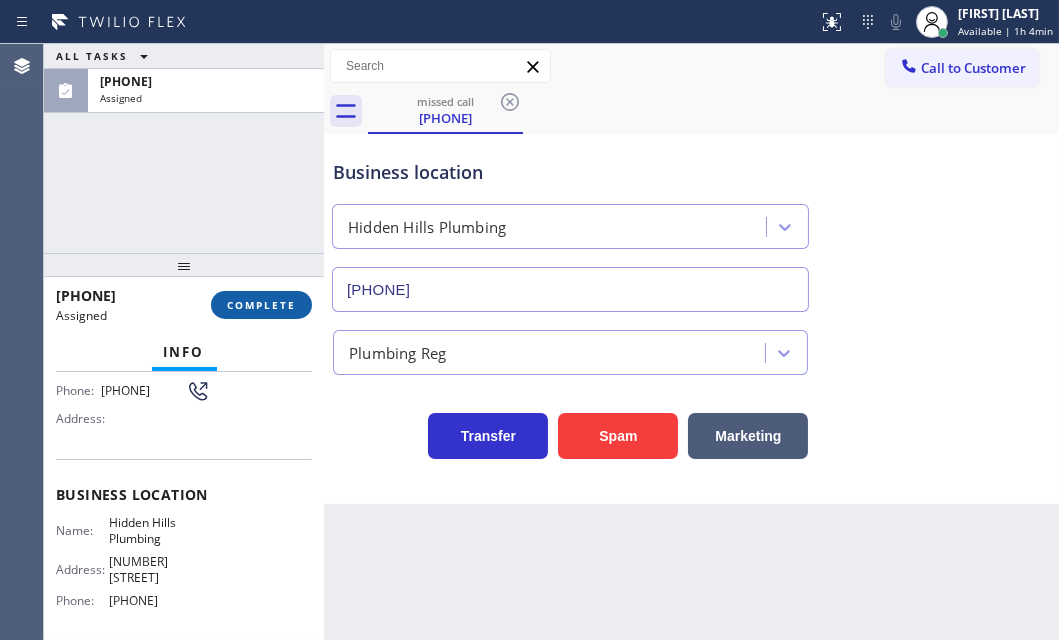 click on "COMPLETE" at bounding box center (261, 305) 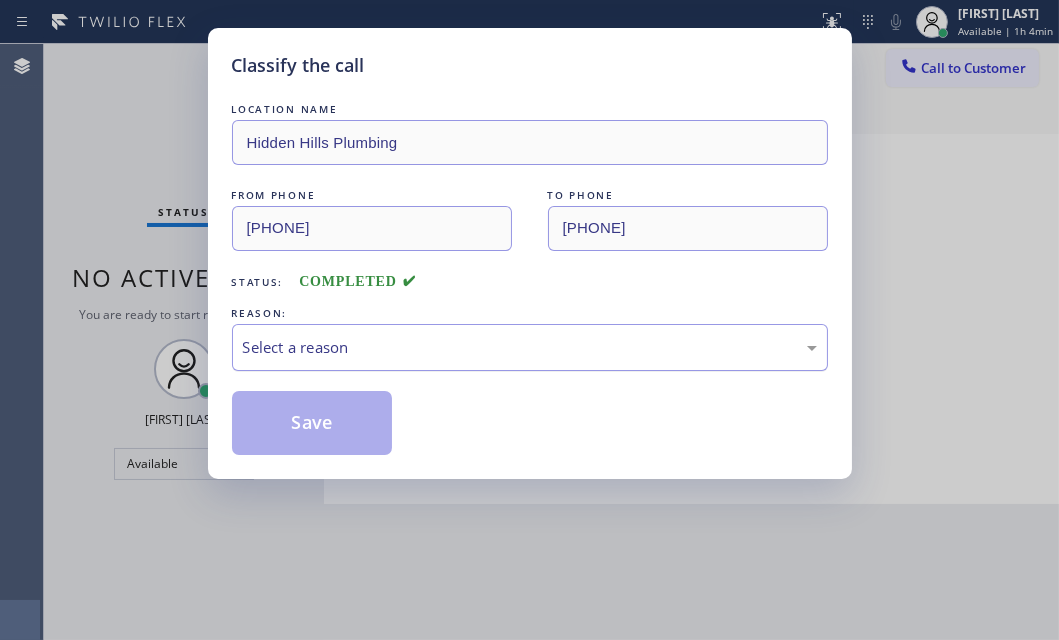 click on "Select a reason" at bounding box center [530, 347] 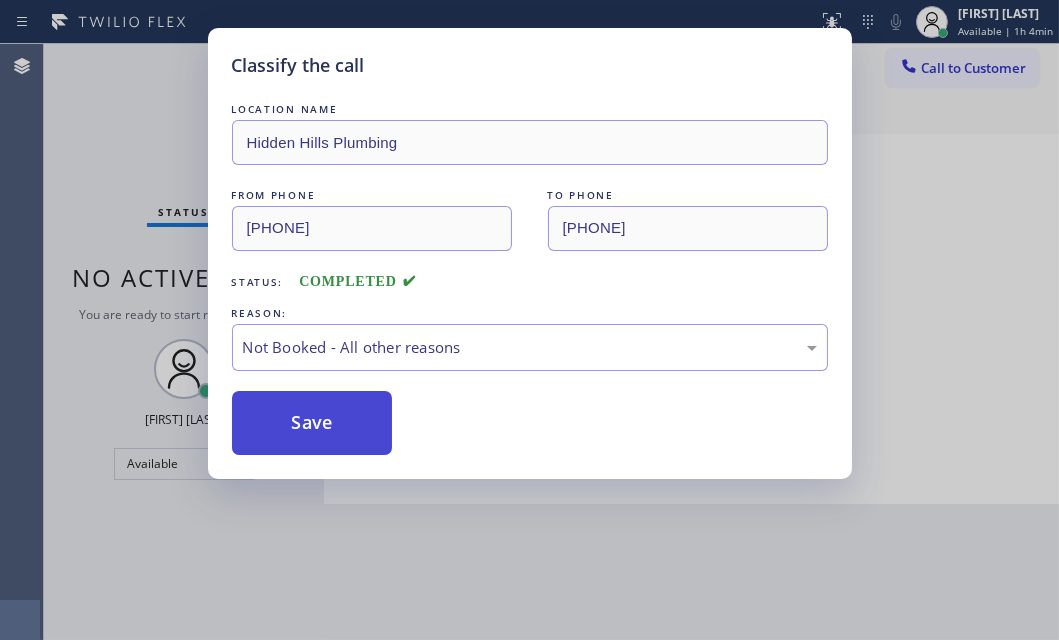 drag, startPoint x: 344, startPoint y: 427, endPoint x: 304, endPoint y: 420, distance: 40.60788 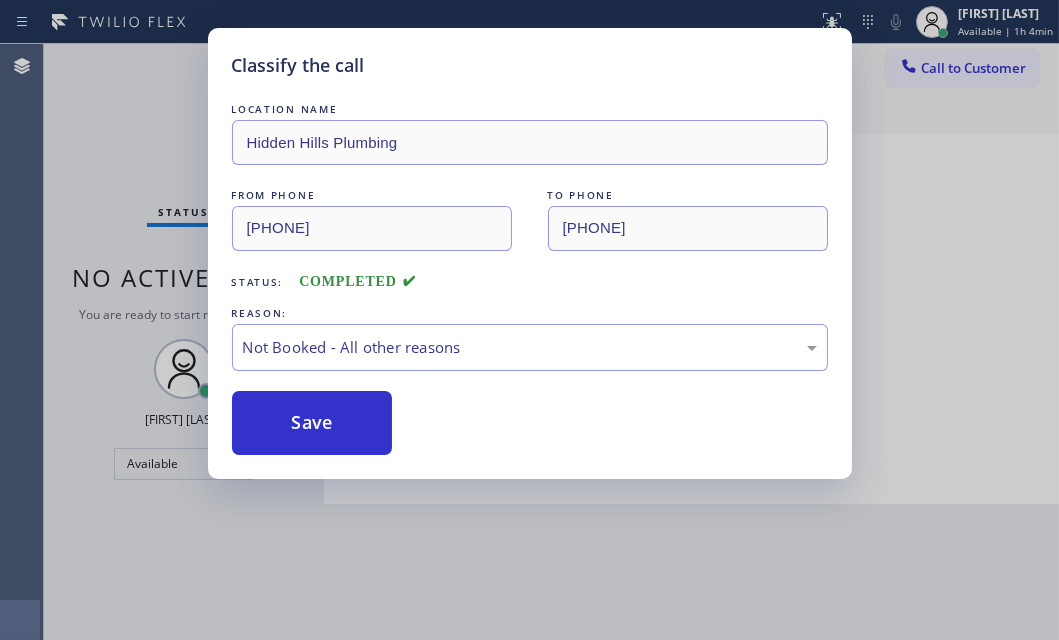drag, startPoint x: 304, startPoint y: 420, endPoint x: 1003, endPoint y: 445, distance: 699.4469 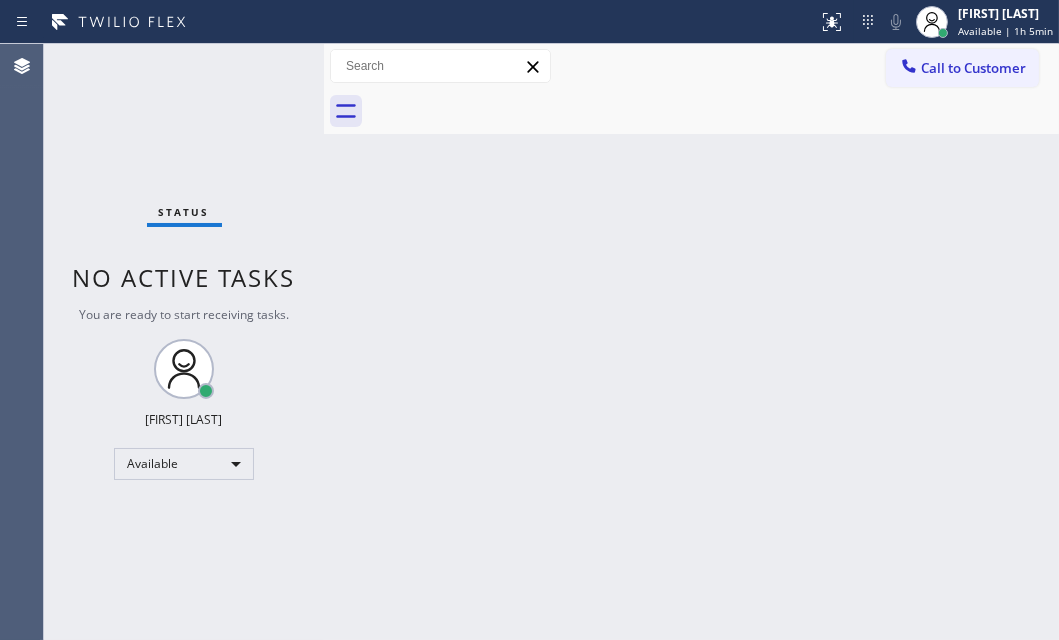 click on "Status   No active tasks     You are ready to start receiving tasks.   [FIRST] [LAST] Available" at bounding box center [184, 342] 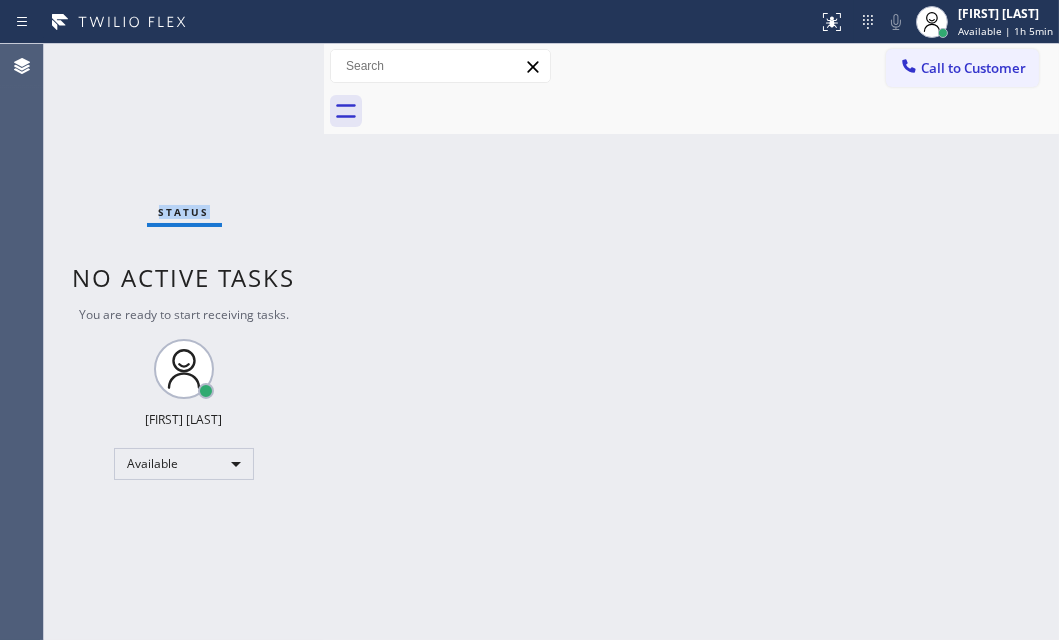 click on "Status   No active tasks     You are ready to start receiving tasks.   [FIRST] [LAST] Available" at bounding box center [184, 342] 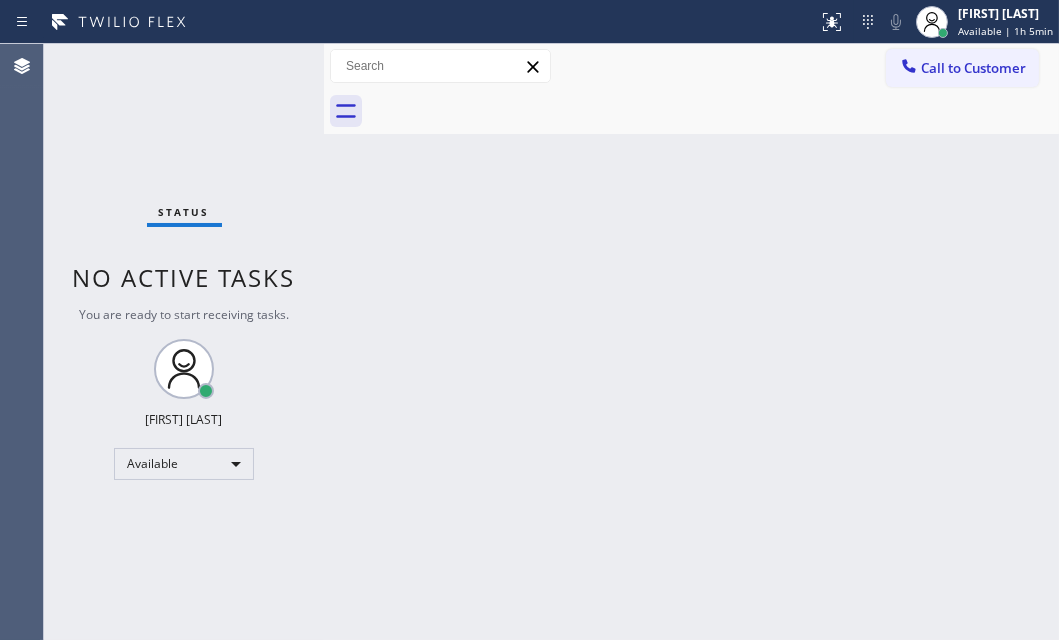 click on "Status   No active tasks     You are ready to start receiving tasks.   [FIRST] [LAST] Available" at bounding box center (184, 342) 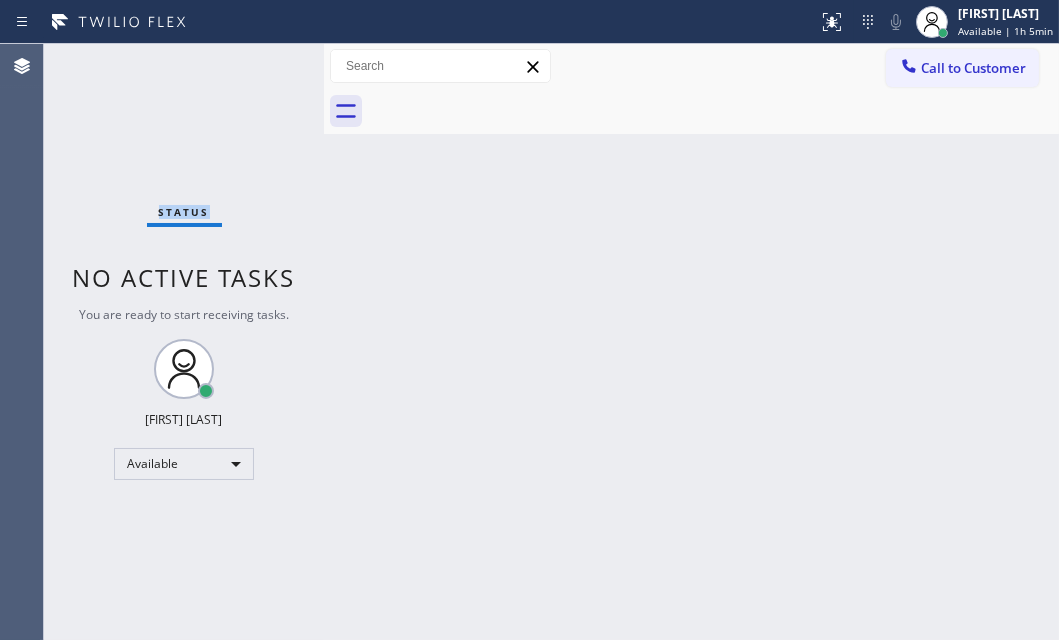 click on "Status   No active tasks     You are ready to start receiving tasks.   [FIRST] [LAST] Available" at bounding box center [184, 342] 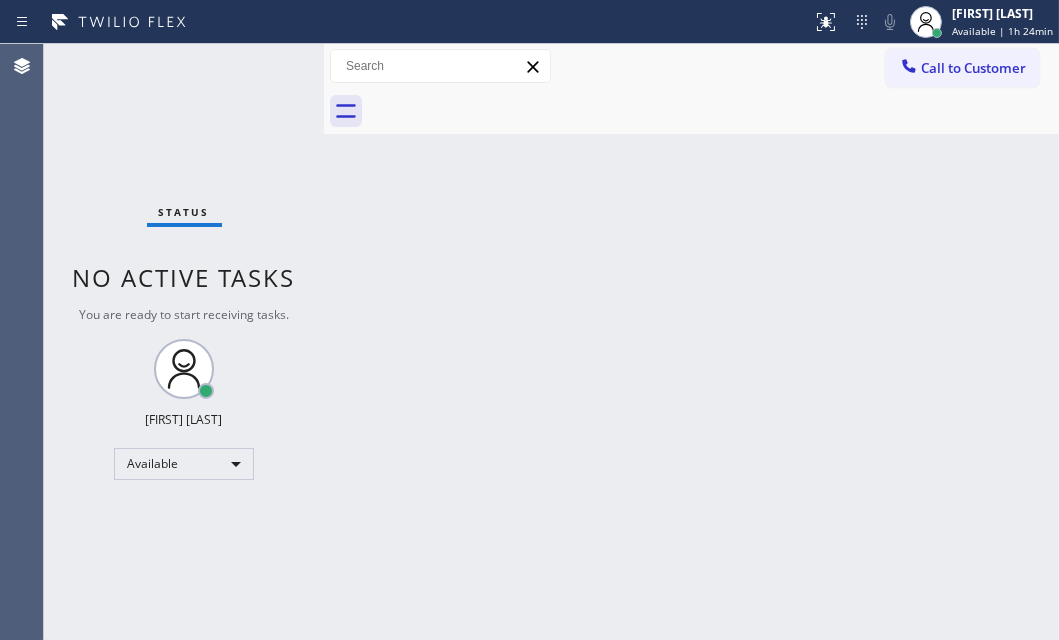 click on "Status   No active tasks     You are ready to start receiving tasks.   [FIRST] [LAST] Available" at bounding box center [184, 342] 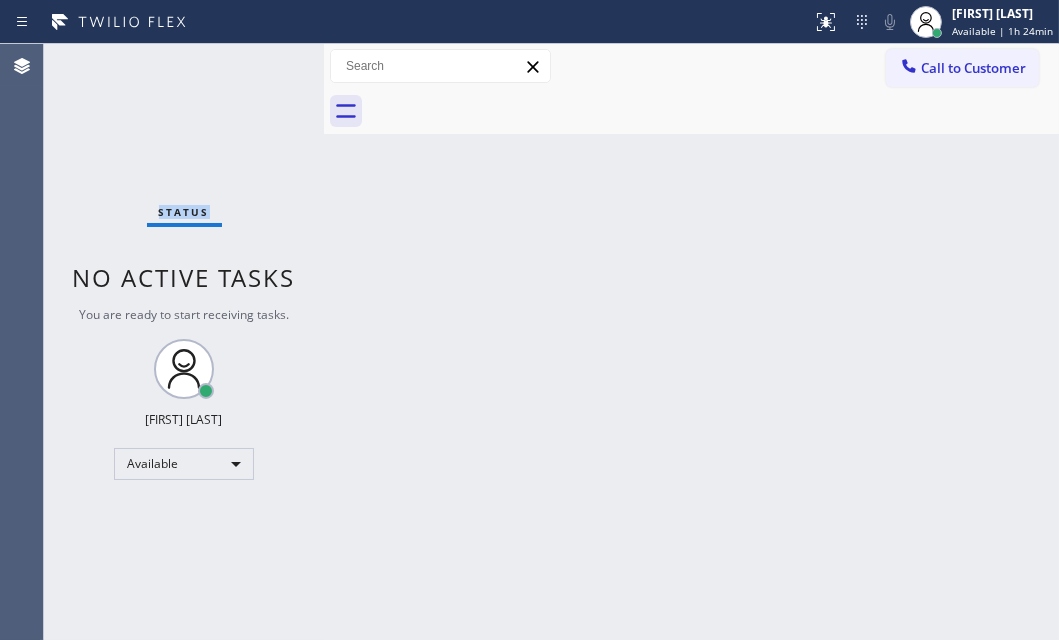 click on "Status   No active tasks     You are ready to start receiving tasks.   [FIRST] [LAST] Available" at bounding box center [184, 342] 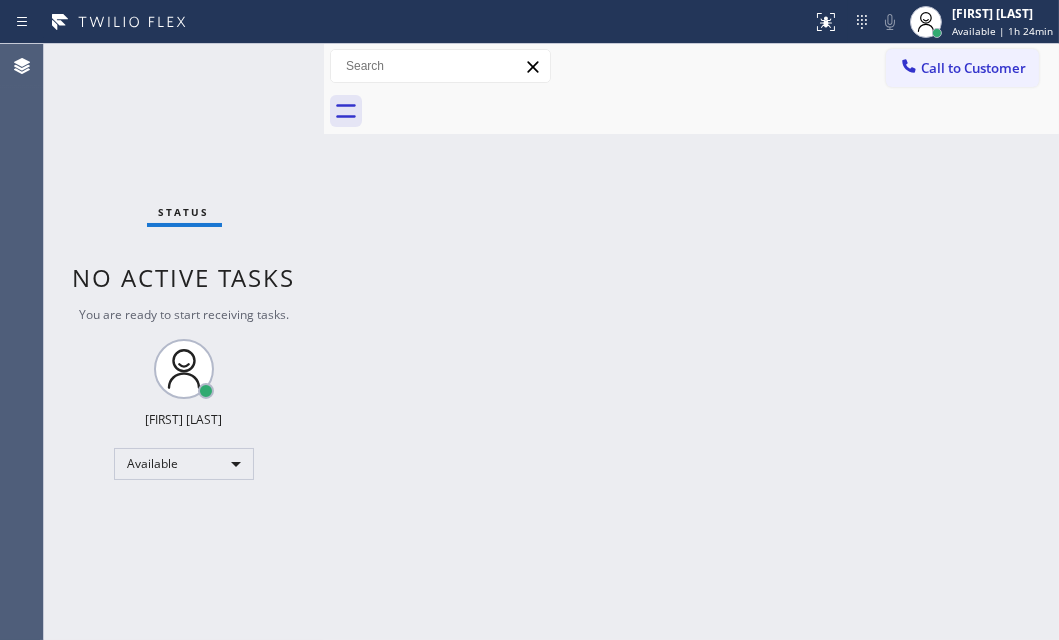 click on "Status   No active tasks     You are ready to start receiving tasks.   [FIRST] [LAST] Available" at bounding box center [184, 342] 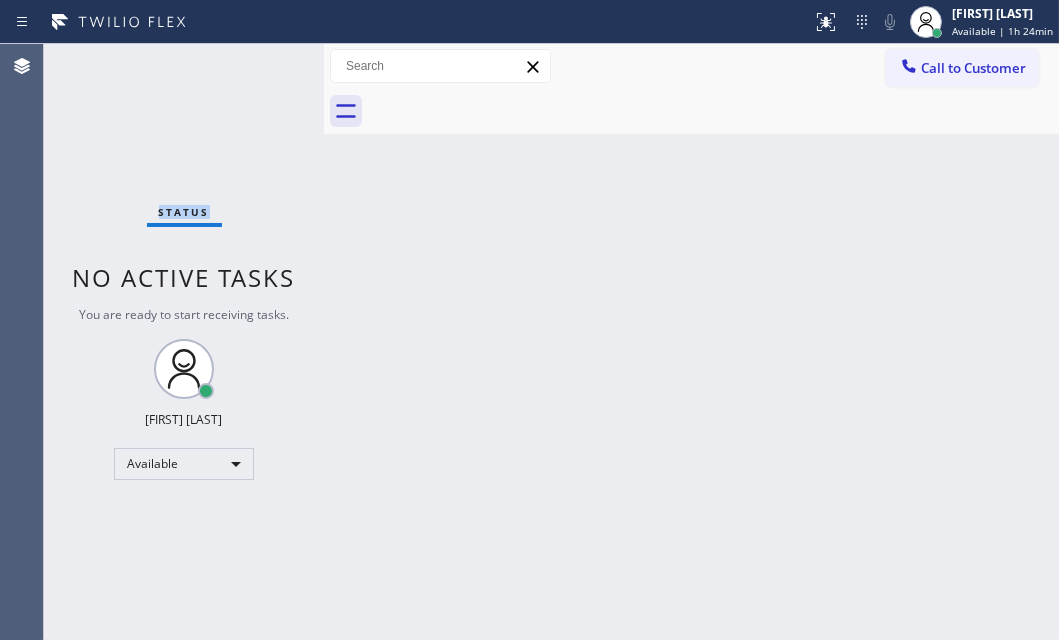 click on "Status   No active tasks     You are ready to start receiving tasks.   [FIRST] [LAST] Available" at bounding box center (184, 342) 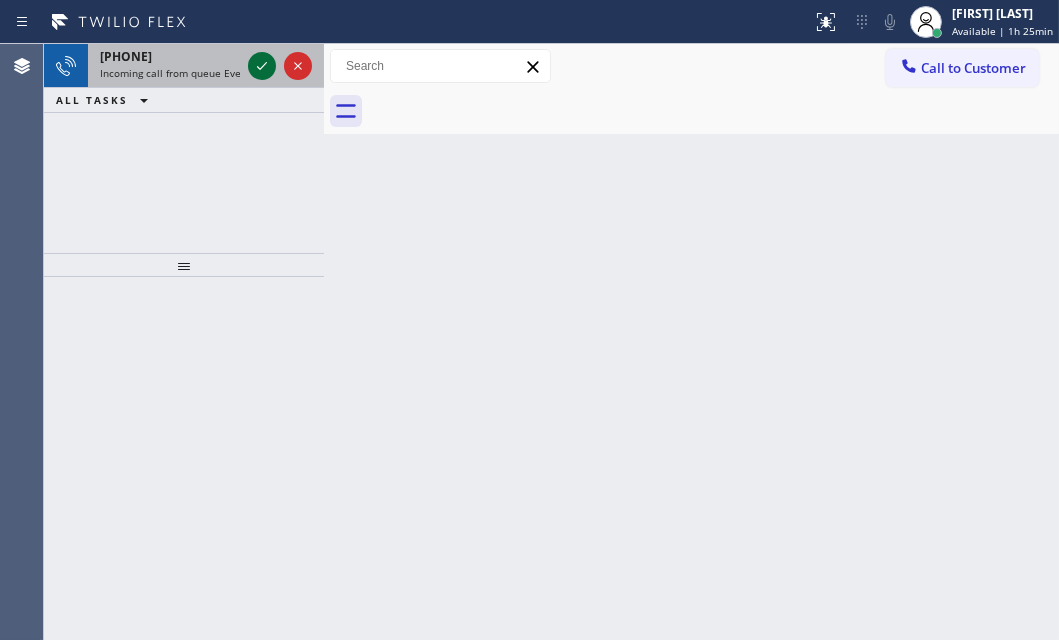 click 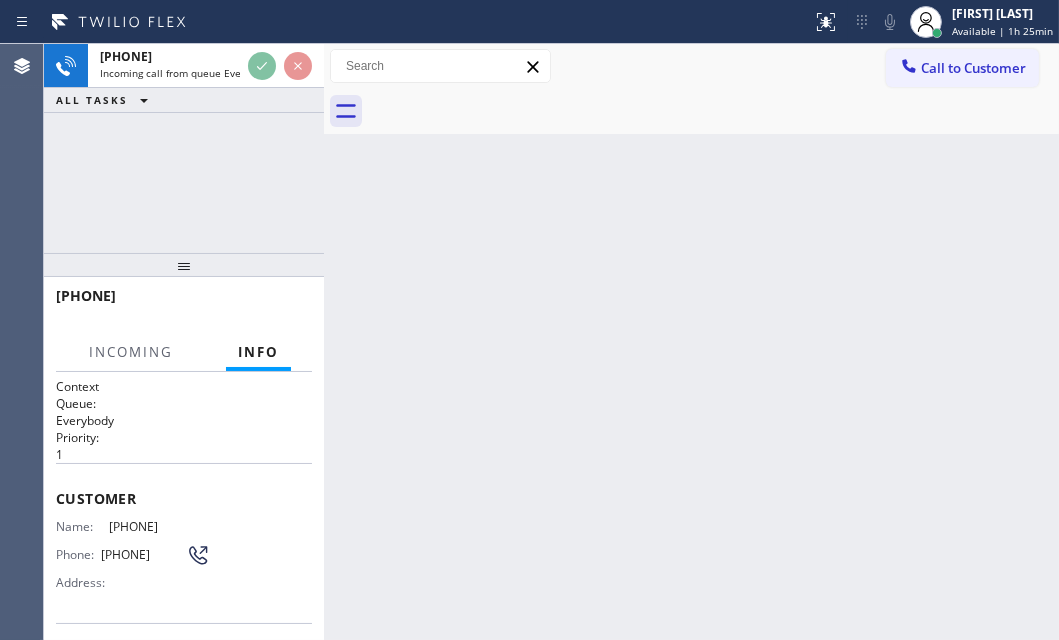 scroll, scrollTop: 71, scrollLeft: 0, axis: vertical 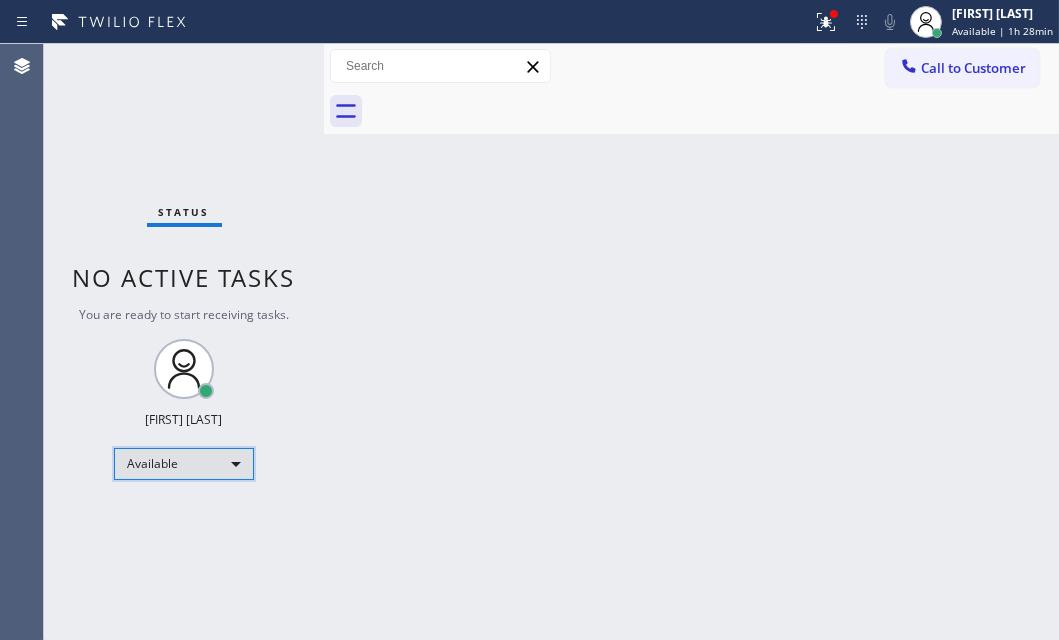 click on "Available" at bounding box center [184, 464] 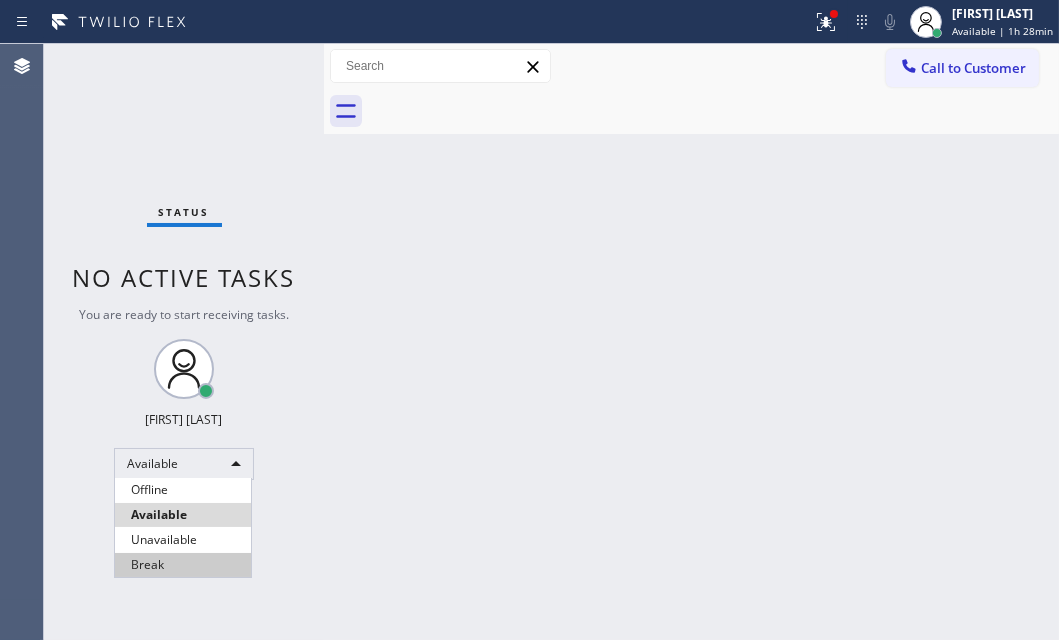 click on "Break" at bounding box center (183, 565) 